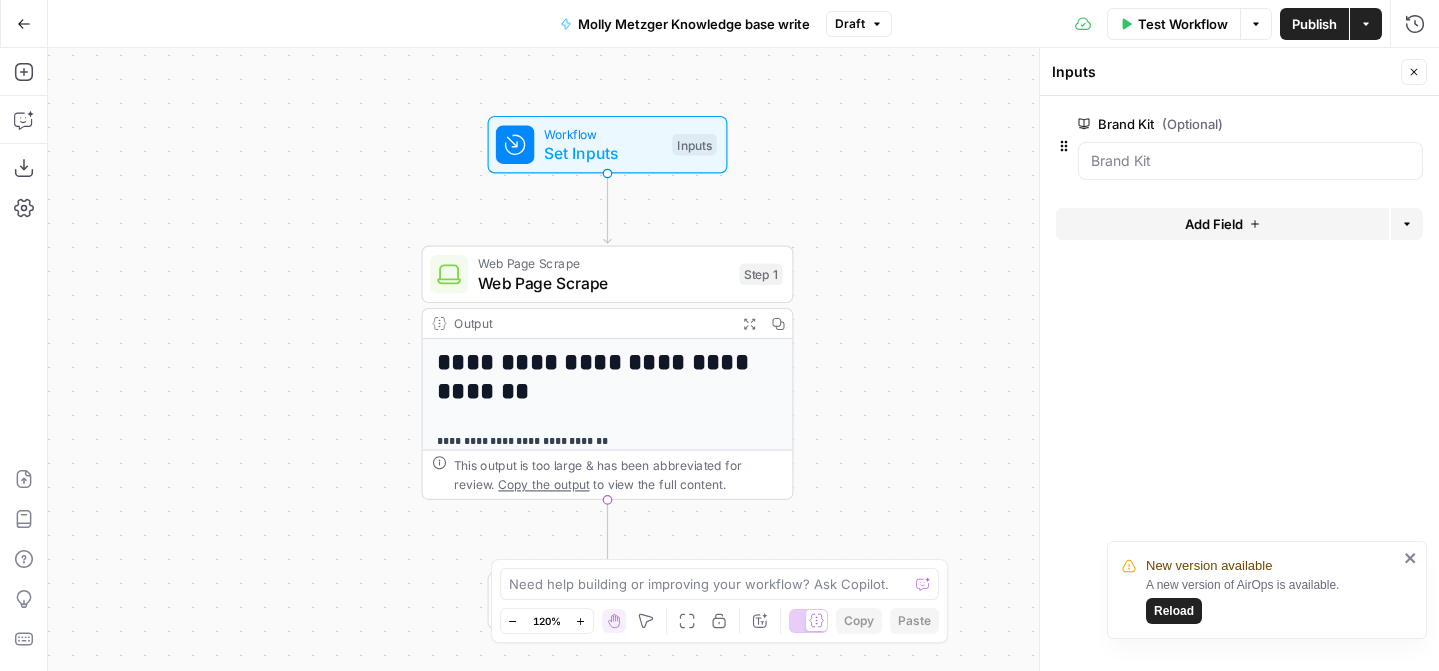 scroll, scrollTop: 0, scrollLeft: 0, axis: both 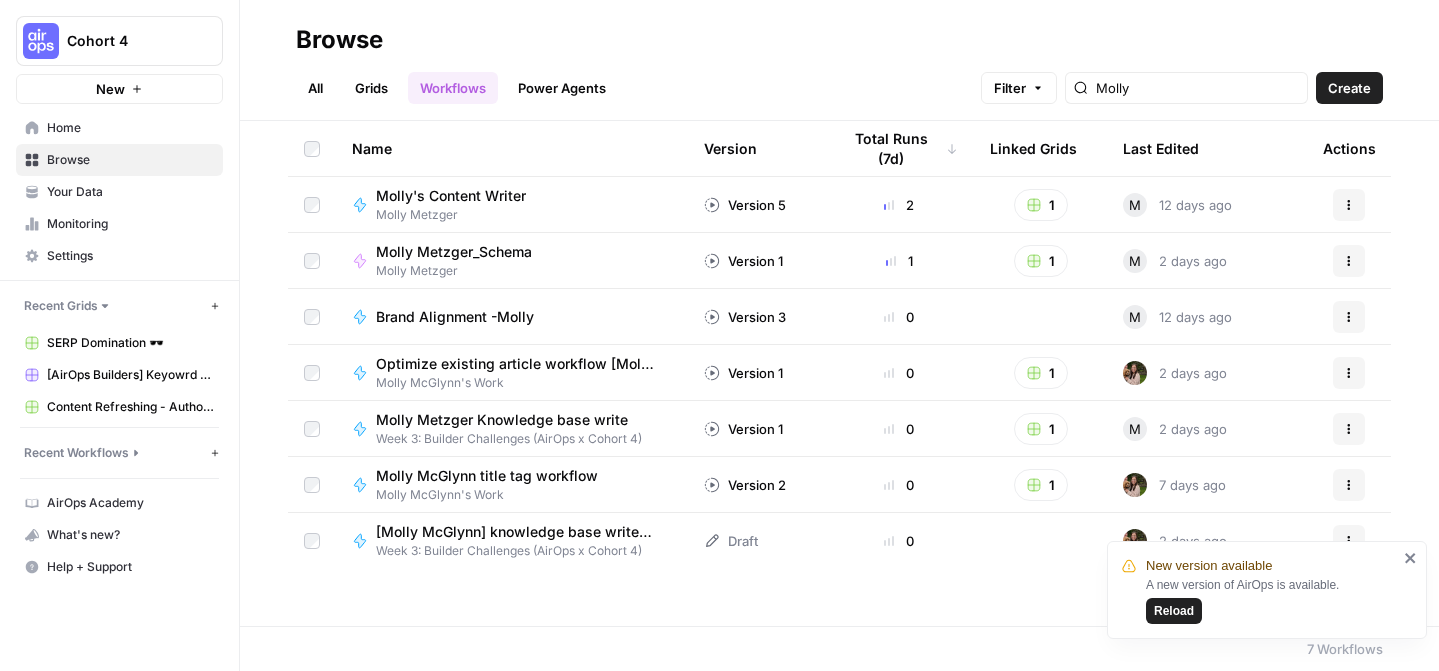 click on "Your Data" at bounding box center [130, 192] 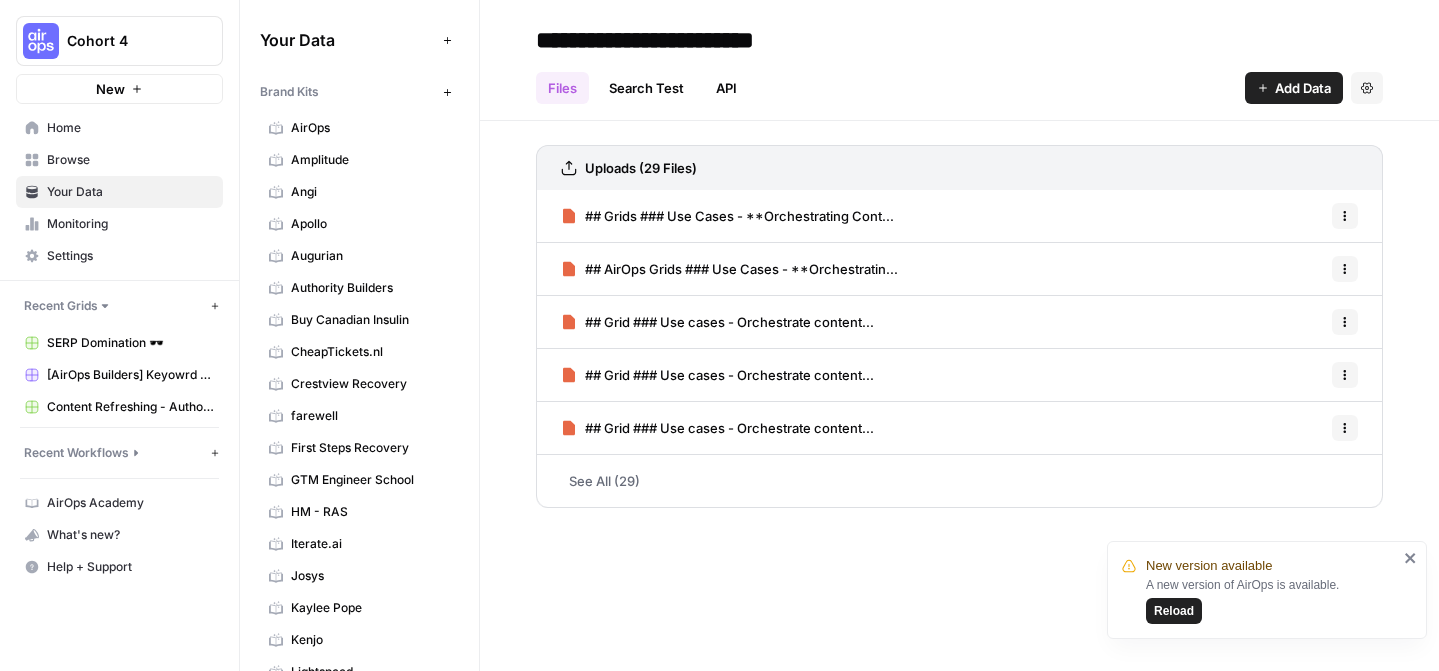 click on "Browse" at bounding box center [130, 160] 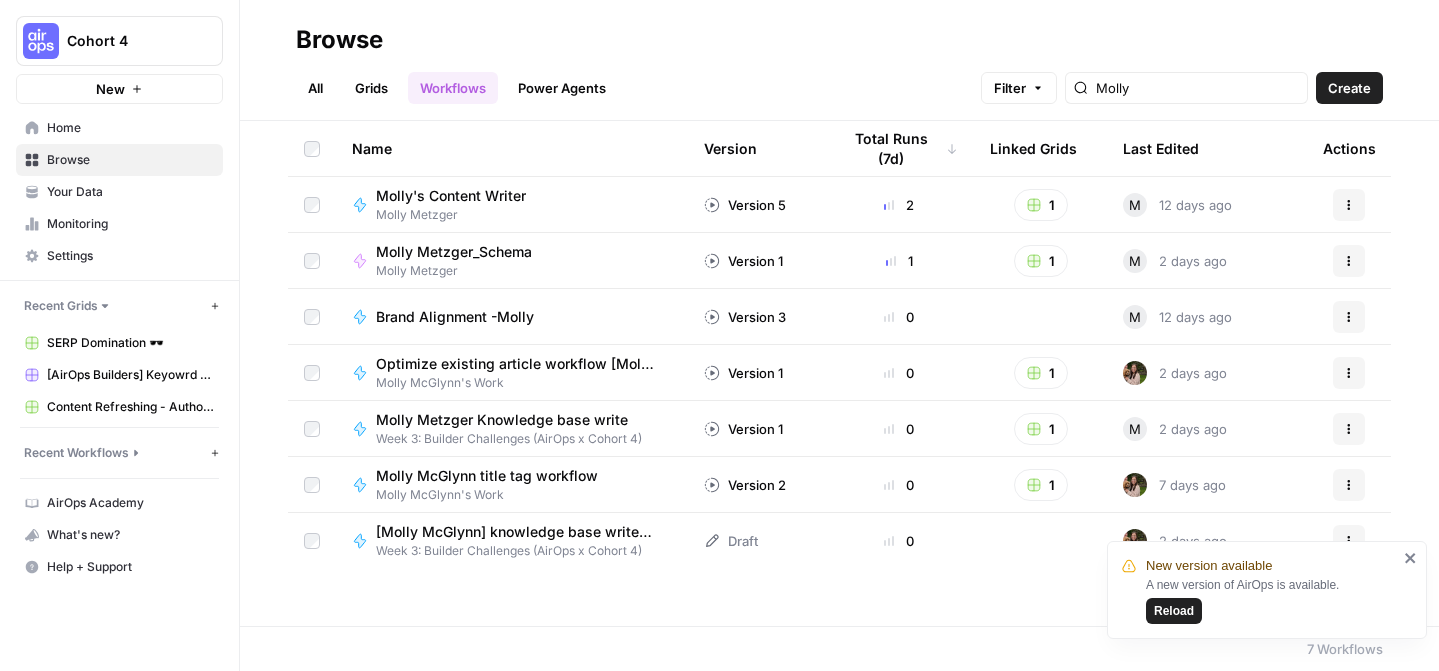 click on "All" at bounding box center (315, 88) 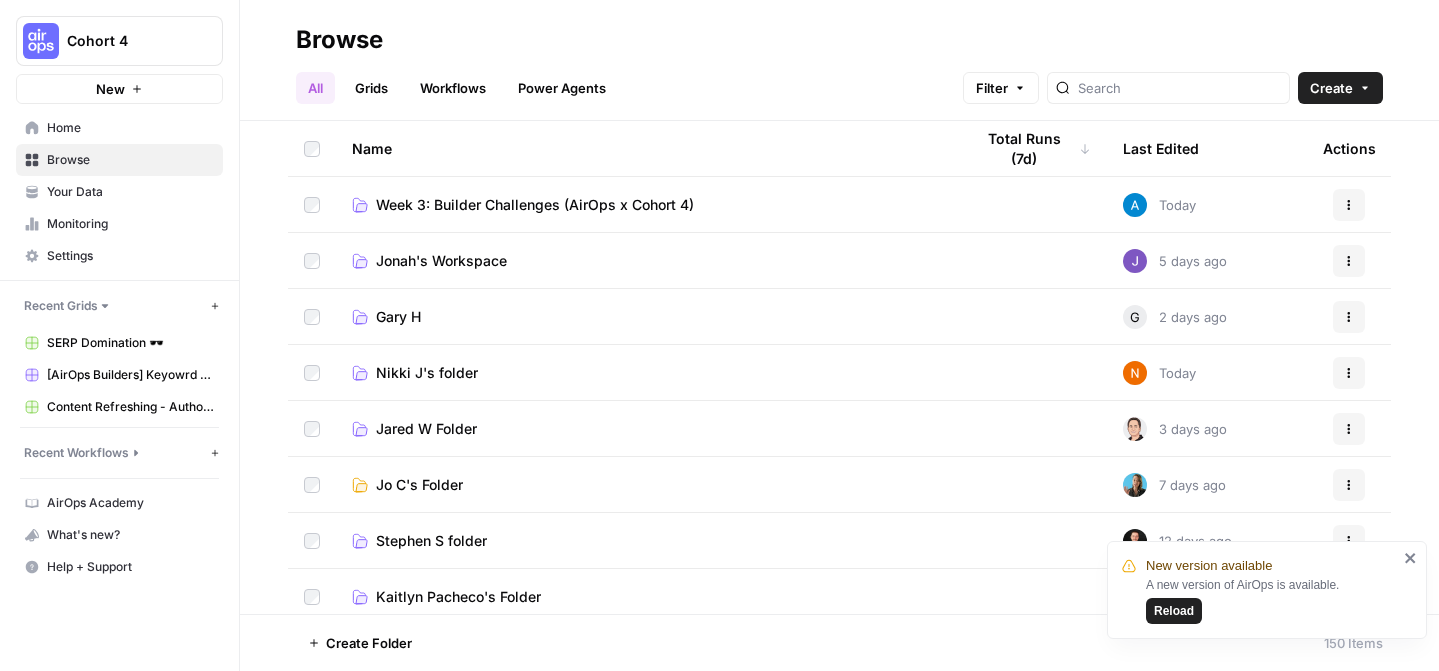 click on "Week 3: Builder Challenges (AirOps x Cohort 4)" at bounding box center [535, 205] 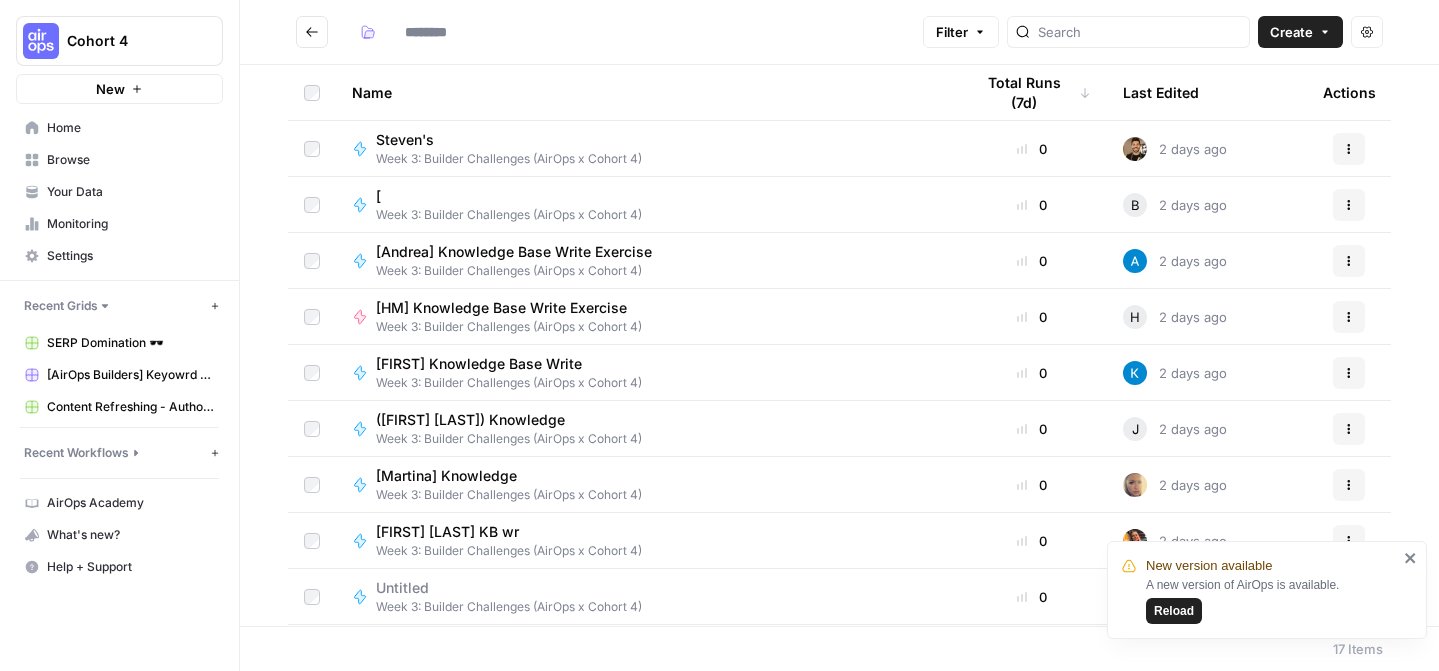 type on "**********" 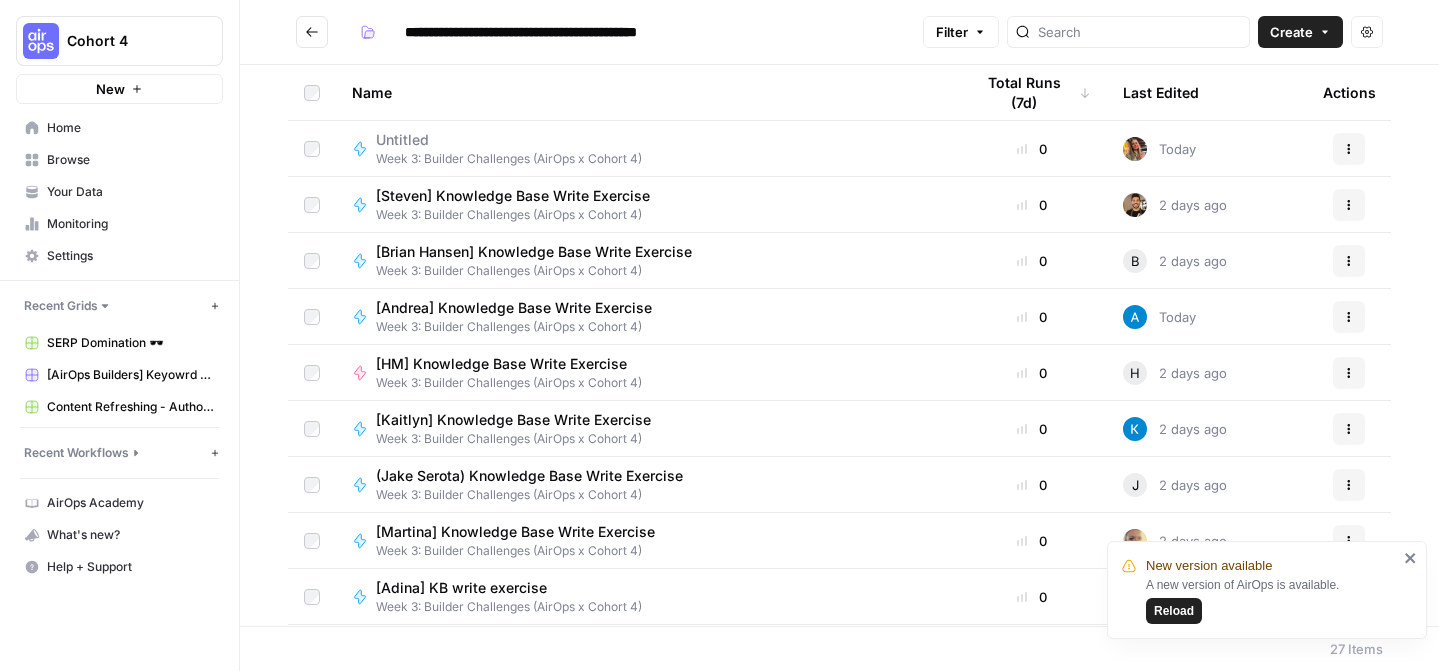 click on "Untitled" at bounding box center (501, 140) 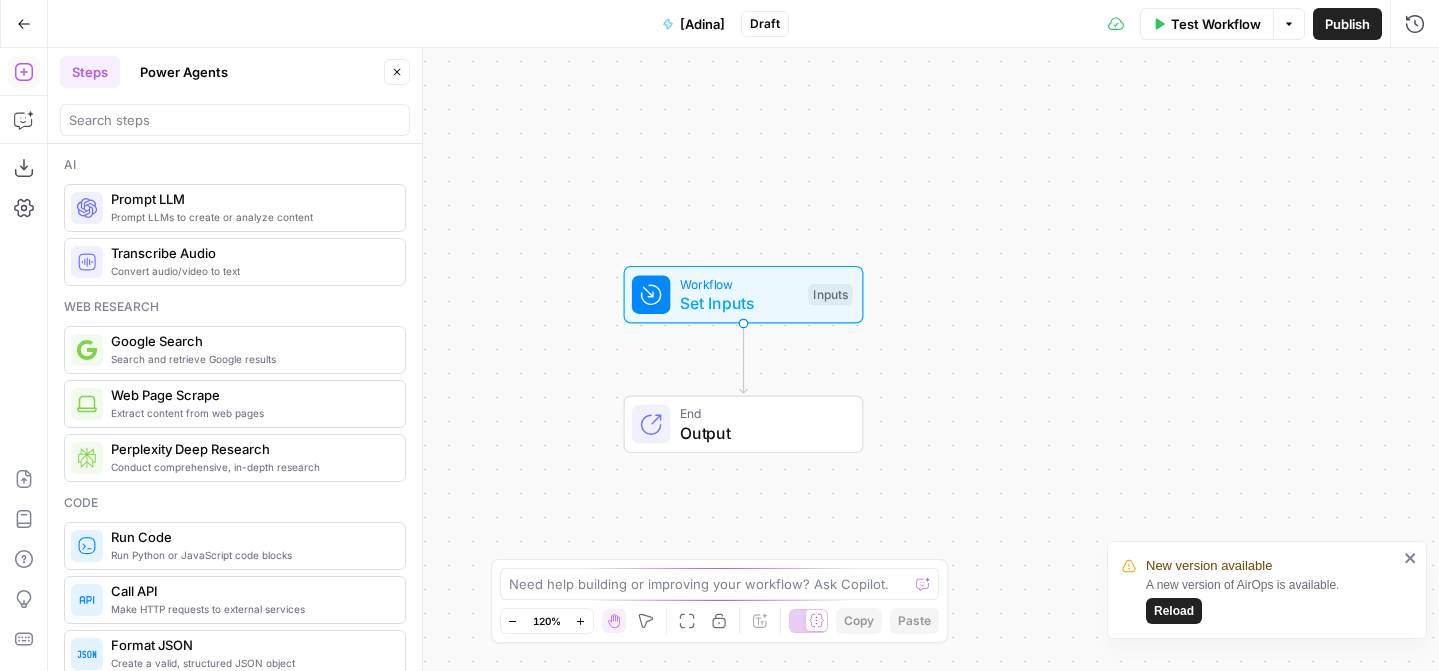 click 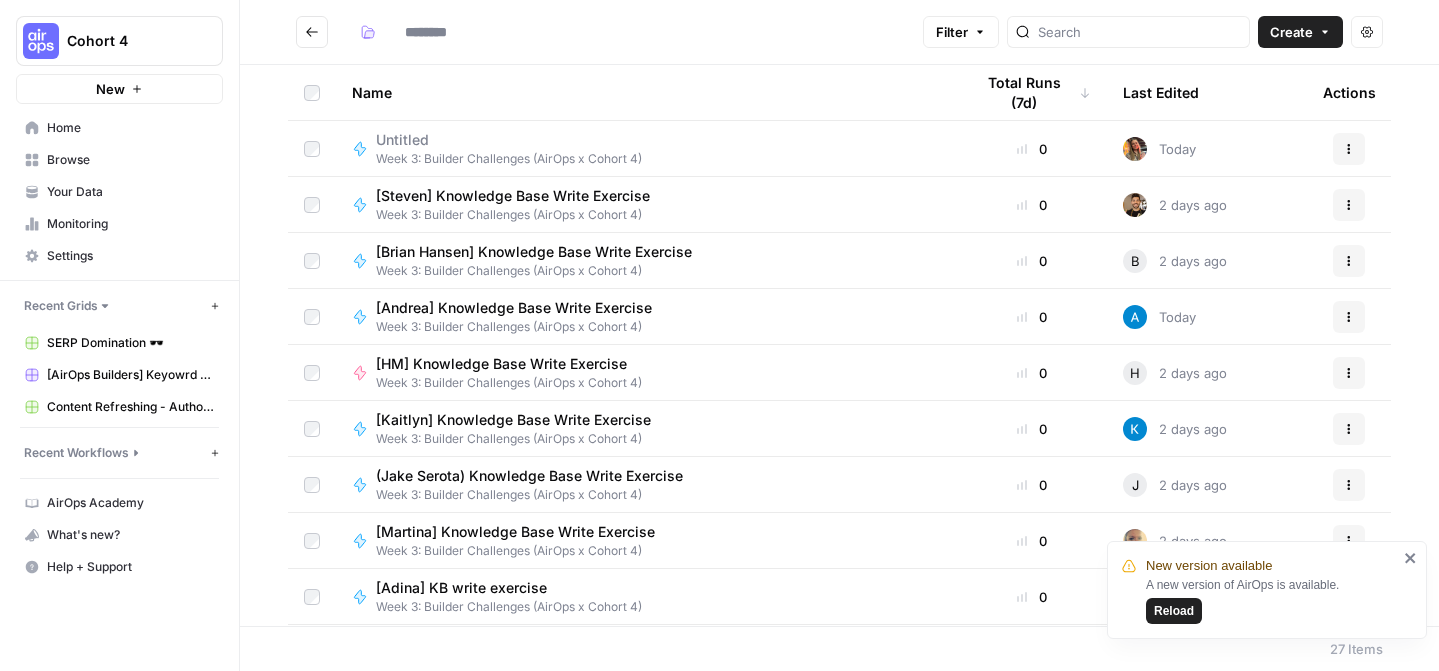 type on "**********" 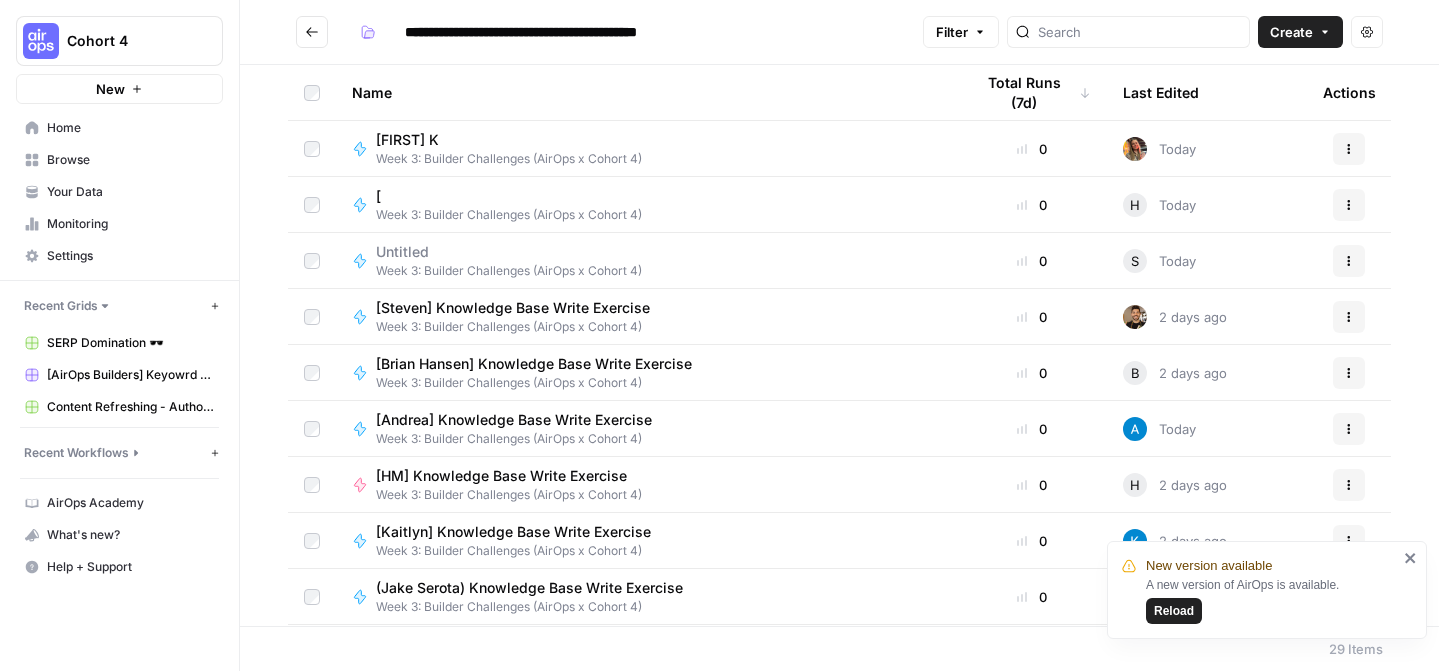 click 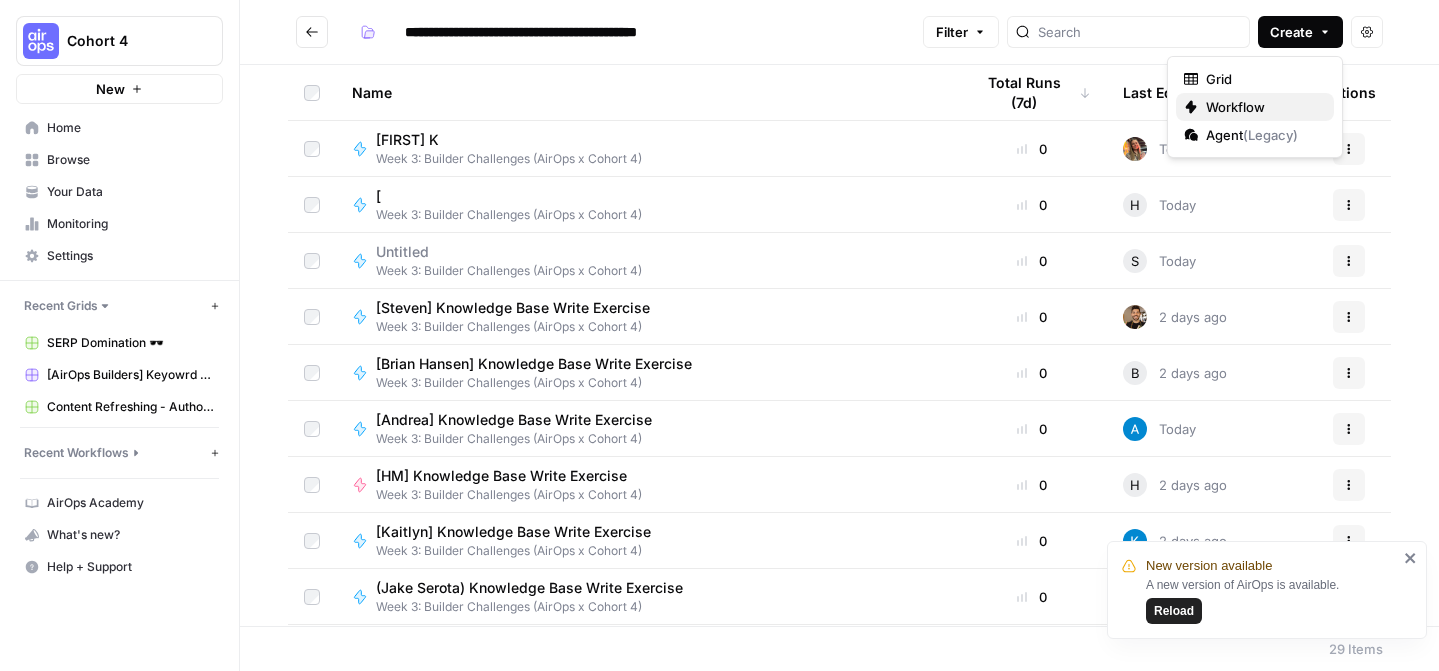 click on "Workflow" at bounding box center [1262, 107] 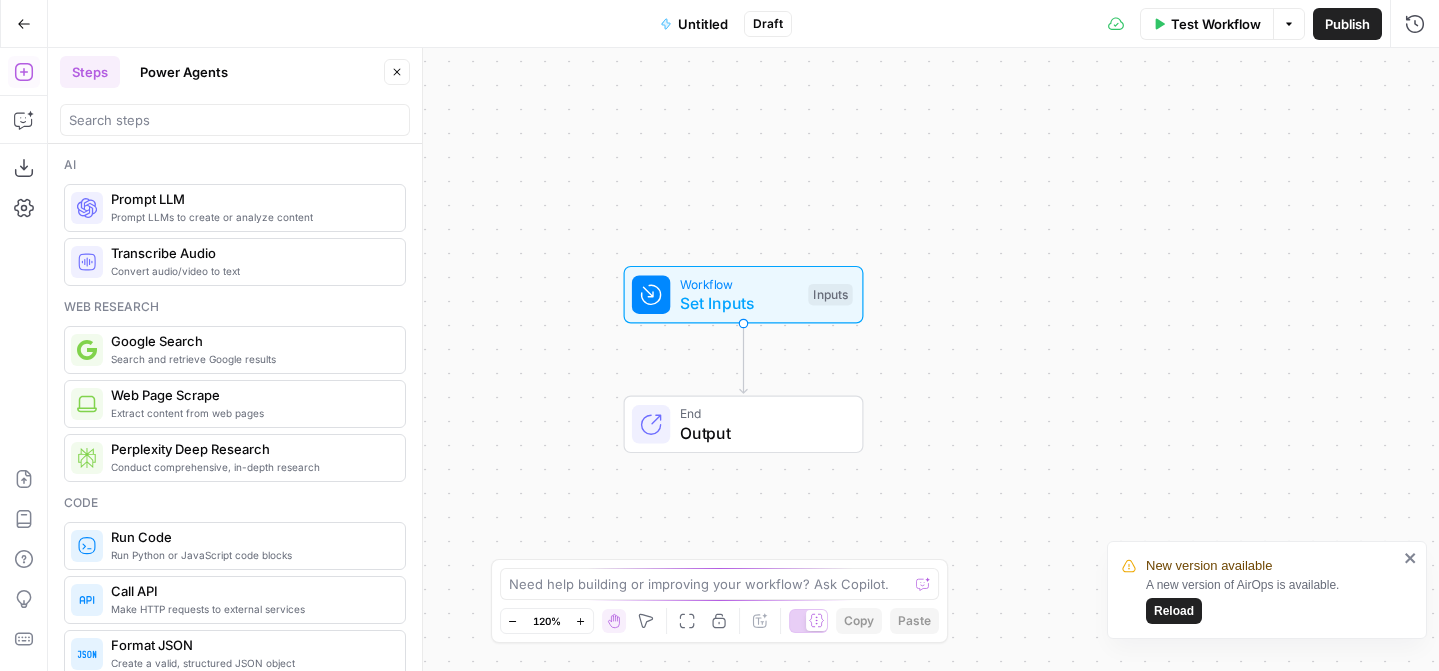 click on "Untitled" at bounding box center (703, 24) 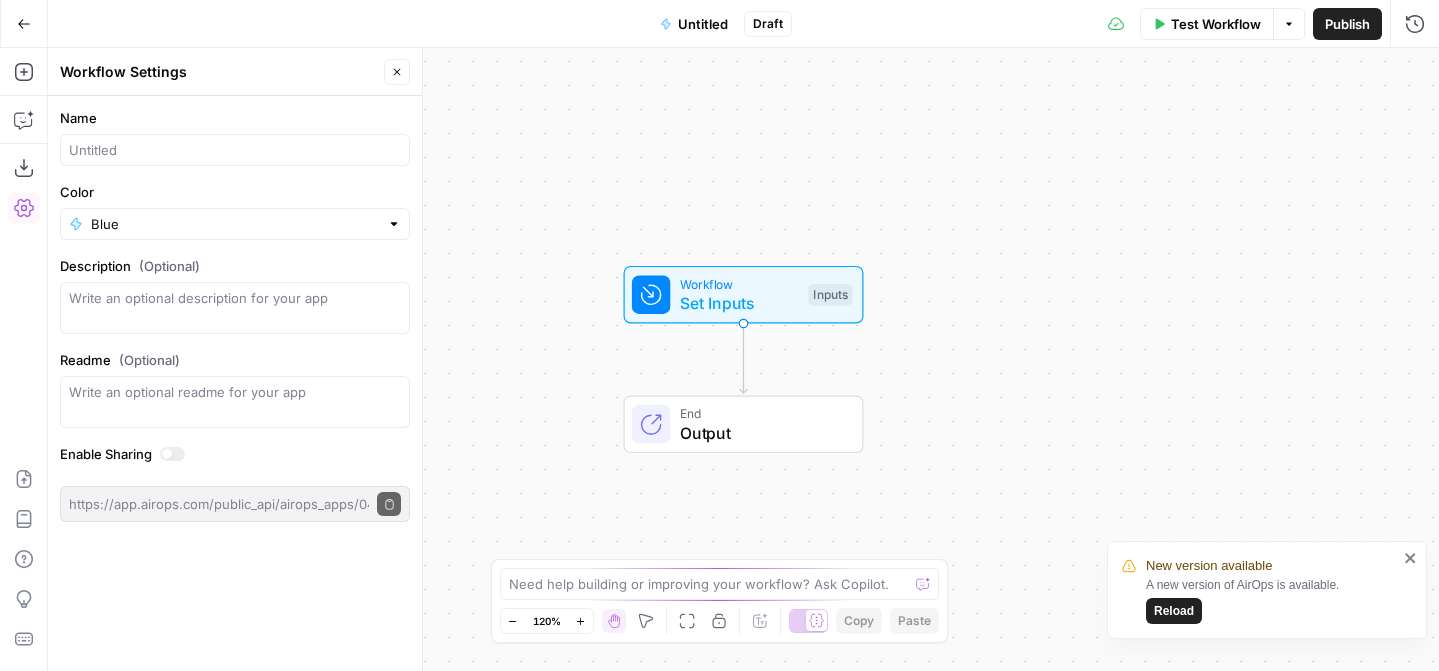 type 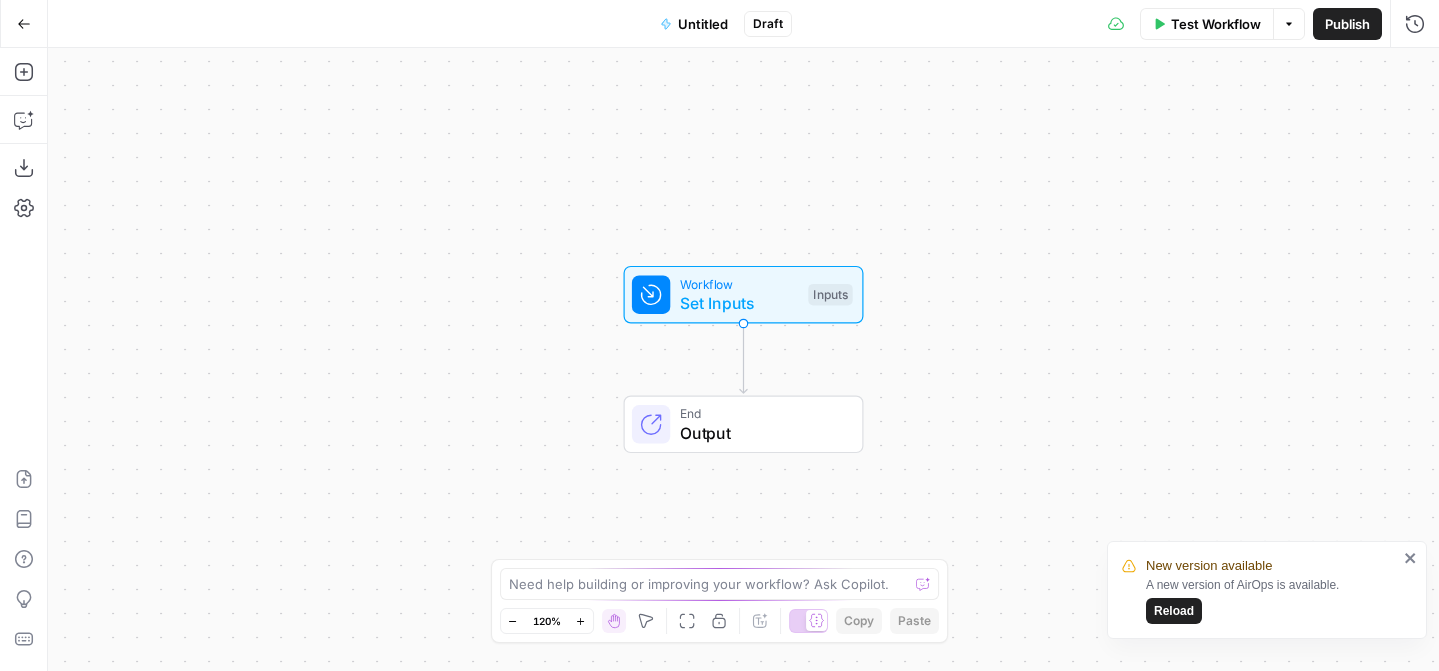 click on "Untitled" at bounding box center (703, 24) 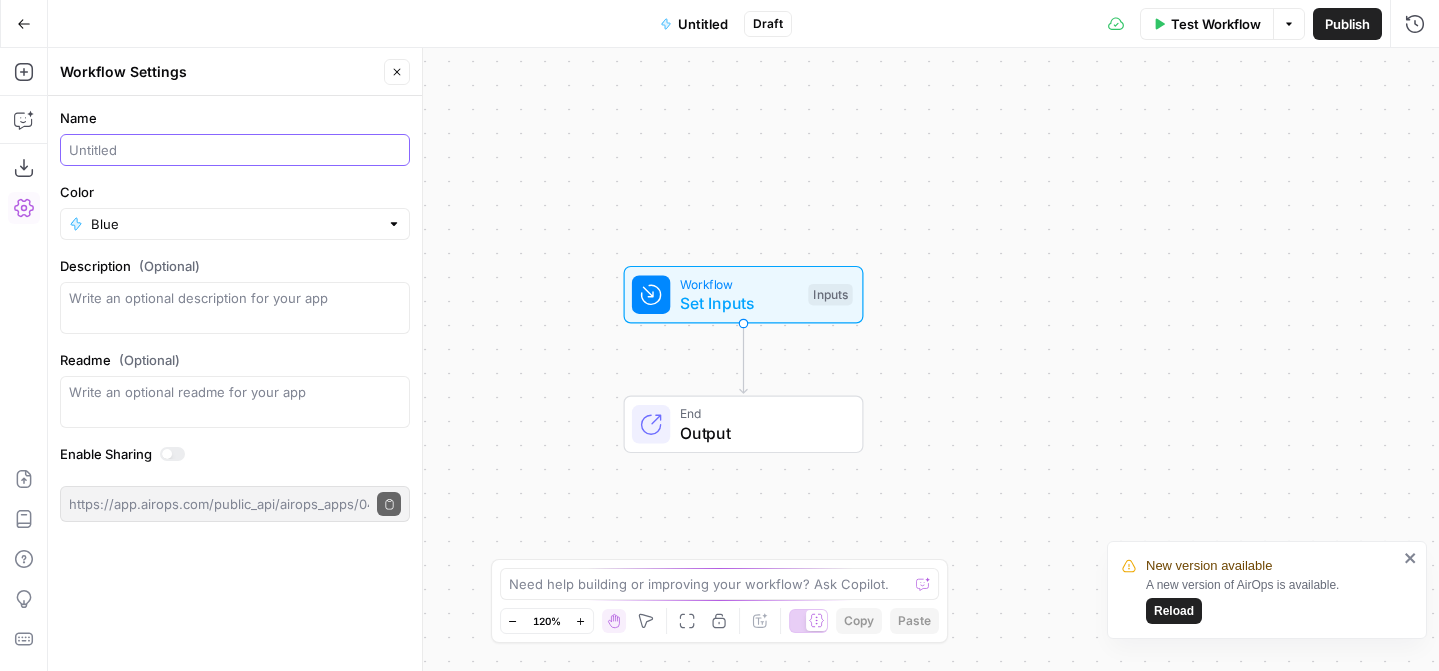 click on "Name" at bounding box center (235, 150) 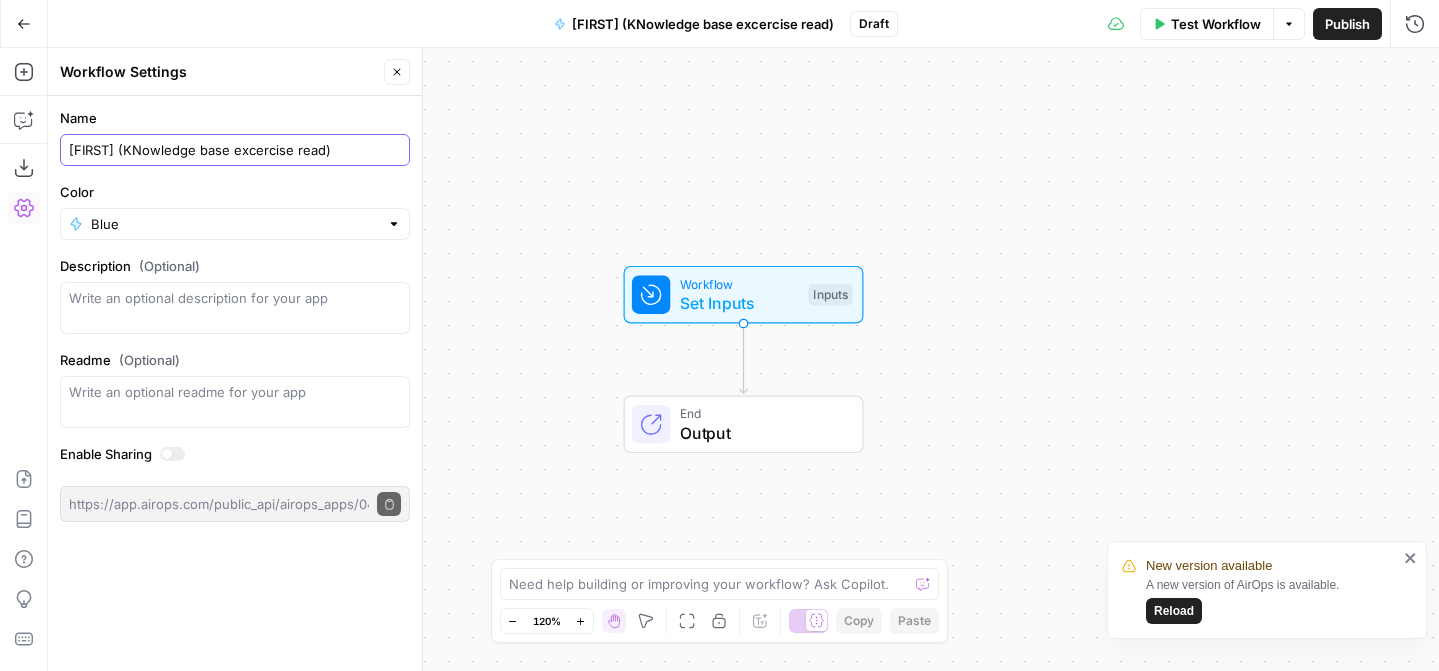 click on "[FIRST] (KNowledge base excercise read)" at bounding box center [235, 150] 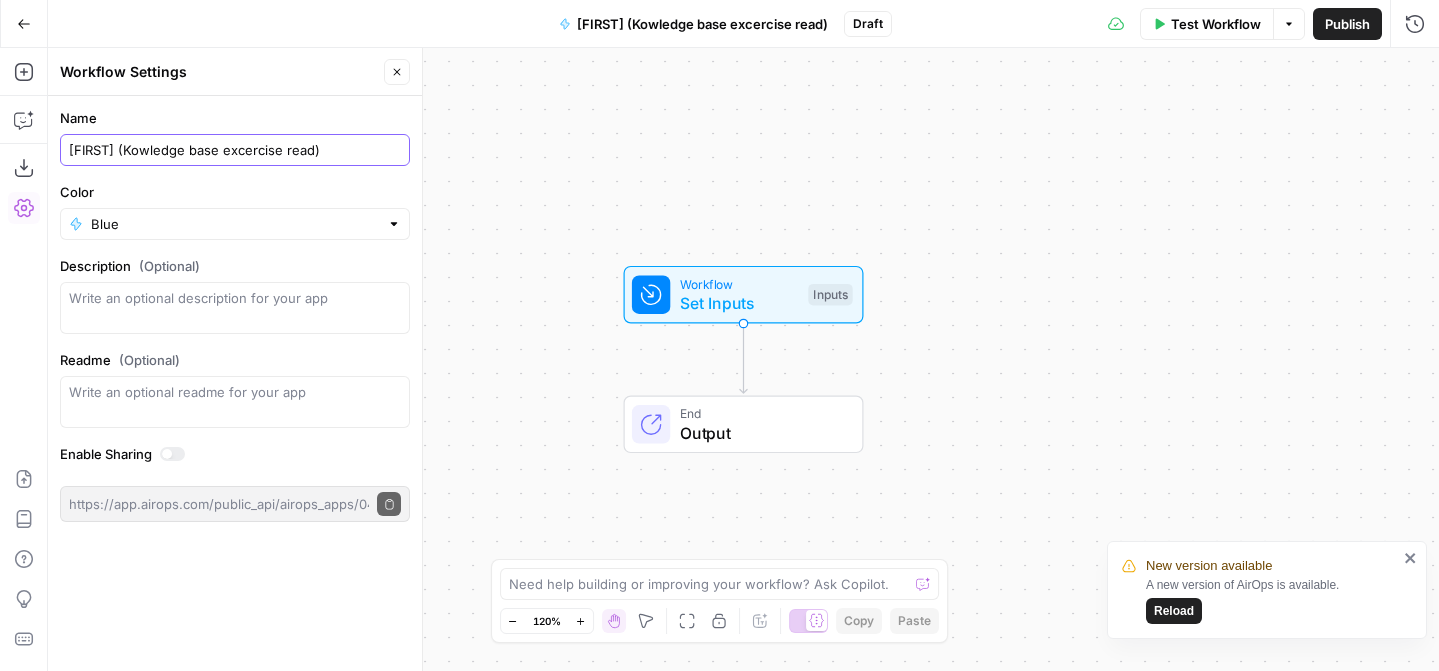 click on "[FIRST] (Kowledge base excercise read)" at bounding box center [235, 150] 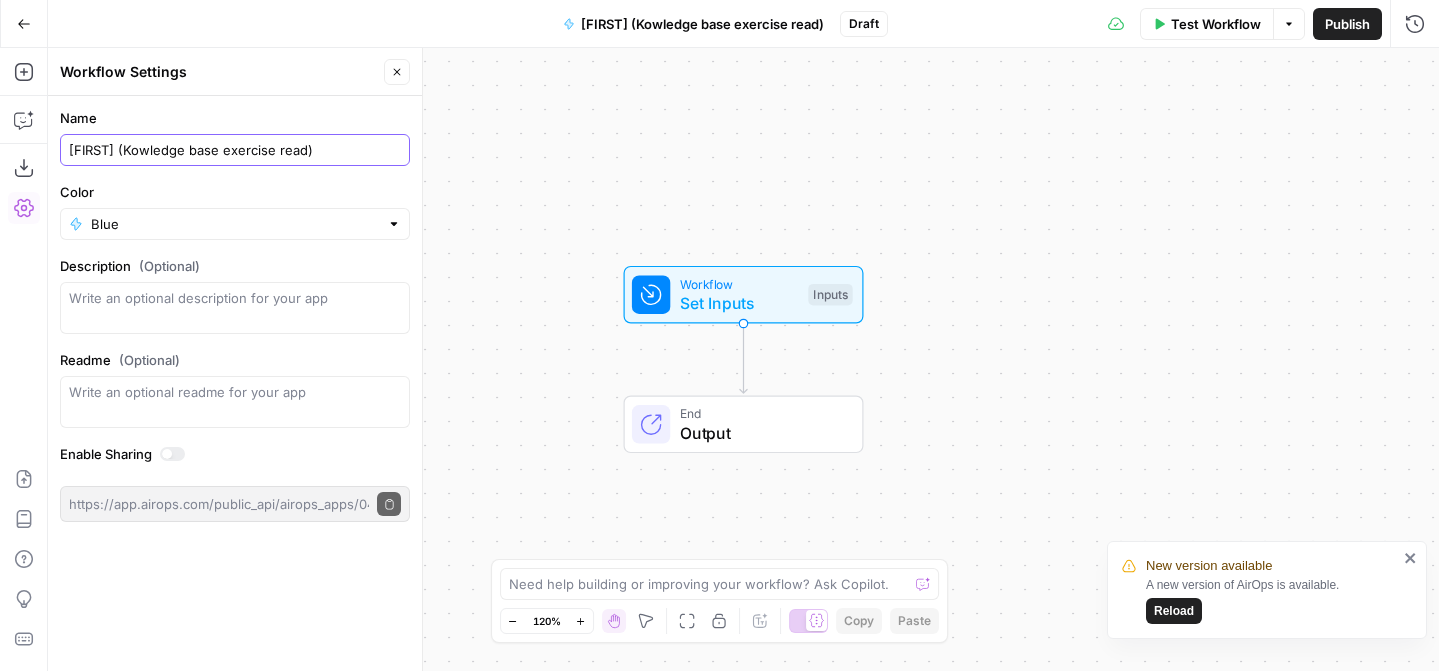 type on "[FIRST] (Kowledge base exercise read)" 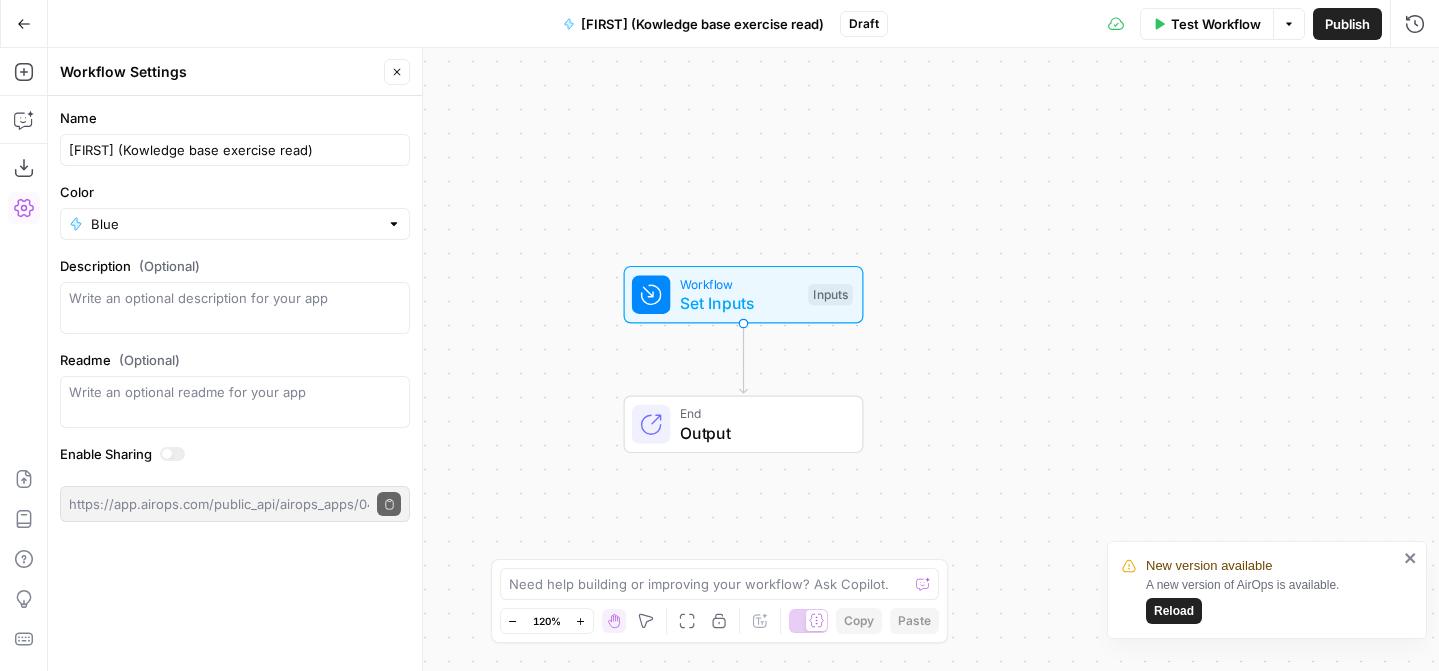 click on "Color" at bounding box center [235, 192] 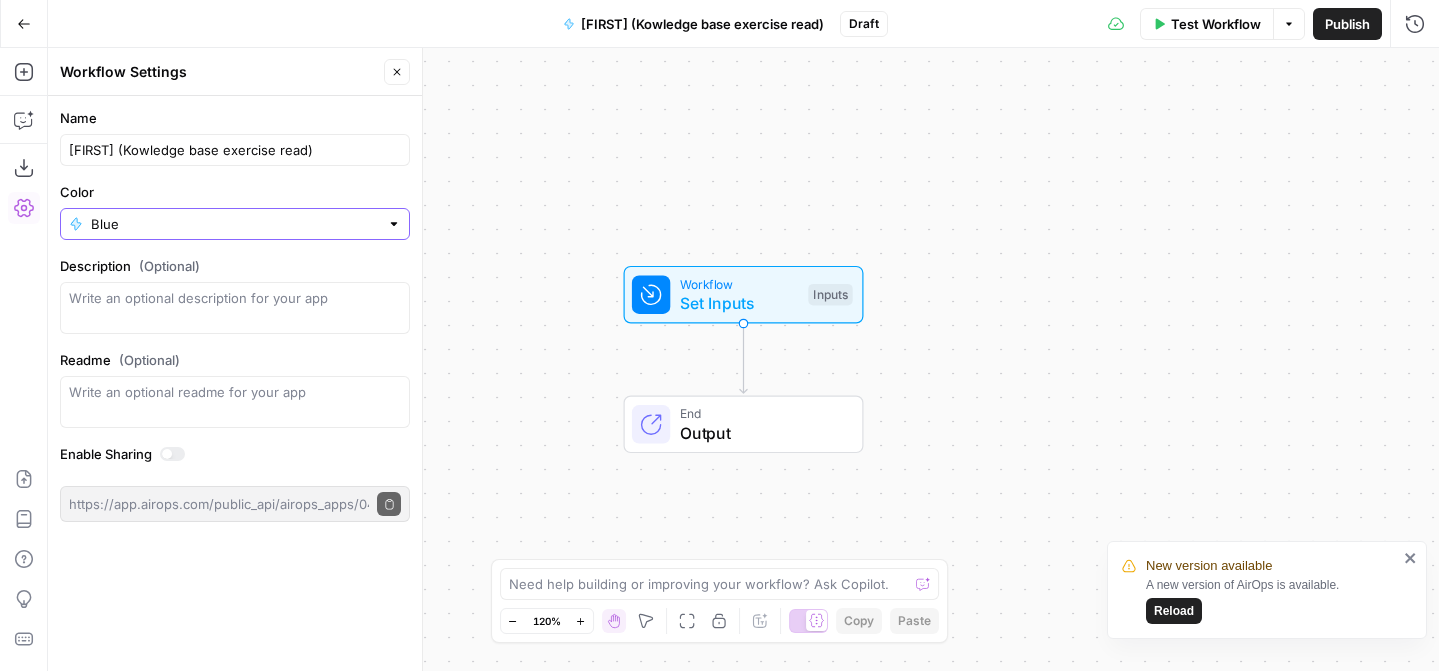 click on "Blue" at bounding box center (235, 224) 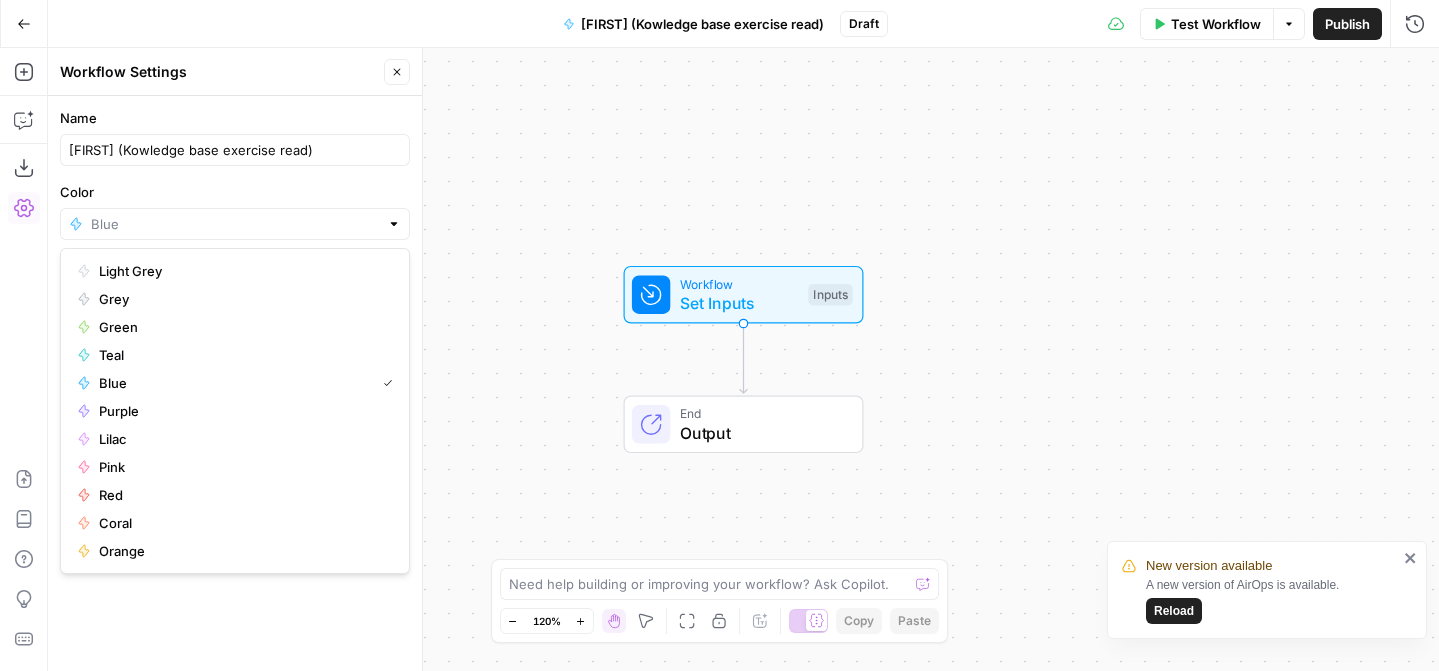 type on "Blue" 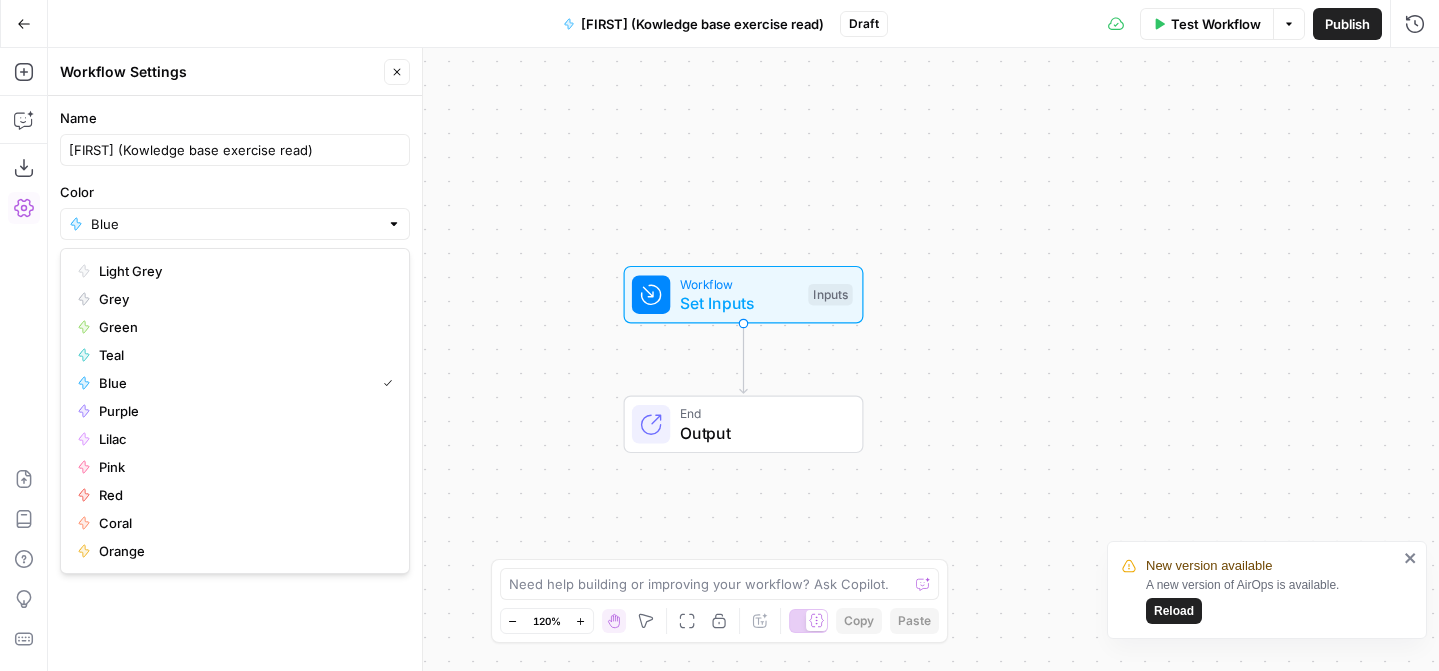 click on "Name [FIRST] (Kowledge base exercise read) Color Blue Description   (Optional) Readme   (Optional) Write an optional readme for your app Enable Sharing https://app.airops.com/public_api/airops_apps/043e150a-1314-46f0-8fdc-2ee4729e2d60/execute Copy public execute URL" at bounding box center (235, 315) 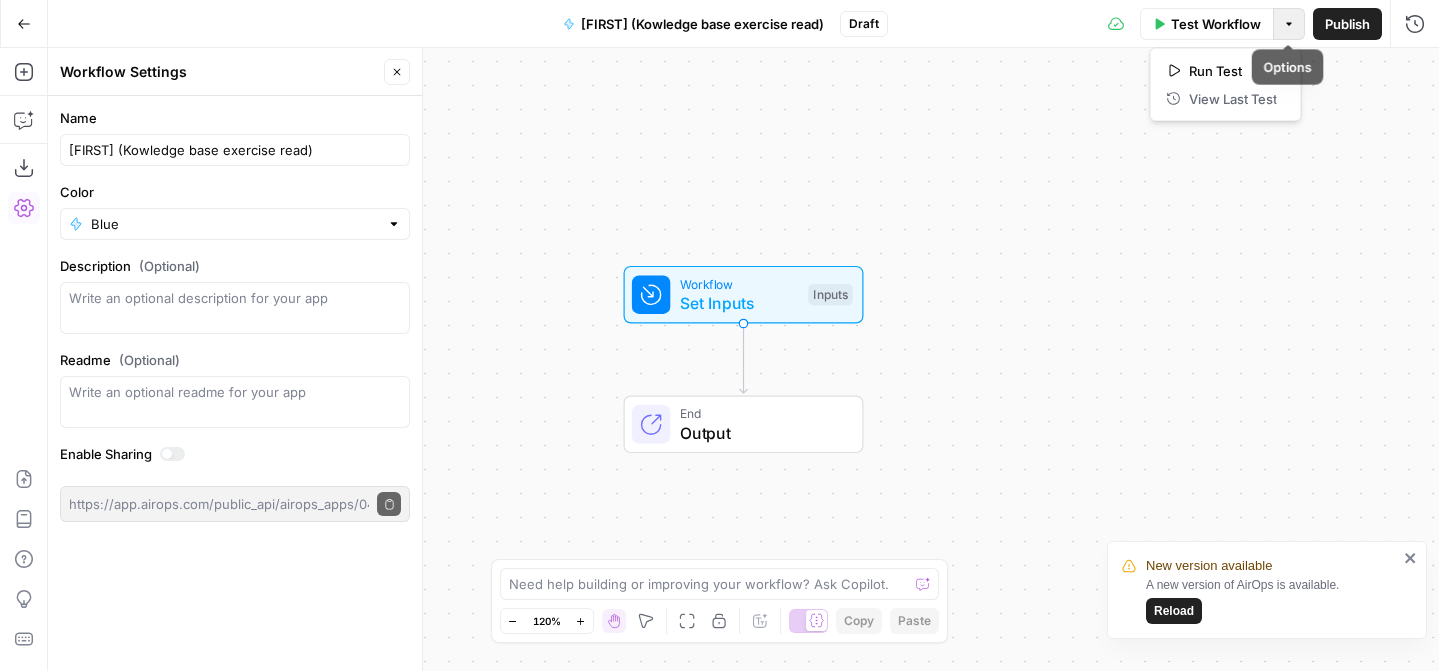 click 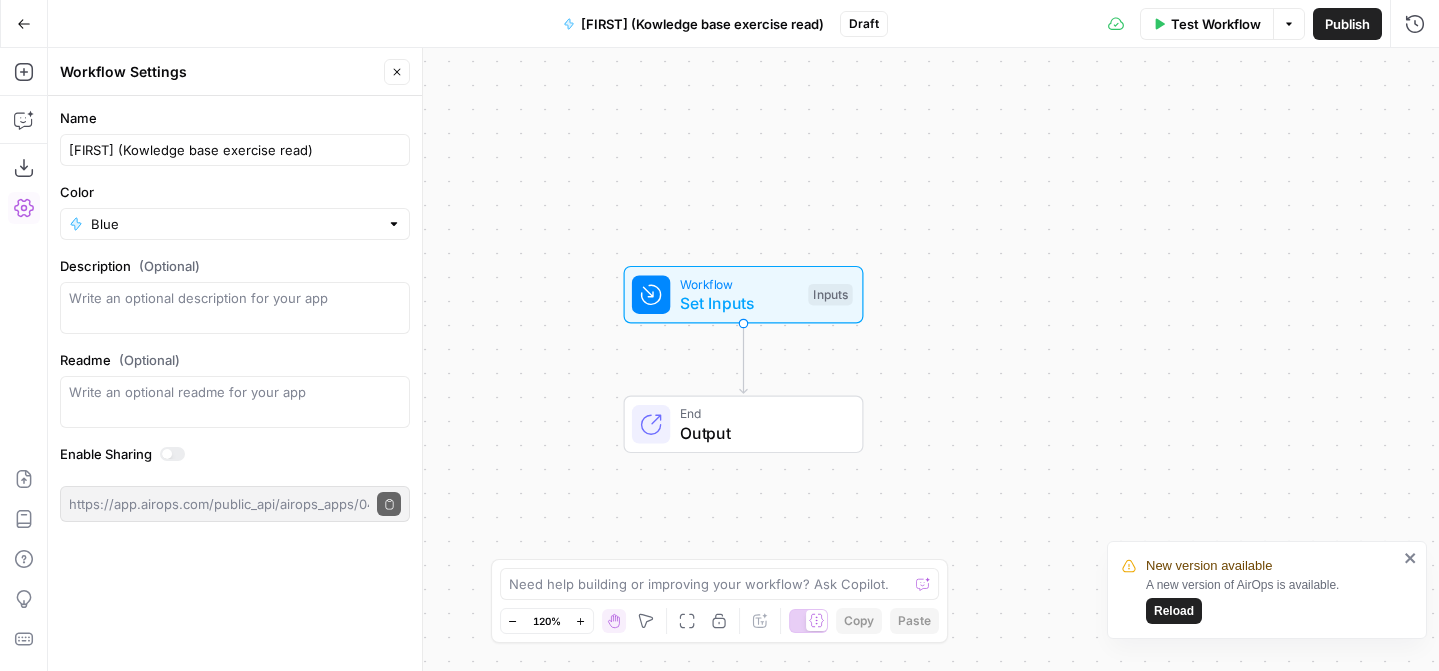 click on "Draft" at bounding box center [864, 24] 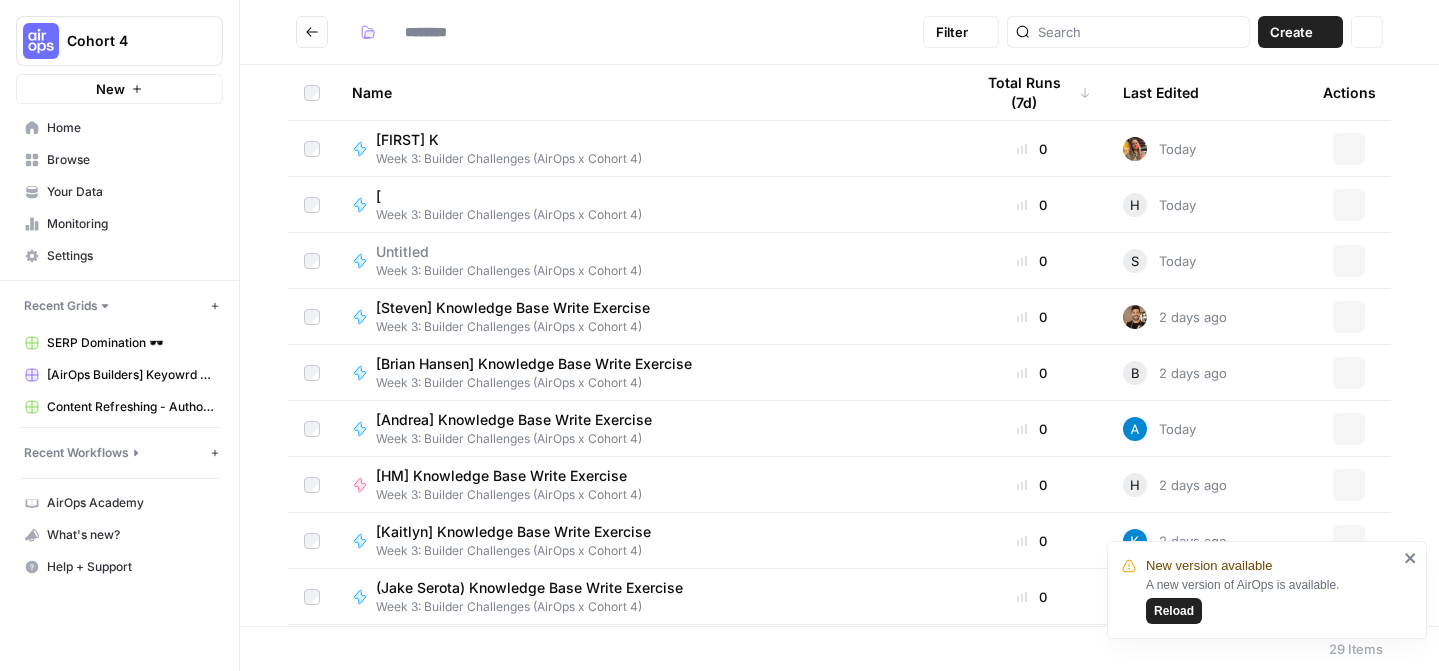 type on "**********" 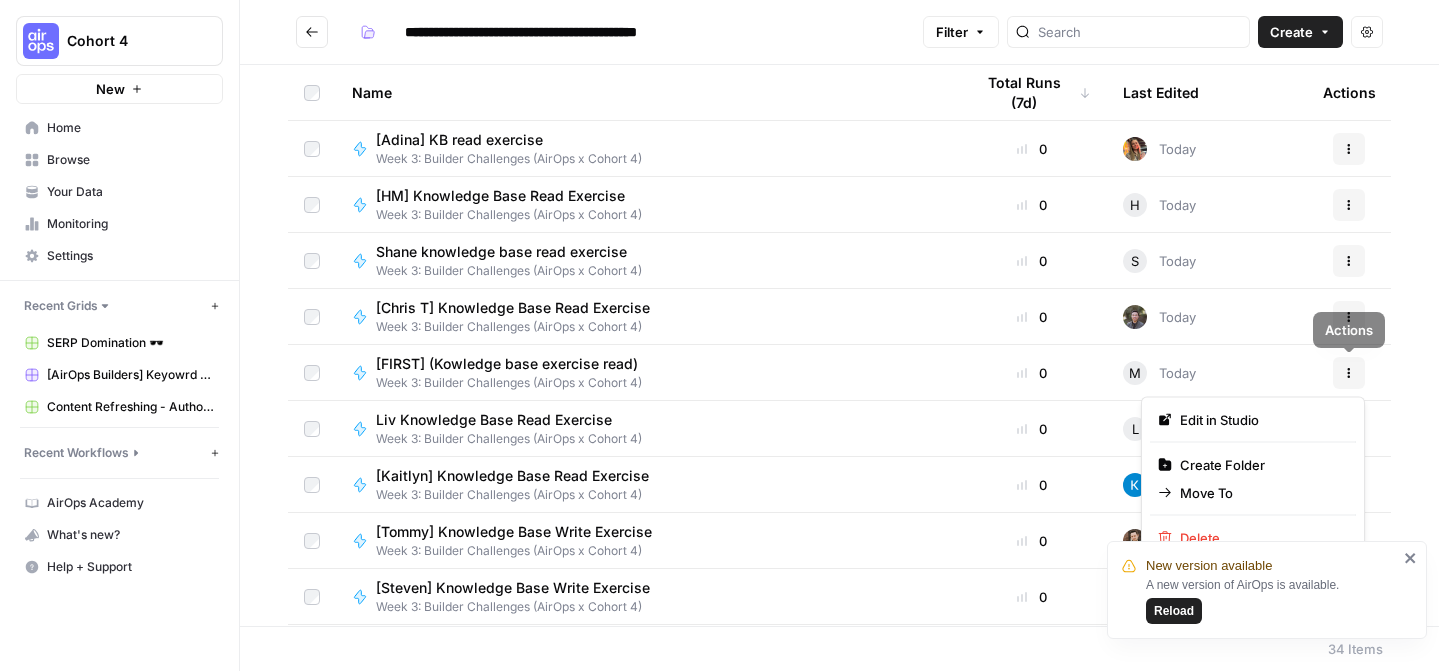click 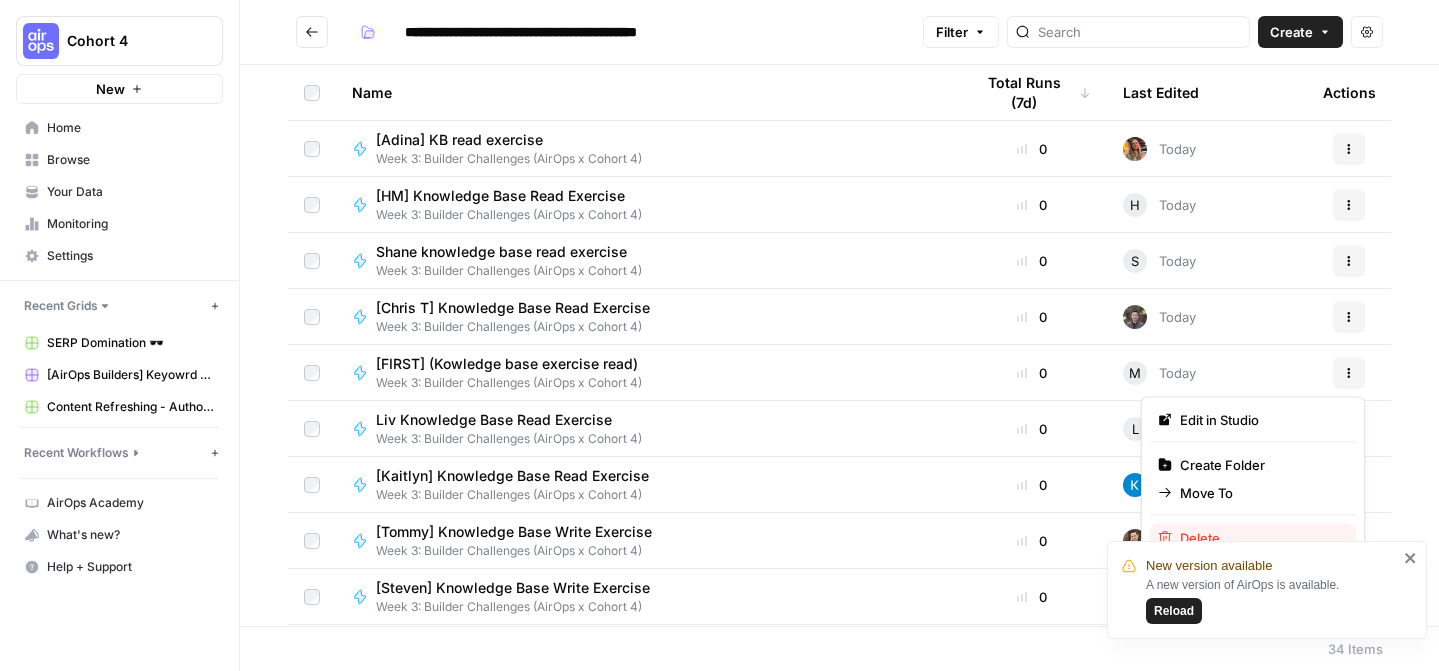 click on "Delete" at bounding box center (1260, 538) 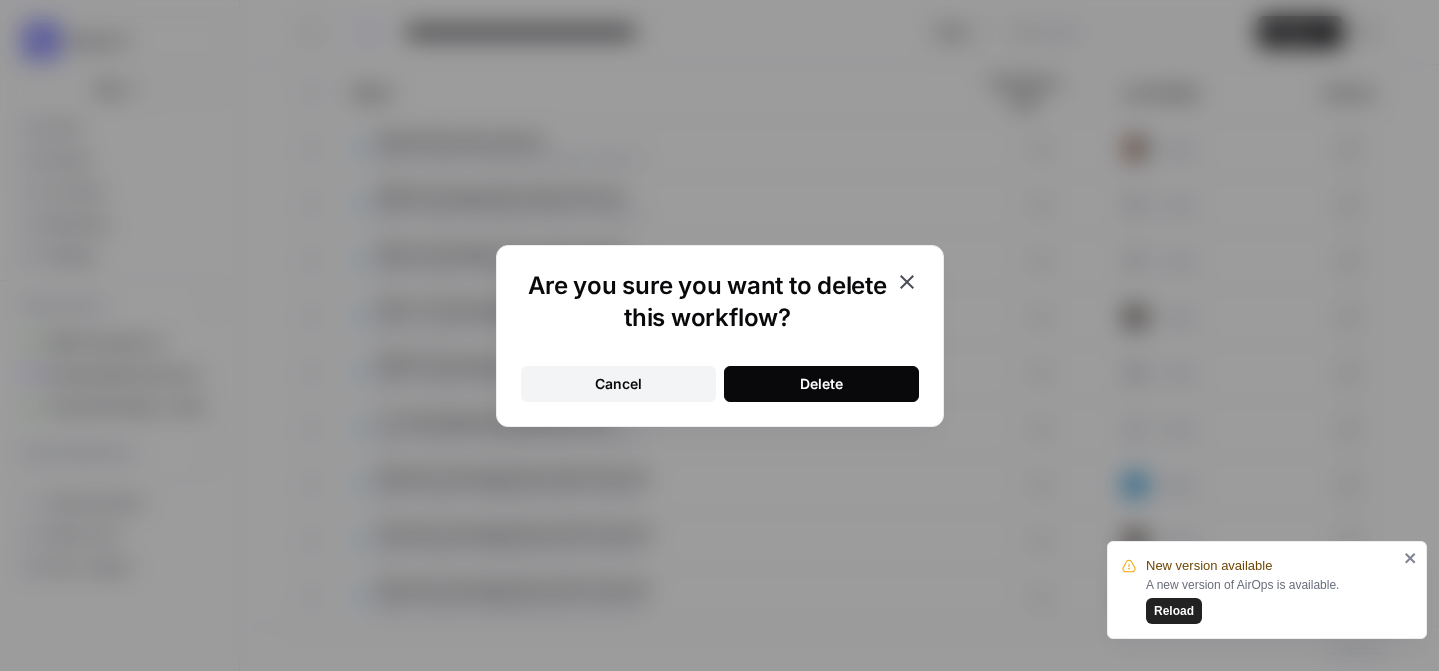 click on "Delete" at bounding box center [821, 384] 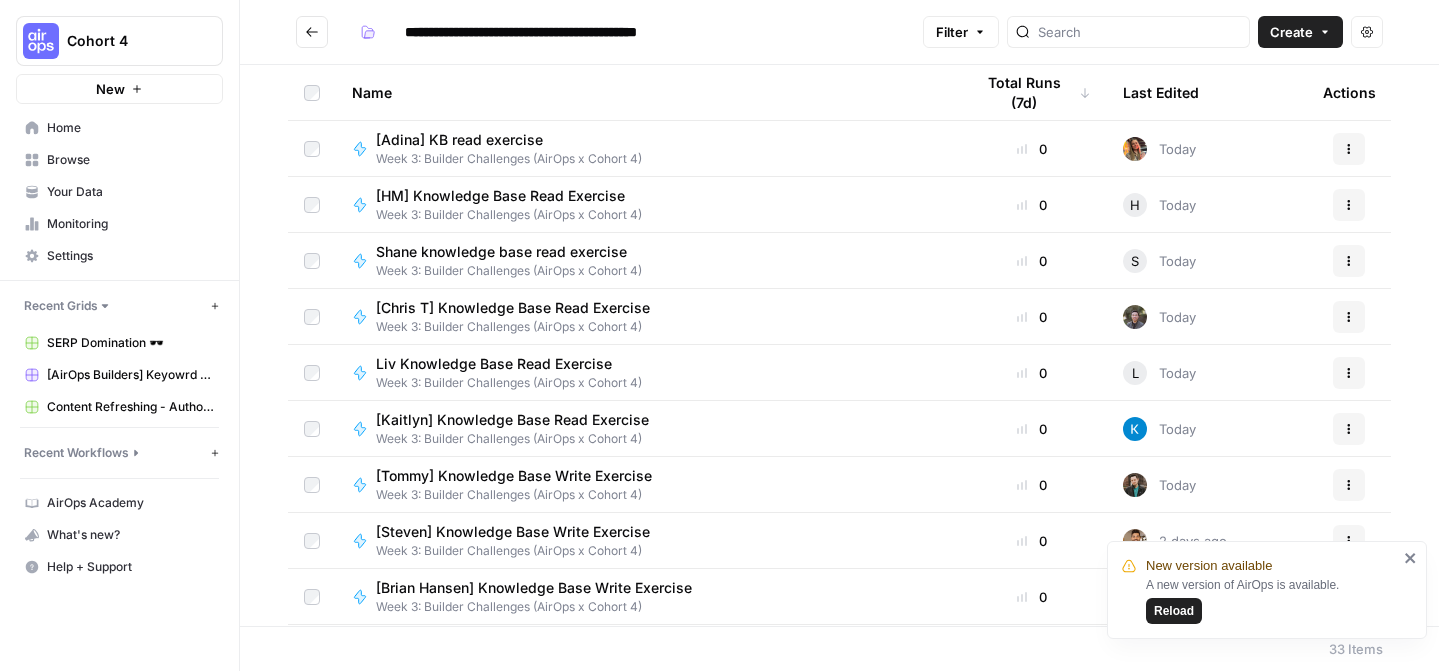 click on "New version available A new version of AirOps is available. Reload" at bounding box center [1267, 590] 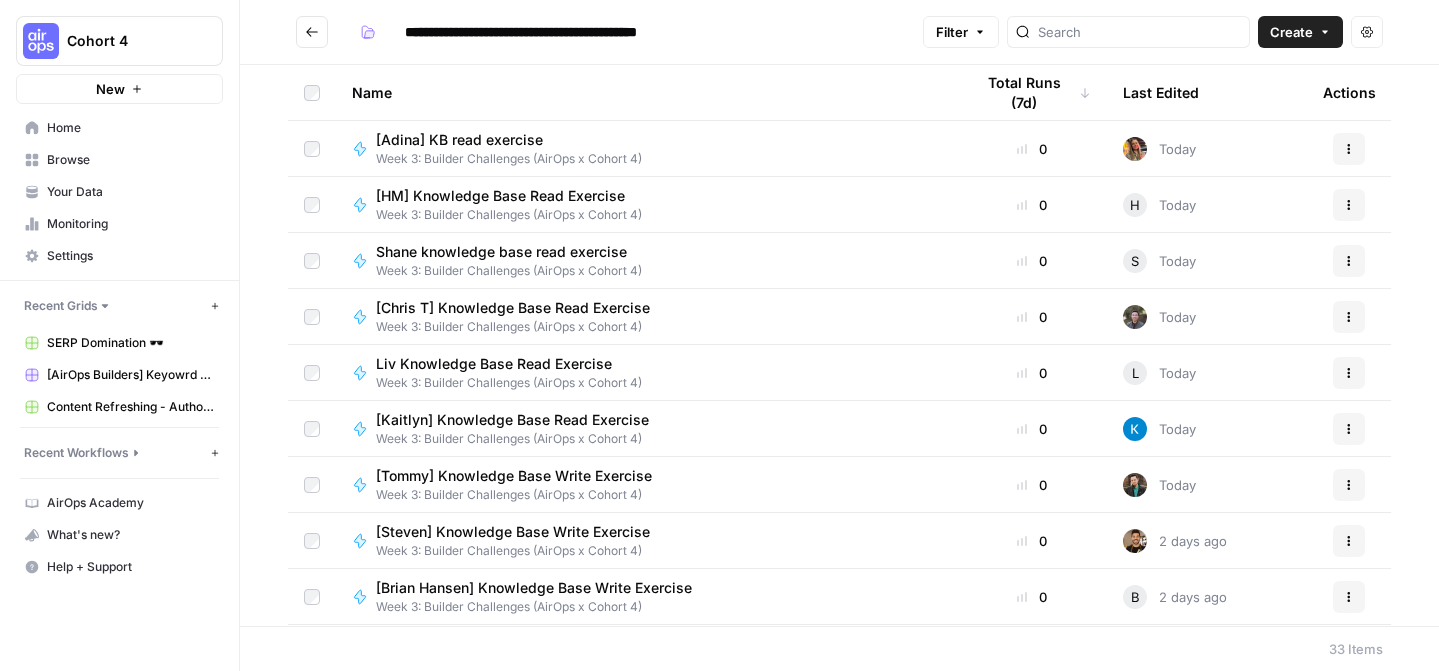 click on "[FIRST] [LAST] Knowledge Base Write Exercise  Week 3: Builder Challenges (AirOps x Cohort 4)" at bounding box center (646, 597) 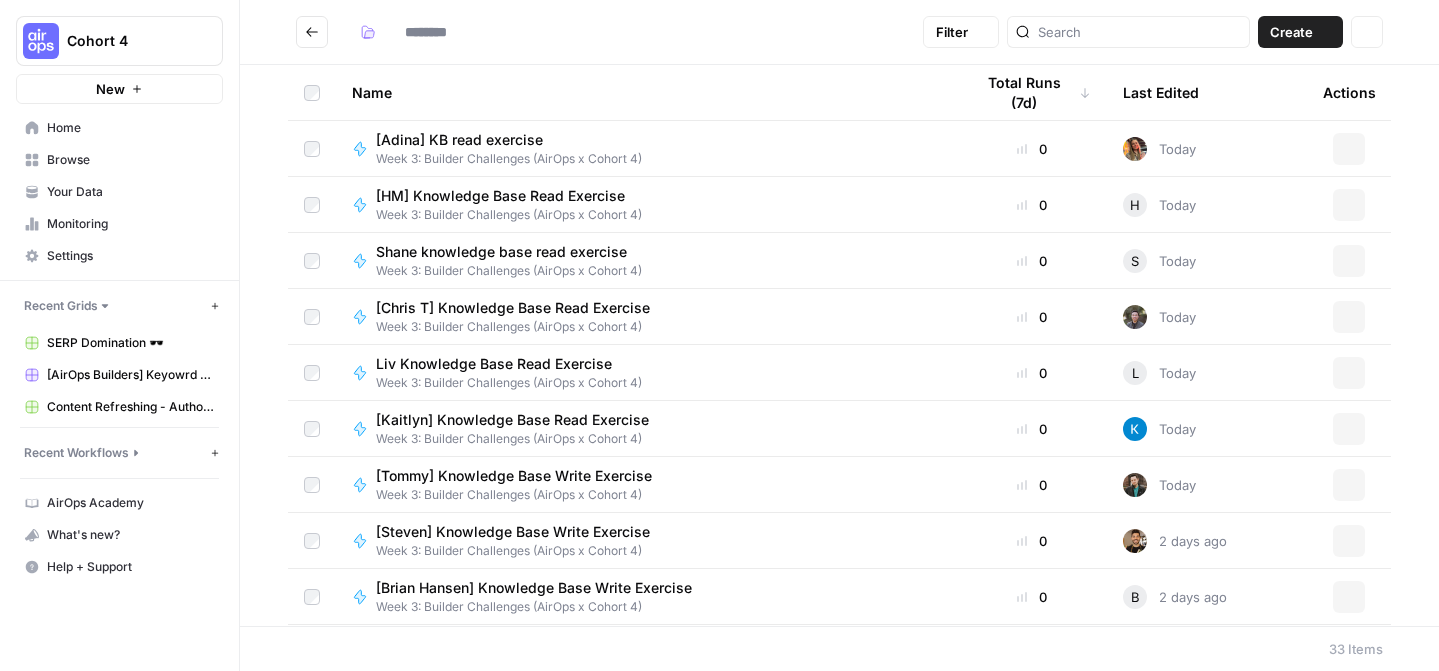 type on "**********" 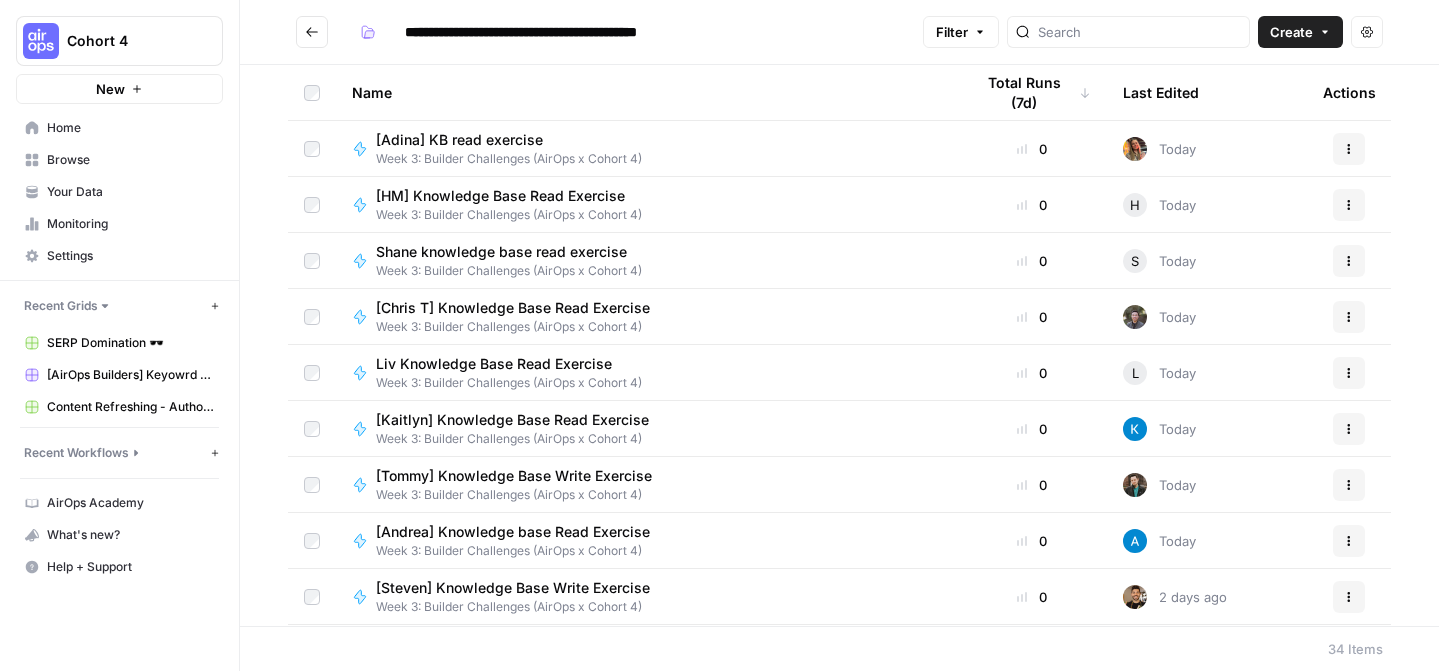 click on "Name Total Runs (7d) Last Edited Actions [[PERSON]] KB read exercise Week 3: Builder Challenges (AirOps x Cohort 4) 0 Today Actions [[PERSON]] Knowledge Base Read Exercise Week 3: Builder Challenges (AirOps x Cohort 4) 0 Today Actions [[PERSON]] knowledge base read exercise Week 3: Builder Challenges (AirOps x Cohort 4) 0 S Today Actions [[PERSON]] Knowledge Base Read Exercise Week 3: Builder Challenges (AirOps x Cohort 4) 0 Today Actions [[PERSON]] Knowledge Base Read Exercise Week 3: Builder Challenges (AirOps x Cohort 4) 0 L Today Actions [[PERSON]] Knowledge Base Read Exercise Week 3: Builder Challenges (AirOps x Cohort 4) 0 Today Actions [[PERSON]] Knowledge Base Write Exercise Week 3: Builder Challenges (AirOps x Cohort 4) 0 Today Actions [[PERSON]] Knowledge base Read Exercise Week 3: Builder Challenges (AirOps x Cohort 4) 0 Today Actions [[PERSON]] Knowledge Base Write Exercise Week 3: Builder Challenges (AirOps x Cohort 4) 0 2 days ago Actions [[PERSON]] Knowledge Base Write Exercise  0 B 2 days ago Actions 0 Today Actions" at bounding box center [839, 345] 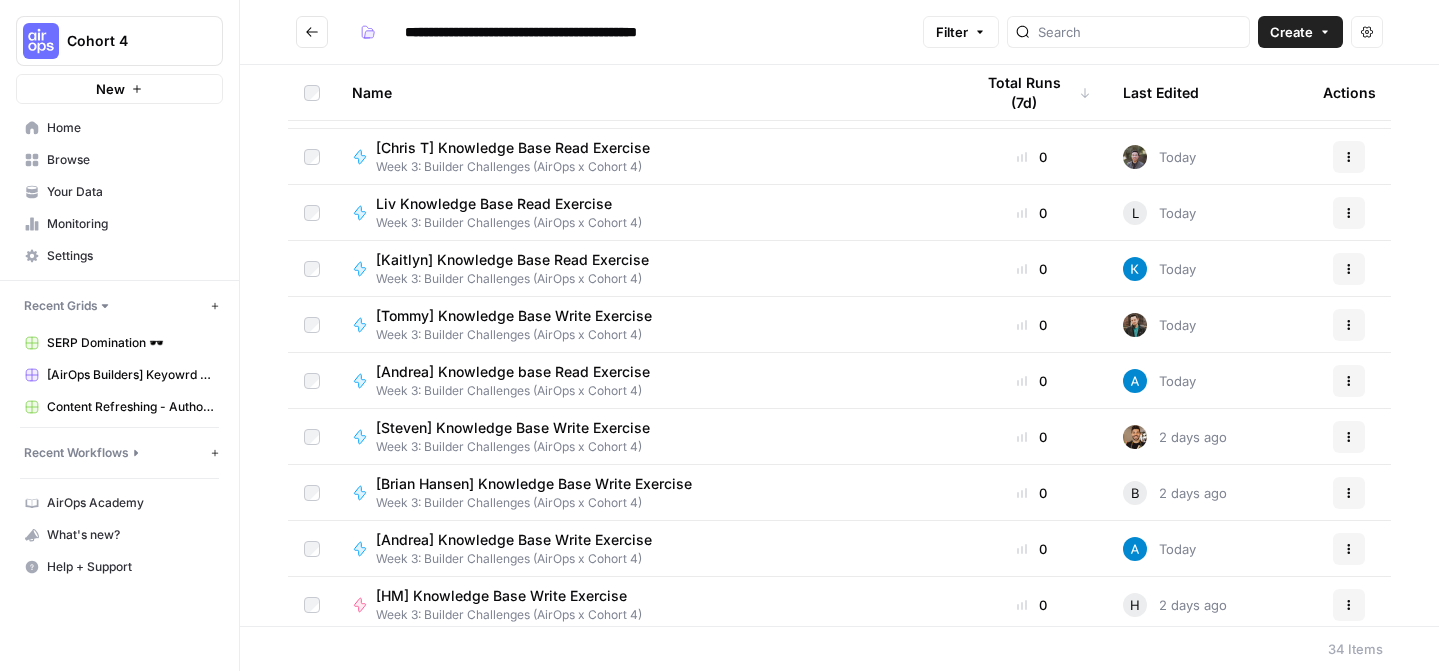 scroll, scrollTop: 200, scrollLeft: 0, axis: vertical 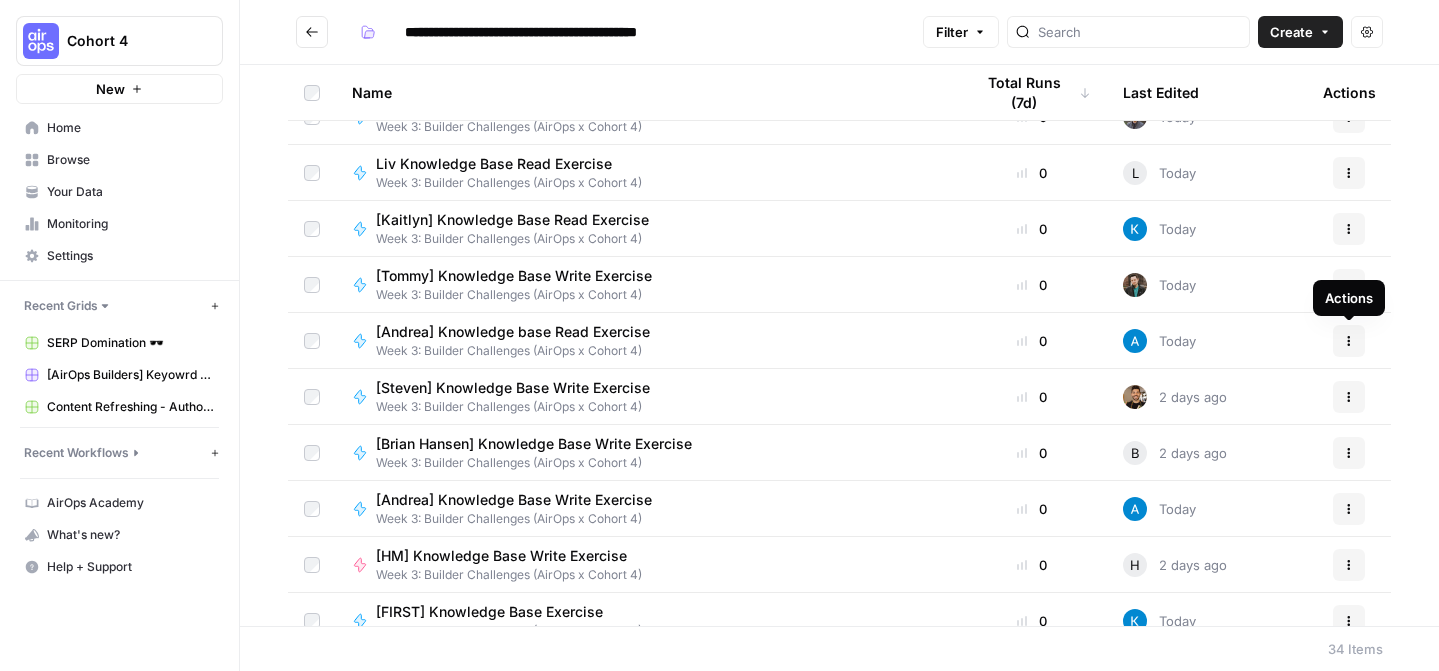 click 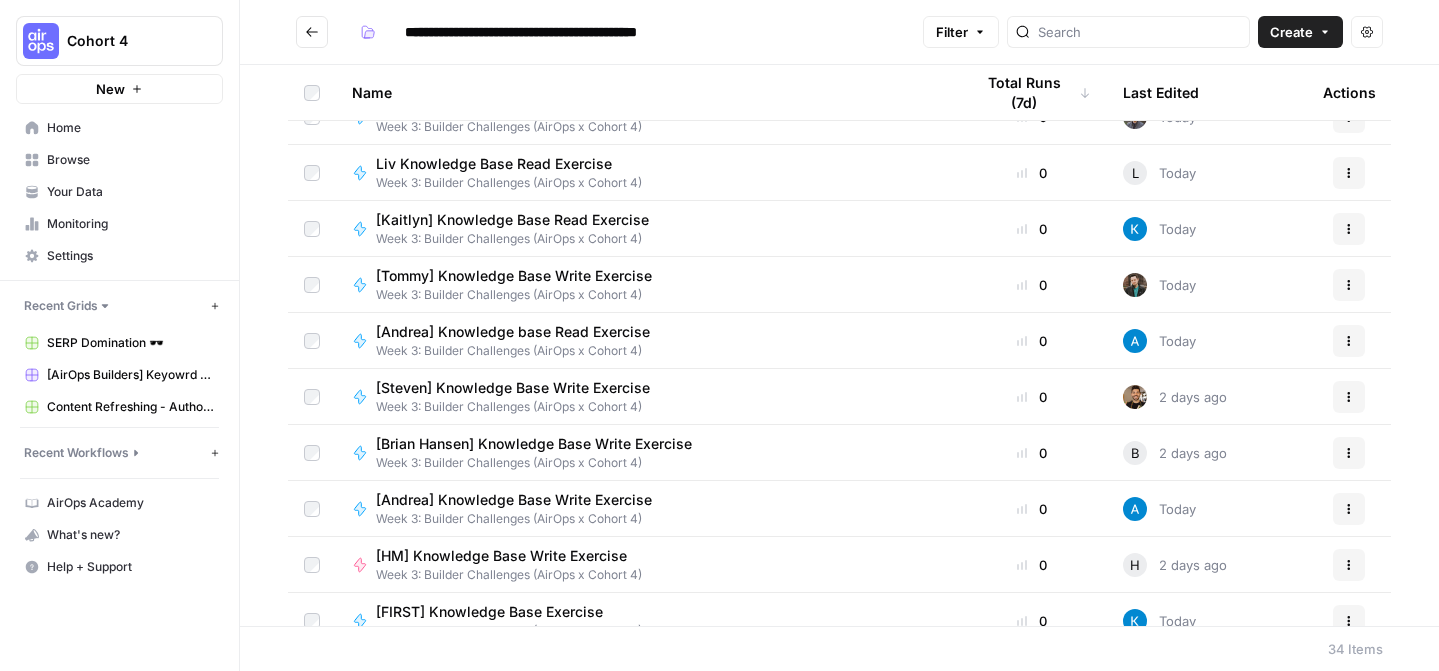 click on "Name Total Runs (7d) Last Edited Actions [[PERSON]] KB read exercise Week 3: Builder Challenges (AirOps x Cohort 4) 0 Today Actions [[PERSON]] Knowledge Base Read Exercise Week 3: Builder Challenges (AirOps x Cohort 4) 0 Today Actions [[PERSON]] knowledge base read exercise Week 3: Builder Challenges (AirOps x Cohort 4) 0 S Today Actions [[PERSON]] Knowledge Base Read Exercise Week 3: Builder Challenges (AirOps x Cohort 4) 0 Today Actions [[PERSON]] Knowledge Base Read Exercise Week 3: Builder Challenges (AirOps x Cohort 4) 0 L Today Actions [[PERSON]] Knowledge Base Read Exercise Week 3: Builder Challenges (AirOps x Cohort 4) 0 Today Actions [[PERSON]] Knowledge Base Write Exercise Week 3: Builder Challenges (AirOps x Cohort 4) 0 Today Actions [[PERSON]] Knowledge base Read Exercise Week 3: Builder Challenges (AirOps x Cohort 4) 0 Today Actions [[PERSON]] Knowledge Base Write Exercise Week 3: Builder Challenges (AirOps x Cohort 4) 0 2 days ago Actions [[PERSON]] Knowledge Base Write Exercise  0 B 2 days ago Actions 0 Today Actions" at bounding box center [839, 345] 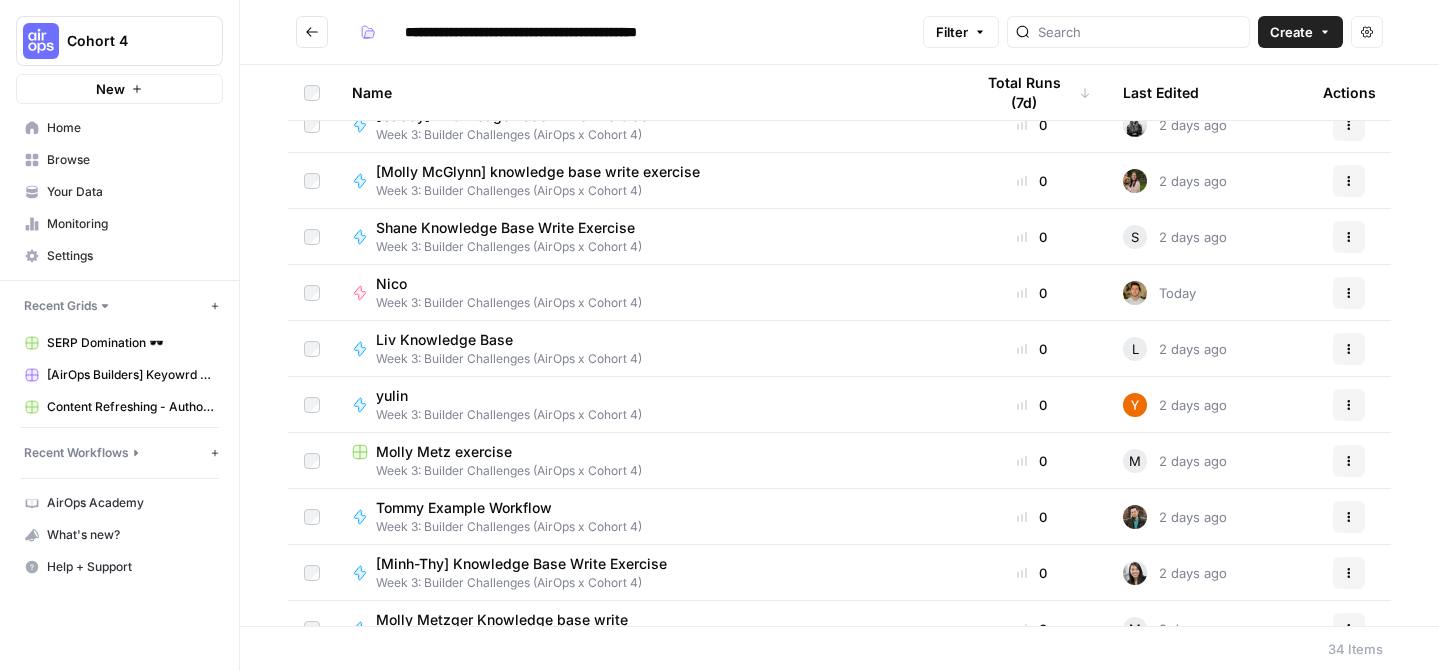 scroll, scrollTop: 1240, scrollLeft: 0, axis: vertical 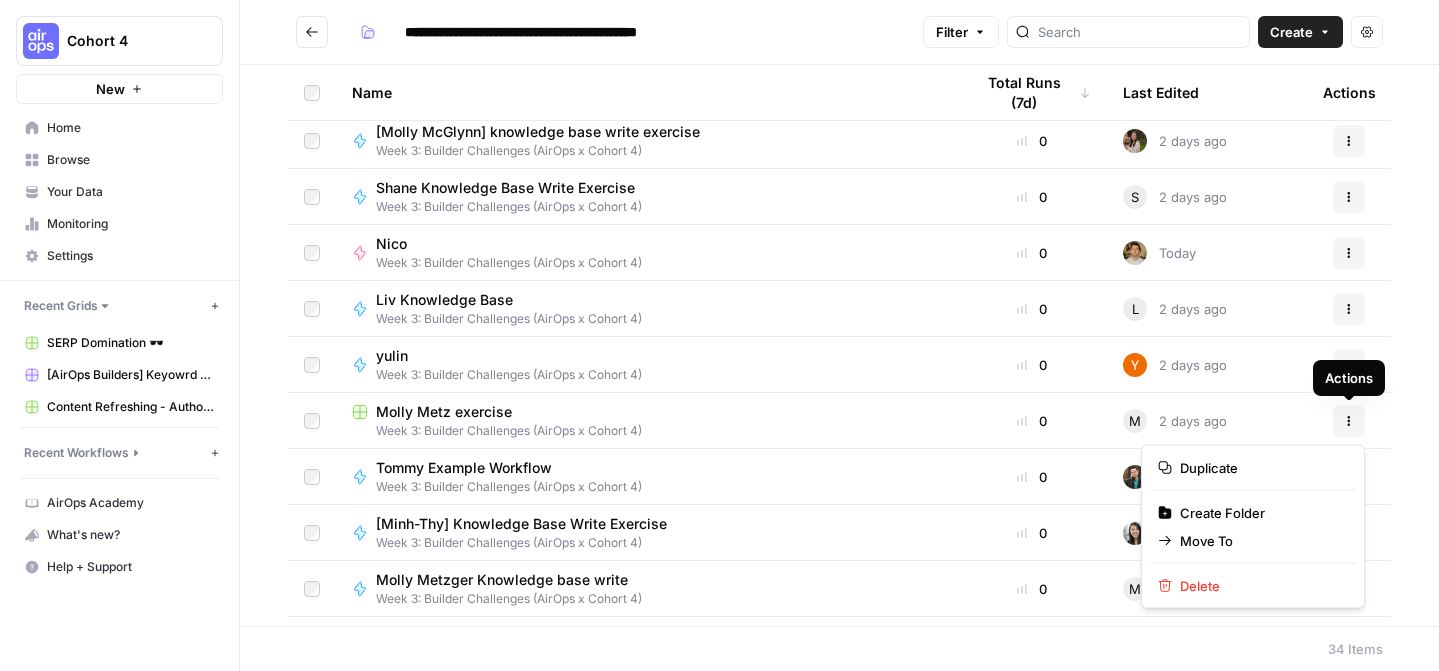 click 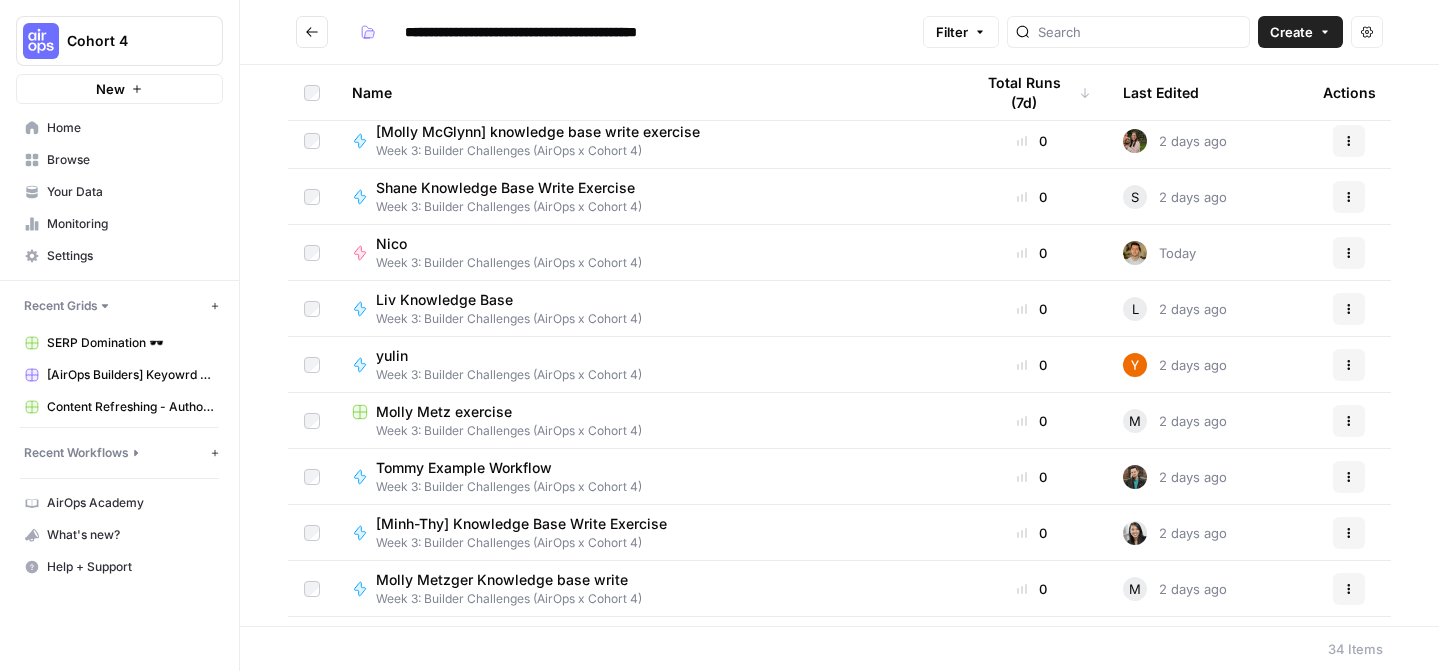 click on "Molly Metz exercise" at bounding box center [444, 412] 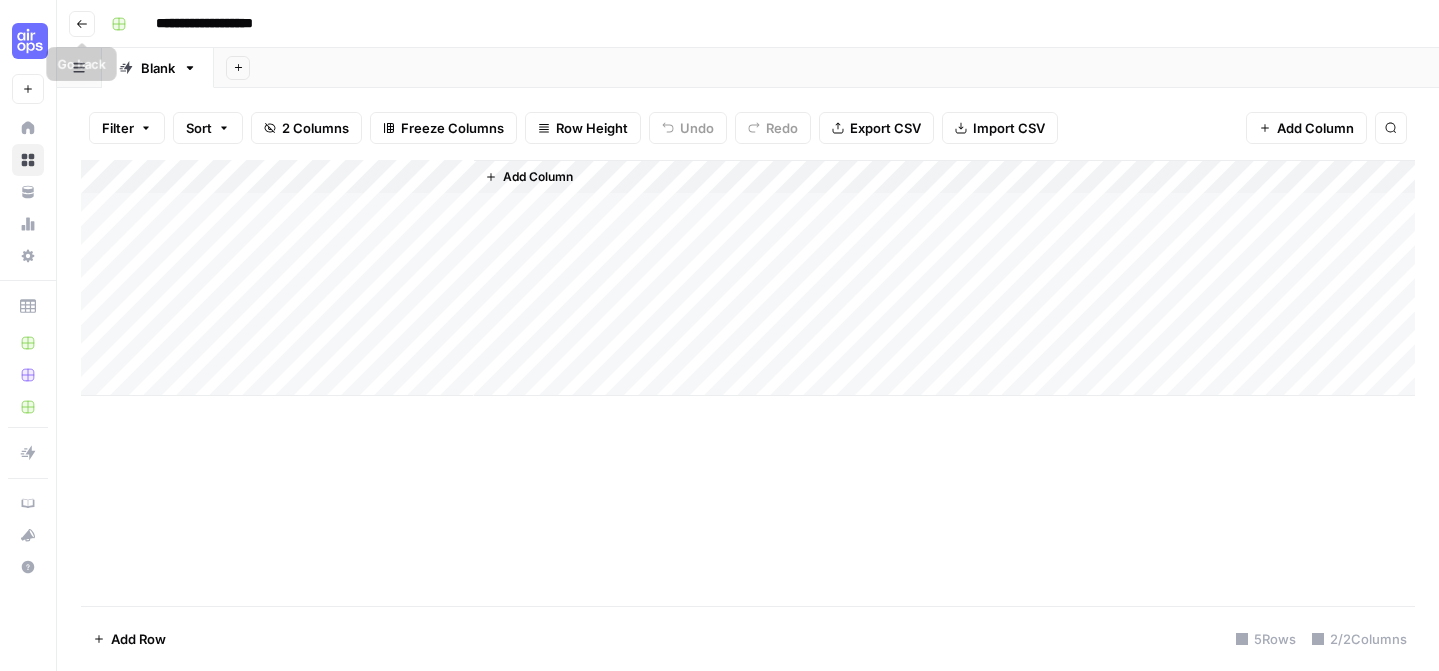 click 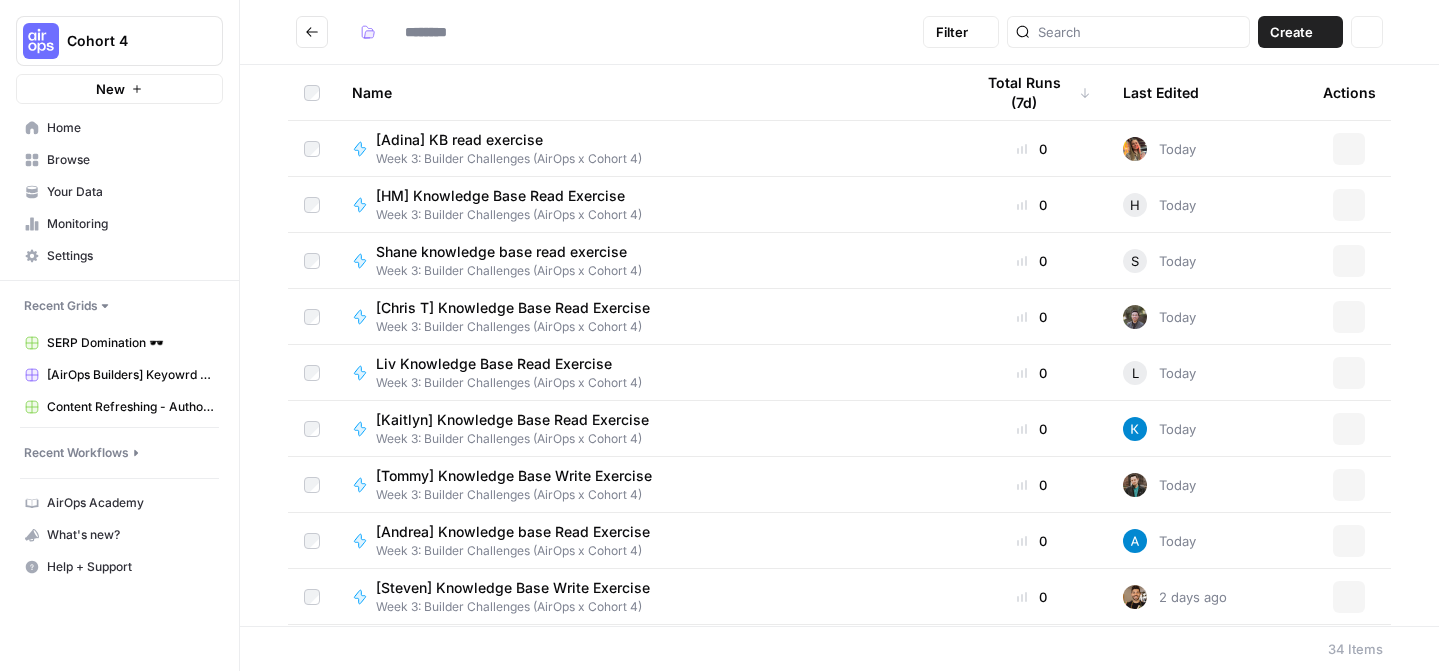 type on "**********" 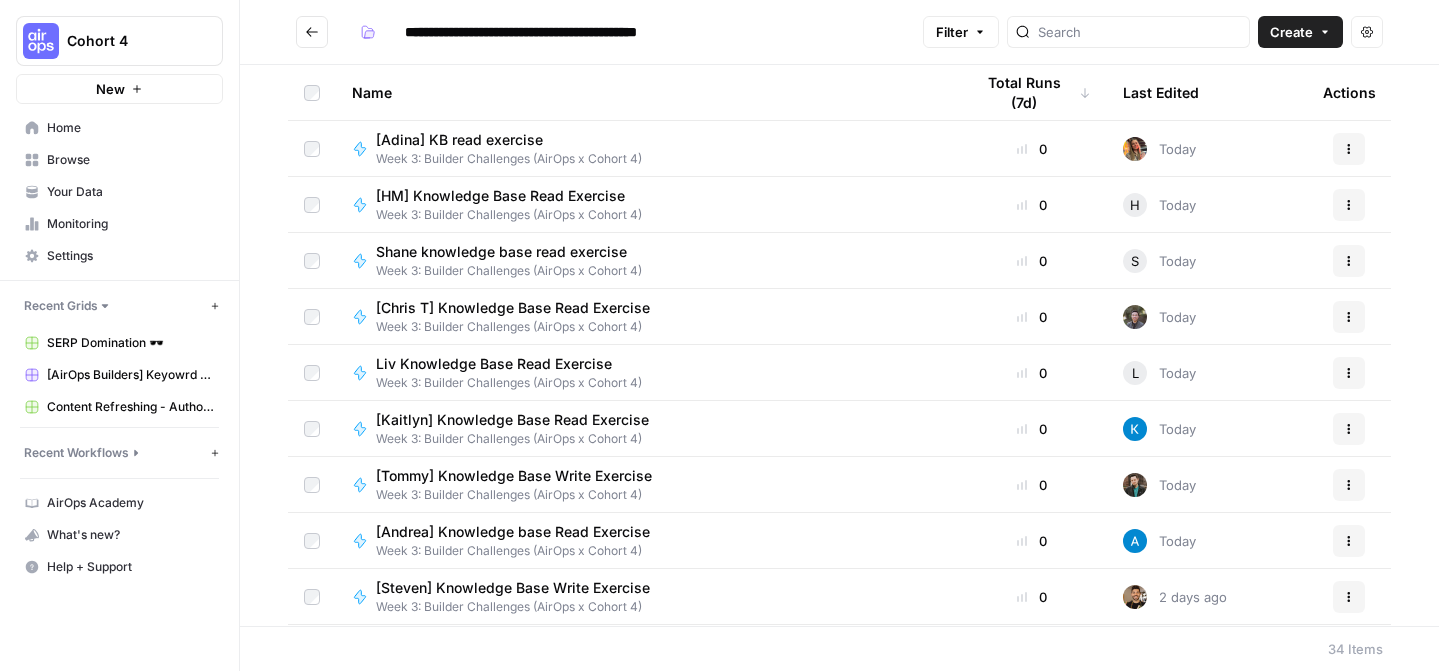 click on "Name Total Runs (7d) Last Edited Actions [[PERSON]] KB read exercise Week 3: Builder Challenges (AirOps x Cohort 4) 0 Today Actions [[PERSON]] Knowledge Base Read Exercise Week 3: Builder Challenges (AirOps x Cohort 4) 0 Today Actions [[PERSON]] knowledge base read exercise Week 3: Builder Challenges (AirOps x Cohort 4) 0 S Today Actions [[PERSON]] Knowledge Base Read Exercise Week 3: Builder Challenges (AirOps x Cohort 4) 0 Today Actions [[PERSON]] Knowledge Base Read Exercise Week 3: Builder Challenges (AirOps x Cohort 4) 0 L Today Actions [[PERSON]] Knowledge Base Read Exercise Week 3: Builder Challenges (AirOps x Cohort 4) 0 Today Actions [[PERSON]] Knowledge Base Write Exercise Week 3: Builder Challenges (AirOps x Cohort 4) 0 Today Actions [[PERSON]] Knowledge base Read Exercise Week 3: Builder Challenges (AirOps x Cohort 4) 0 Today Actions [[PERSON]] Knowledge Base Write Exercise Week 3: Builder Challenges (AirOps x Cohort 4) 0 2 days ago Actions [[PERSON]] Knowledge Base Write Exercise  0 B 2 days ago Actions 0 Today Actions" at bounding box center (839, 345) 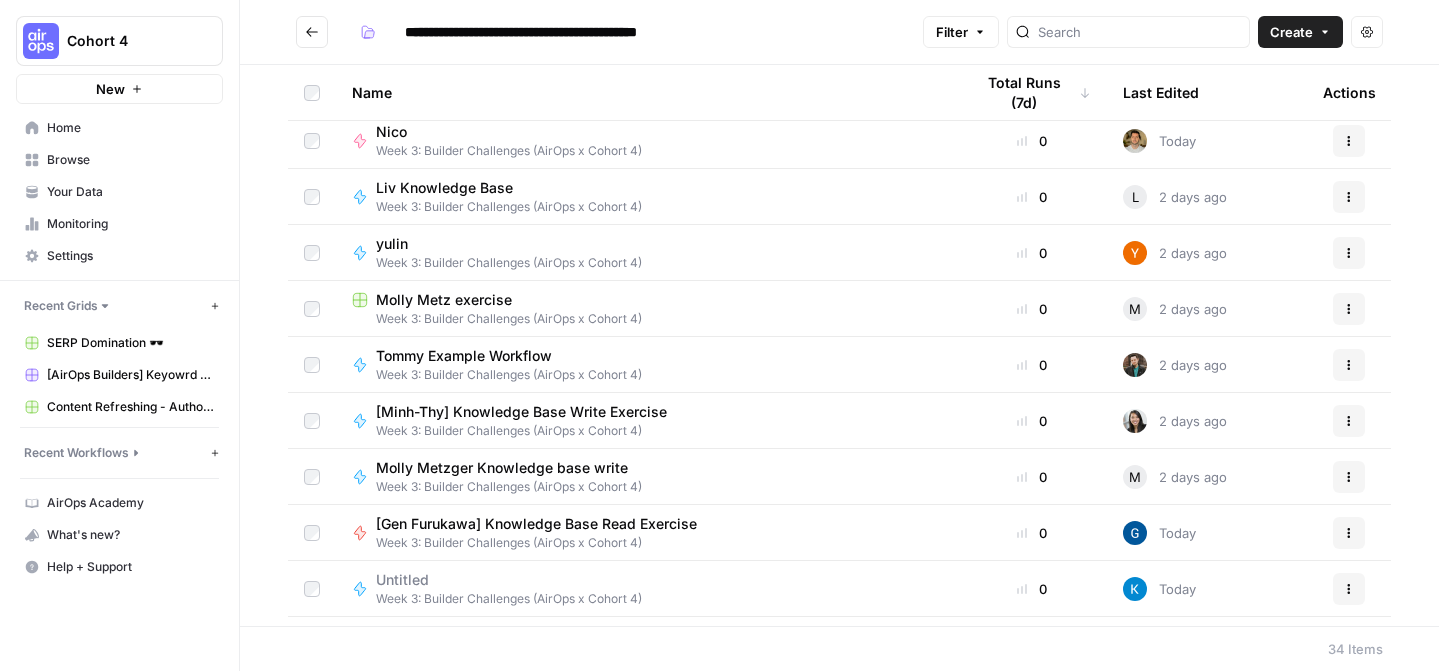 scroll, scrollTop: 1360, scrollLeft: 0, axis: vertical 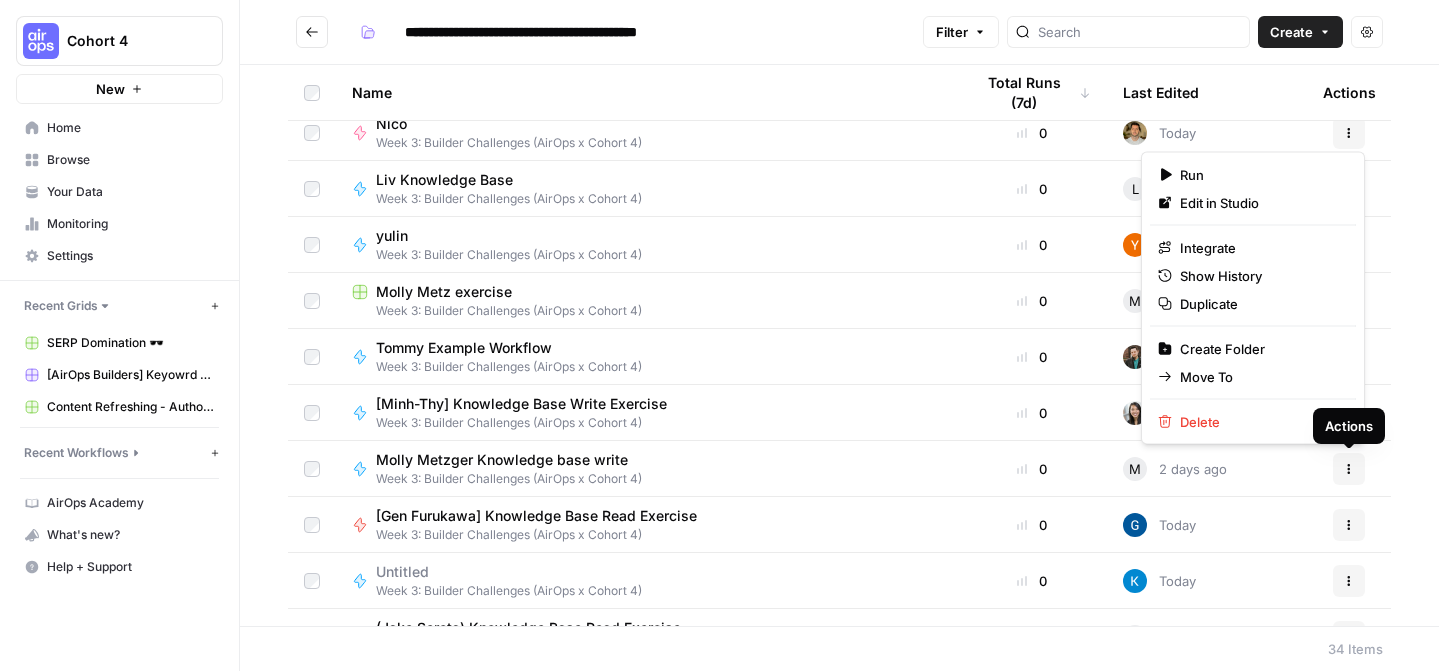 click 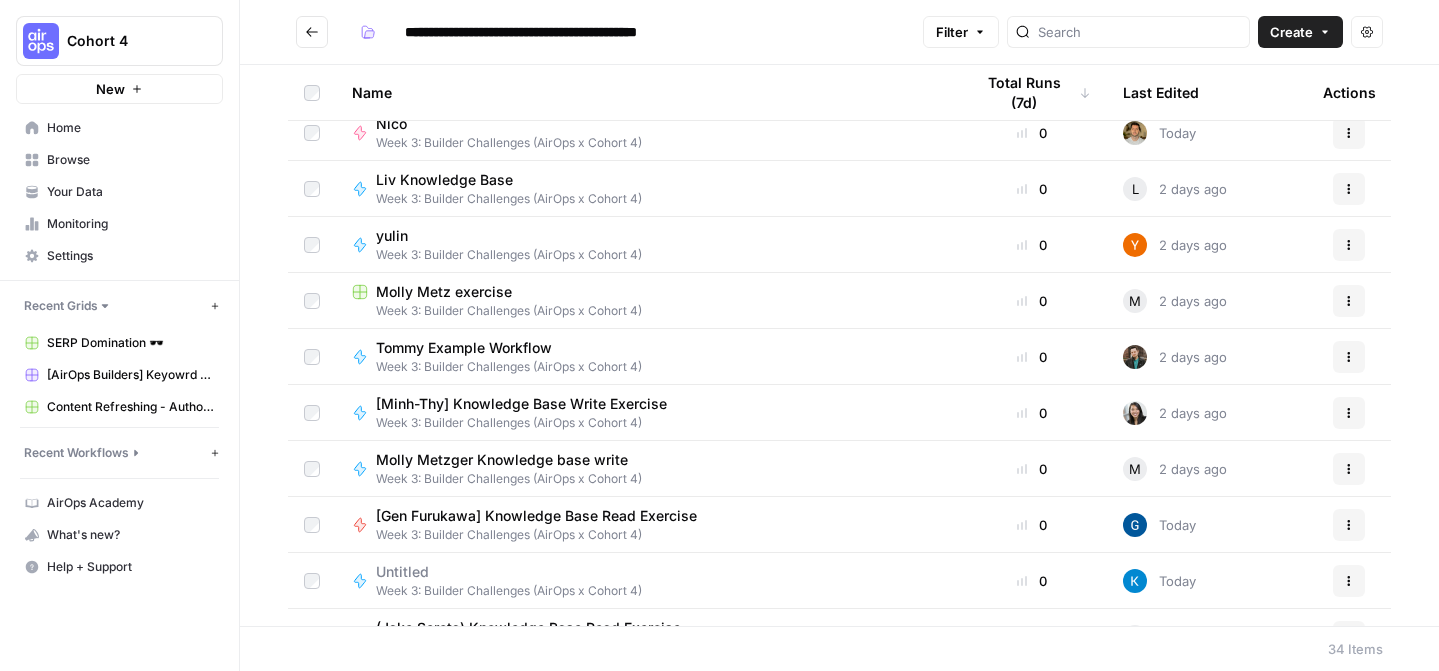 click on "[FIRST] [LAST] Knowledge base write Week 3: Builder Challenges (AirOps x Cohort 4)" at bounding box center [646, 469] 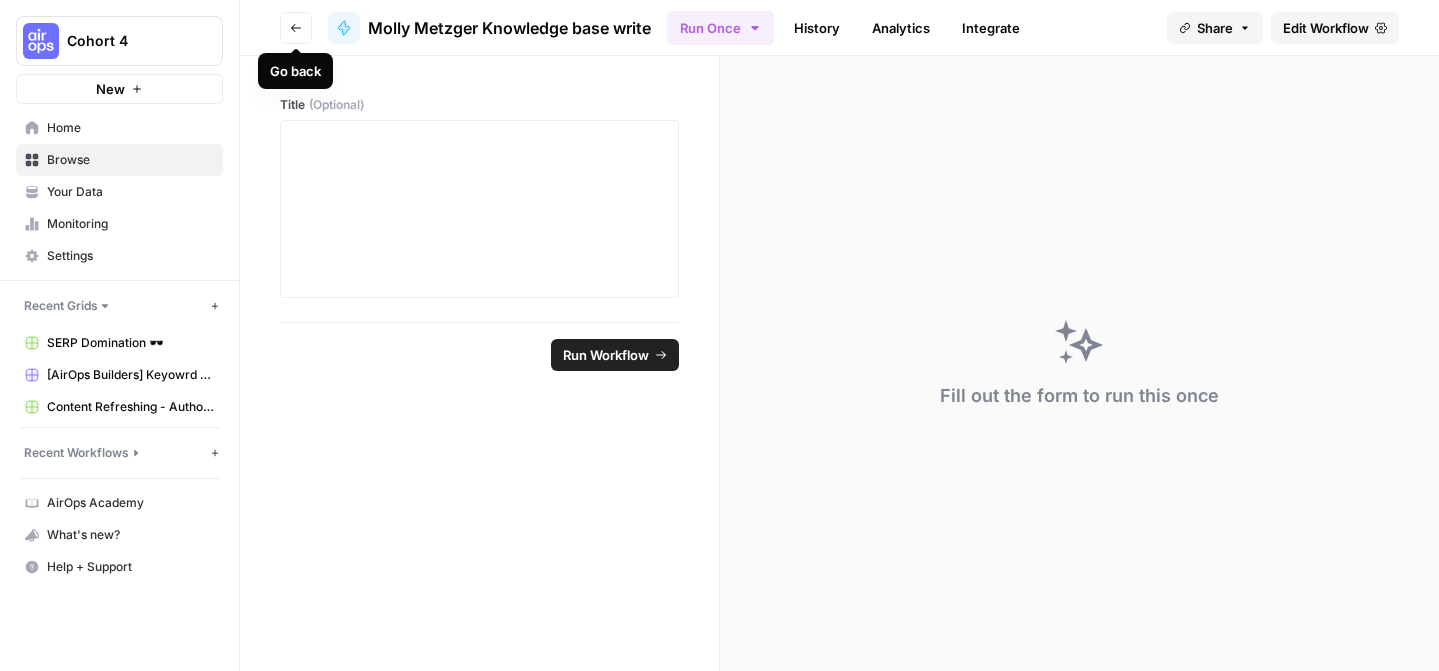 click on "Go back" at bounding box center [296, 28] 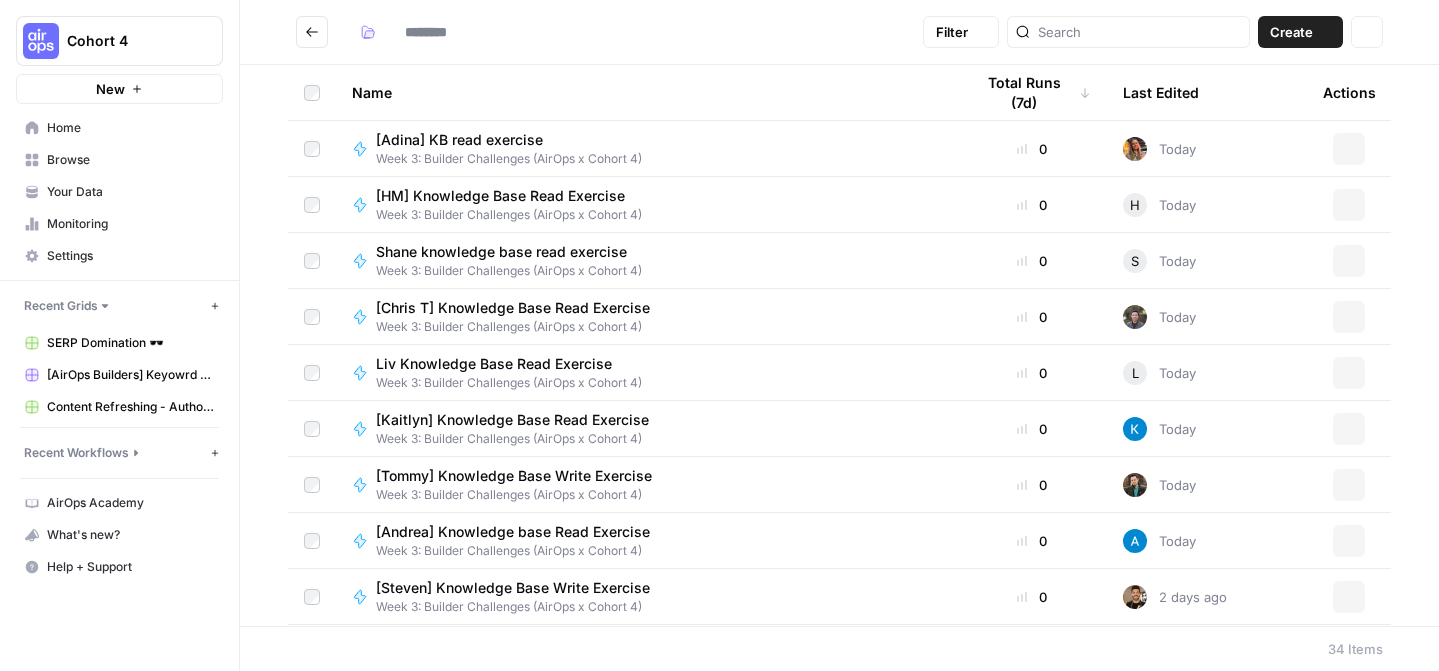 type on "**********" 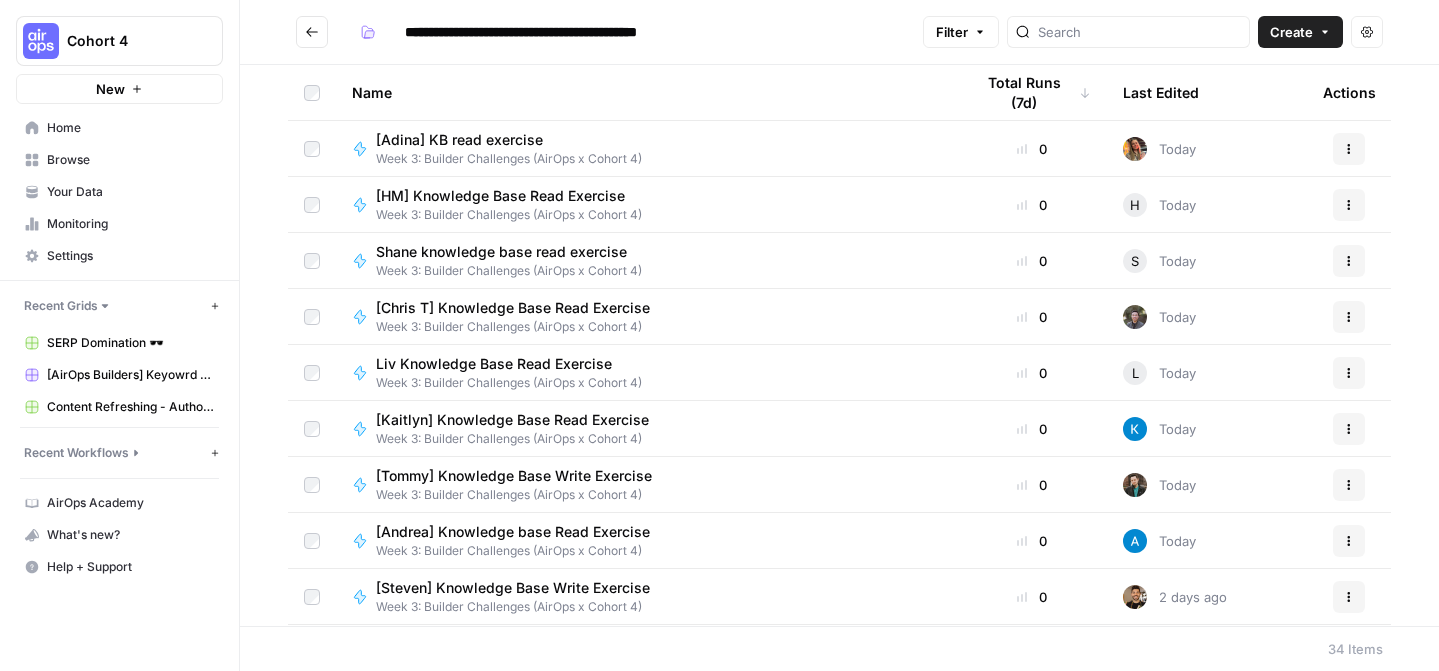 click on "Name Total Runs (7d) Last Edited Actions [[PERSON]] KB read exercise Week 3: Builder Challenges (AirOps x Cohort 4) 0 Today Actions [[PERSON]] Knowledge Base Read Exercise Week 3: Builder Challenges (AirOps x Cohort 4) 0 Today Actions [[PERSON]] knowledge base read exercise Week 3: Builder Challenges (AirOps x Cohort 4) 0 S Today Actions [[PERSON]] Knowledge Base Read Exercise Week 3: Builder Challenges (AirOps x Cohort 4) 0 Today Actions [[PERSON]] Knowledge Base Read Exercise Week 3: Builder Challenges (AirOps x Cohort 4) 0 L Today Actions [[PERSON]] Knowledge Base Read Exercise Week 3: Builder Challenges (AirOps x Cohort 4) 0 Today Actions [[PERSON]] Knowledge Base Write Exercise Week 3: Builder Challenges (AirOps x Cohort 4) 0 Today Actions [[PERSON]] Knowledge base Read Exercise Week 3: Builder Challenges (AirOps x Cohort 4) 0 Today Actions [[PERSON]] Knowledge Base Write Exercise Week 3: Builder Challenges (AirOps x Cohort 4) 0 2 days ago Actions [[PERSON]] Knowledge Base Write Exercise  0 B 2 days ago Actions 0 Today Actions" at bounding box center (839, 345) 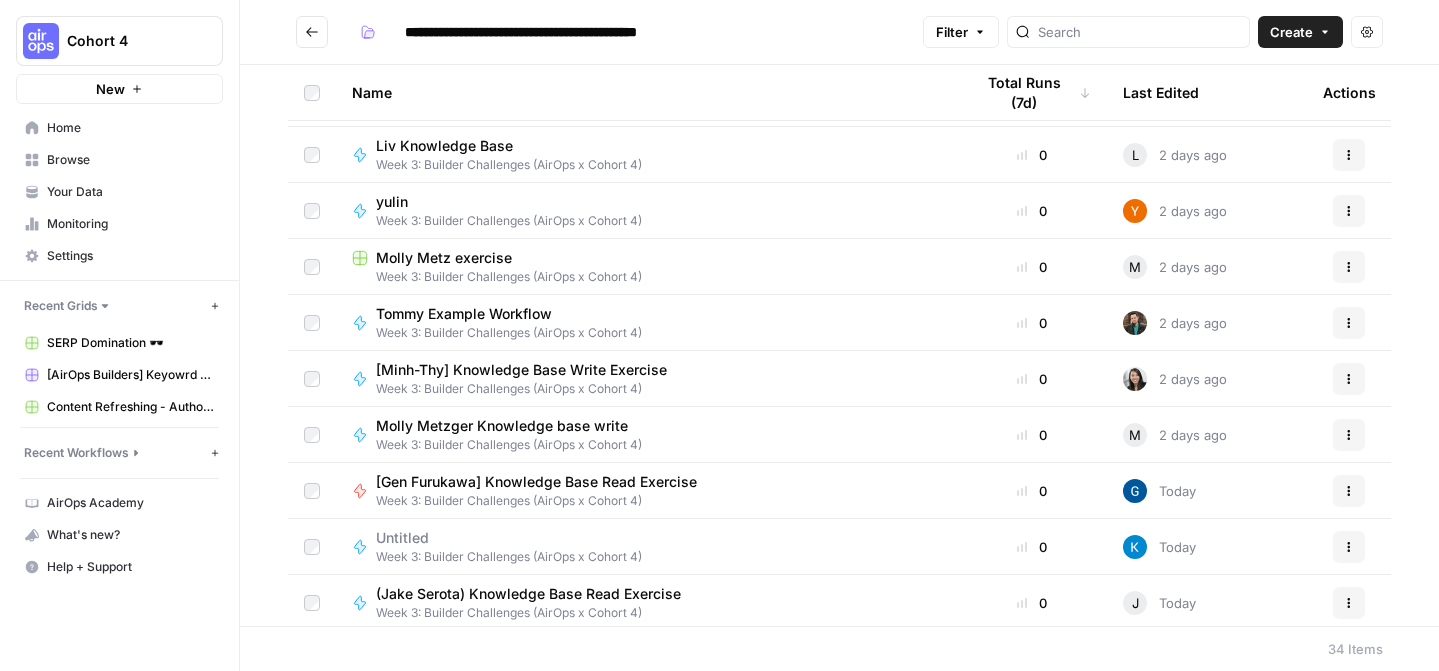 scroll, scrollTop: 1399, scrollLeft: 0, axis: vertical 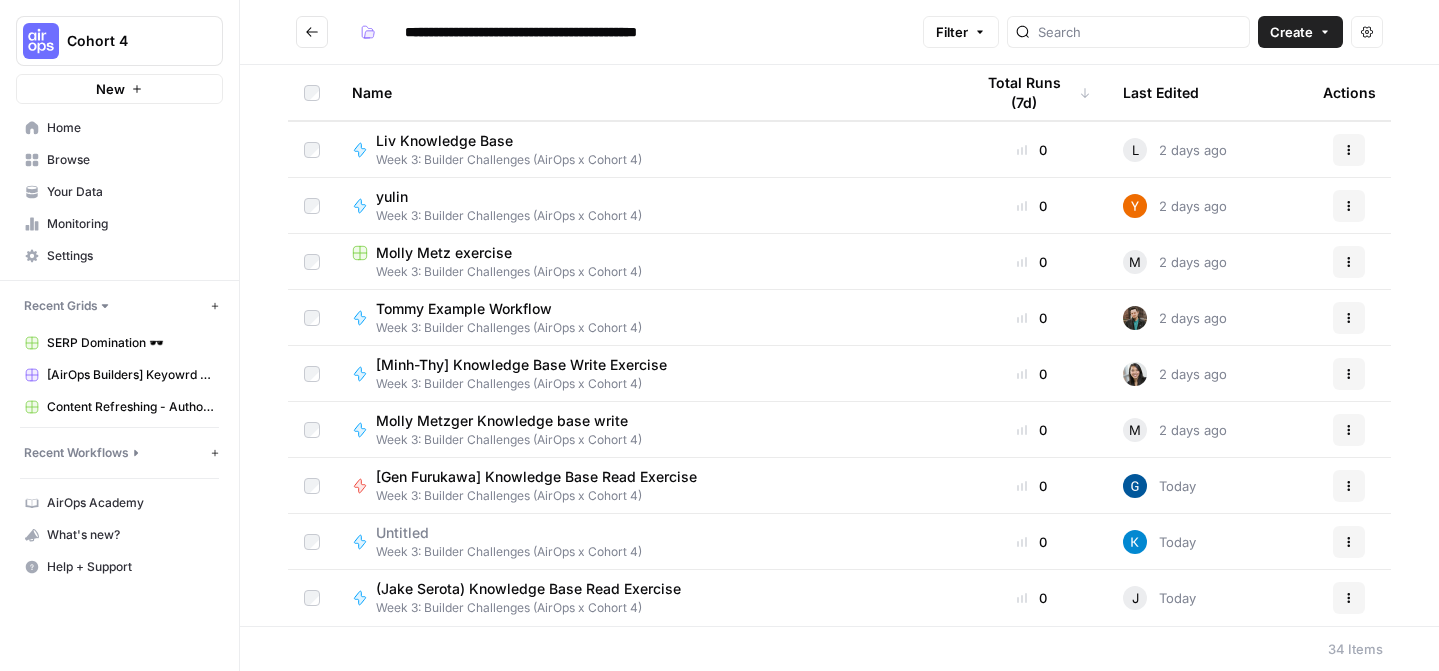 click on "Molly Metzger Knowledge base write" at bounding box center (502, 421) 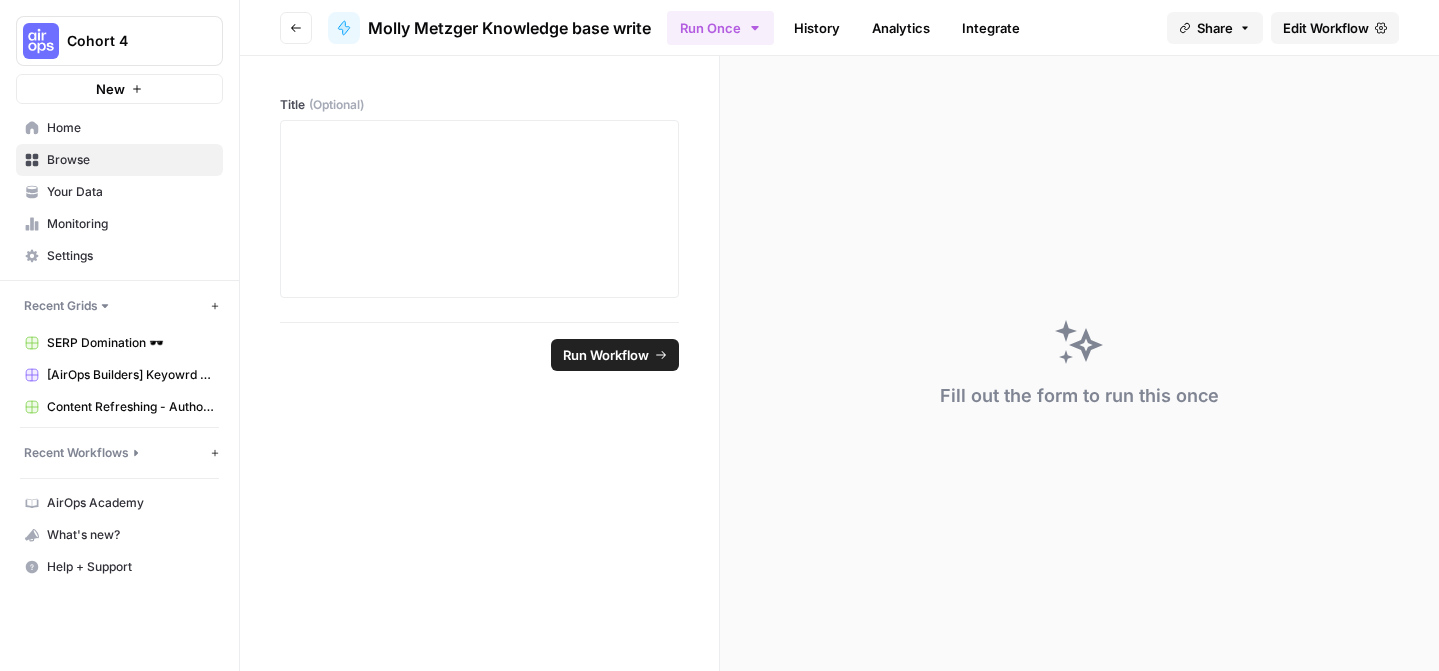 click on "Edit Workflow" at bounding box center [1326, 28] 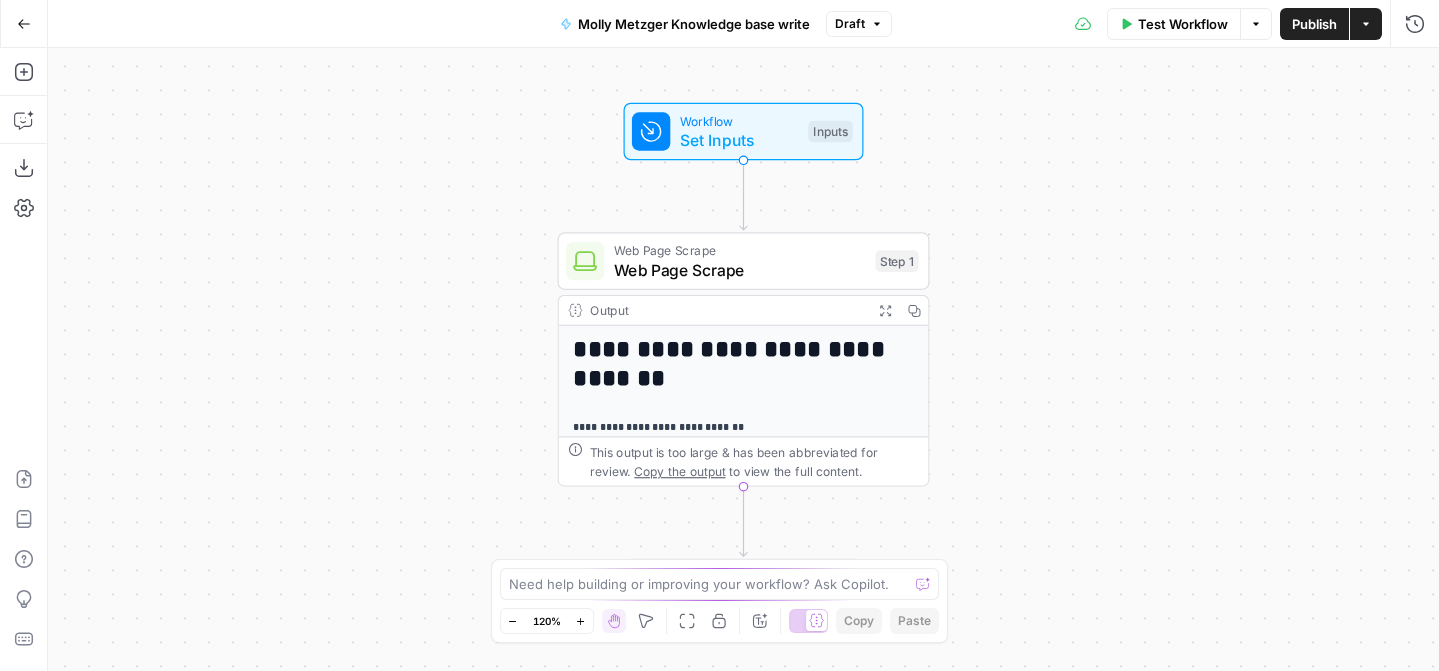 click on "**********" at bounding box center (743, 359) 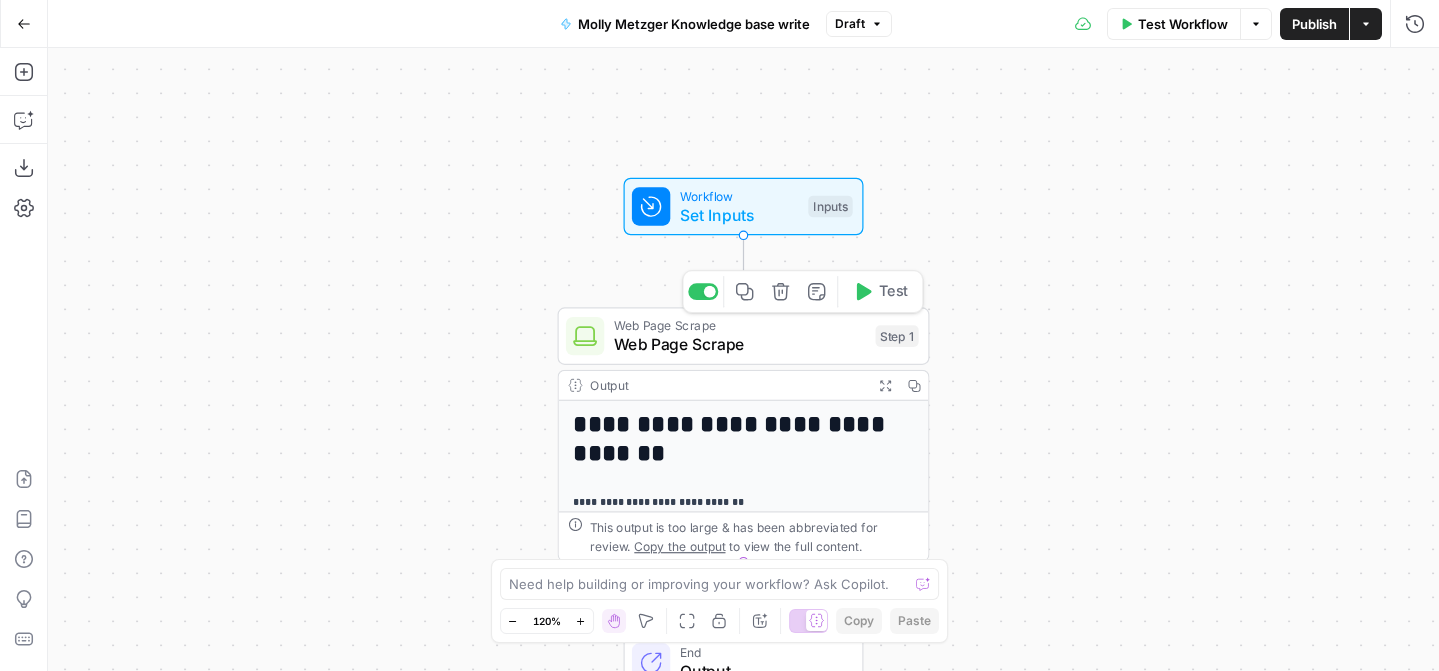 click 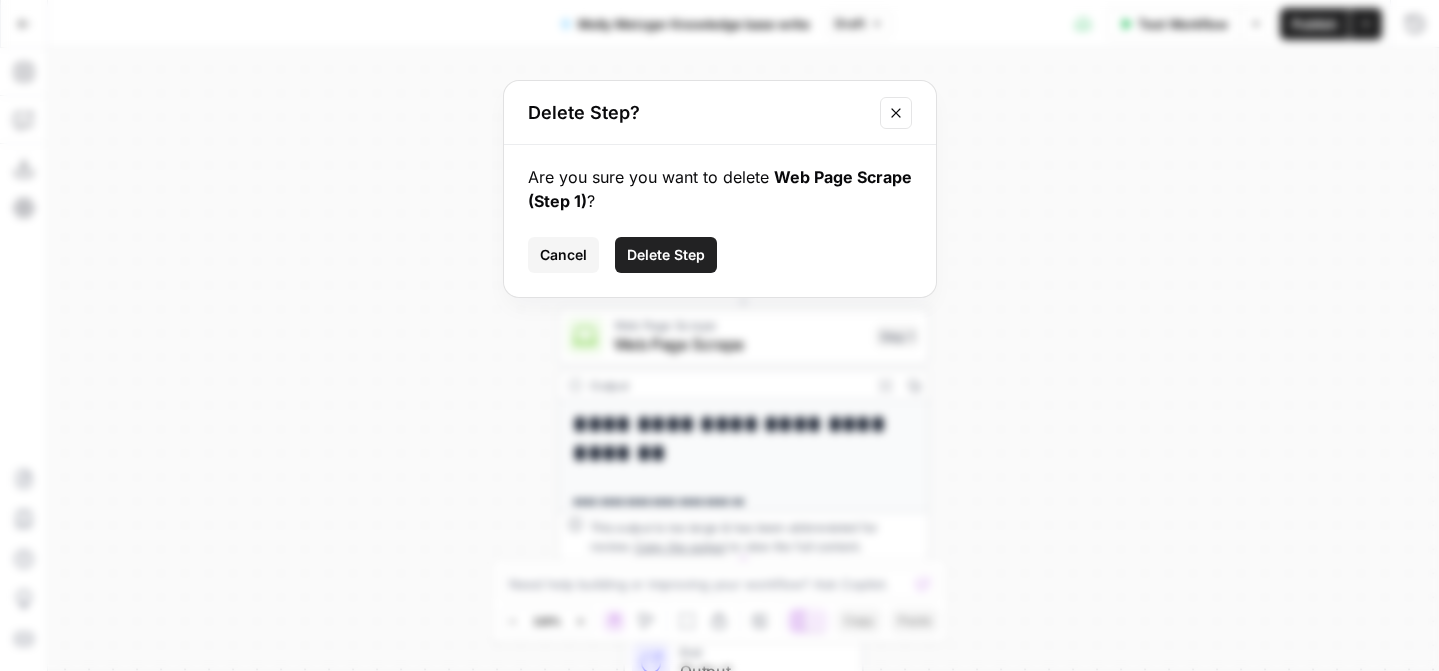 click on "Delete Step" at bounding box center [666, 255] 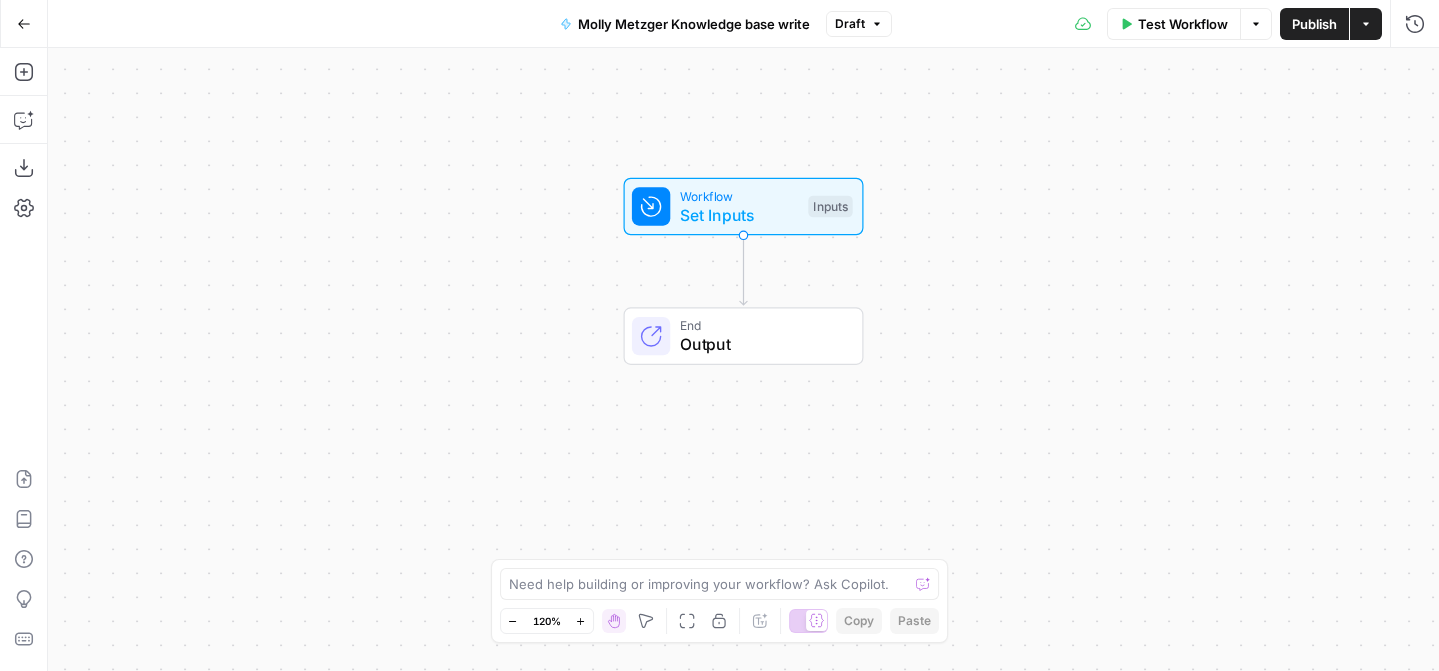 click on "Set Inputs" at bounding box center (739, 215) 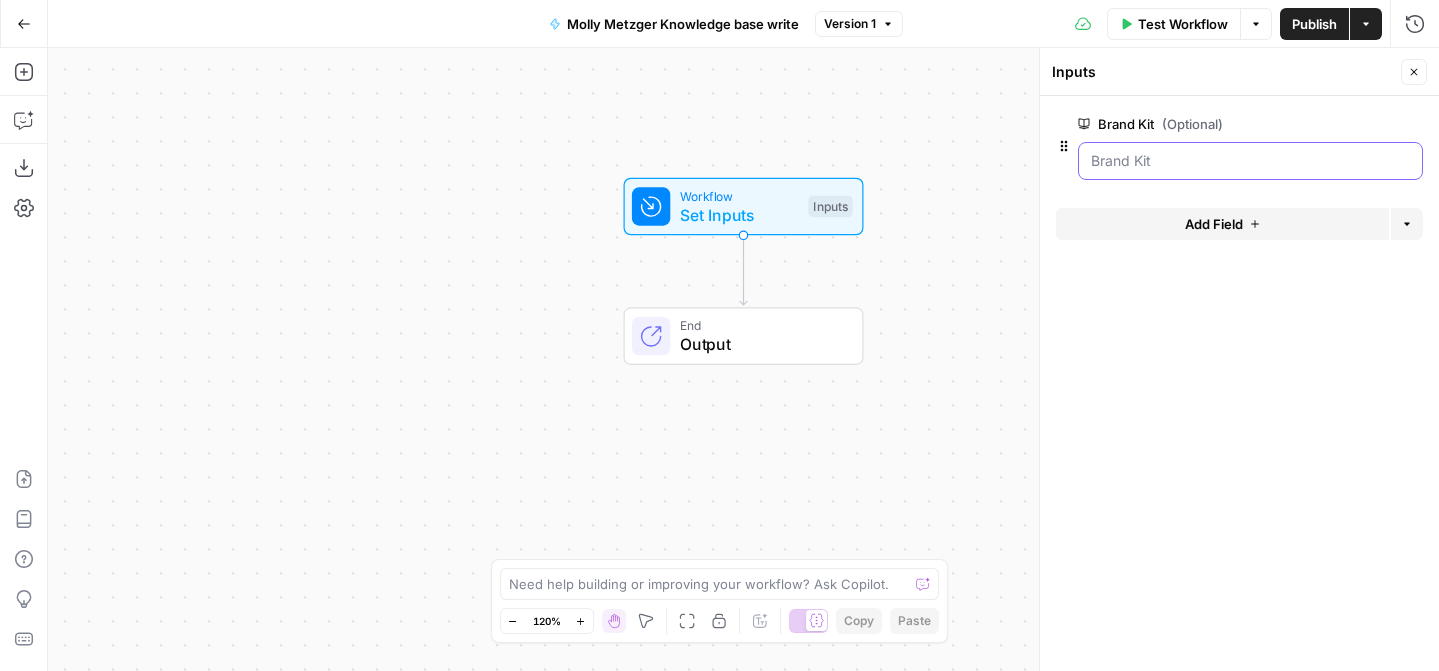 click on "Brand Kit   (Optional)" at bounding box center [1250, 161] 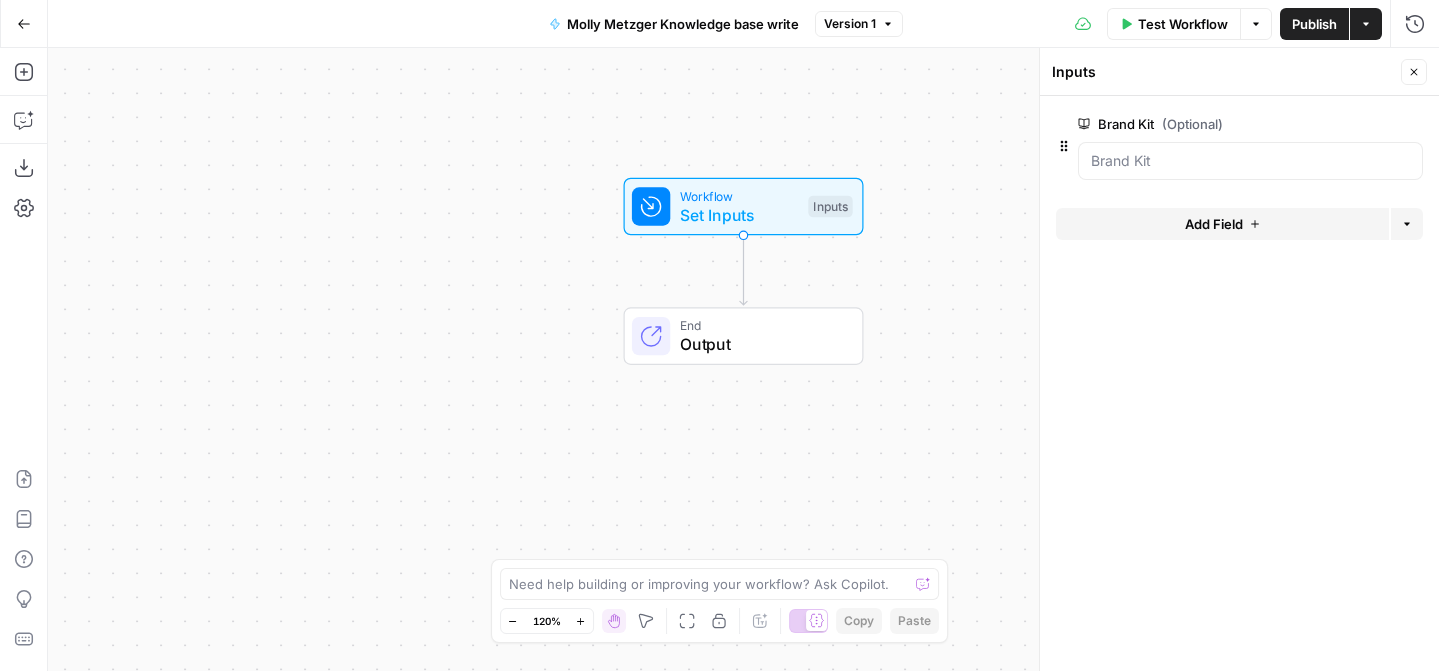 click on "Add Field" at bounding box center (1222, 224) 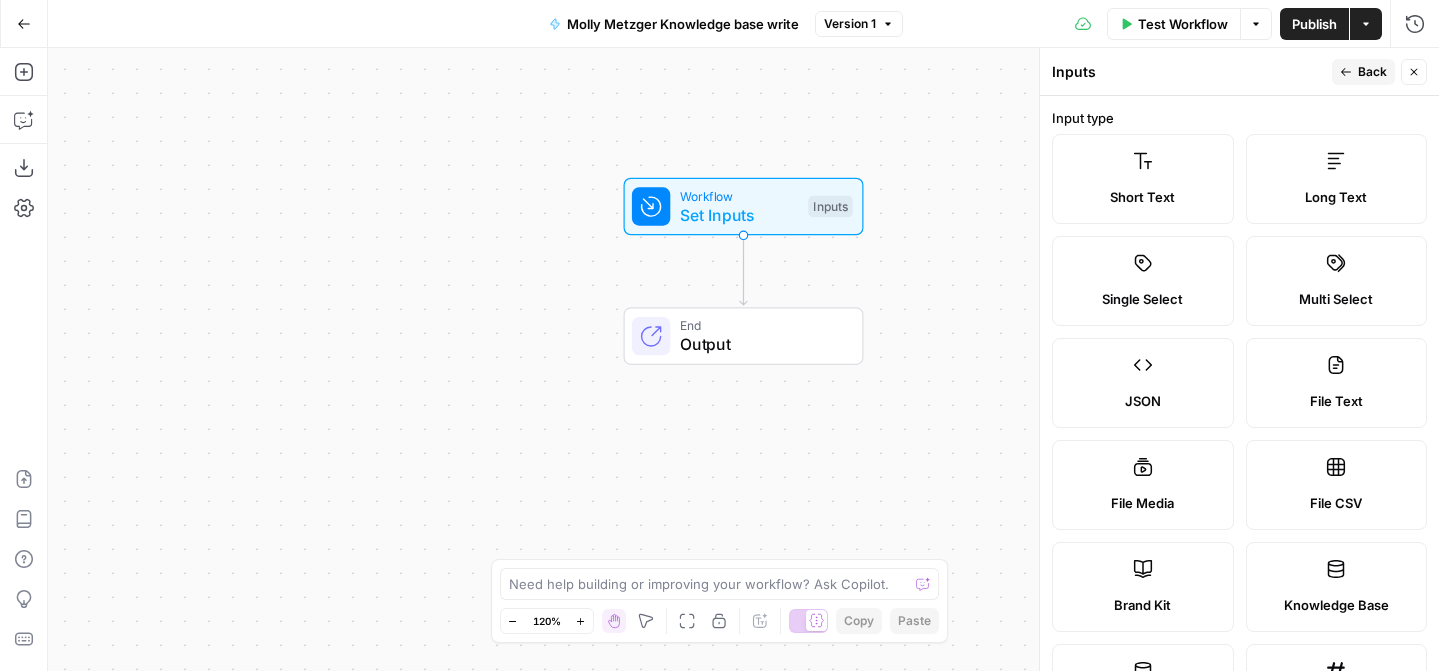 click on "Short Text" at bounding box center [1142, 197] 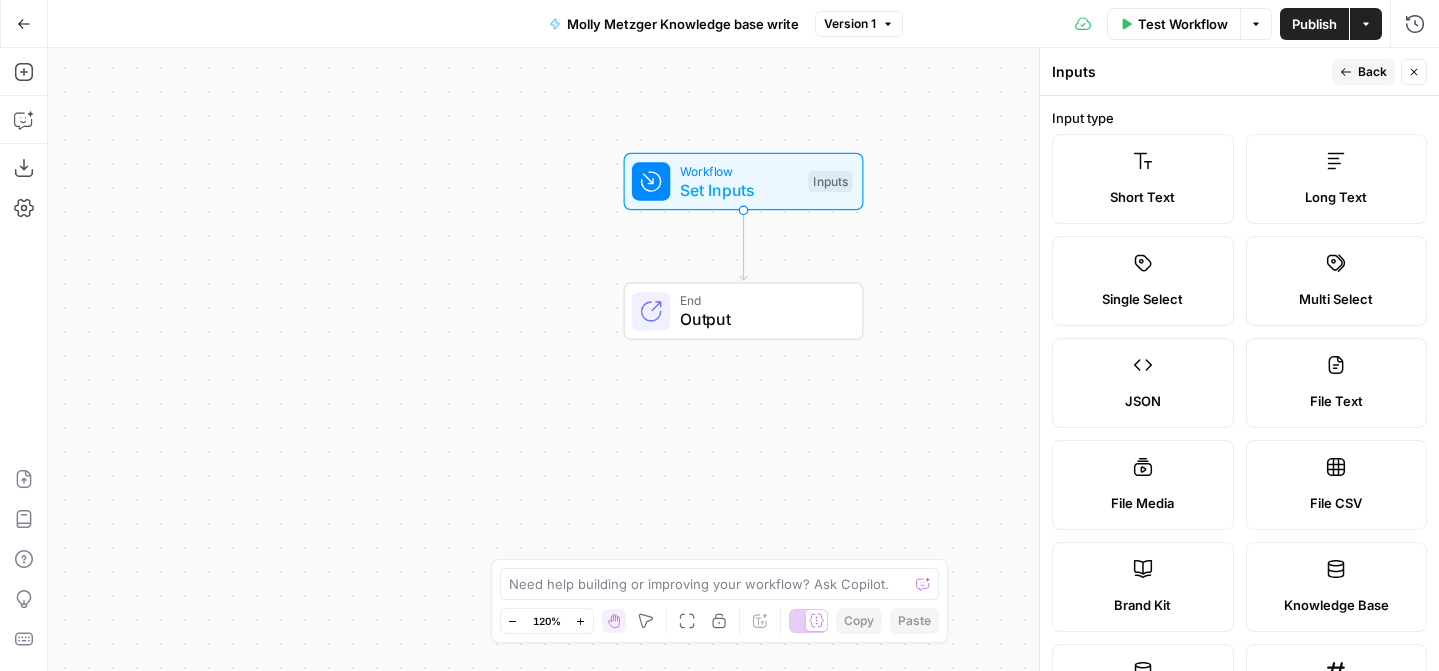 click on "Input type Short Text Long Text Single Select Multi Select JSON File Text File Media File CSV Brand Kit Knowledge Base Database Number Label Variable Name By default this will be the label in lowercase with spaces replaced by underscores. Required Hint Input Hint The hint can use markdown syntax. Placeholder Placeholder text for the input. Default Value   (Optional) Default to this value if input is not provided" at bounding box center [1239, 383] 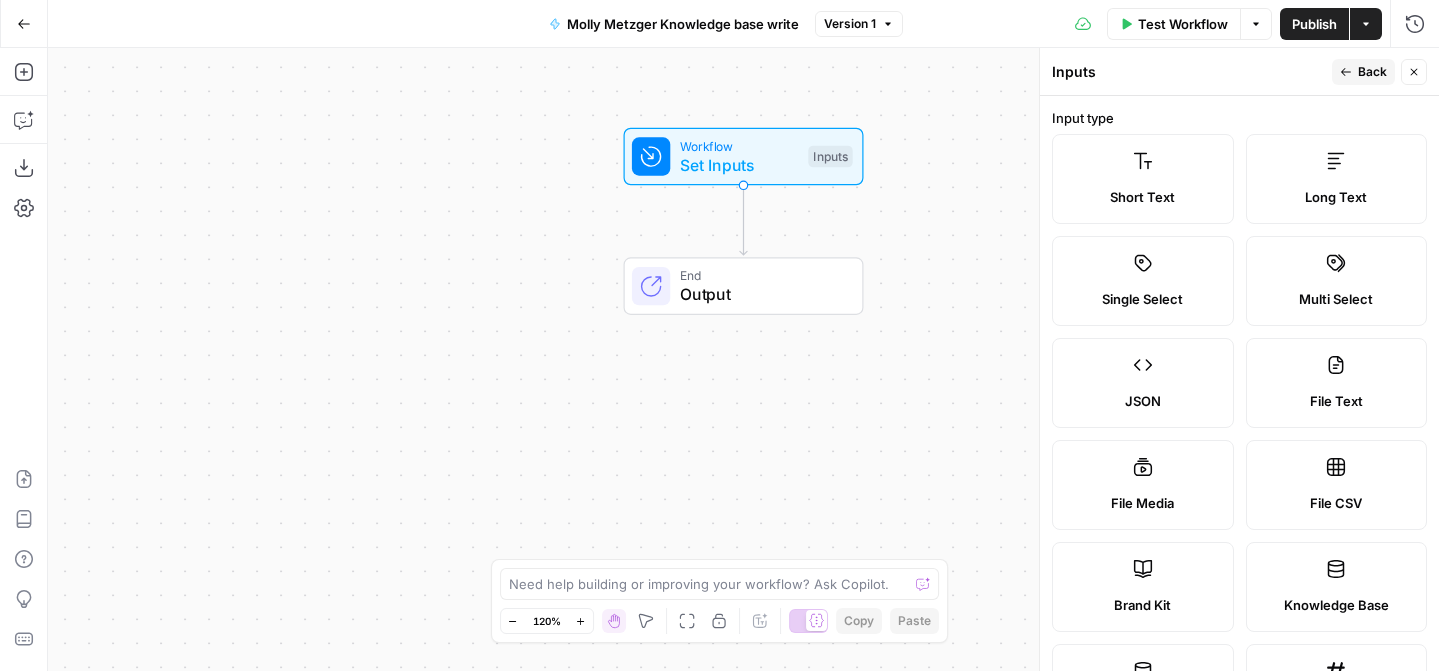 click on "Input type Short Text Long Text Single Select Multi Select JSON File Text File Media File CSV Brand Kit Knowledge Base Database Number Label Variable Name By default this will be the label in lowercase with spaces replaced by underscores. Required Hint Input Hint The hint can use markdown syntax. Placeholder Placeholder text for the input. Default Value   (Optional) Default to this value if input is not provided" at bounding box center (1239, 383) 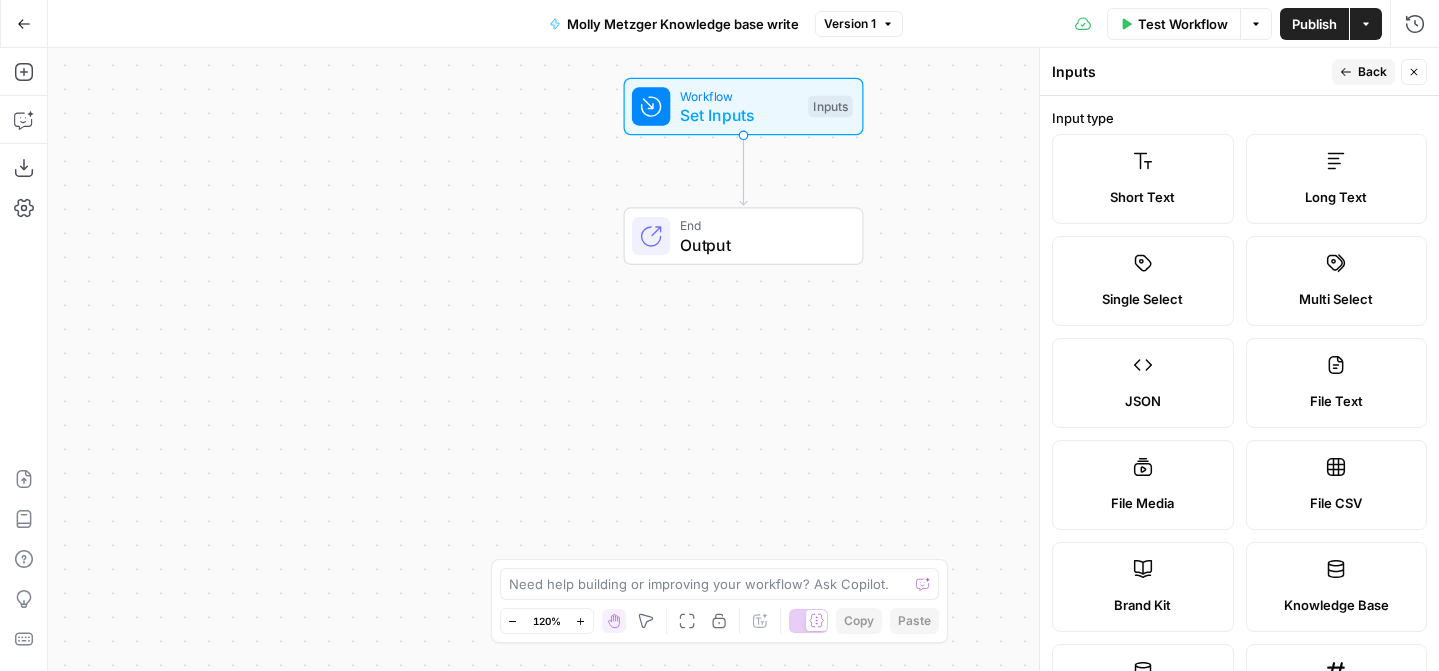 click on "Input type Short Text Long Text Single Select Multi Select JSON File Text File Media File CSV Brand Kit Knowledge Base Database Number Label Variable Name By default this will be the label in lowercase with spaces replaced by underscores. Required Hint Input Hint The hint can use markdown syntax. Placeholder Placeholder text for the input. Default Value   (Optional) Default to this value if input is not provided" at bounding box center [1239, 383] 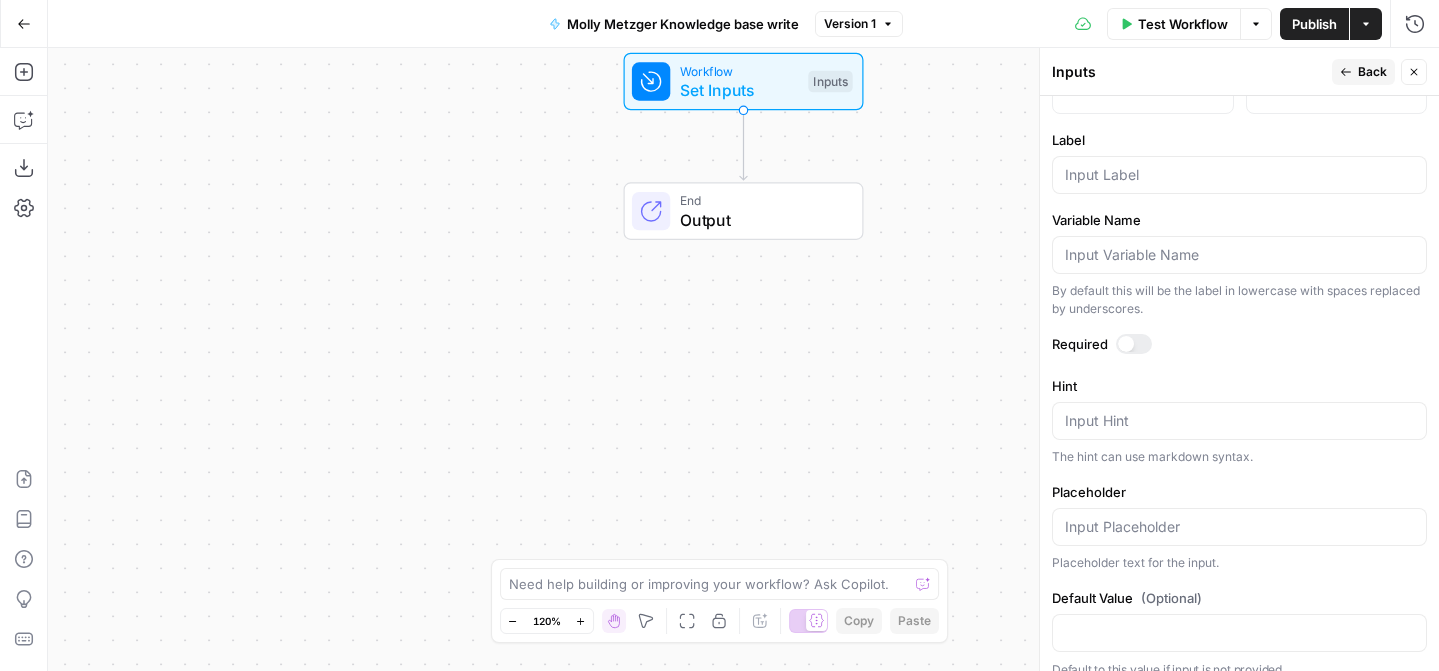 scroll, scrollTop: 640, scrollLeft: 0, axis: vertical 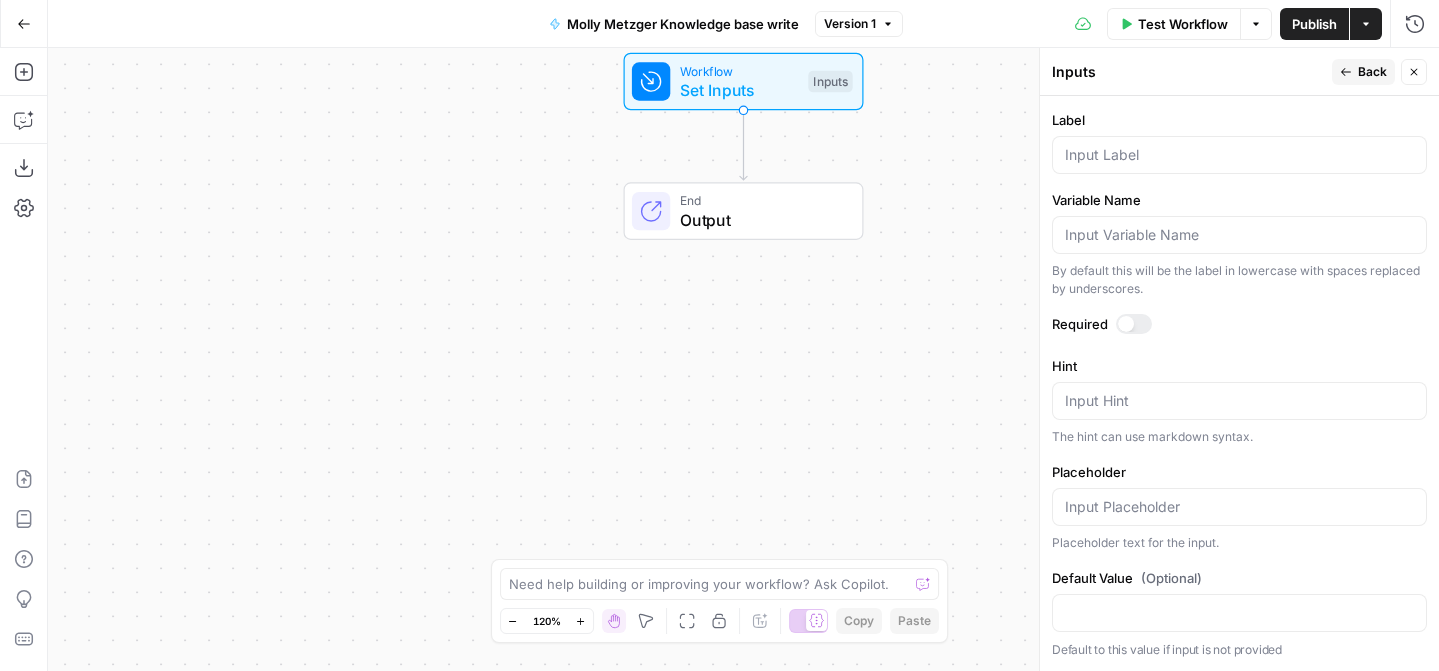 drag, startPoint x: 1416, startPoint y: 361, endPoint x: 1416, endPoint y: 689, distance: 328 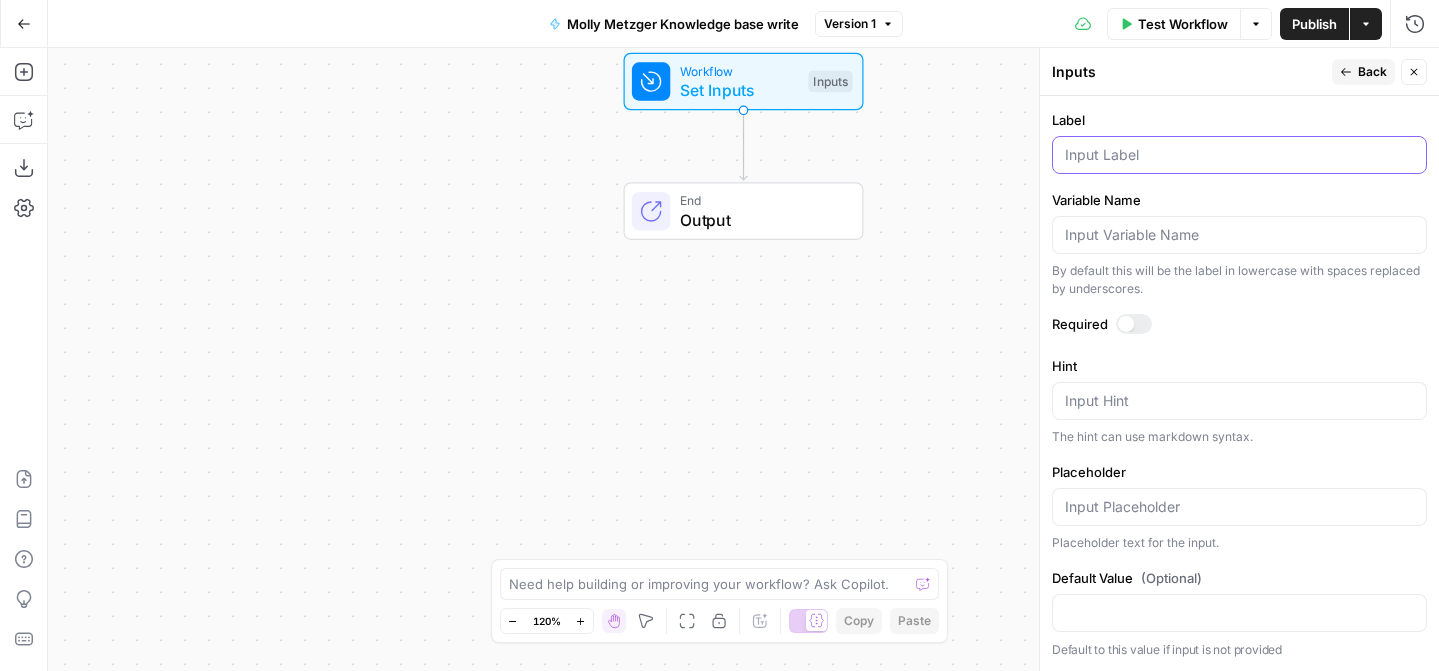 click on "Label" at bounding box center [1239, 155] 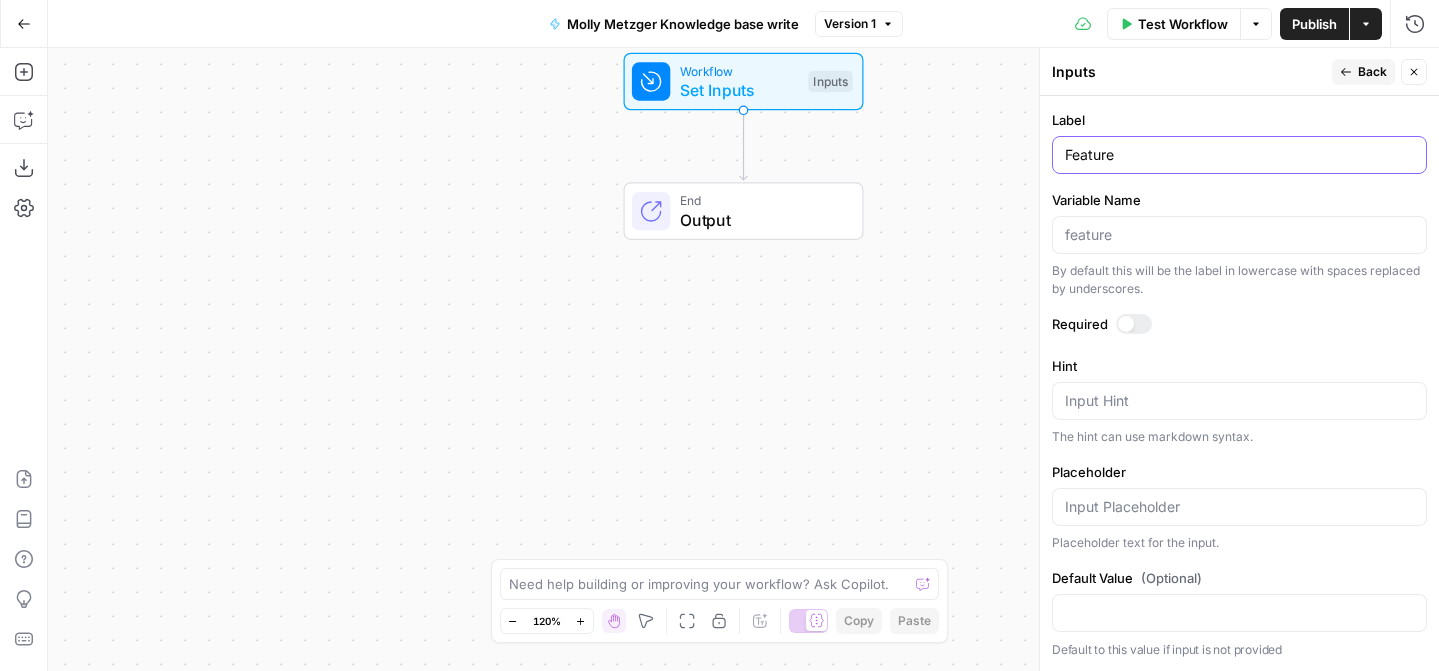 type on "Feature" 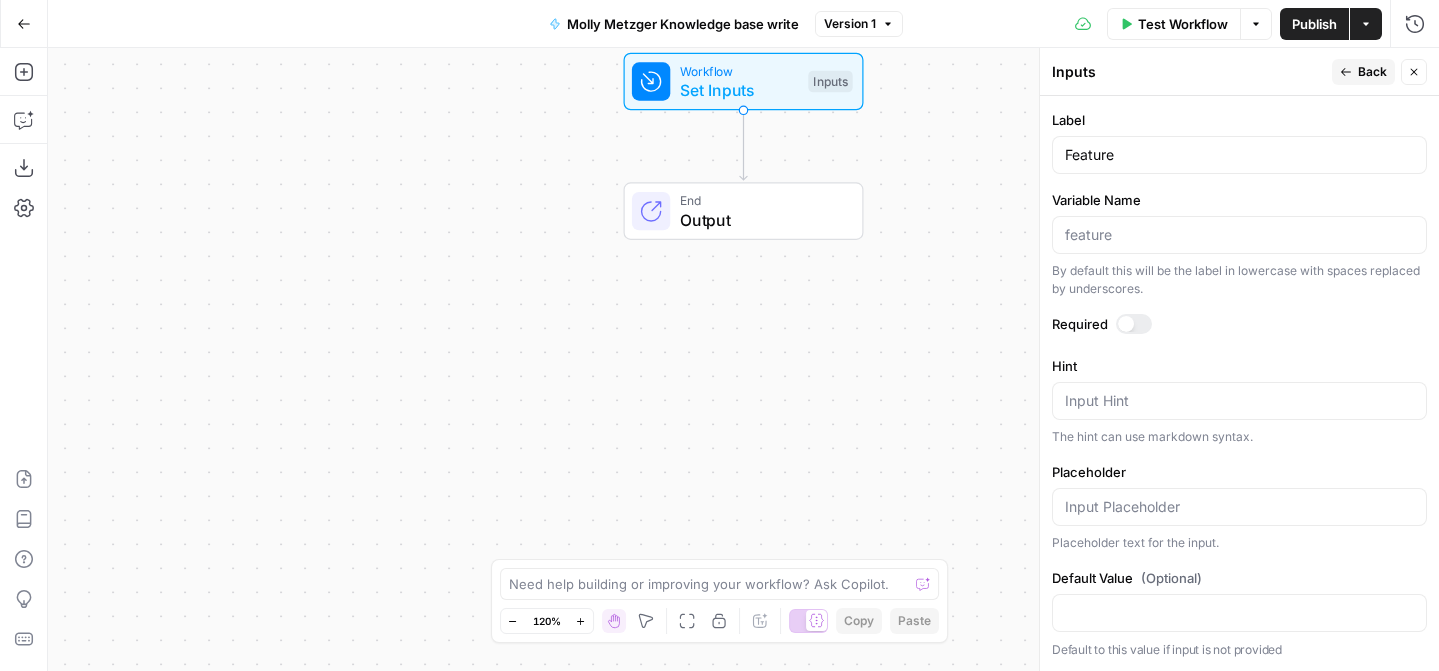 click 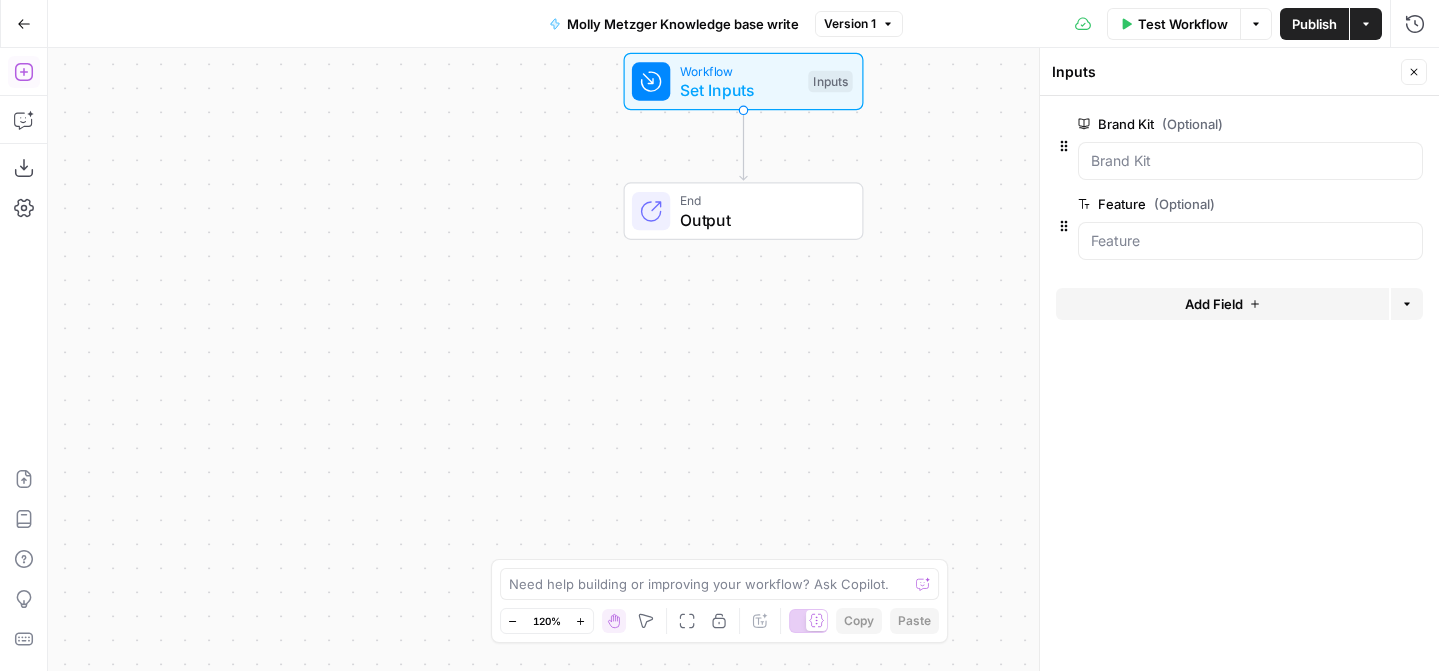 click 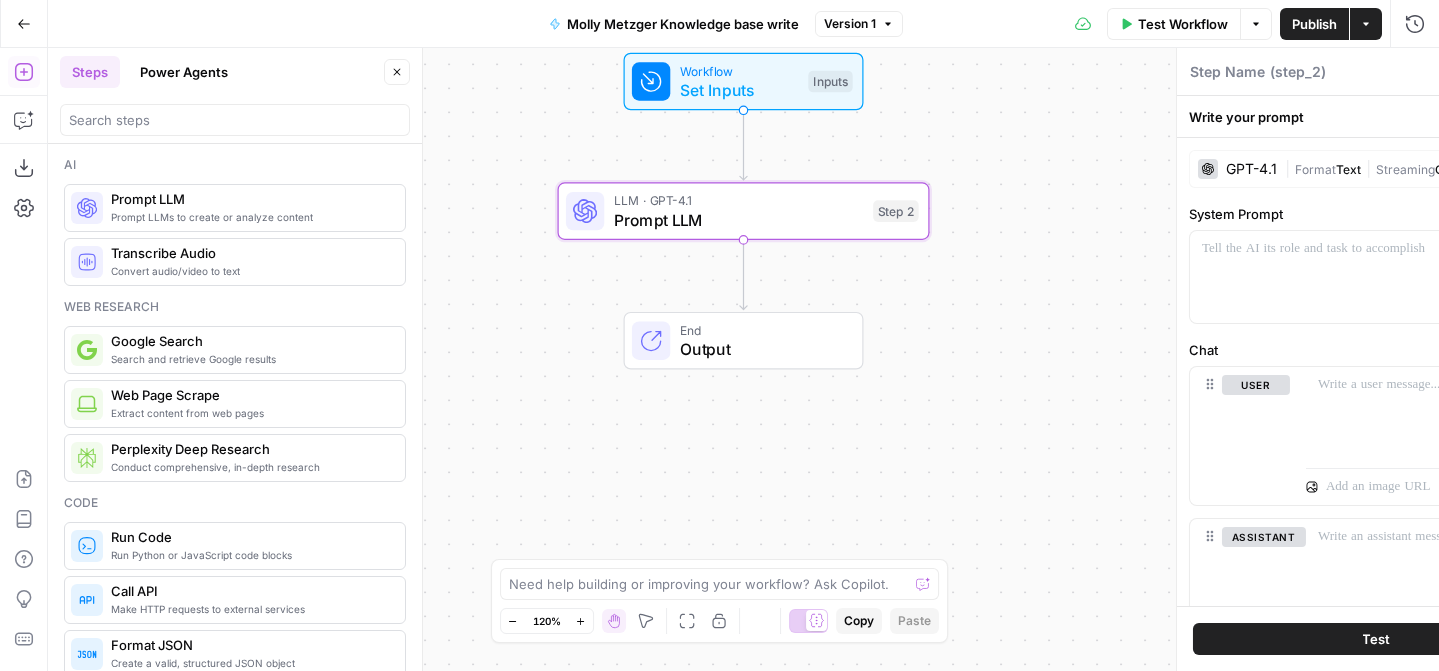 type on "Prompt LLM" 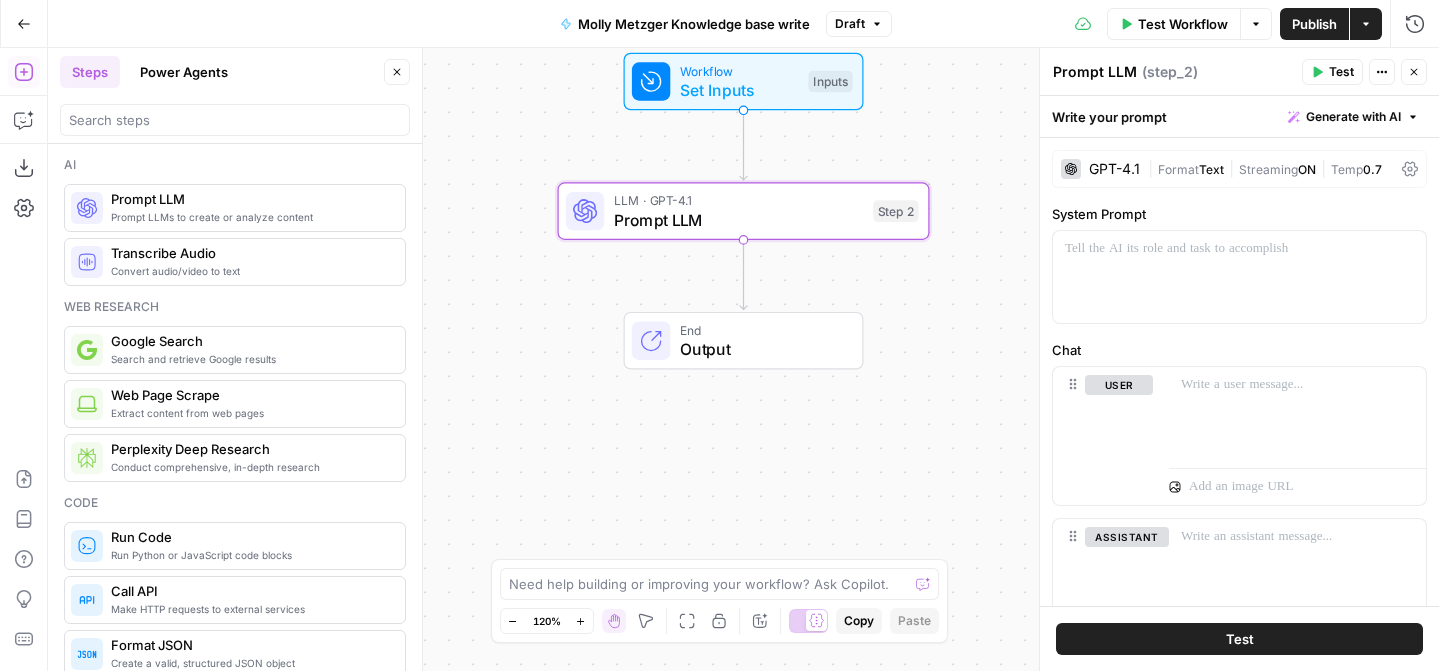 drag, startPoint x: 164, startPoint y: 208, endPoint x: 811, endPoint y: 1, distance: 679.307 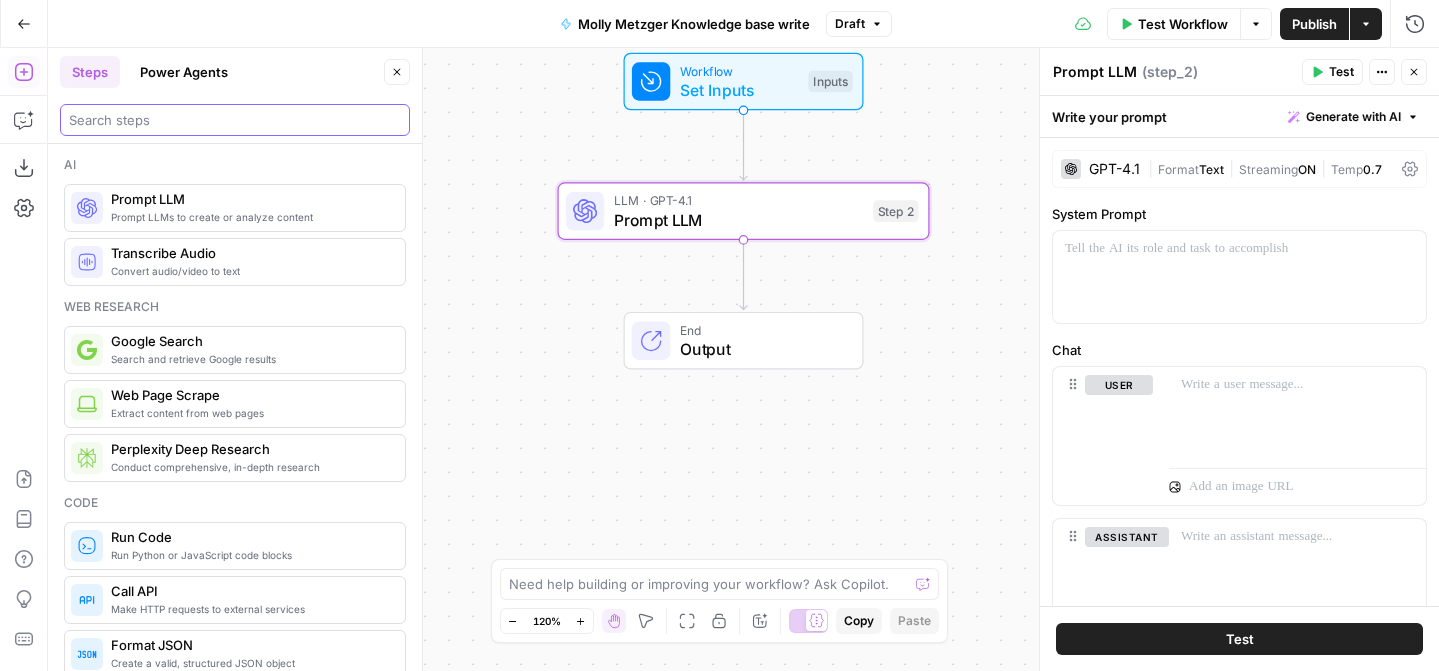 click at bounding box center [235, 120] 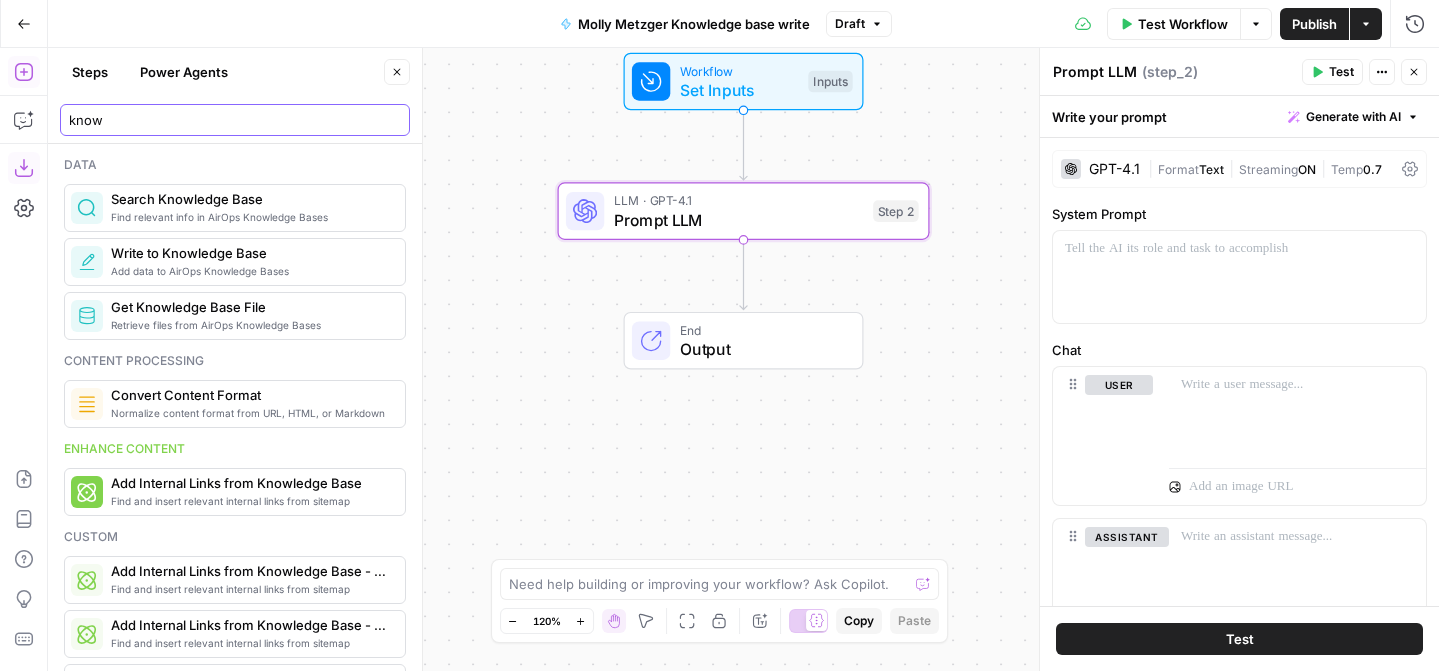 type on "know" 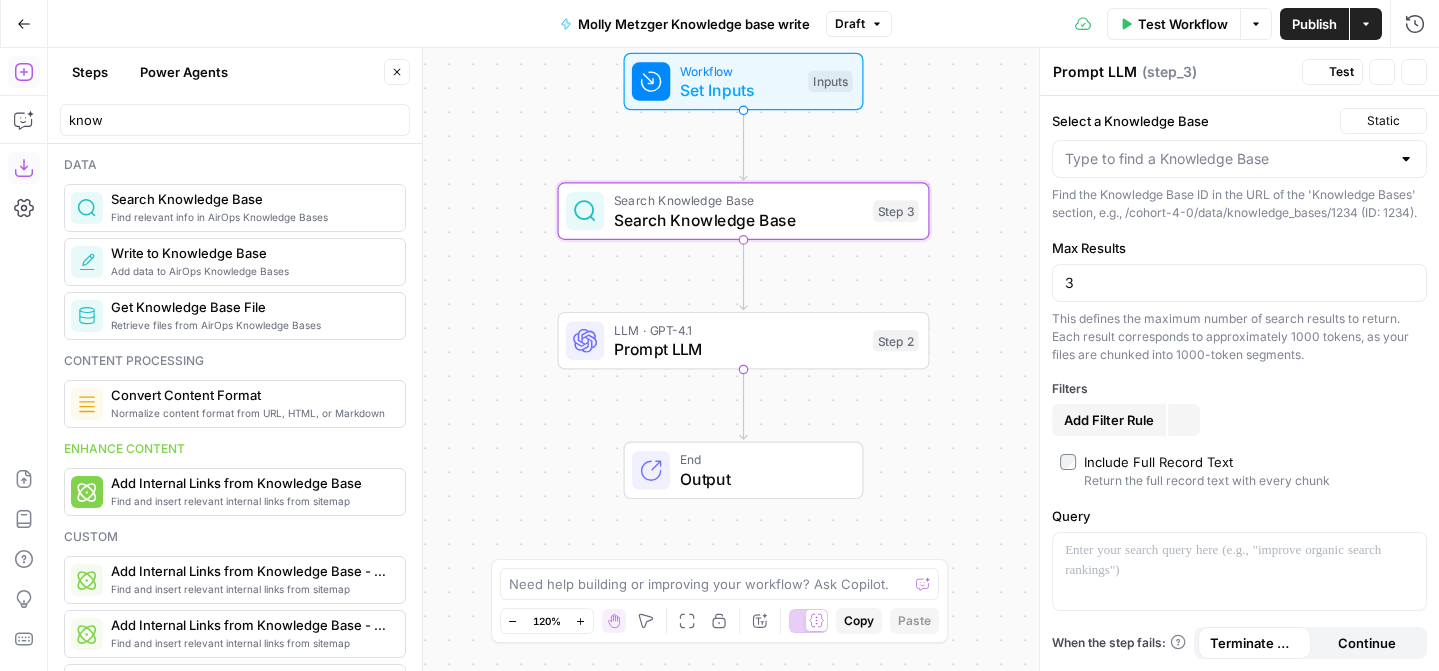type on "Search Knowledge Base" 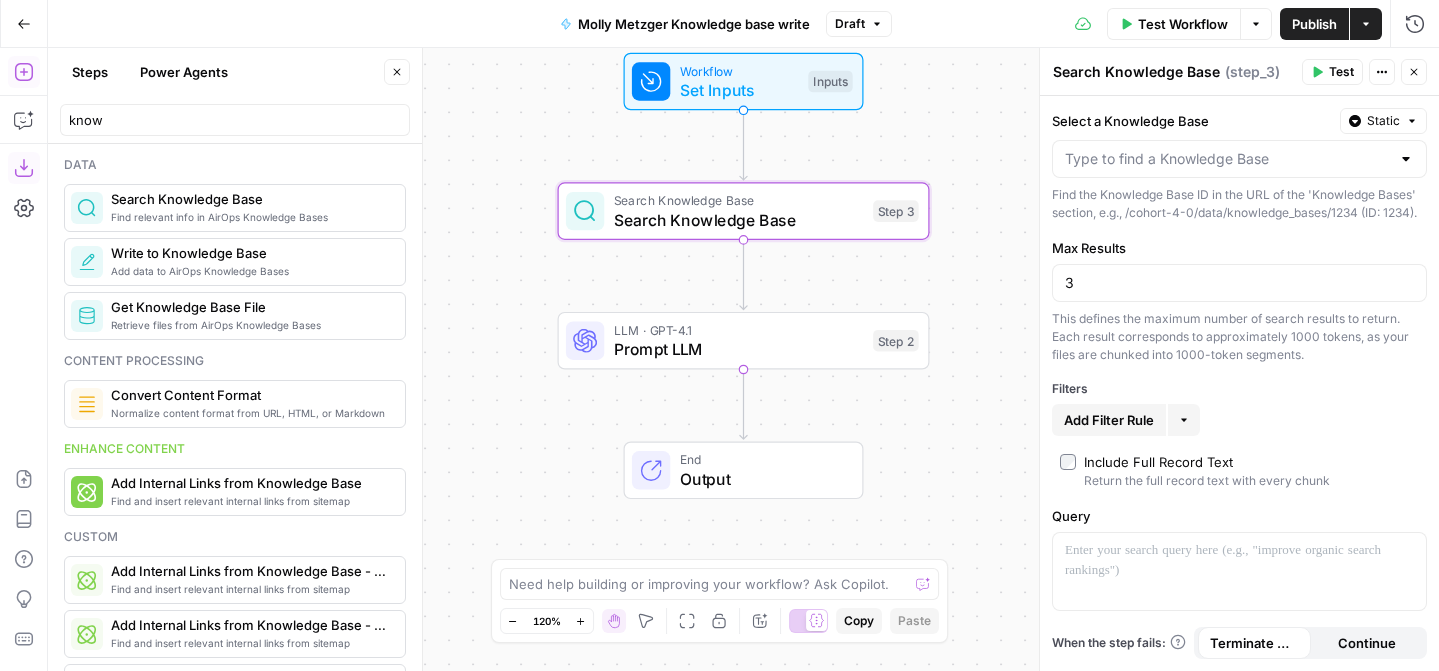 drag, startPoint x: 197, startPoint y: 199, endPoint x: 851, endPoint y: 1, distance: 683.3154 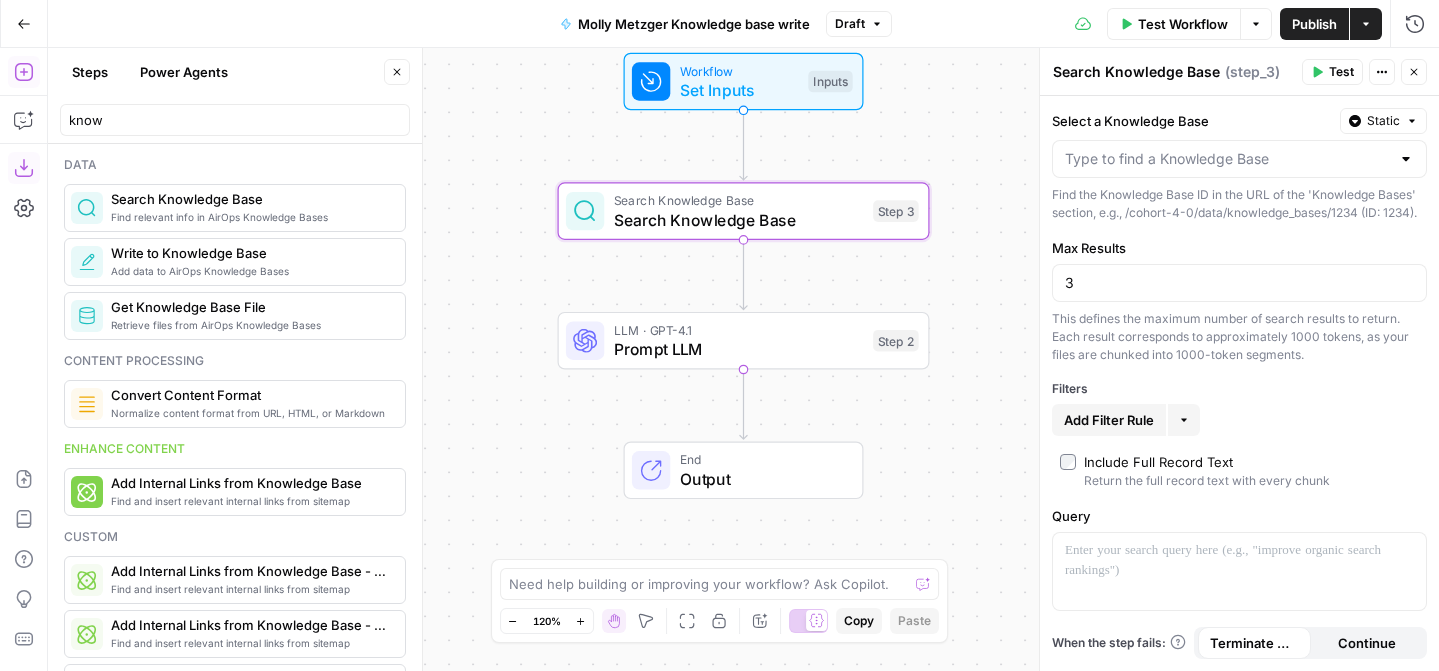 click at bounding box center [1239, 159] 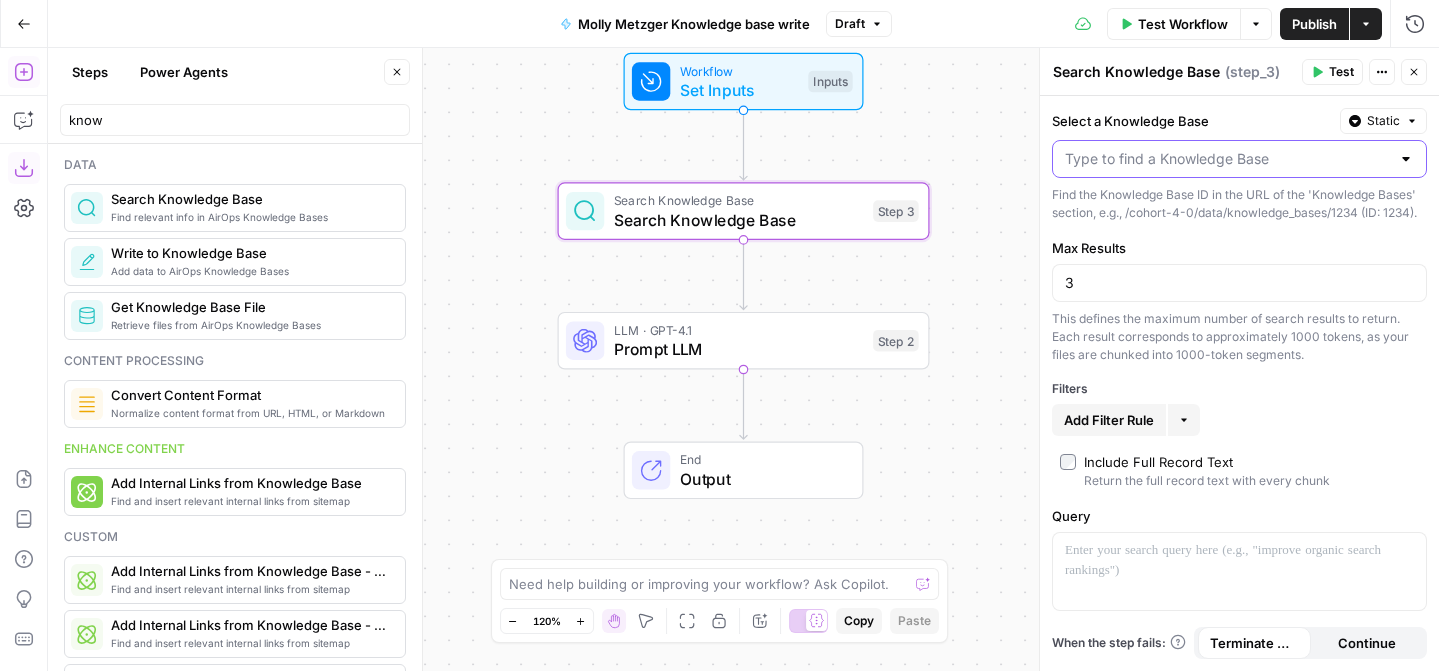 click on "Select a Knowledge Base" at bounding box center (1227, 159) 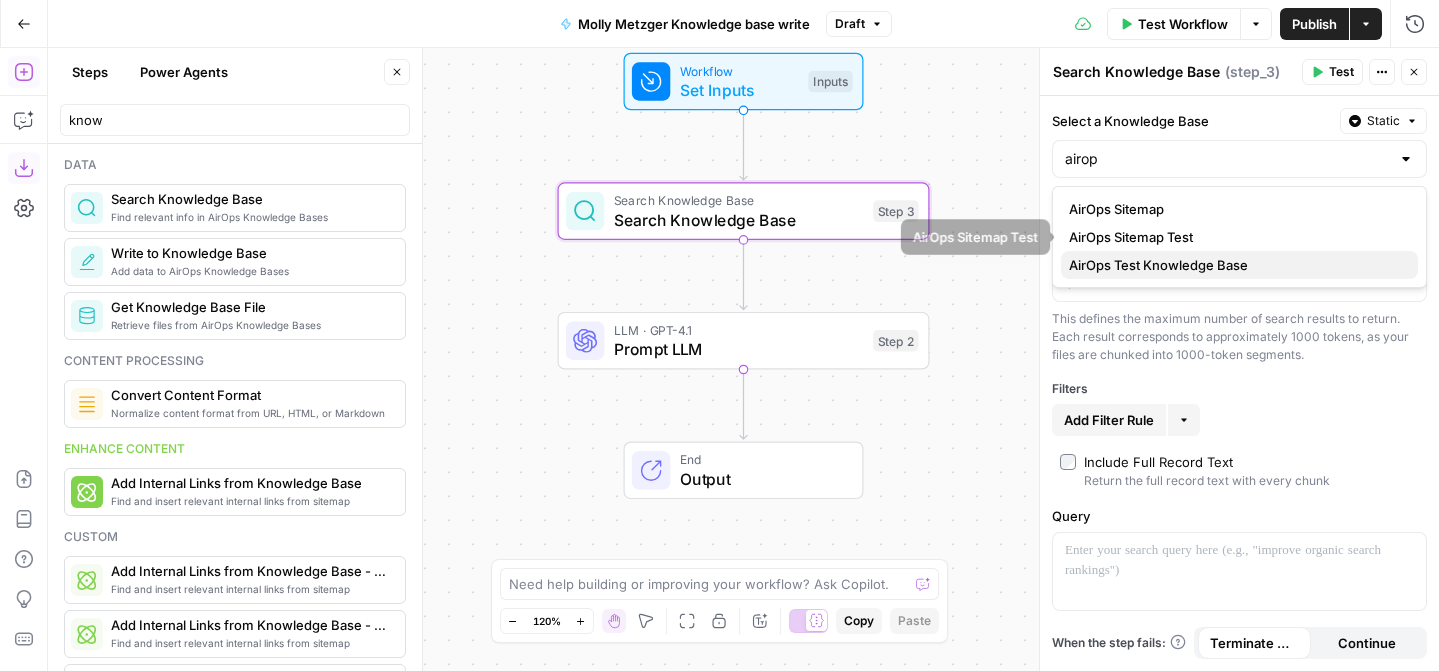 click on "AirOps Test Knowledge Base" at bounding box center (1235, 265) 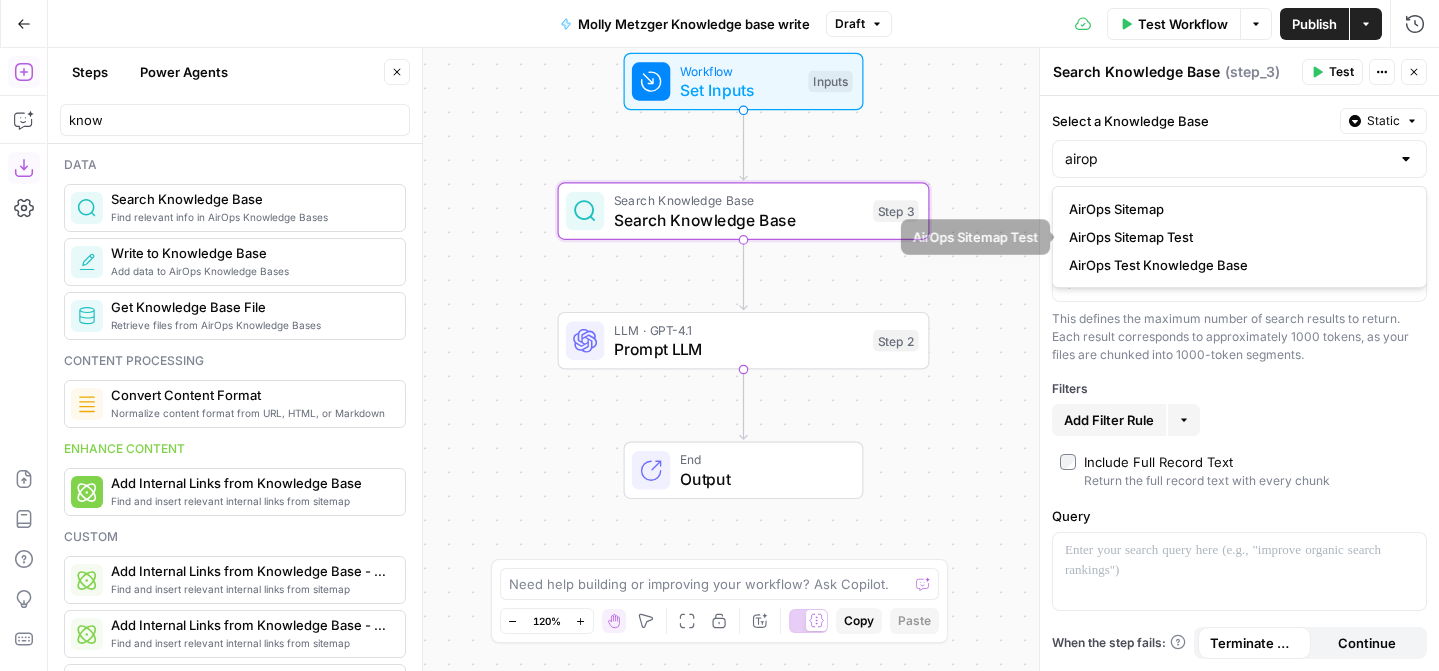 type on "AirOps Test Knowledge Base" 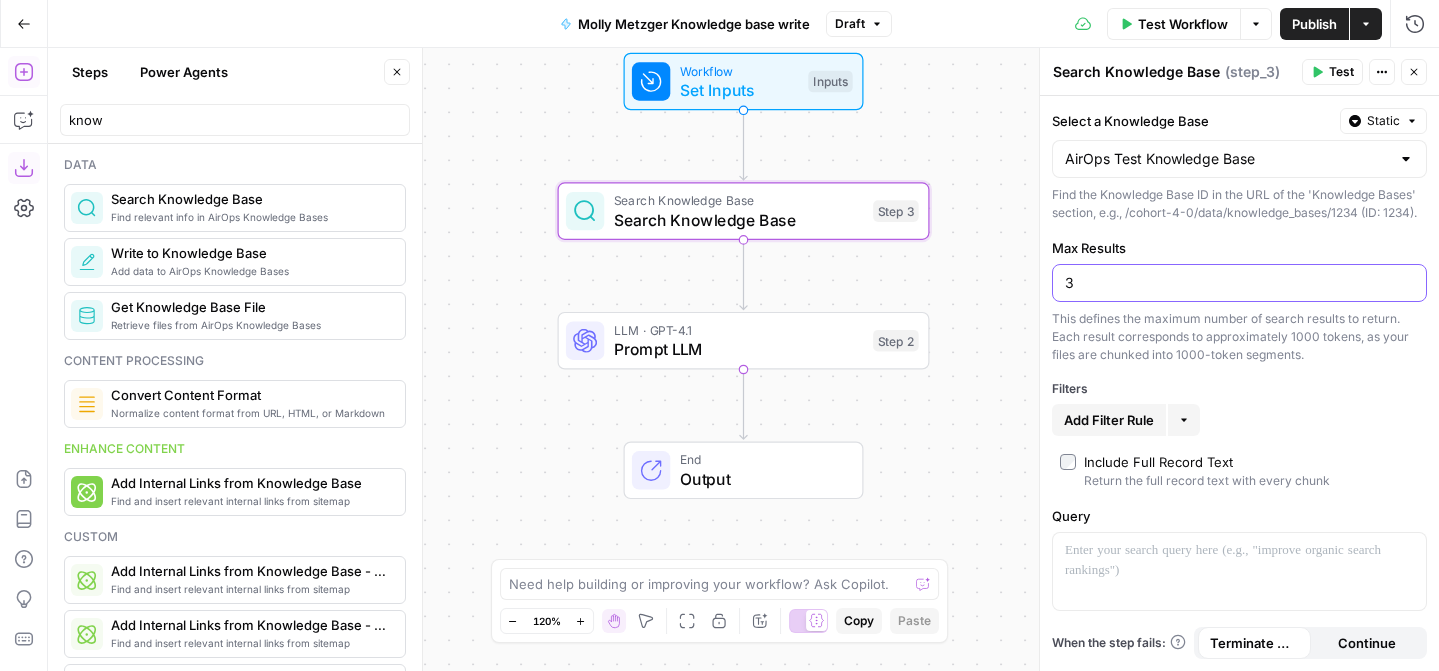 click on "3" at bounding box center [1239, 283] 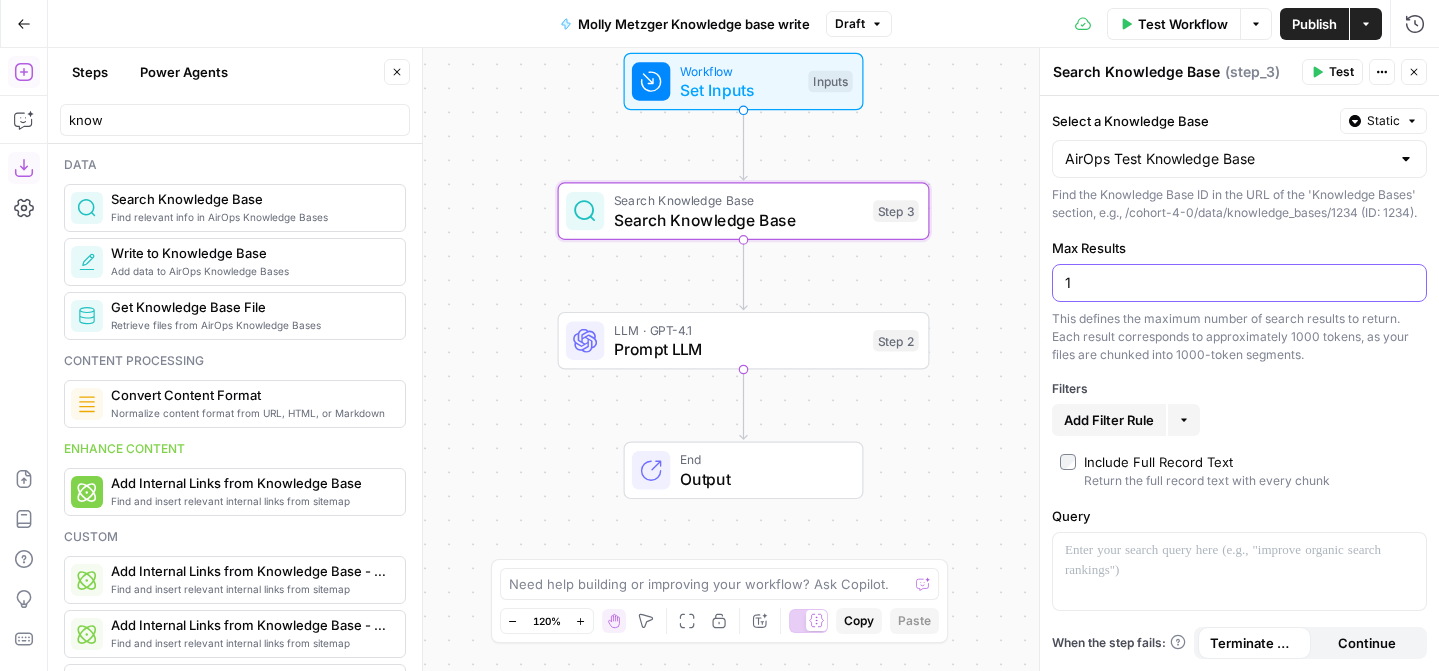 type on "1" 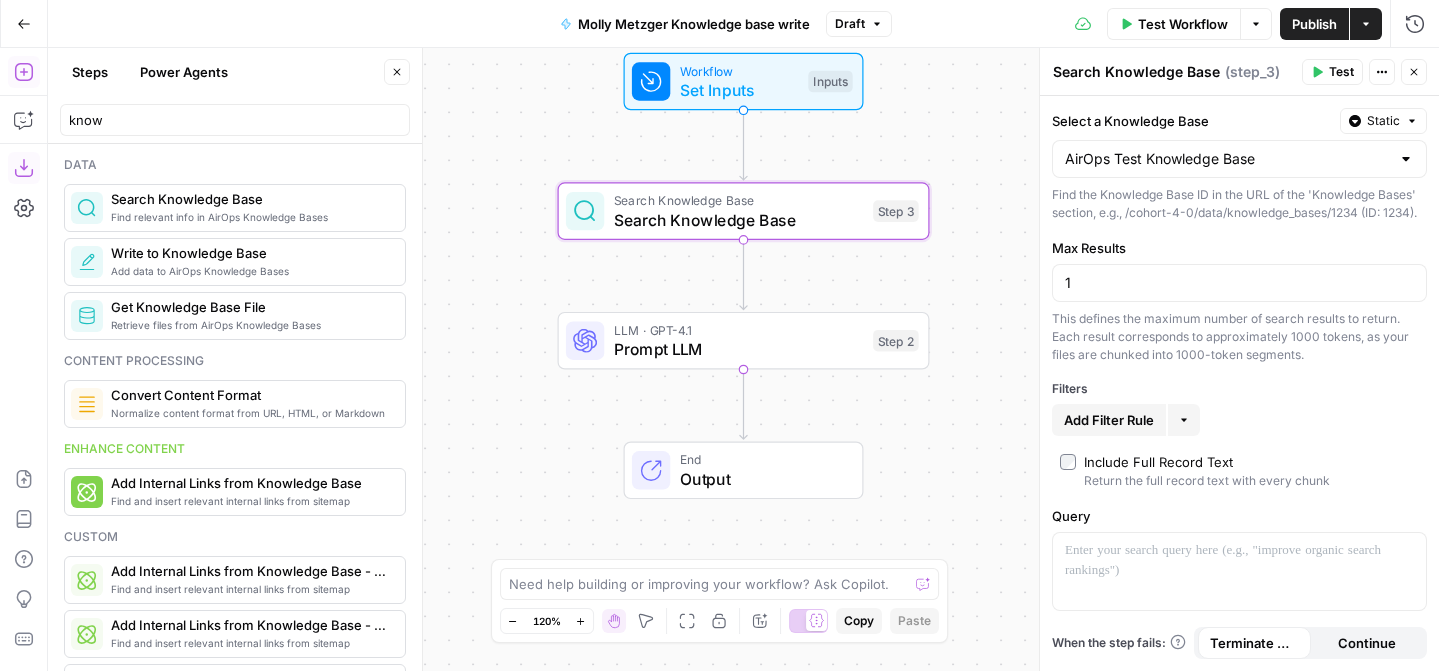 click on "Filters" at bounding box center (1239, 389) 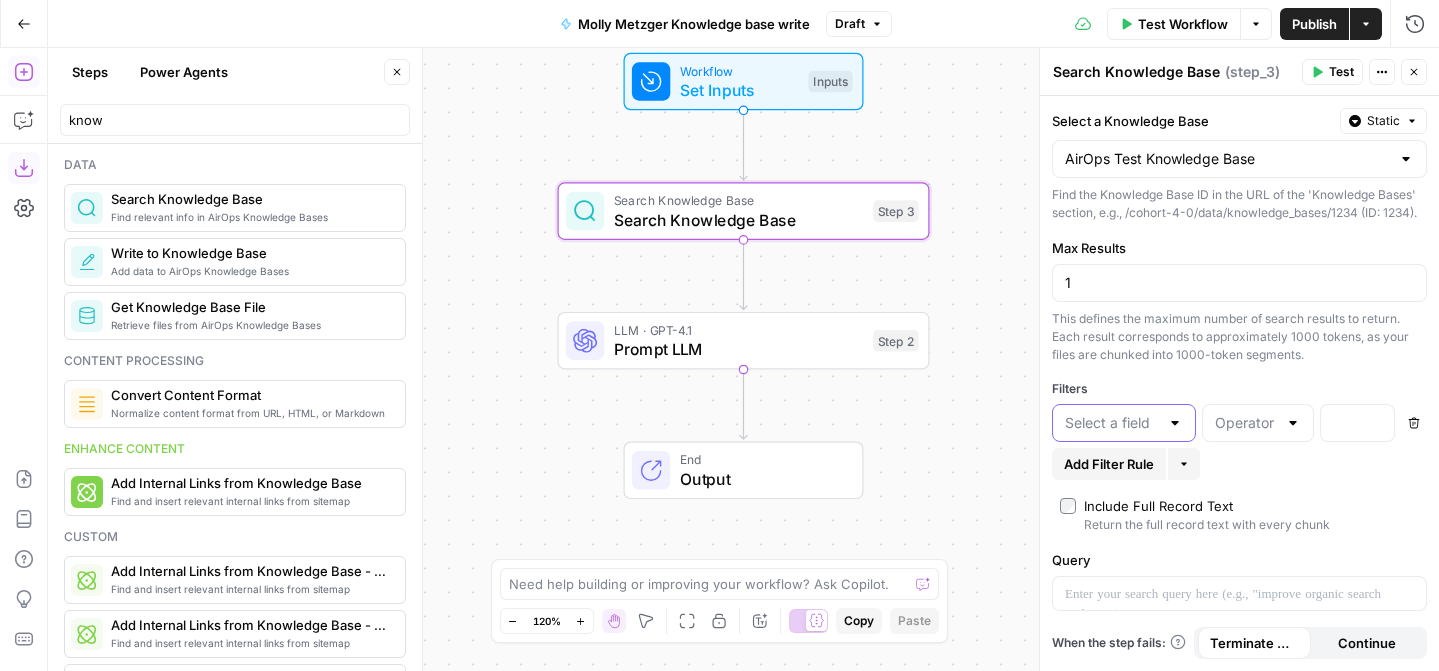 click at bounding box center (1112, 423) 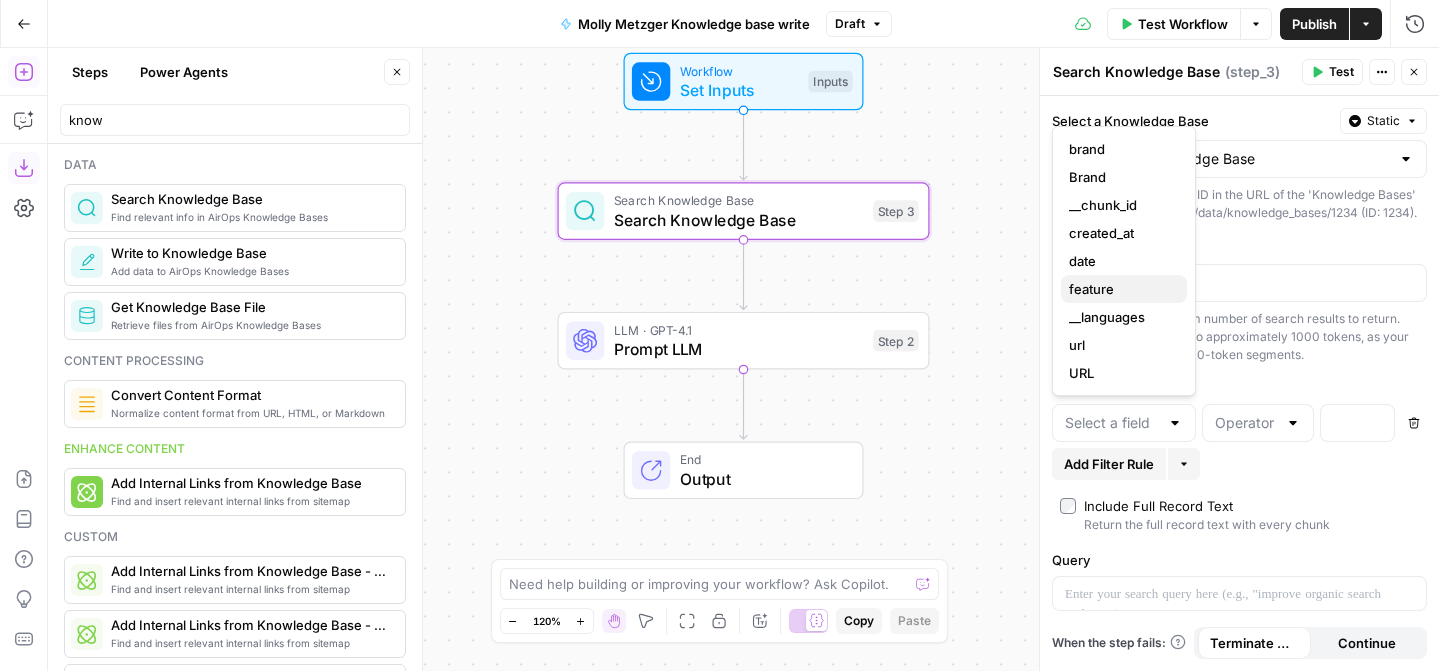 click on "feature" at bounding box center (1120, 289) 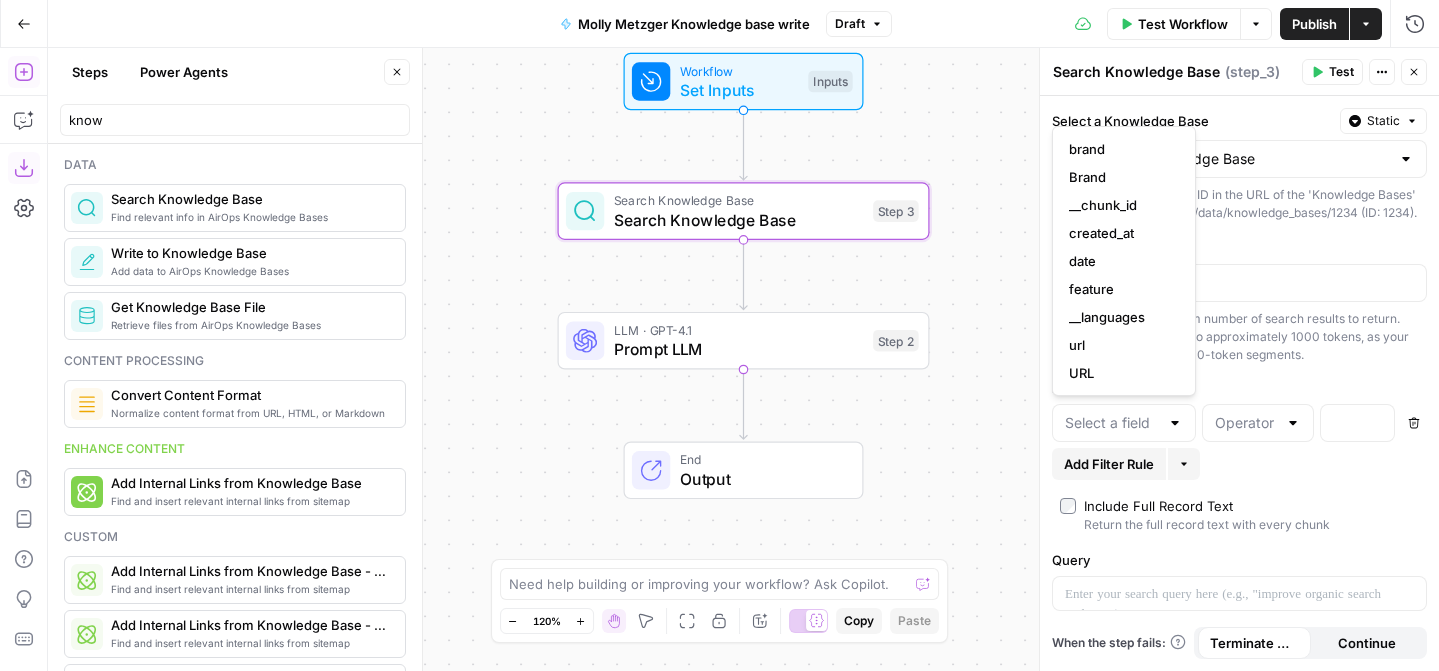 type on "feature" 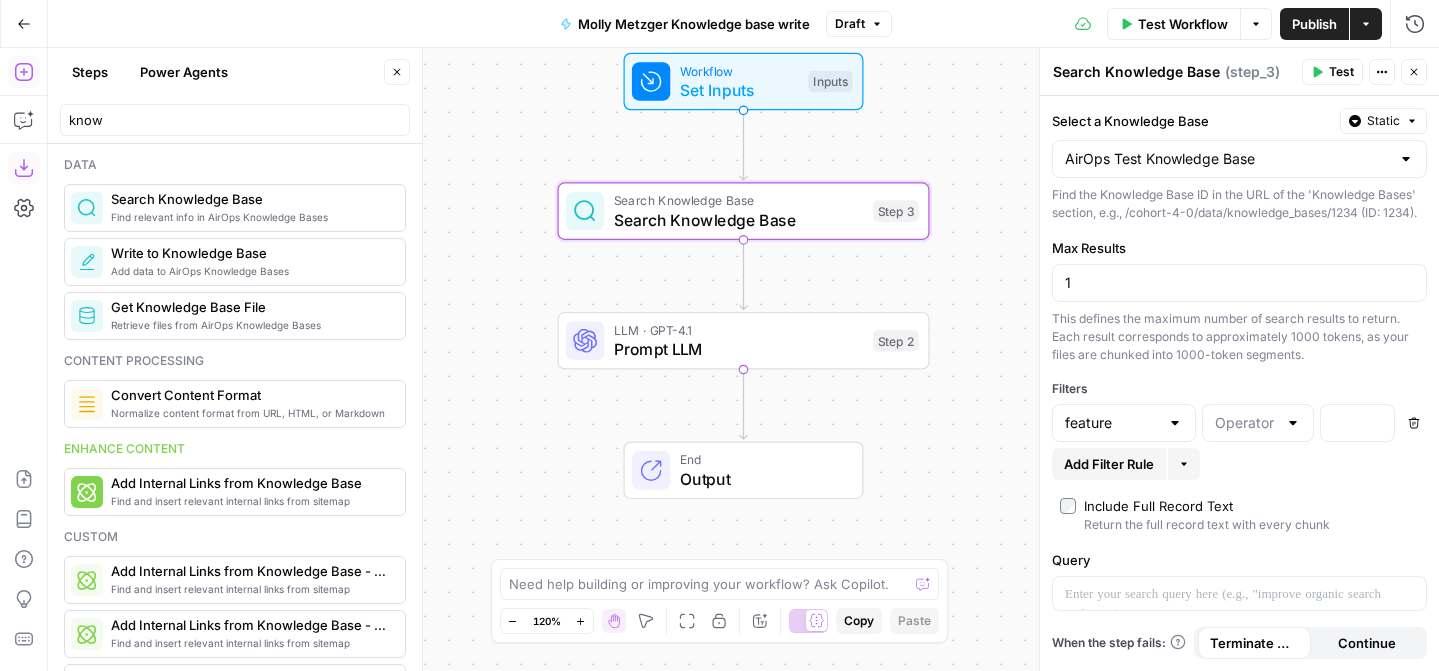 click at bounding box center [1258, 423] 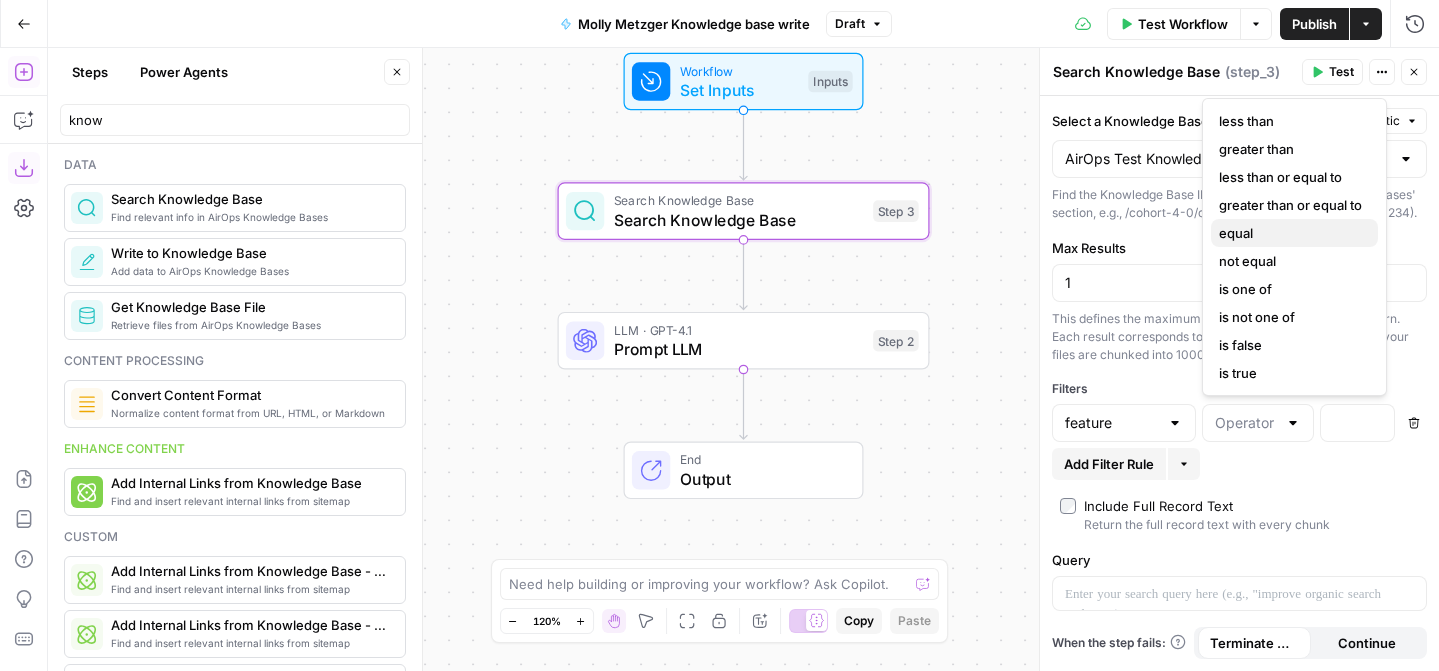 click on "equal" at bounding box center (1290, 233) 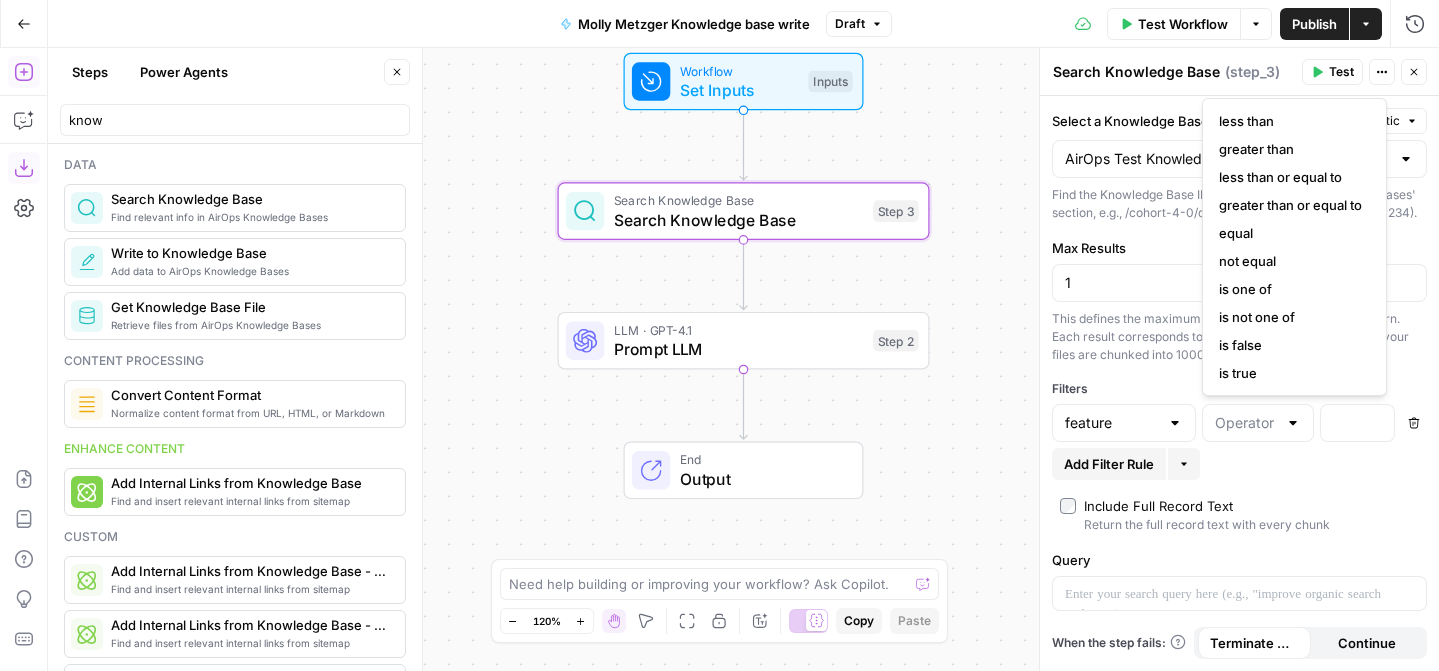 type on "equal" 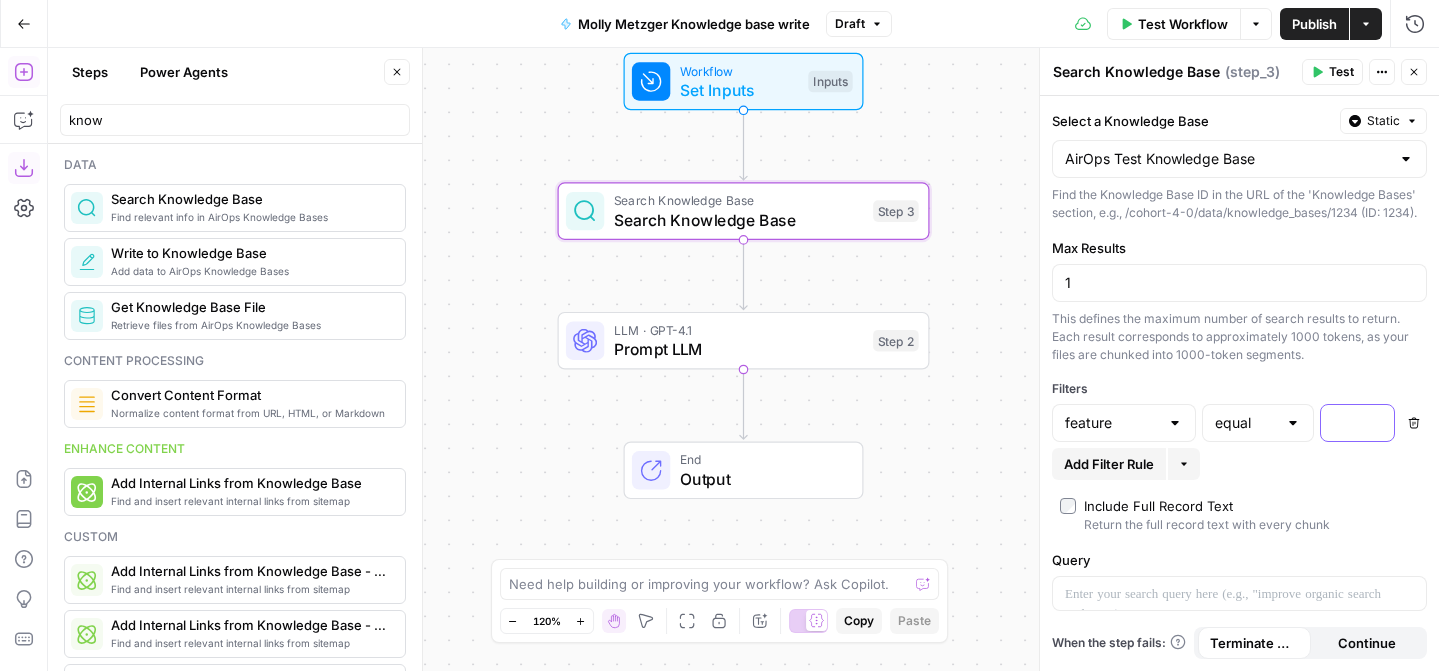 click at bounding box center (1341, 423) 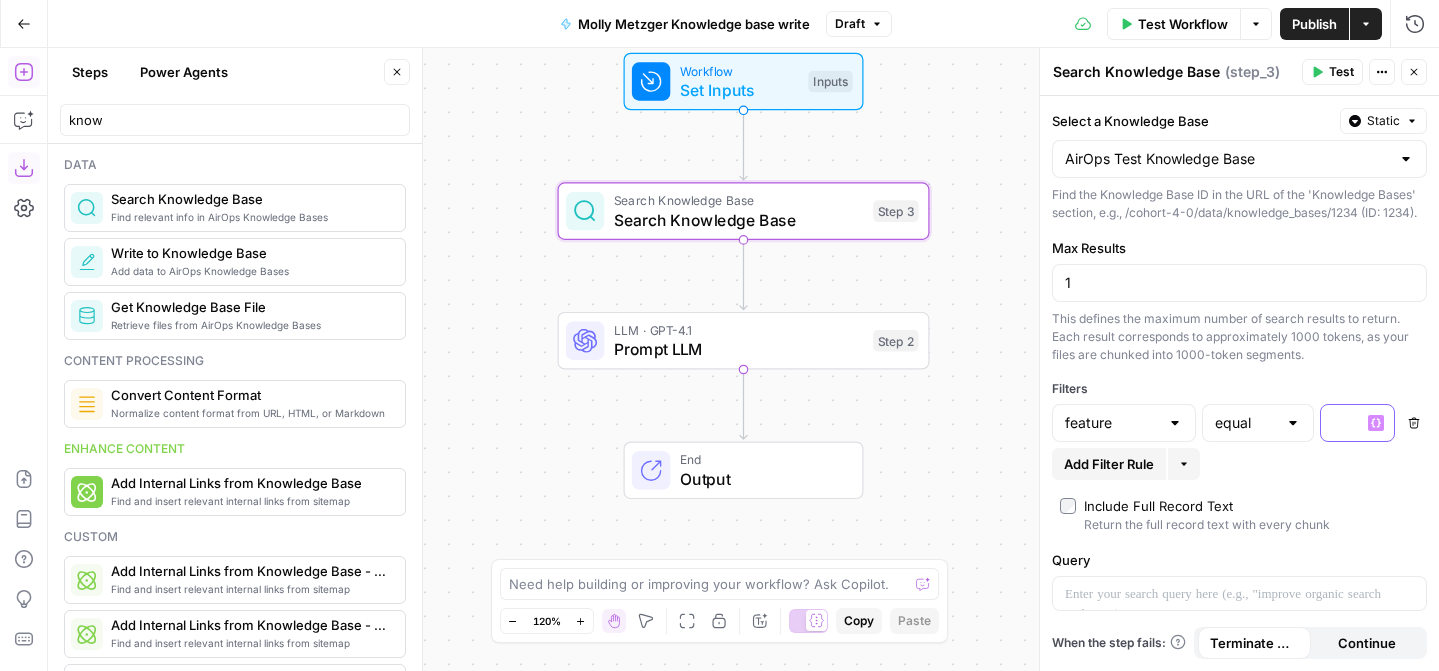 click 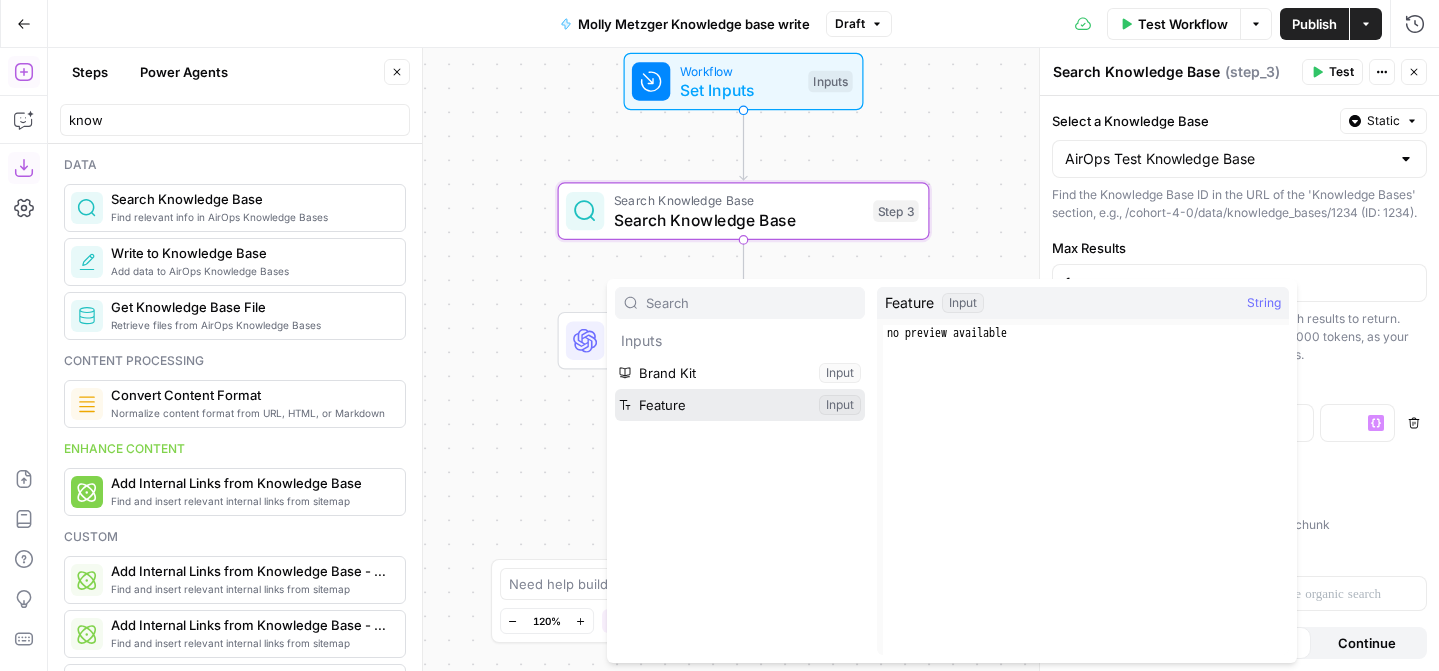 click at bounding box center [740, 405] 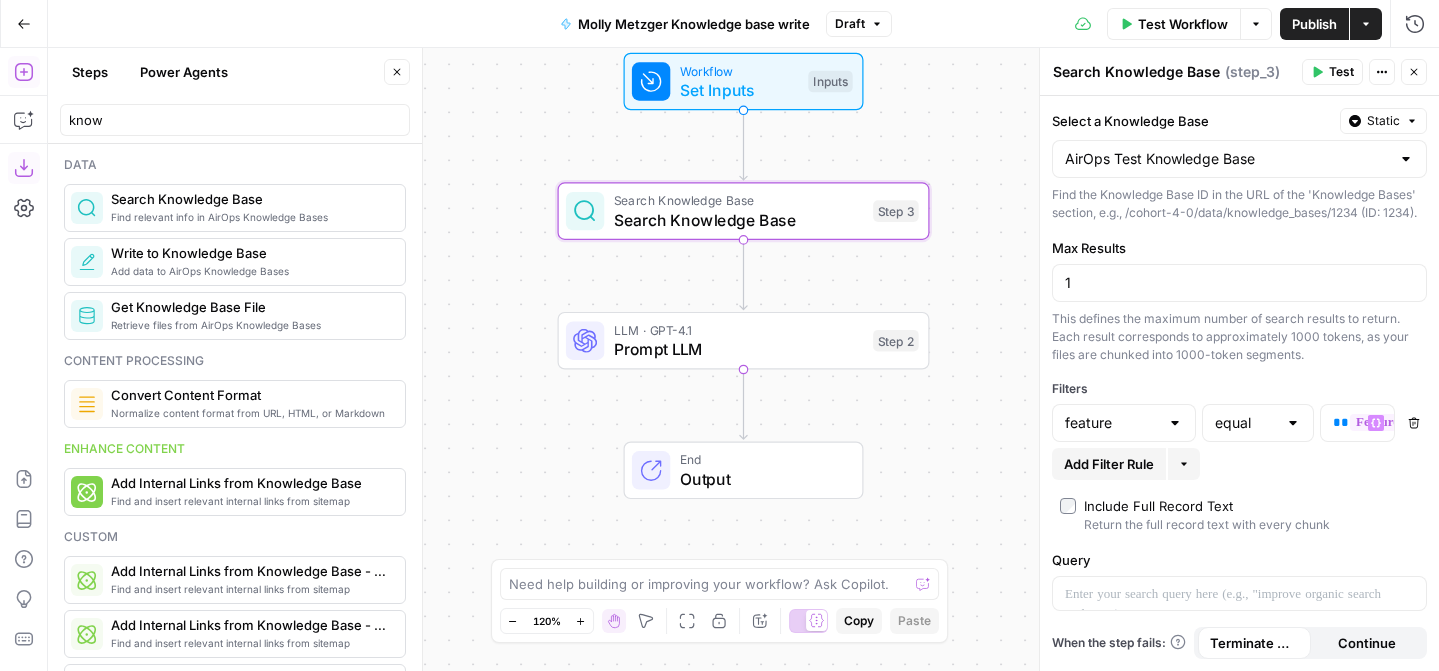 click 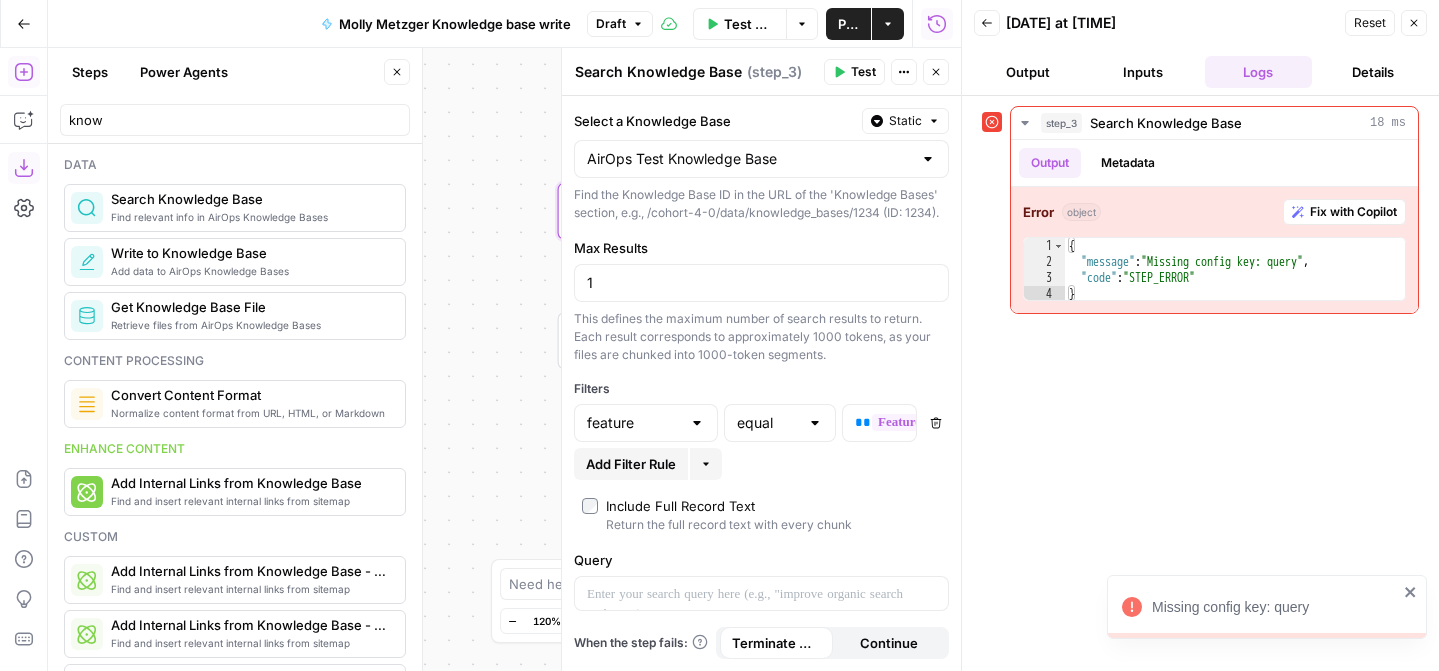 click on "Inputs" at bounding box center (1142, 72) 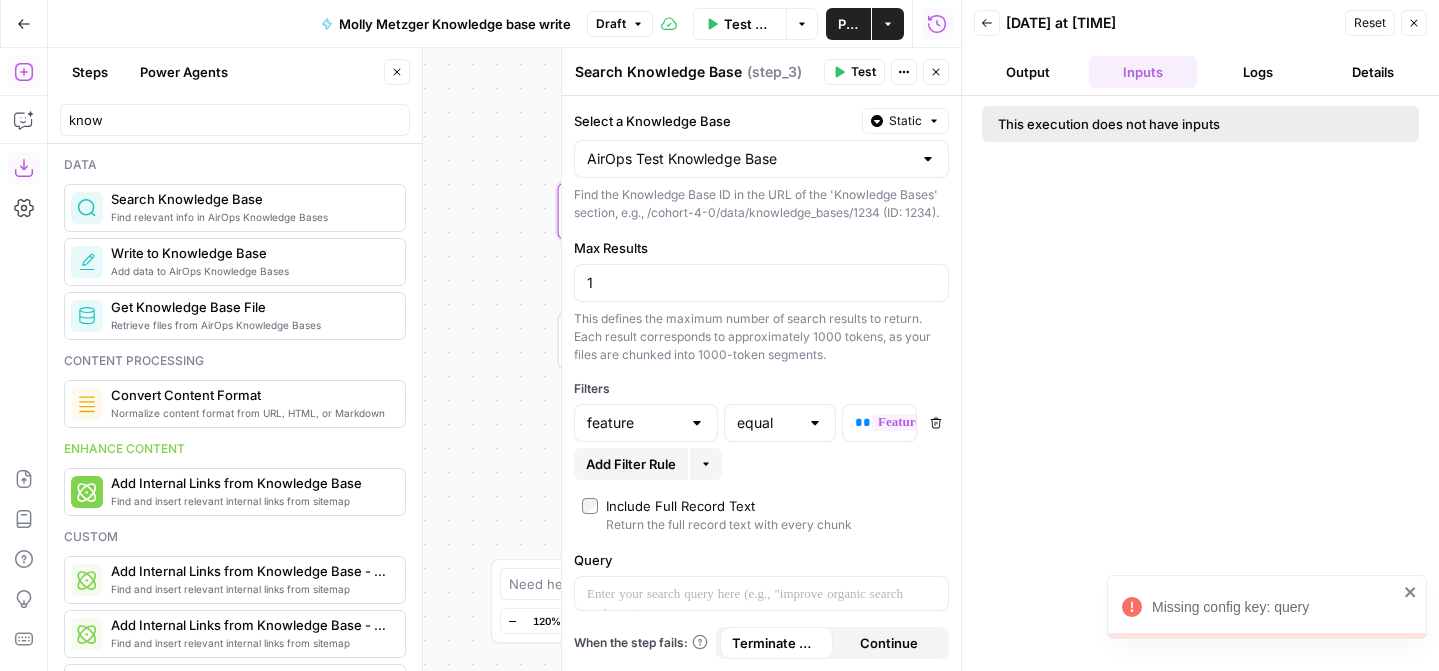 click on "This execution does not have inputs" at bounding box center (1155, 124) 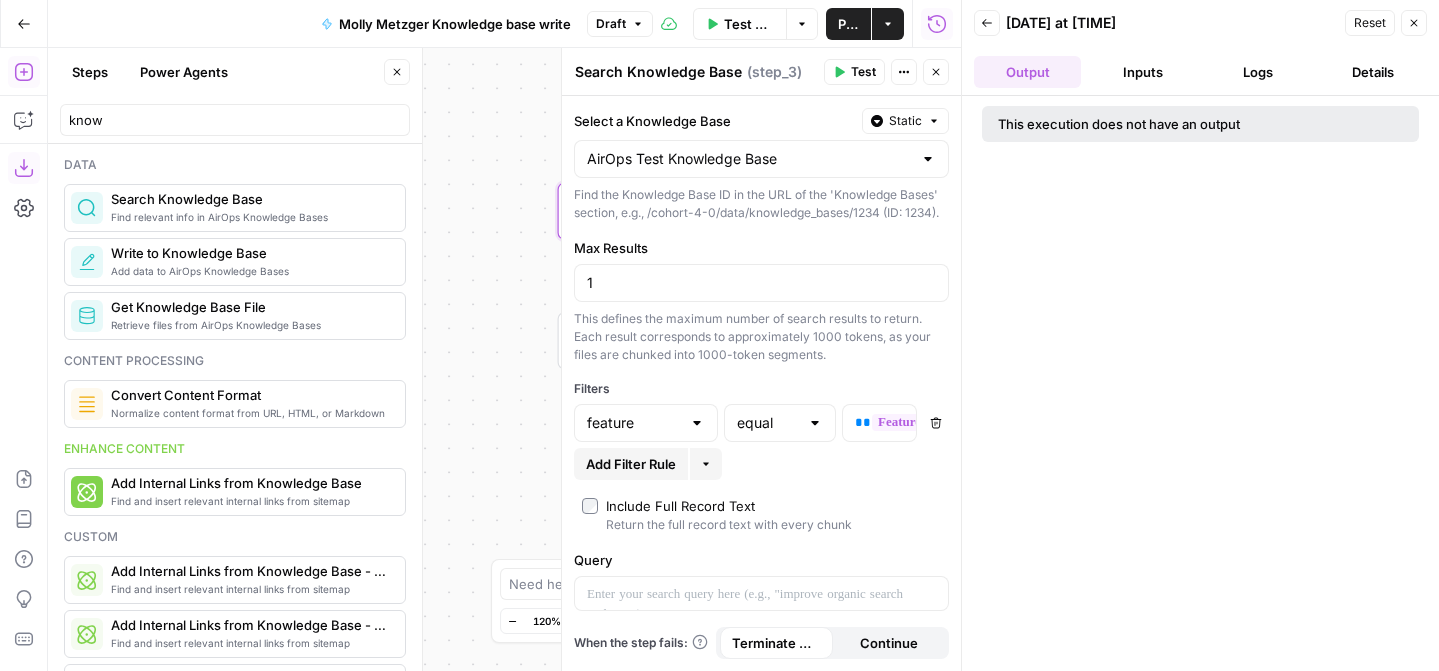 click 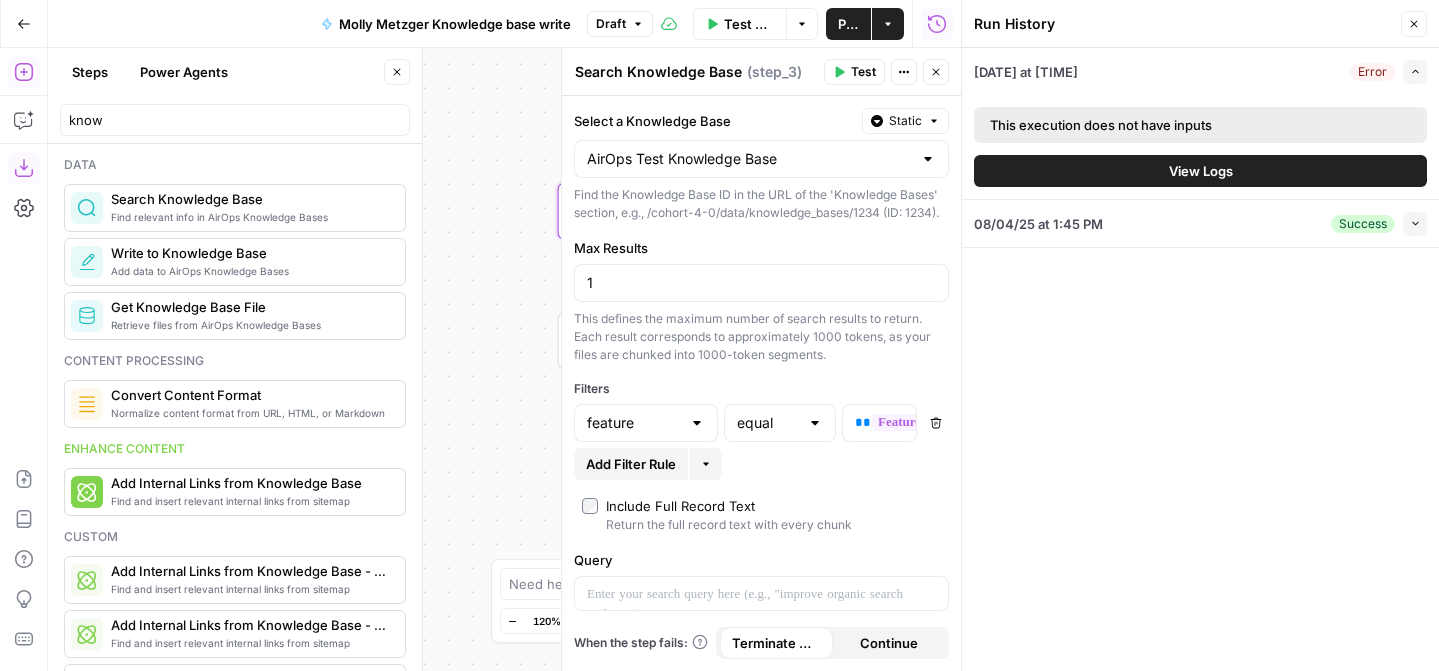 click on "Workflow Set Inputs Inputs Error Search Knowledge Base Search Knowledge Base Step 3 LLM · GPT-4.1 Prompt LLM Step 2 End Output" at bounding box center [504, 359] 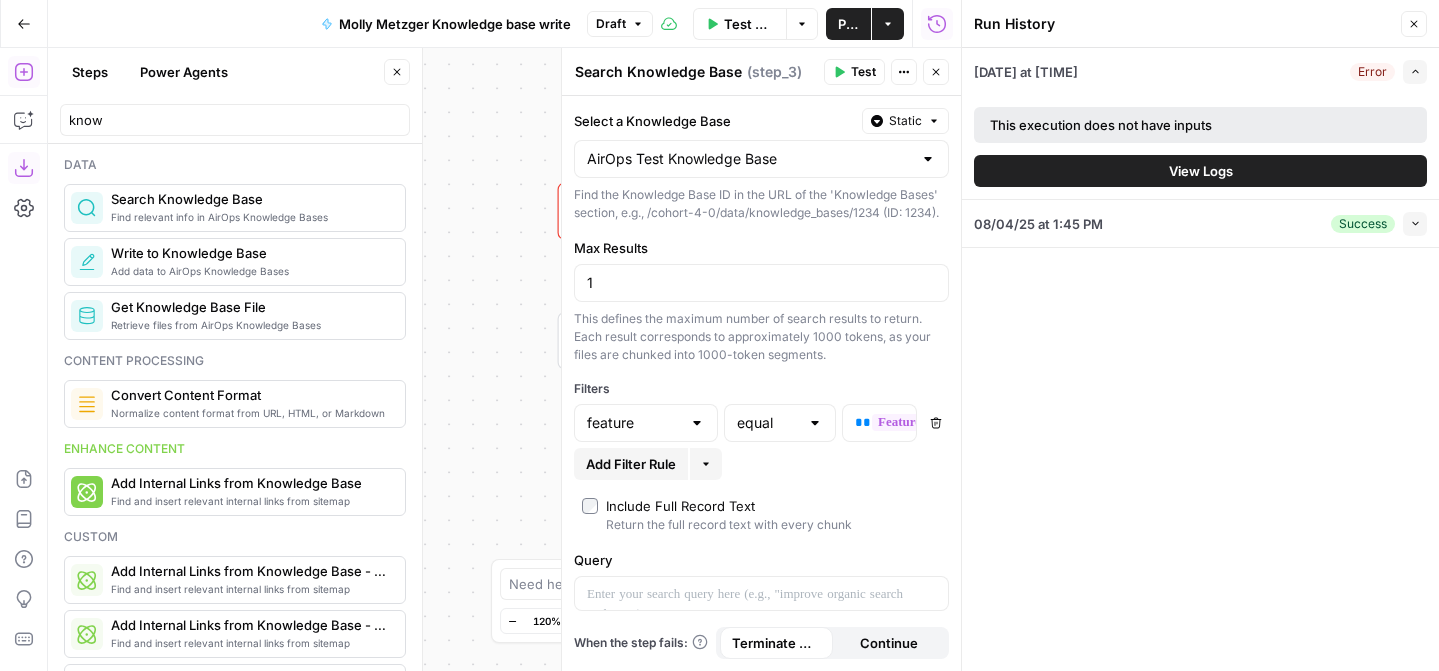 click on "Close" at bounding box center [1414, 24] 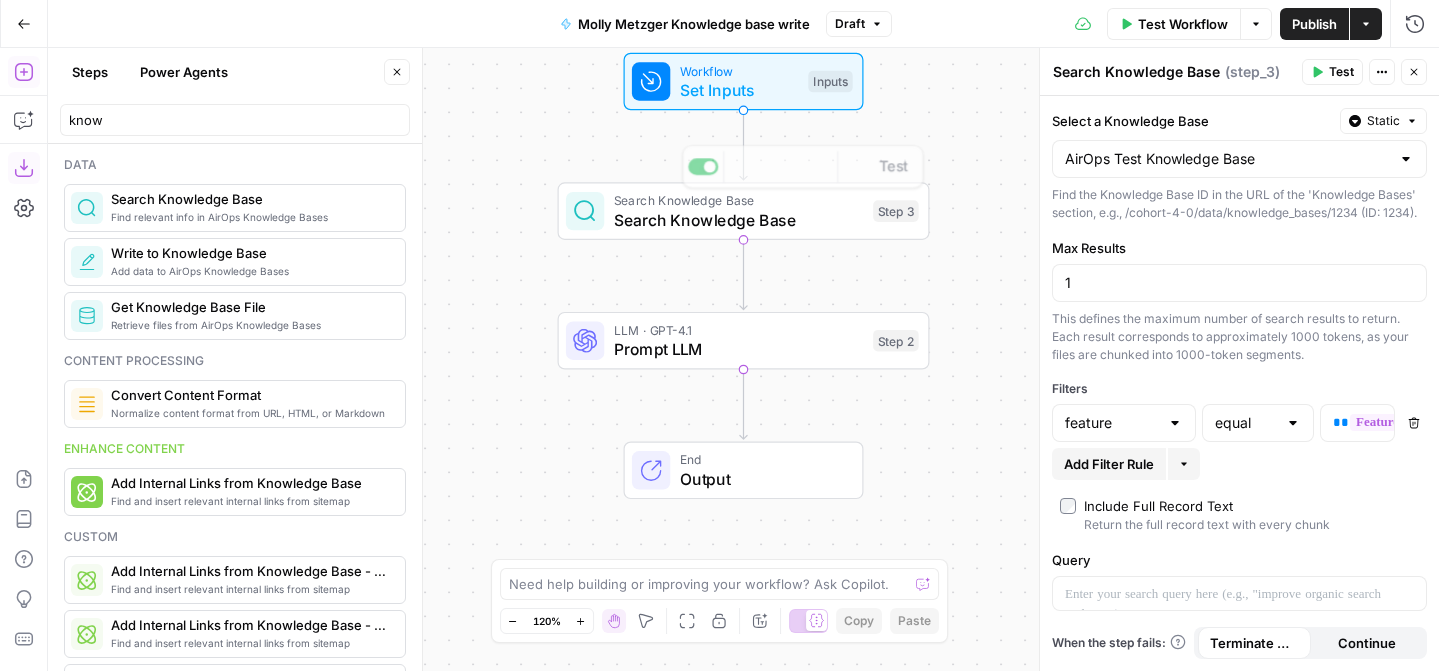 click on "Set Inputs" at bounding box center [739, 90] 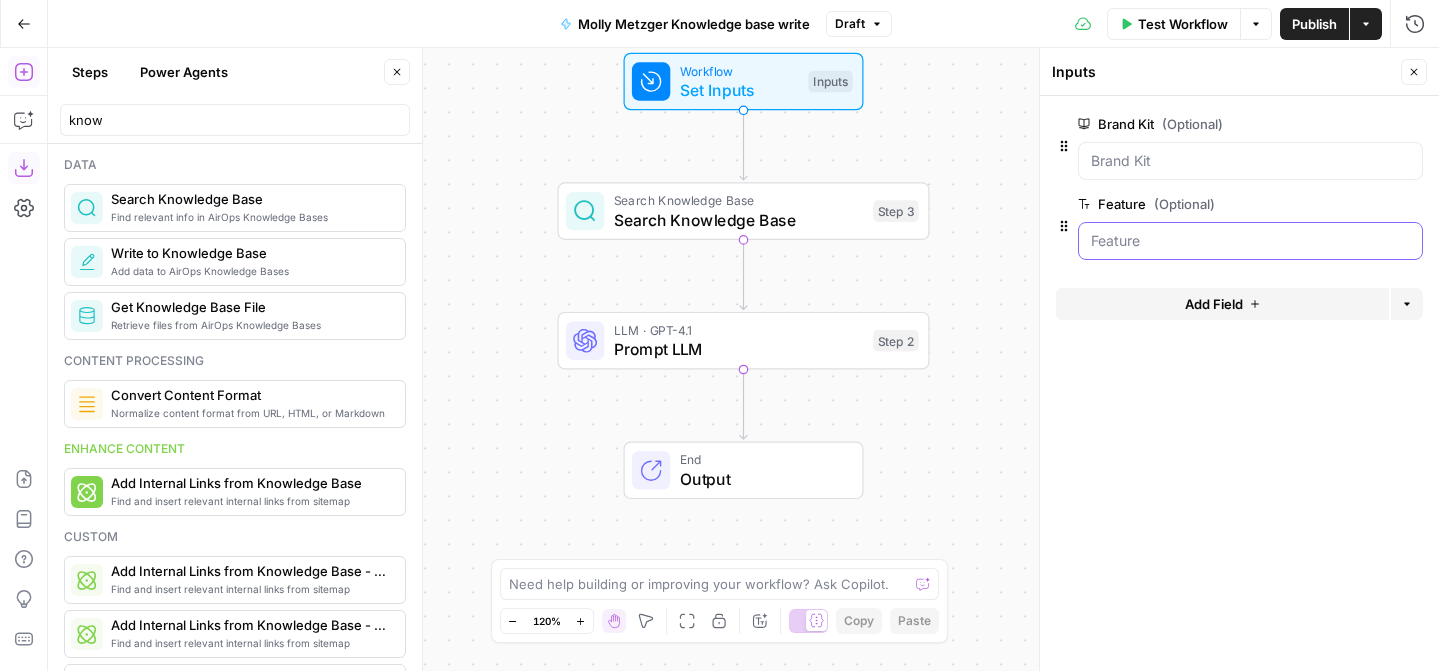 click on "Feature   (Optional)" at bounding box center (1250, 241) 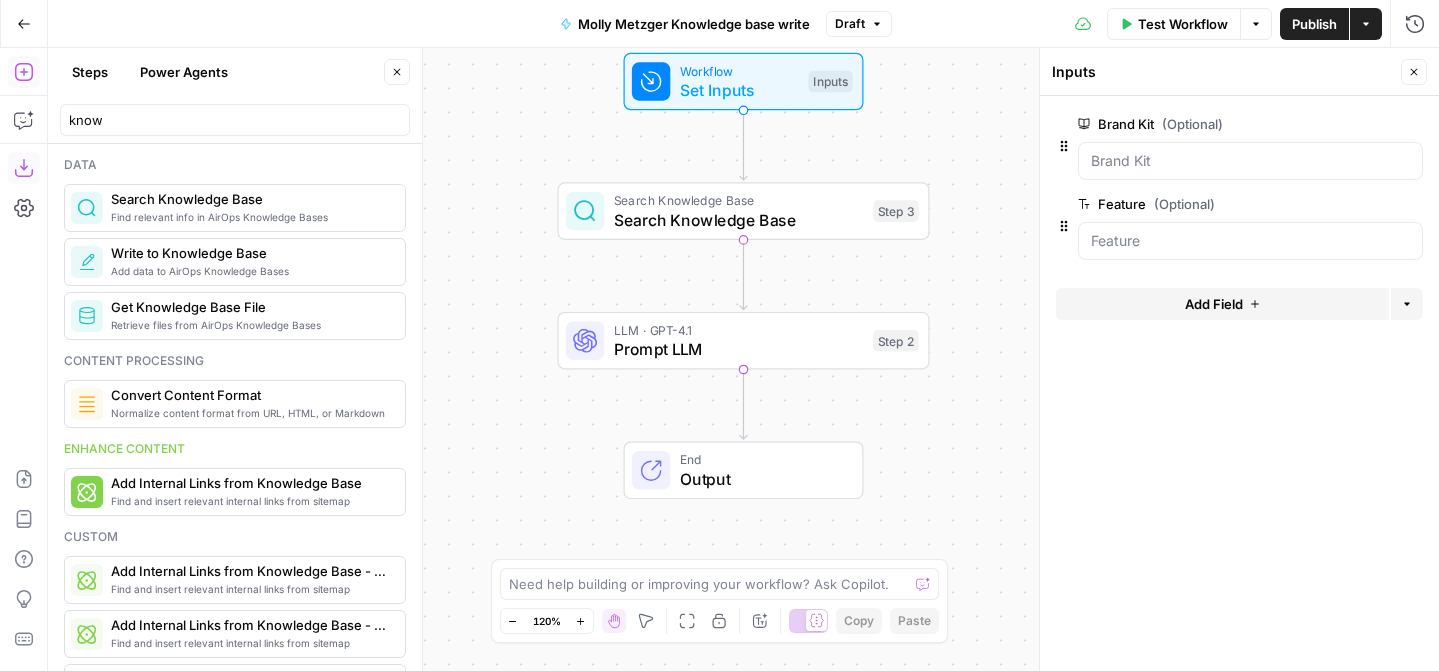click at bounding box center (1250, 241) 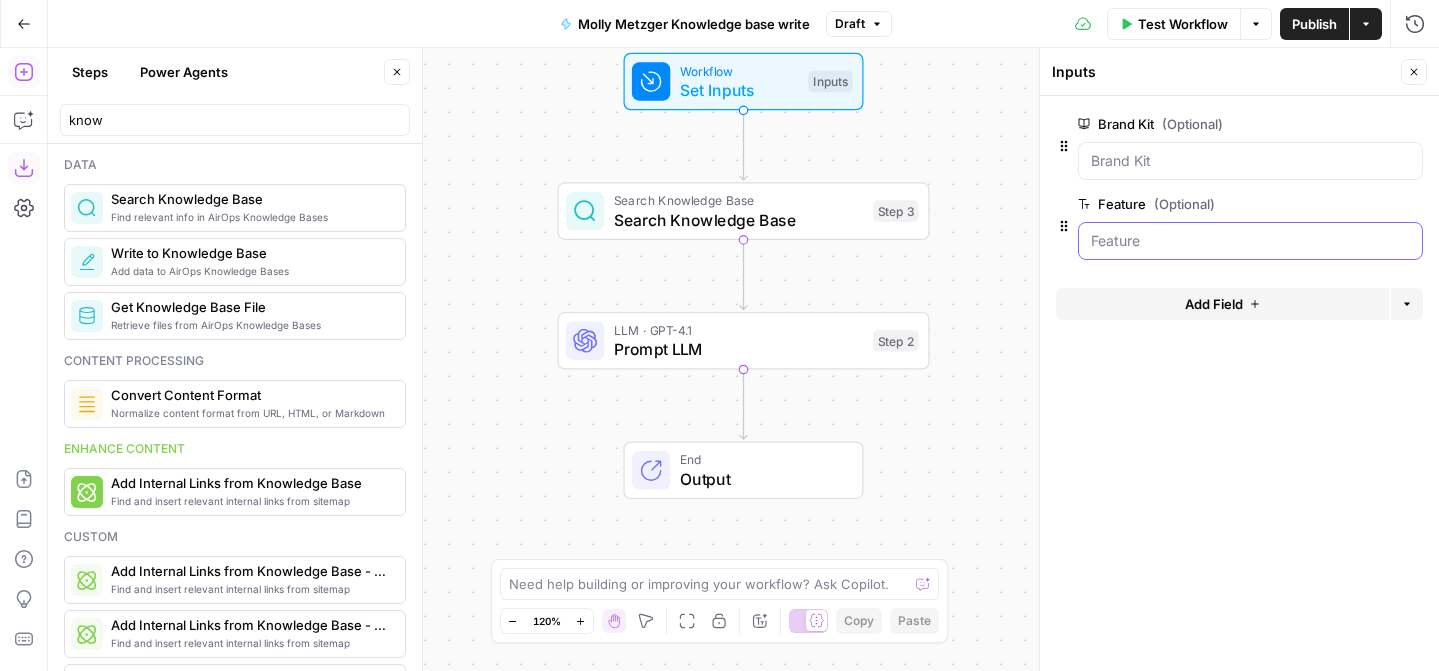 click on "Feature   (Optional)" at bounding box center [1250, 241] 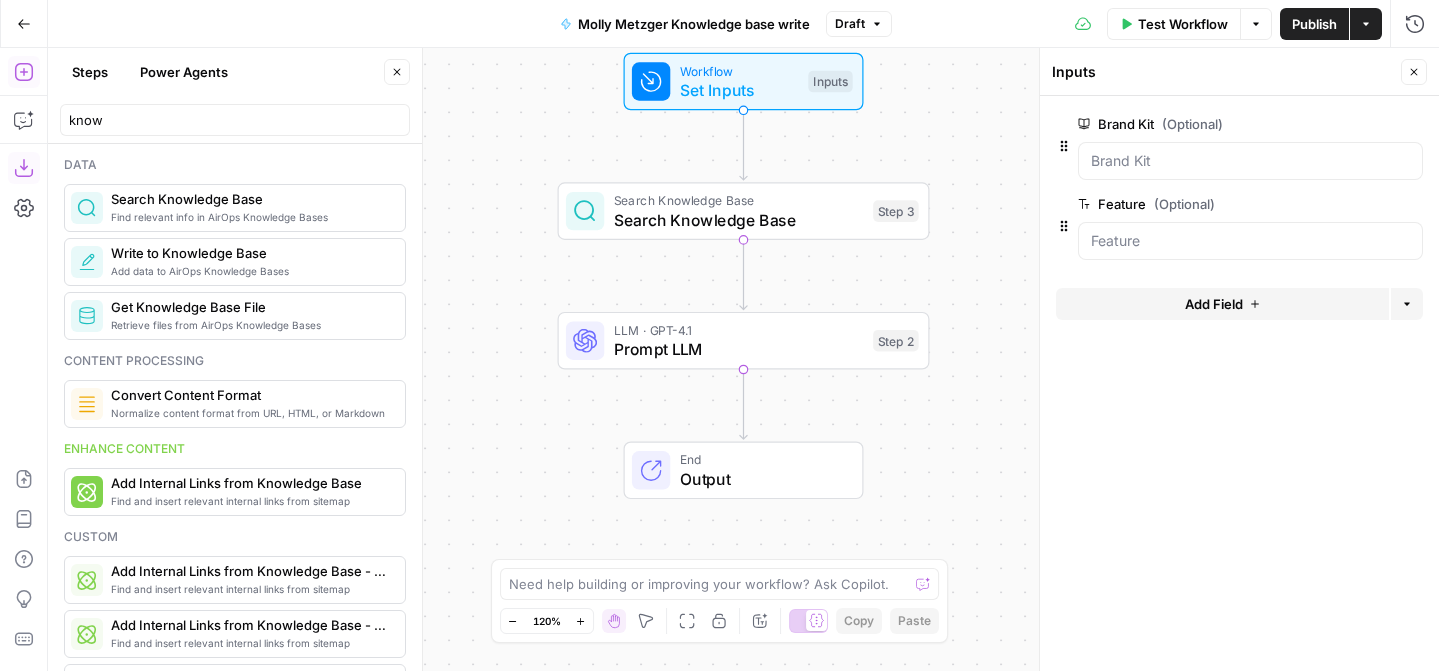 click at bounding box center [1250, 241] 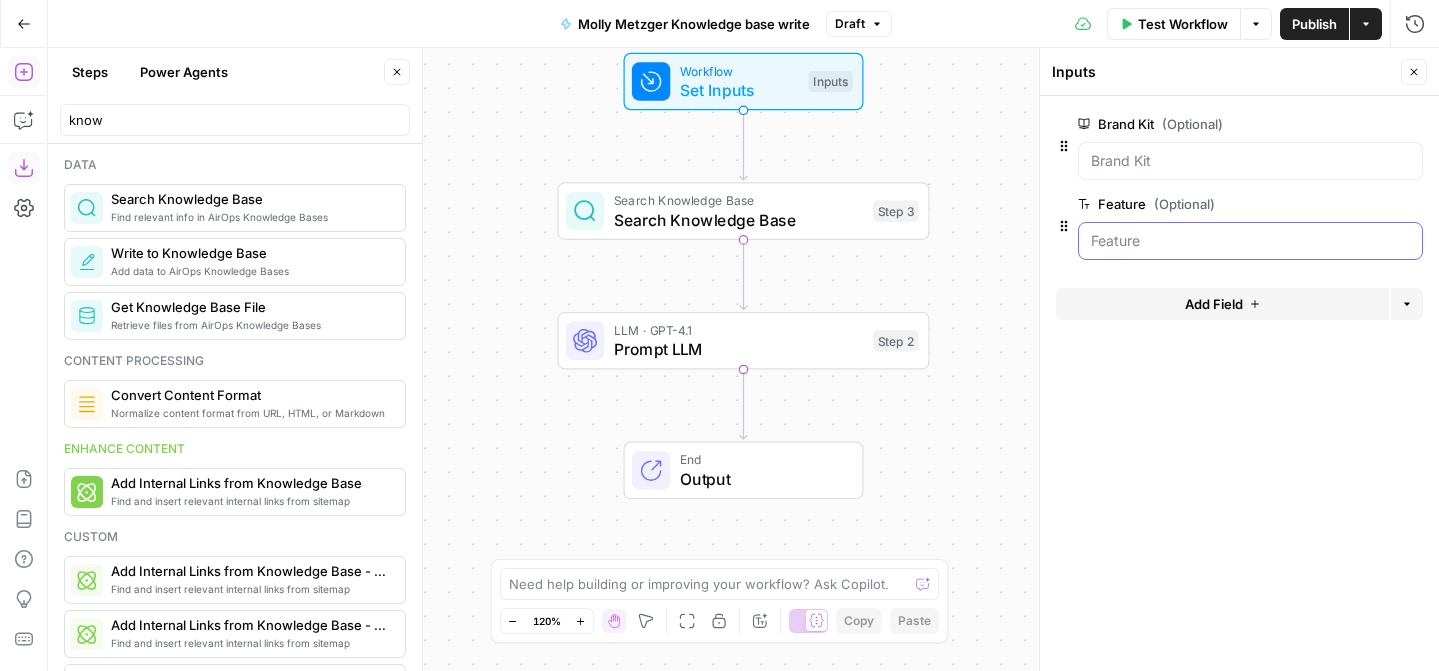 click on "Feature   (Optional)" at bounding box center [1250, 241] 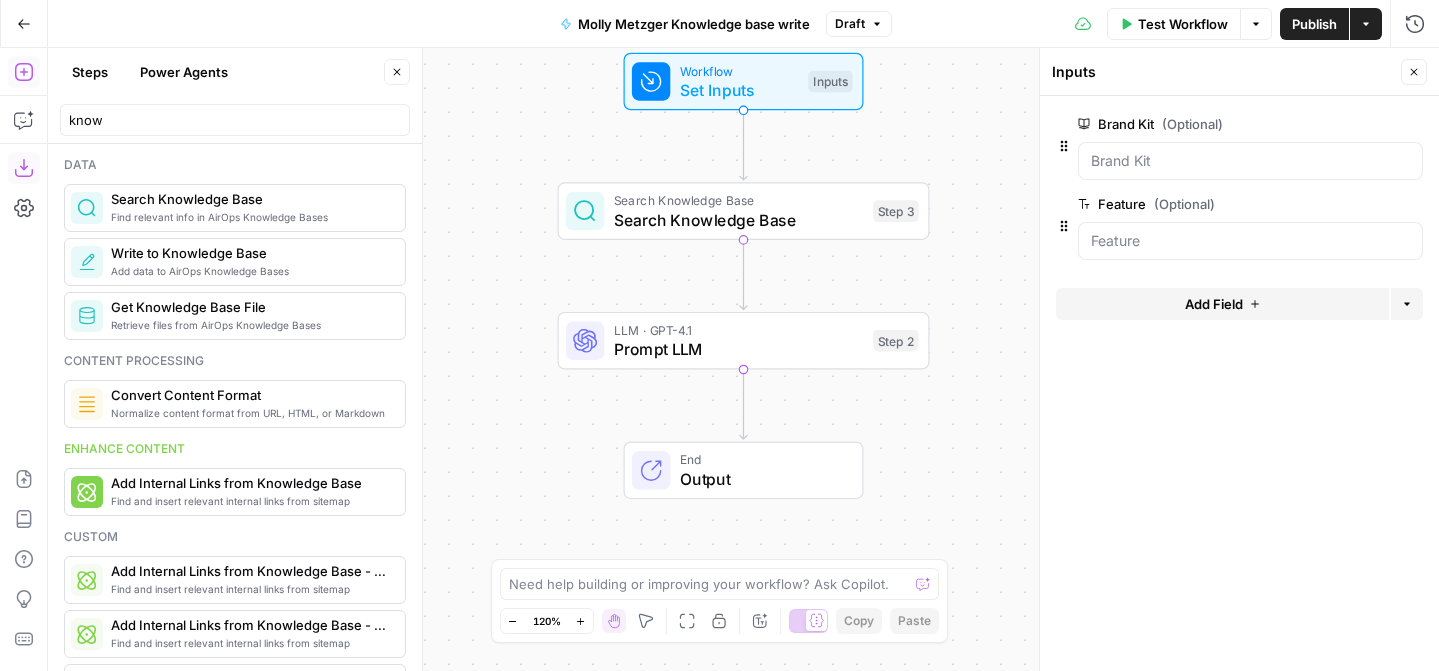 click on "Test Workflow" at bounding box center [1183, 24] 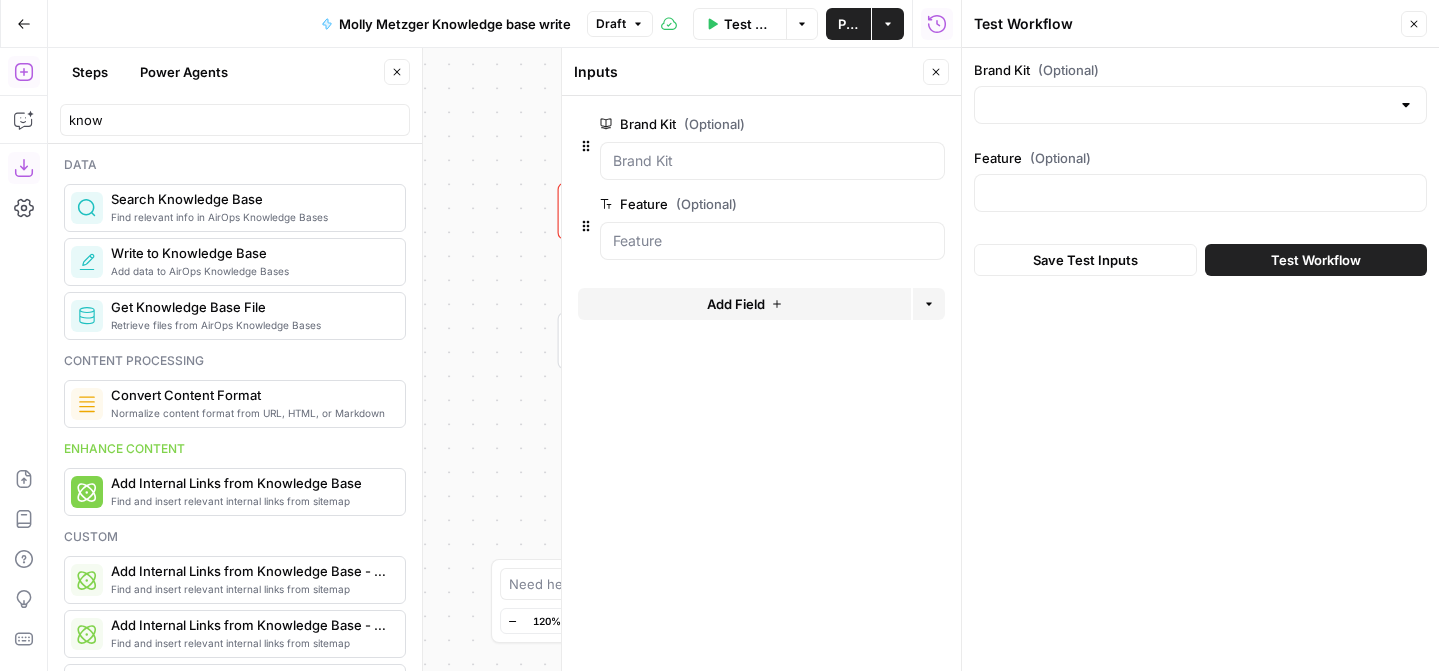 click at bounding box center [1200, 193] 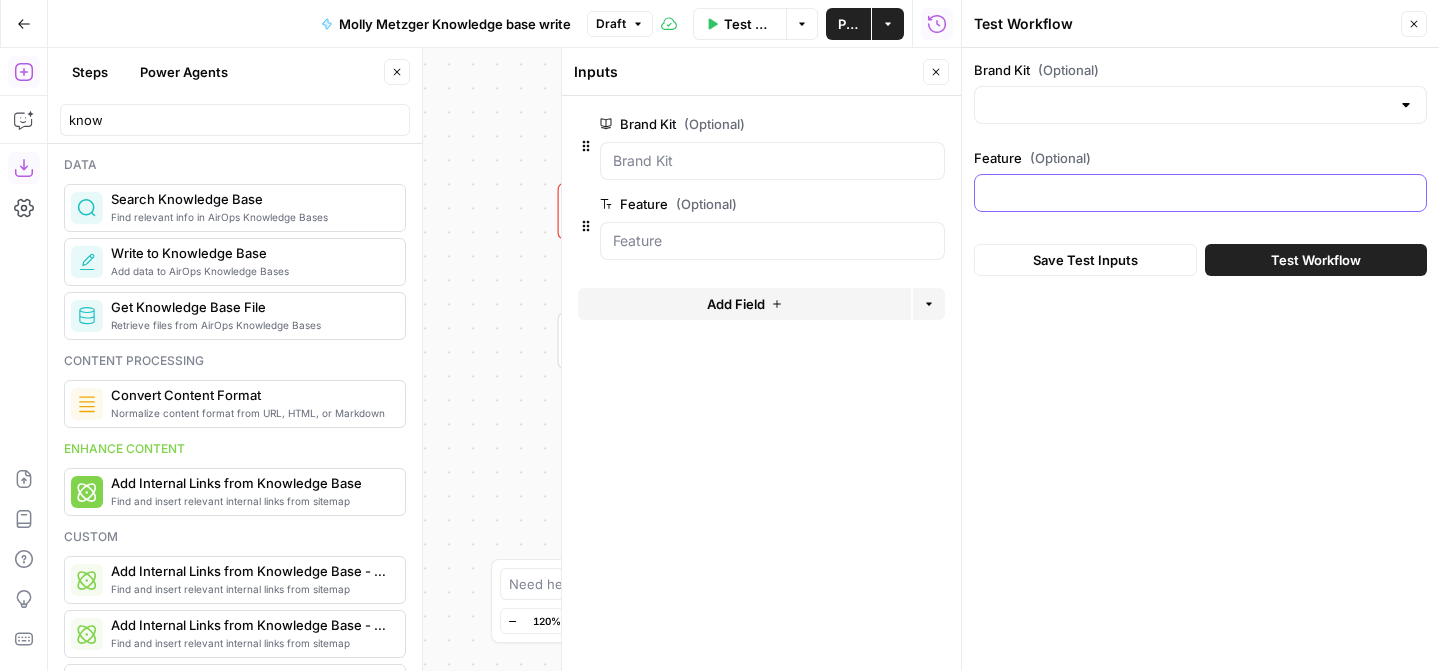 type on "F" 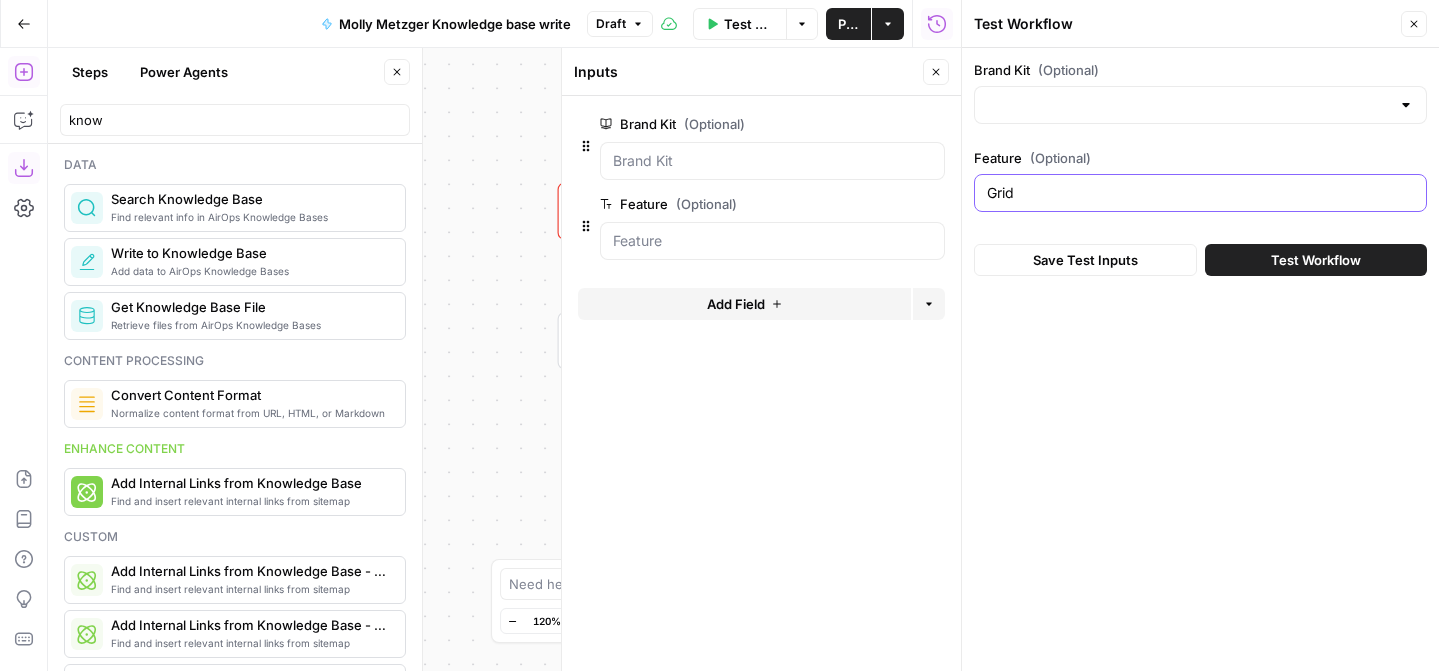 type on "Grid" 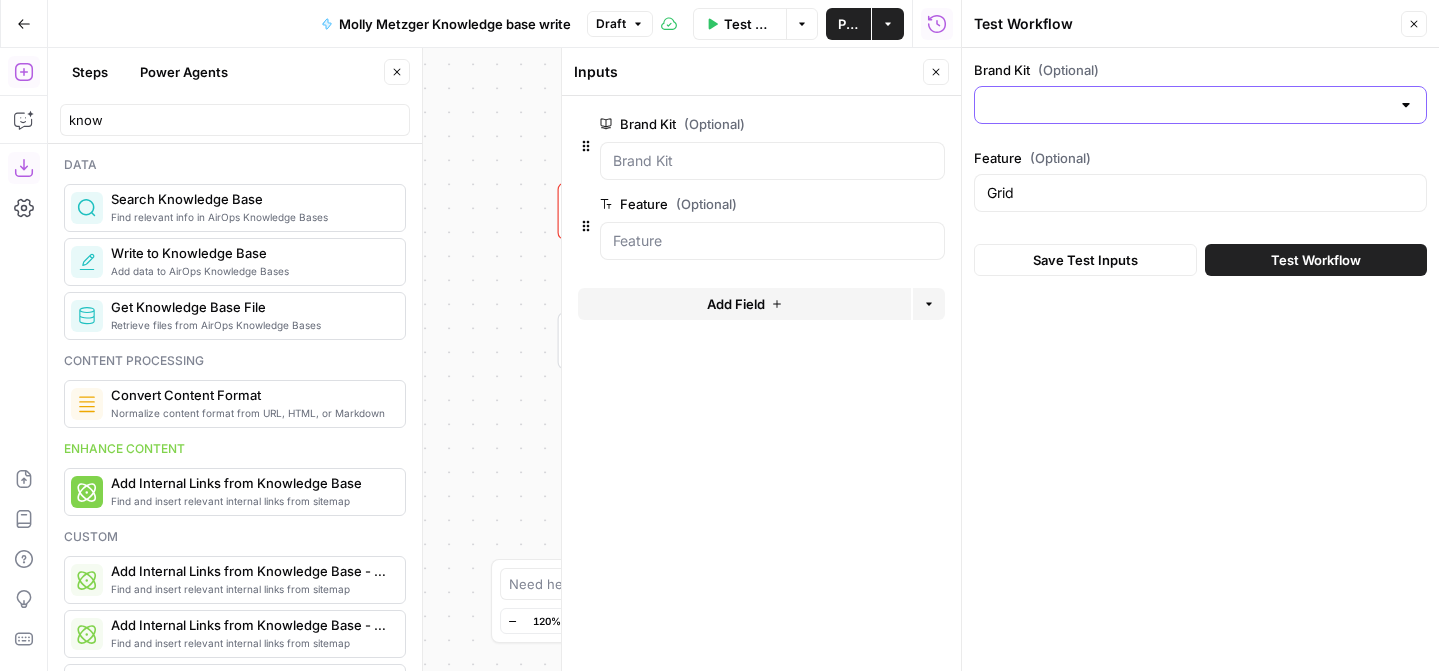 click on "Brand Kit   (Optional)" at bounding box center [1188, 105] 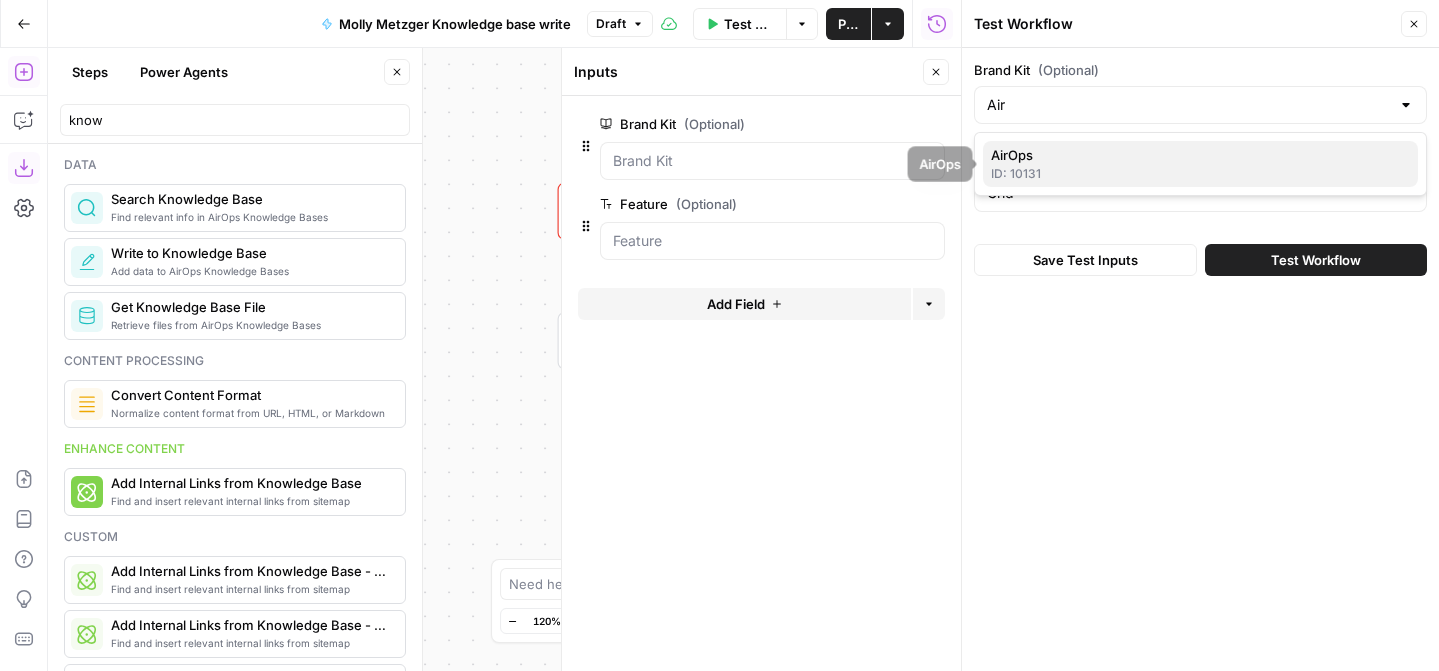 click on "AirOps" at bounding box center (1196, 155) 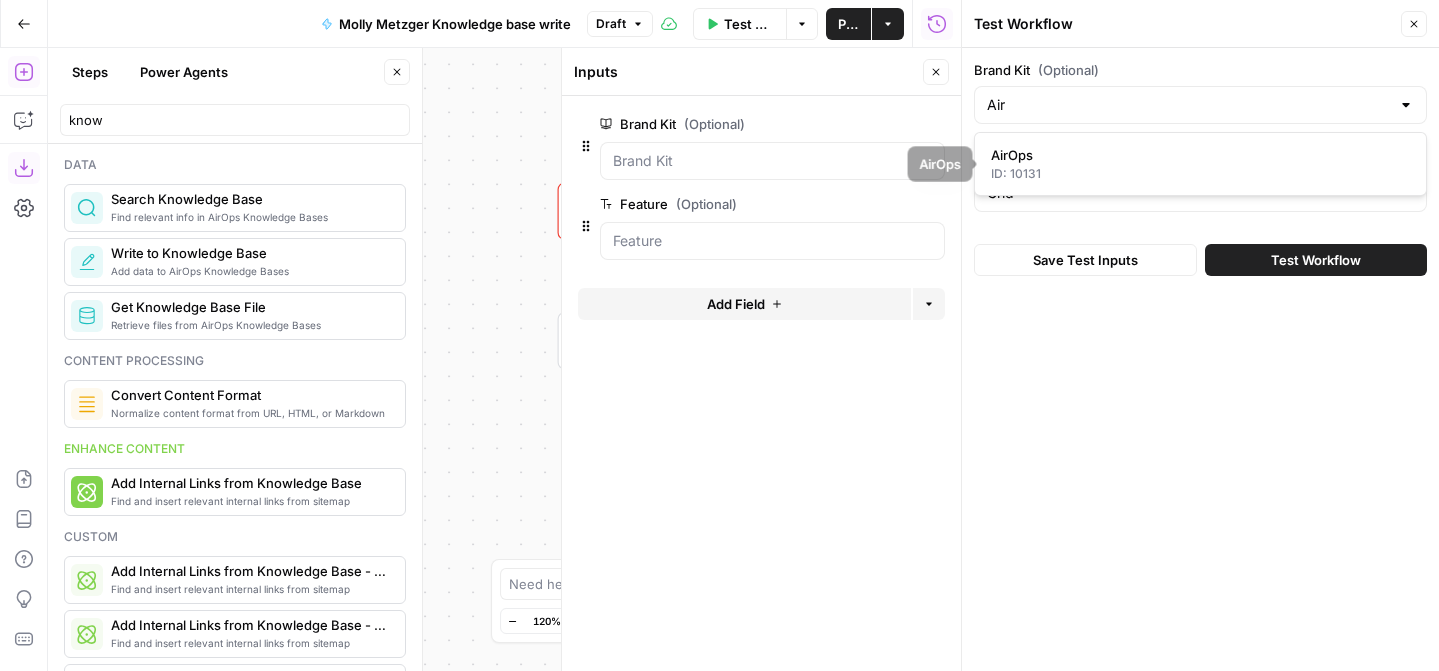 type on "AirOps" 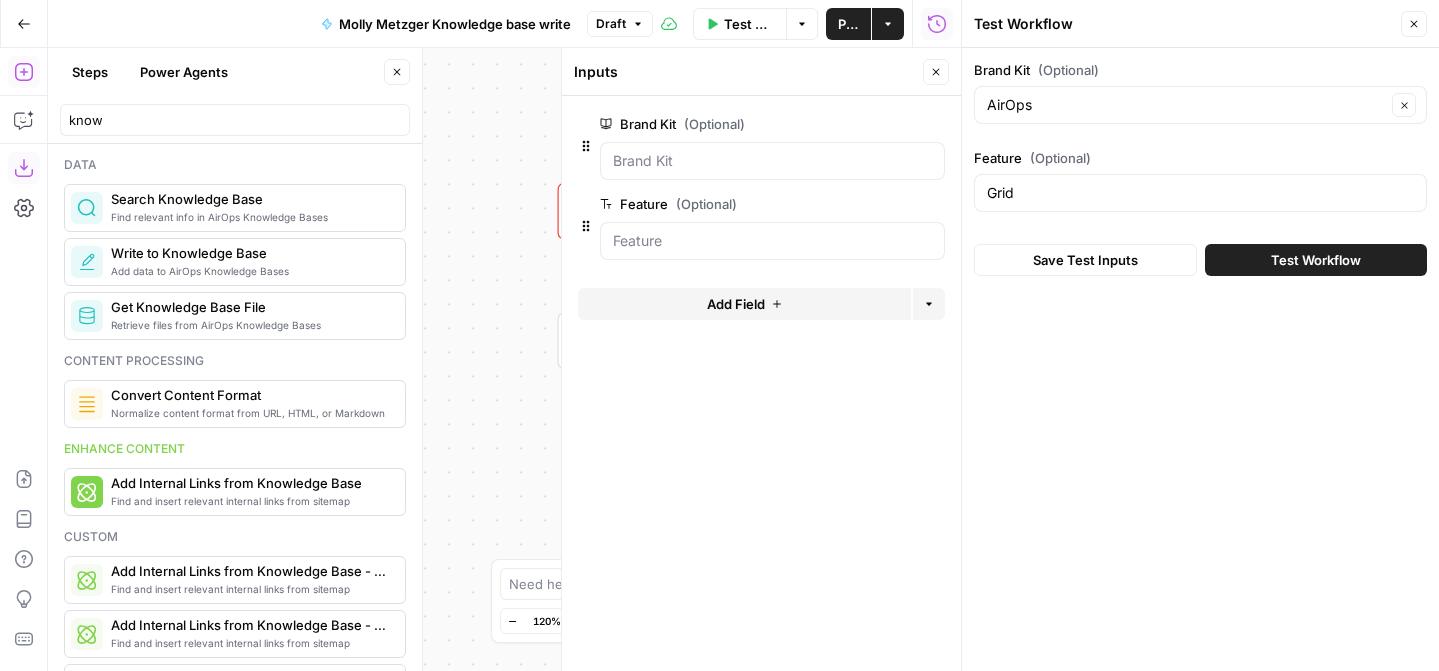 click on "Test Workflow" at bounding box center [1316, 260] 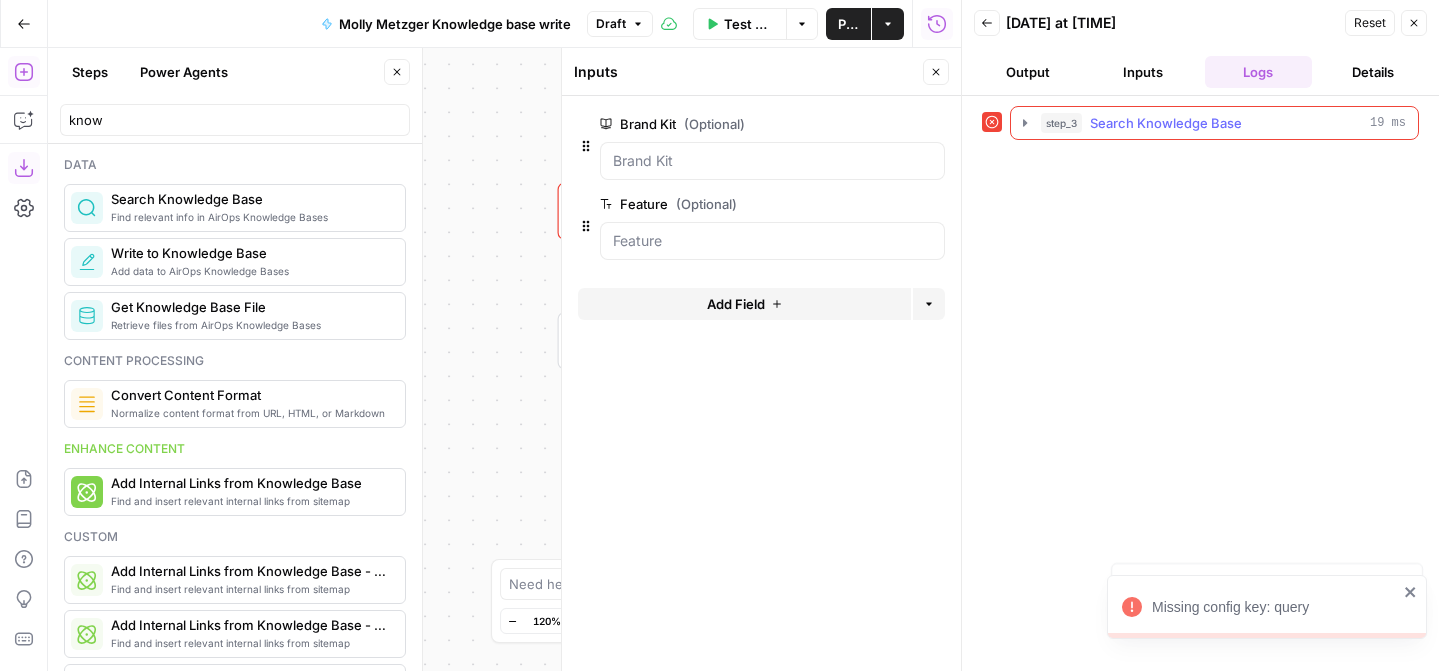 click on "Search Knowledge Base" at bounding box center (1166, 123) 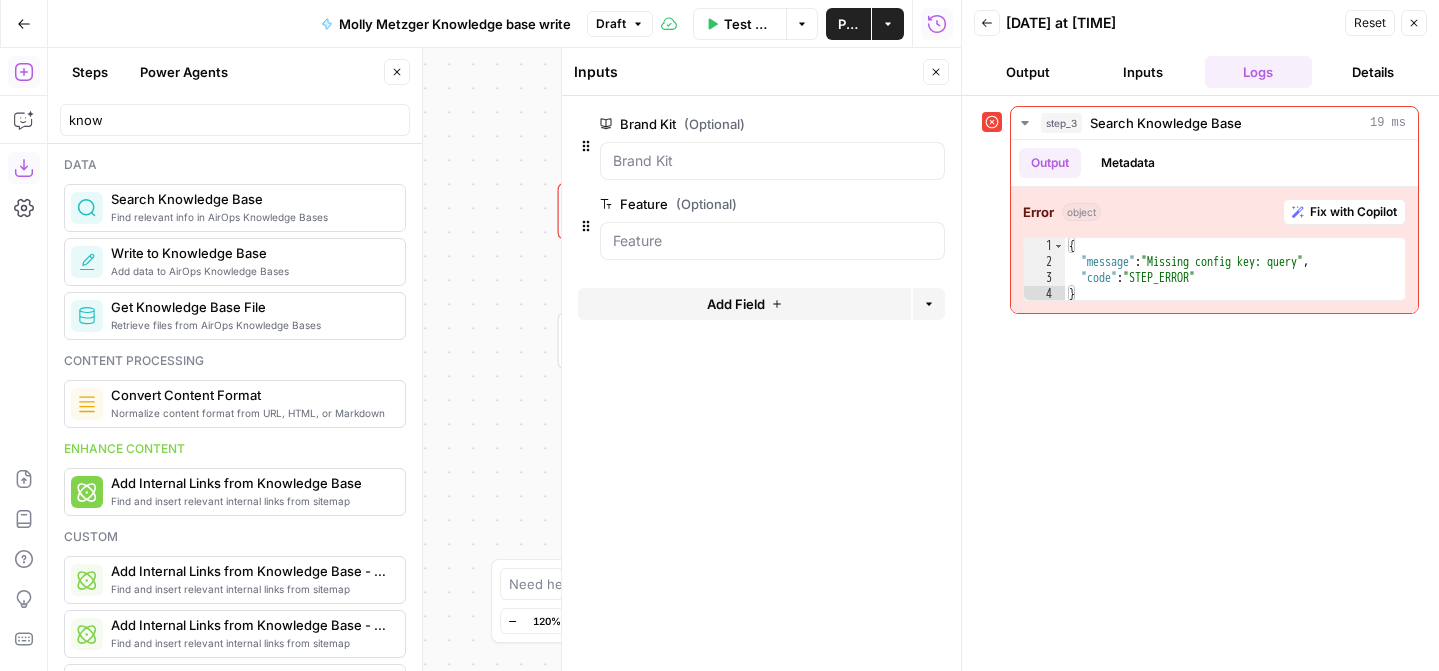 click on "Workflow Set Inputs Inputs Error Search Knowledge Base Search Knowledge Base Step 3 LLM · GPT-4.1 Prompt LLM Step 2 End Output" at bounding box center (504, 359) 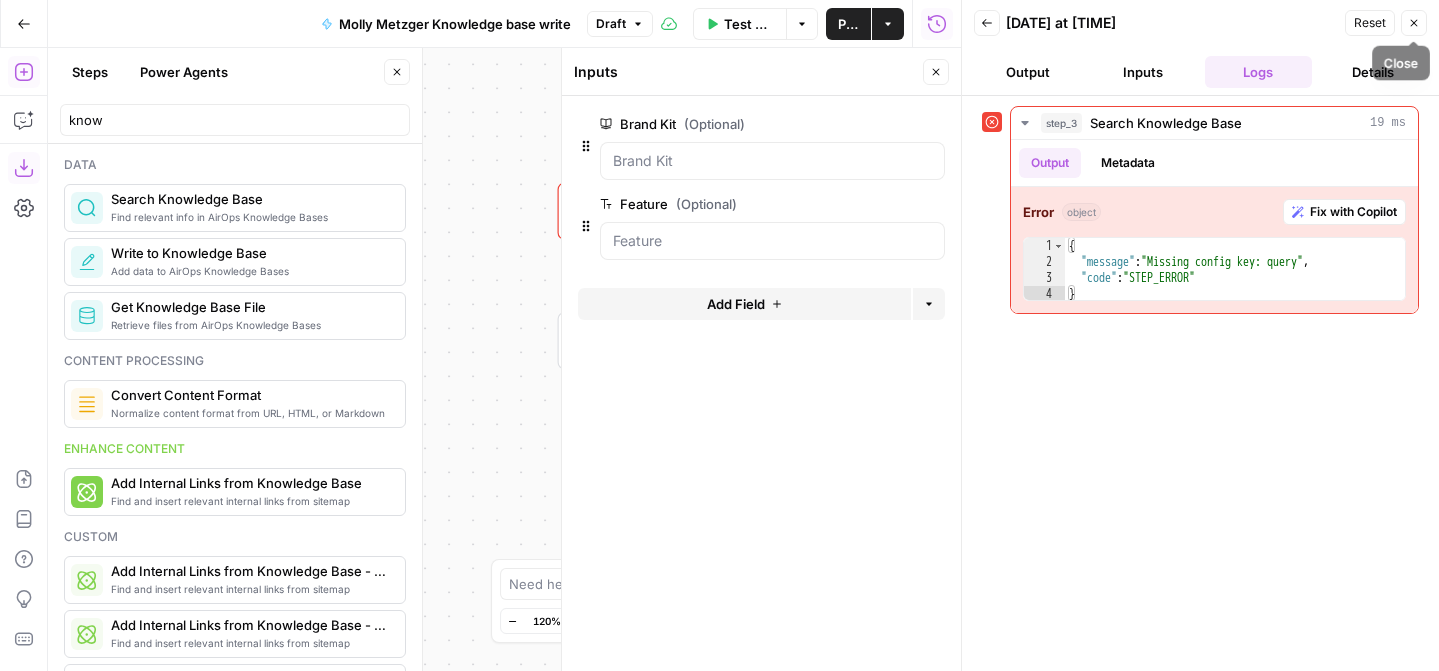 click 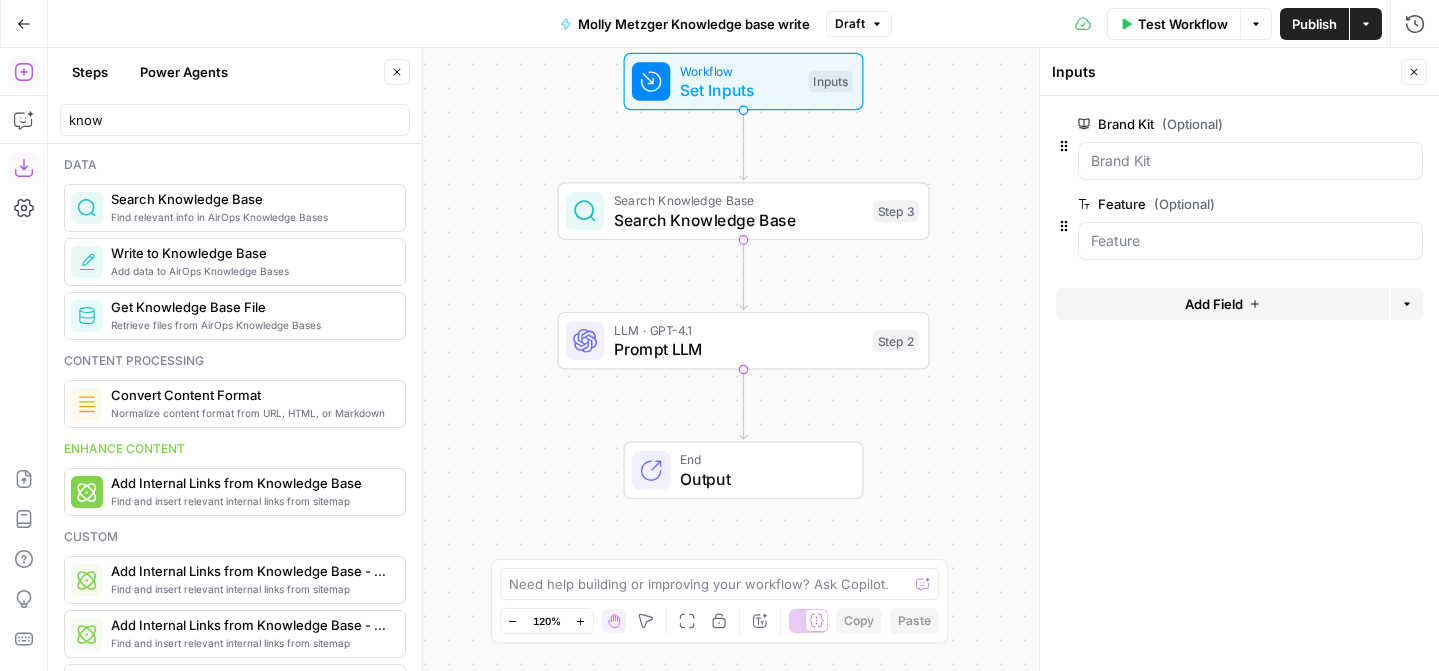 click on "Search Knowledge Base" at bounding box center (739, 220) 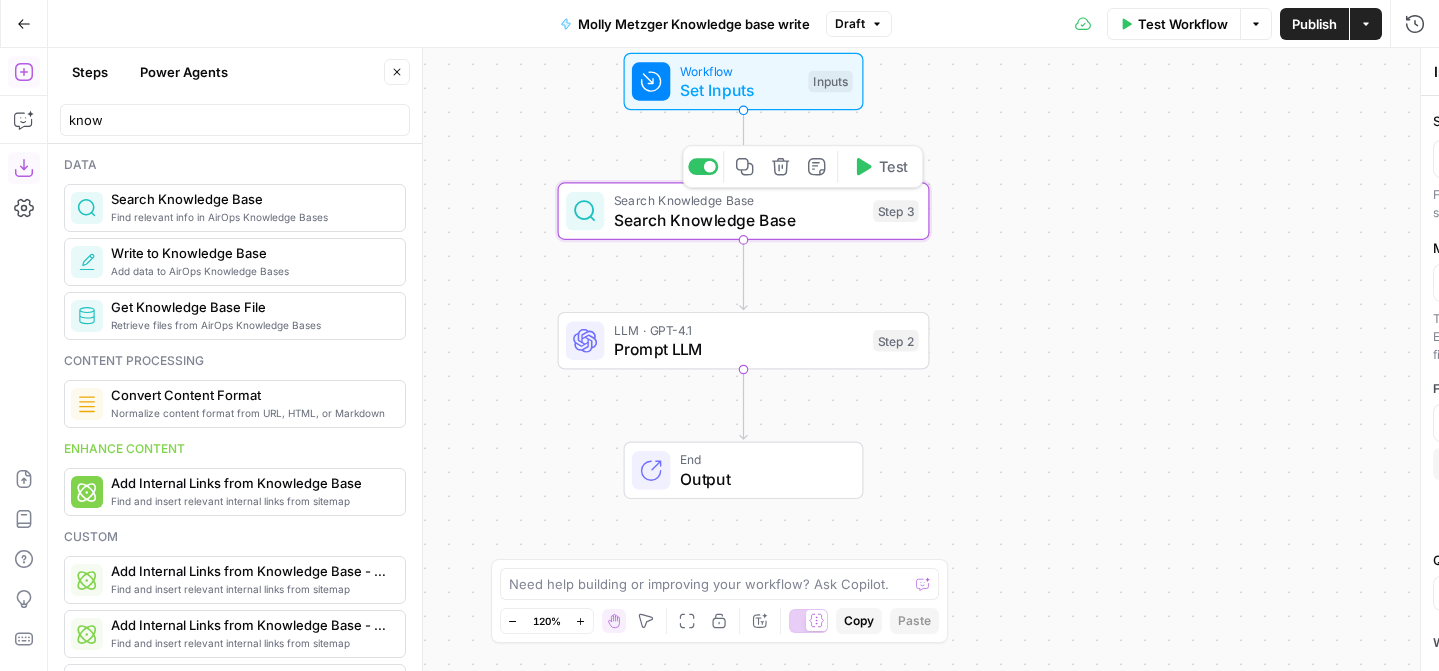 type on "Search Knowledge Base" 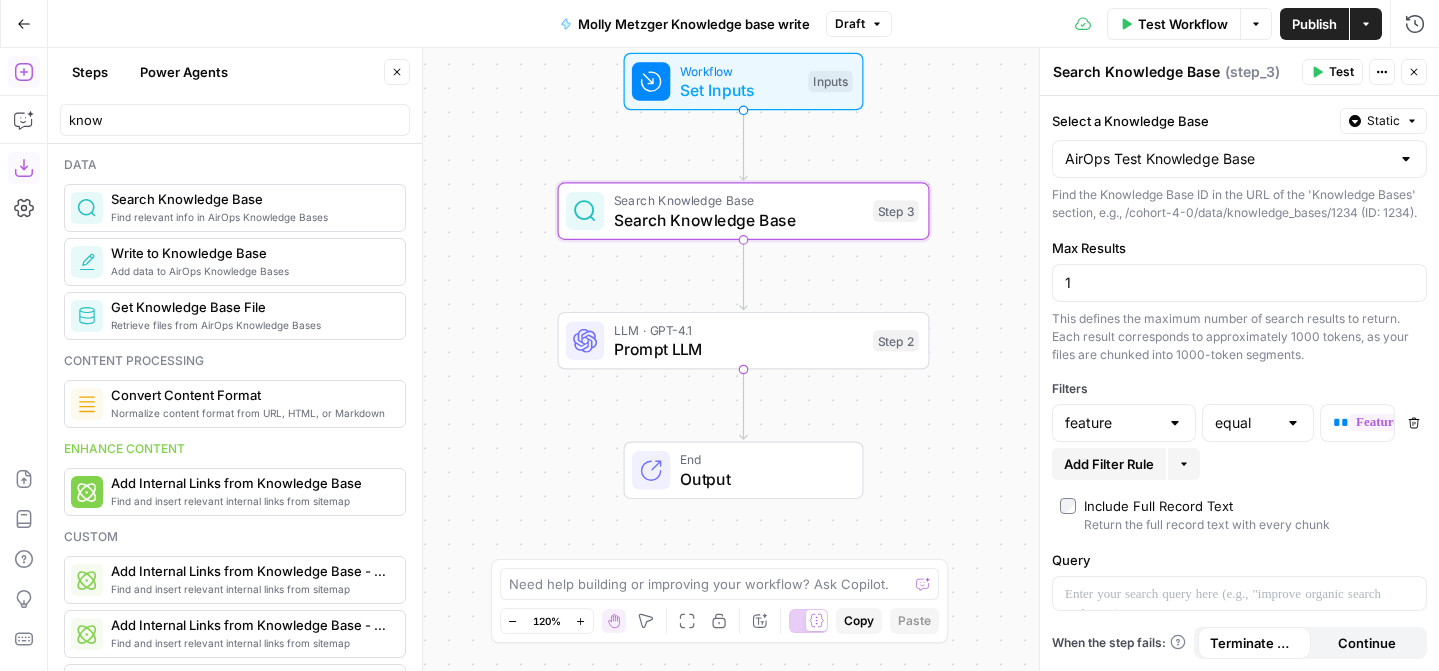click on "Include Full Record Text Return the full record text with every chunk" at bounding box center (1239, 515) 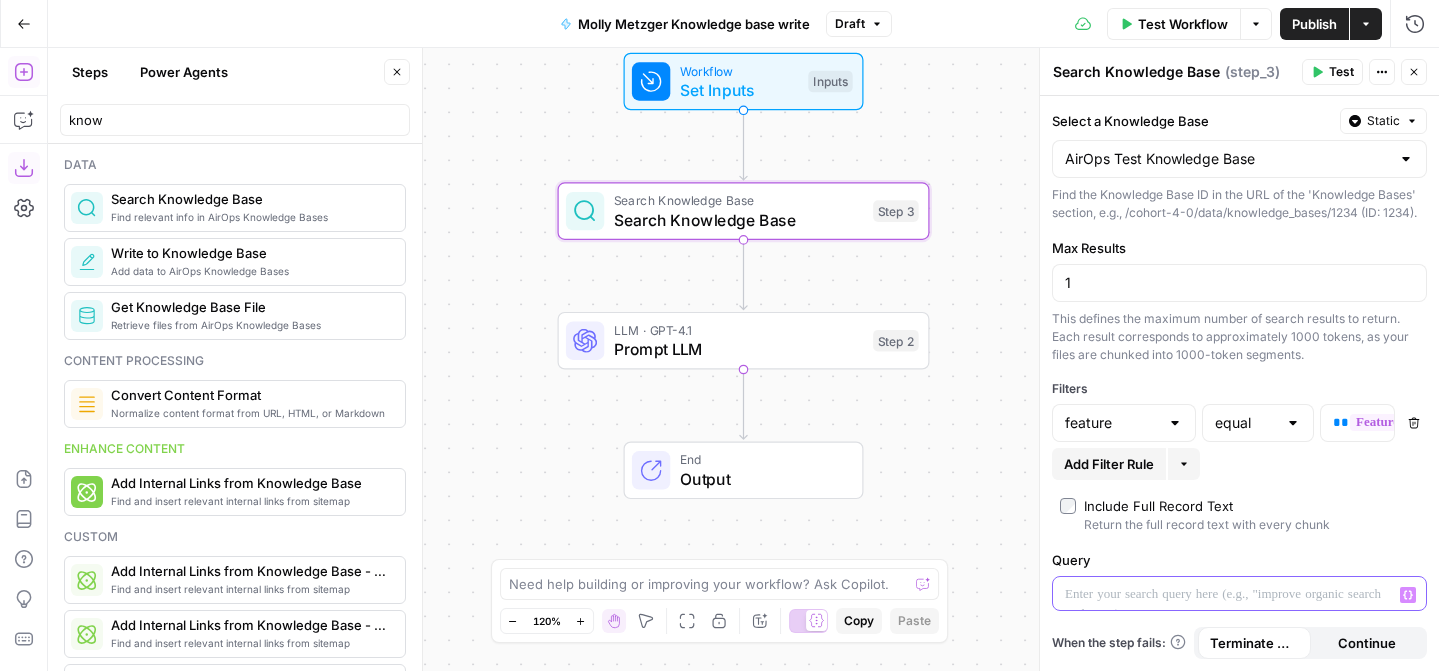 click at bounding box center (1239, 595) 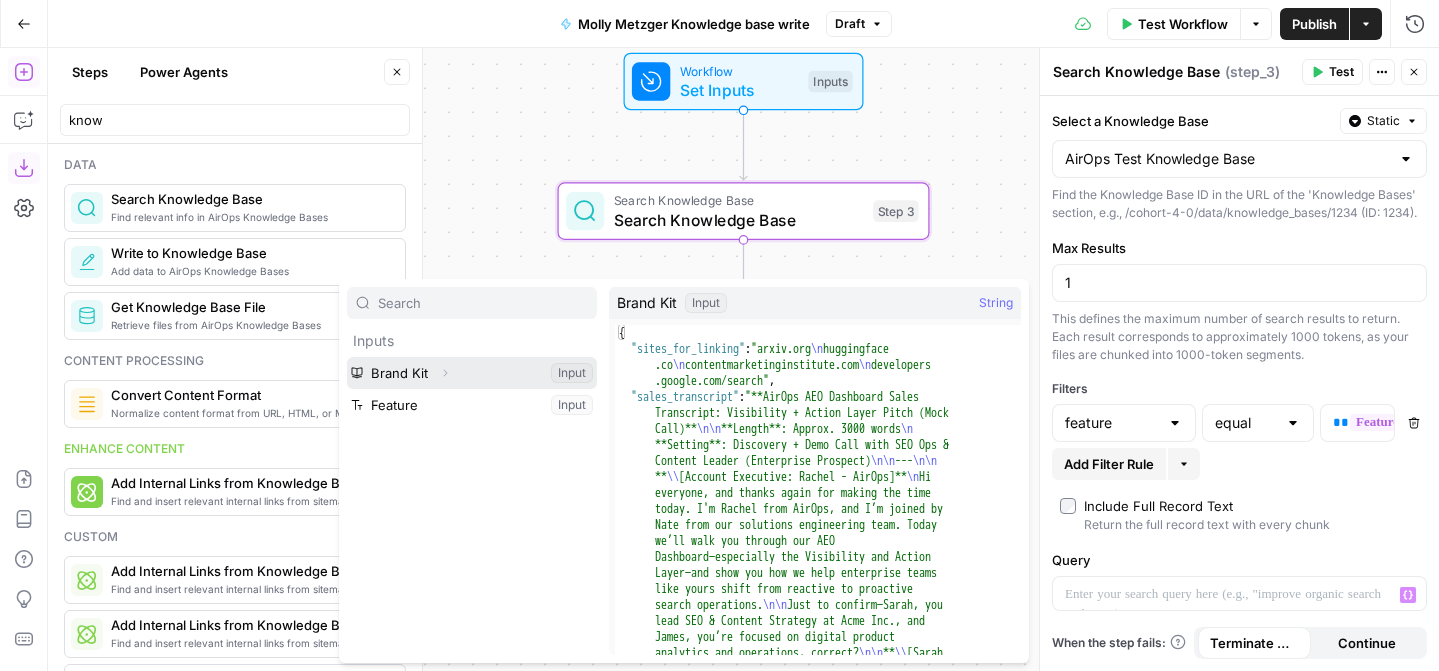 click at bounding box center [472, 373] 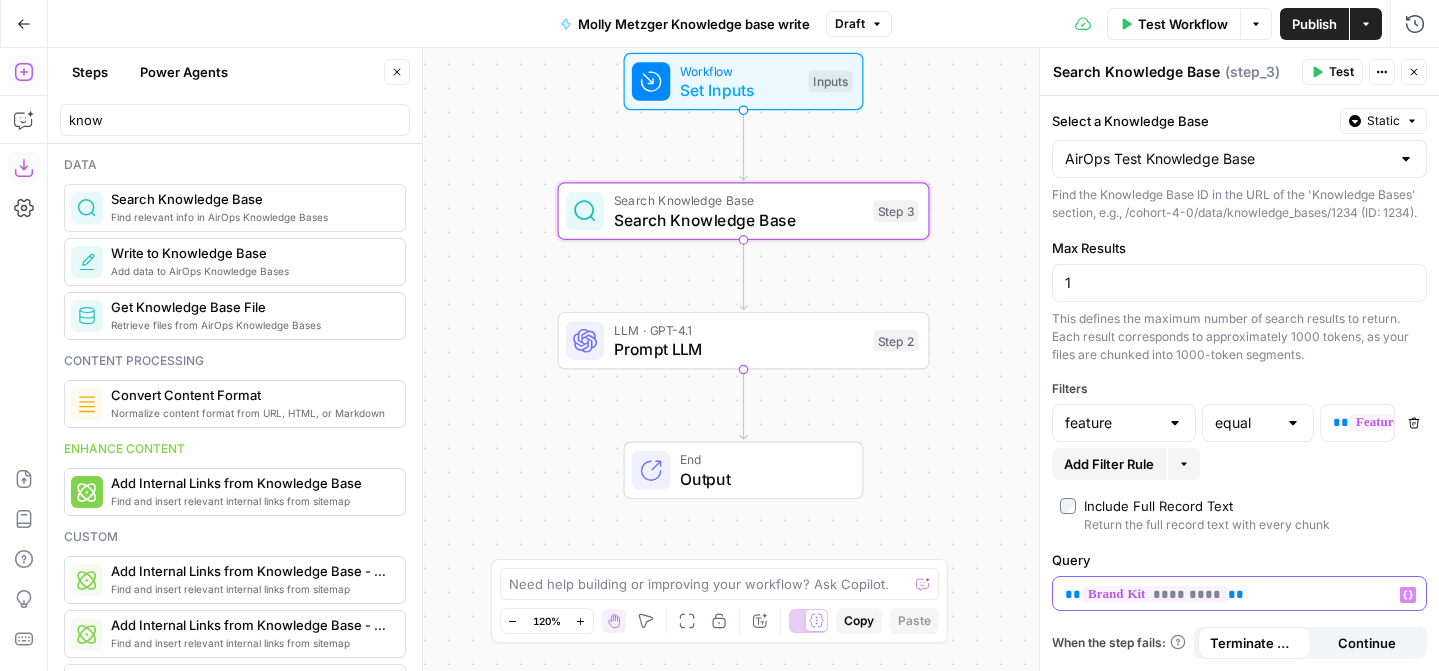 click 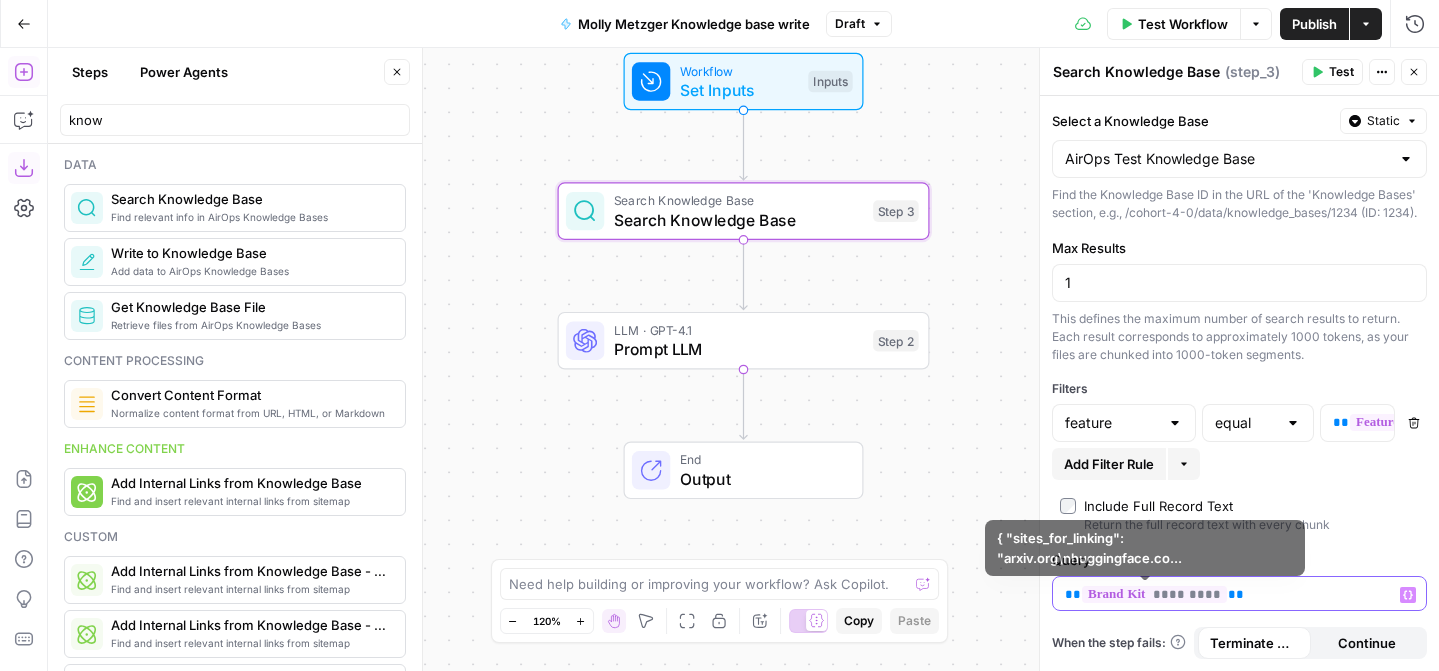 drag, startPoint x: 1253, startPoint y: 594, endPoint x: 1022, endPoint y: 596, distance: 231.00865 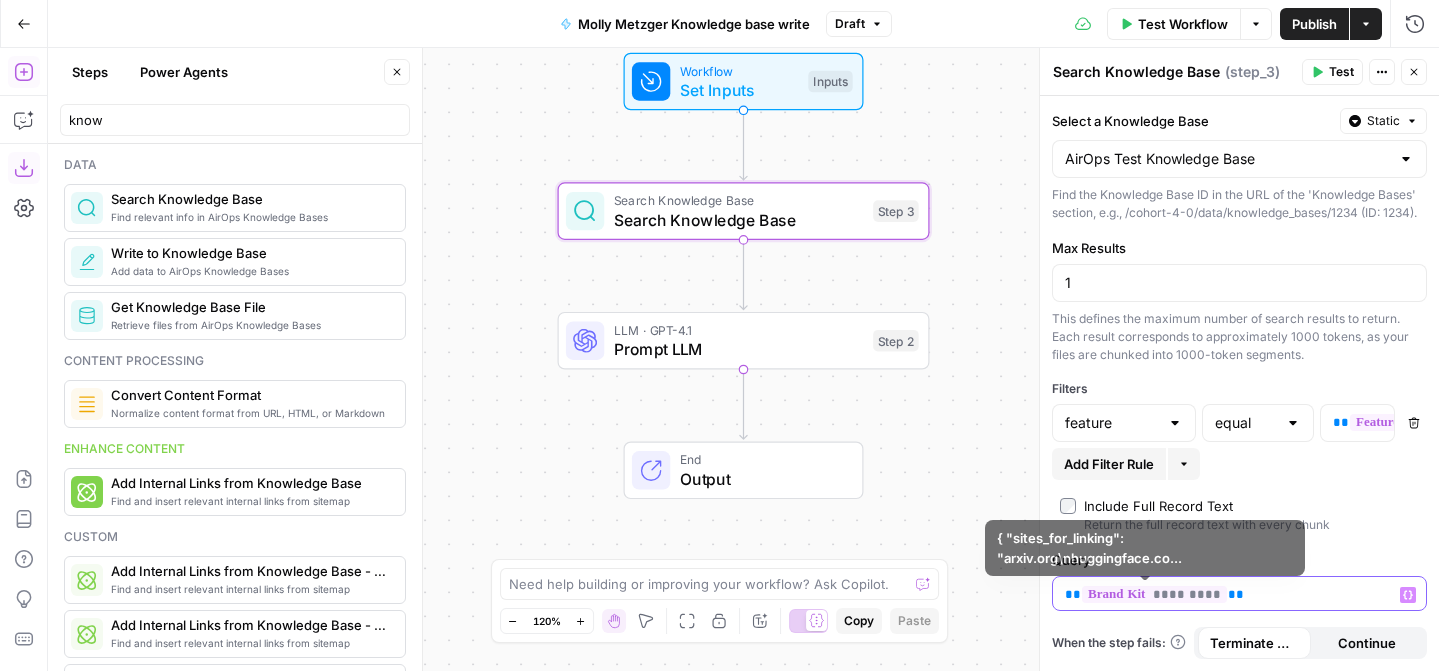 click on "Cohort 4 New Home Browse Your Data Monitoring Settings Recent Grids New grid SERP Domination 🕶️ [AIROPS BUILDERS] Keyowrd -> Content Brief -> Article Content Refreshing - Authority Builders Recent Workflows New Workflow [[PERSON]] Knowledge base Read Exercise [[PERSON]] Knowledge Base Write Exercise [[PERSON]] Knowledge Base Write Excercise AirOps Academy What's new? Help + Support Go Back [[PERSON]] [[PERSON]] Knowledge base write Draft Test Workflow Options Publish Actions Run History Add Steps Copilot Download as JSON Settings Import JSON AirOps Academy Help Give Feedback Shortcuts Workflow Set Inputs Inputs Search Knowledge Base Search Knowledge Base Step 3 LLM · GPT-4.1 Prompt LLM Step 2 End Output Press enter or space to select a node. You can then use the arrow keys to move the node around.  Press delete to remove it and escape to cancel.   Press enter or space to select an edge. You can then press delete to remove it or escape to cancel. Oops! Your window is too small Go Back" at bounding box center [719, 335] 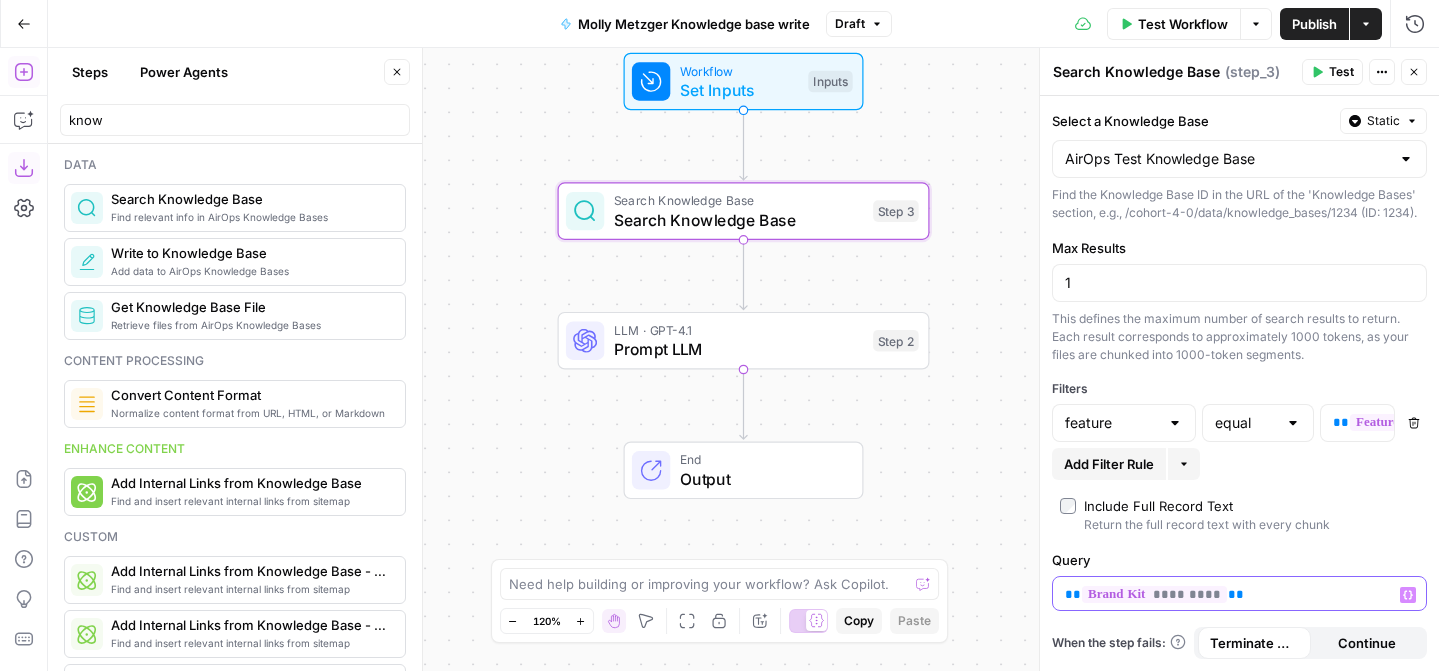 type 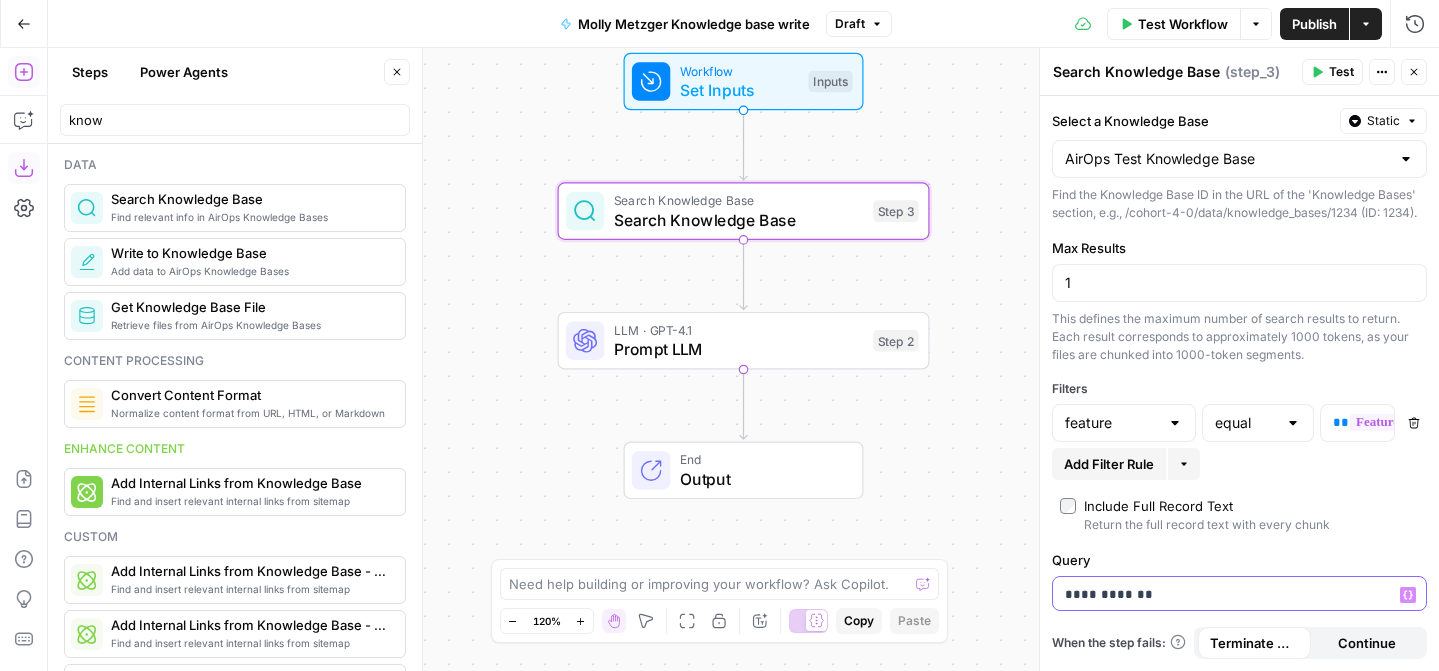 drag, startPoint x: 1212, startPoint y: 593, endPoint x: 1028, endPoint y: 584, distance: 184.21997 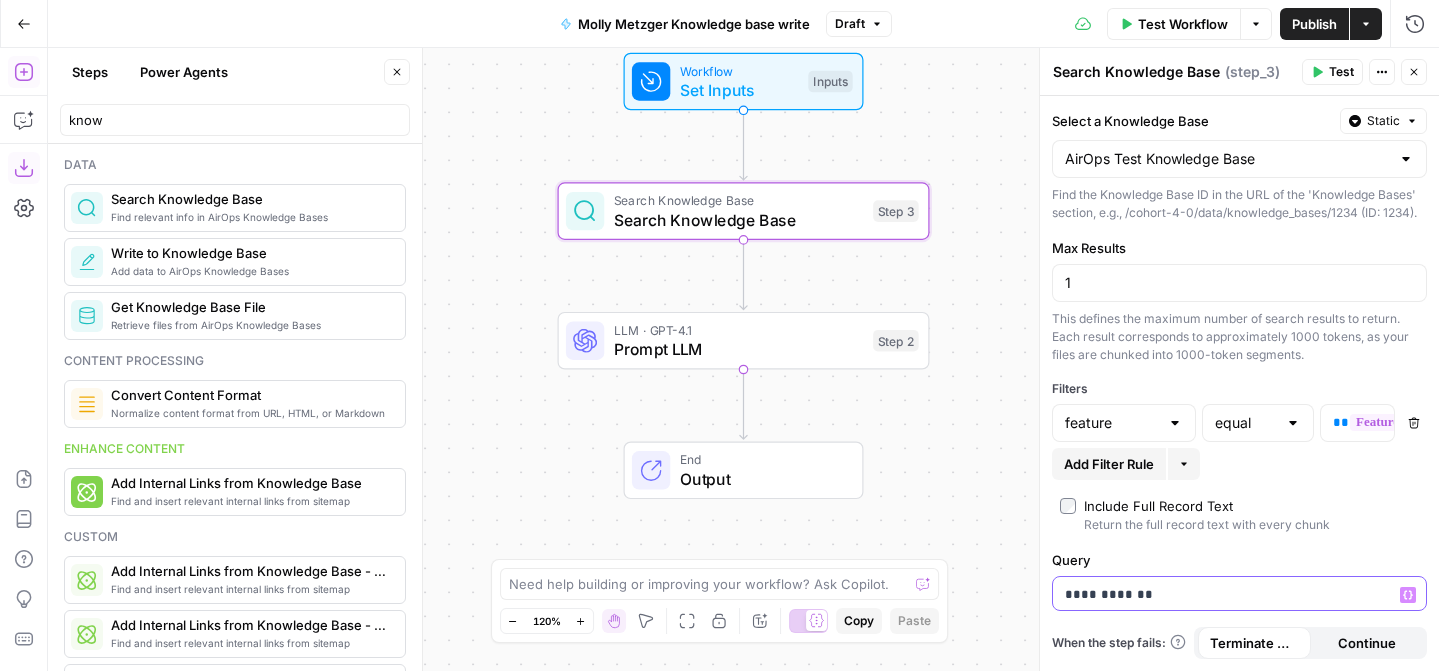click on "Cohort 4 New Home Browse Your Data Monitoring Settings Recent Grids New grid SERP Domination 🕶️ [AIROPS BUILDERS] Keyowrd -> Content Brief -> Article Content Refreshing - Authority Builders Recent Workflows New Workflow [[PERSON]] Knowledge base Read Exercise [[PERSON]] Knowledge Base Write Exercise [[PERSON]] Knowledge Base Write Excercise AirOps Academy What's new? Help + Support Go Back [[PERSON]] [[PERSON]] Knowledge base write Draft Test Workflow Options Publish Actions Run History Add Steps Copilot Download as JSON Settings Import JSON AirOps Academy Help Give Feedback Shortcuts Workflow Set Inputs Inputs Search Knowledge Base Search Knowledge Base Step 3 LLM · GPT-4.1 Prompt LLM Step 2 End Output Press enter or space to select a node. You can then use the arrow keys to move the node around.  Press delete to remove it and escape to cancel.   Press enter or space to select an edge. You can then press delete to remove it or escape to cancel. Oops! Your window is too small Go Back" at bounding box center [719, 335] 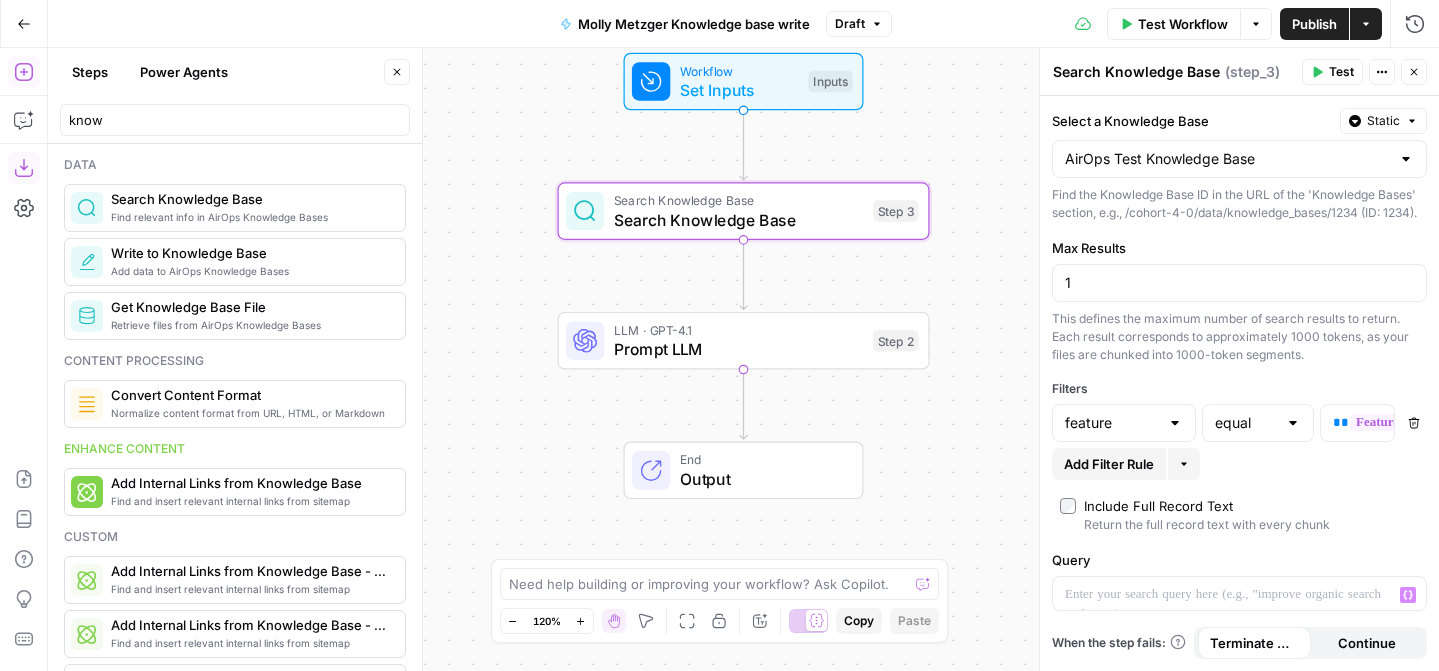 click on "Prompt LLM" at bounding box center [739, 349] 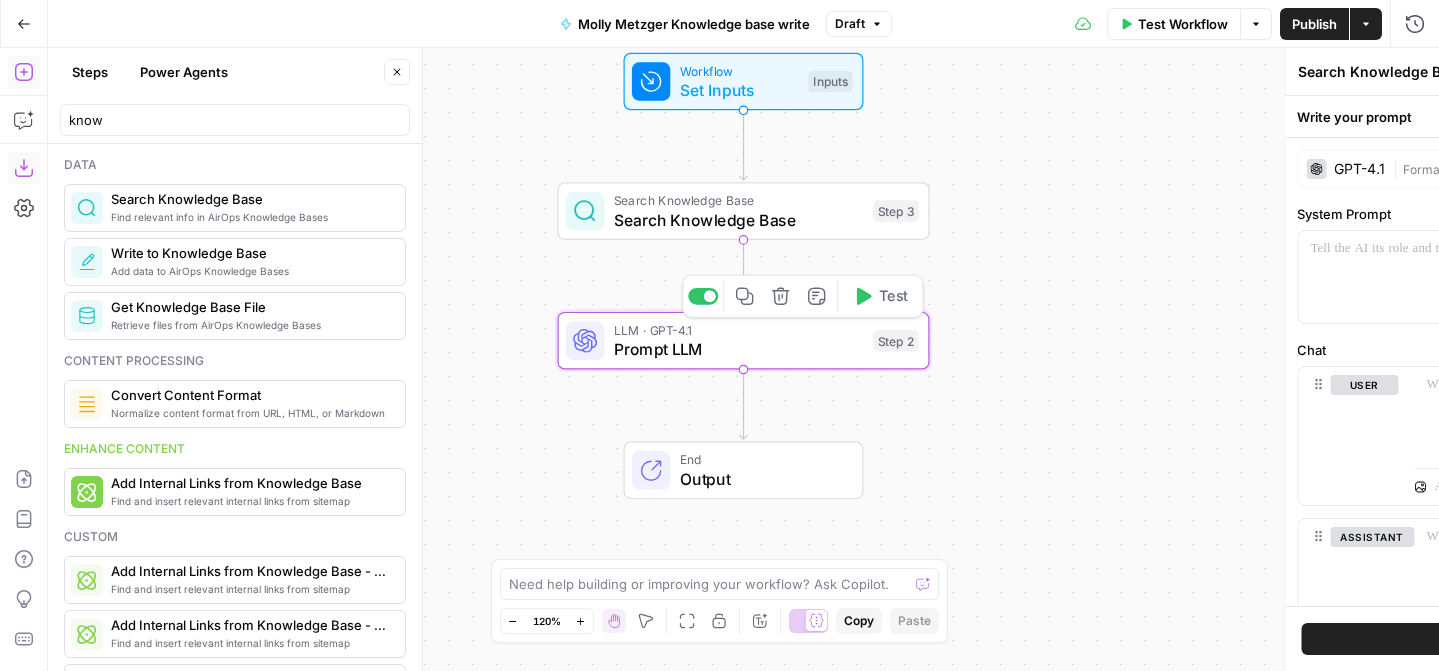 type on "Prompt LLM" 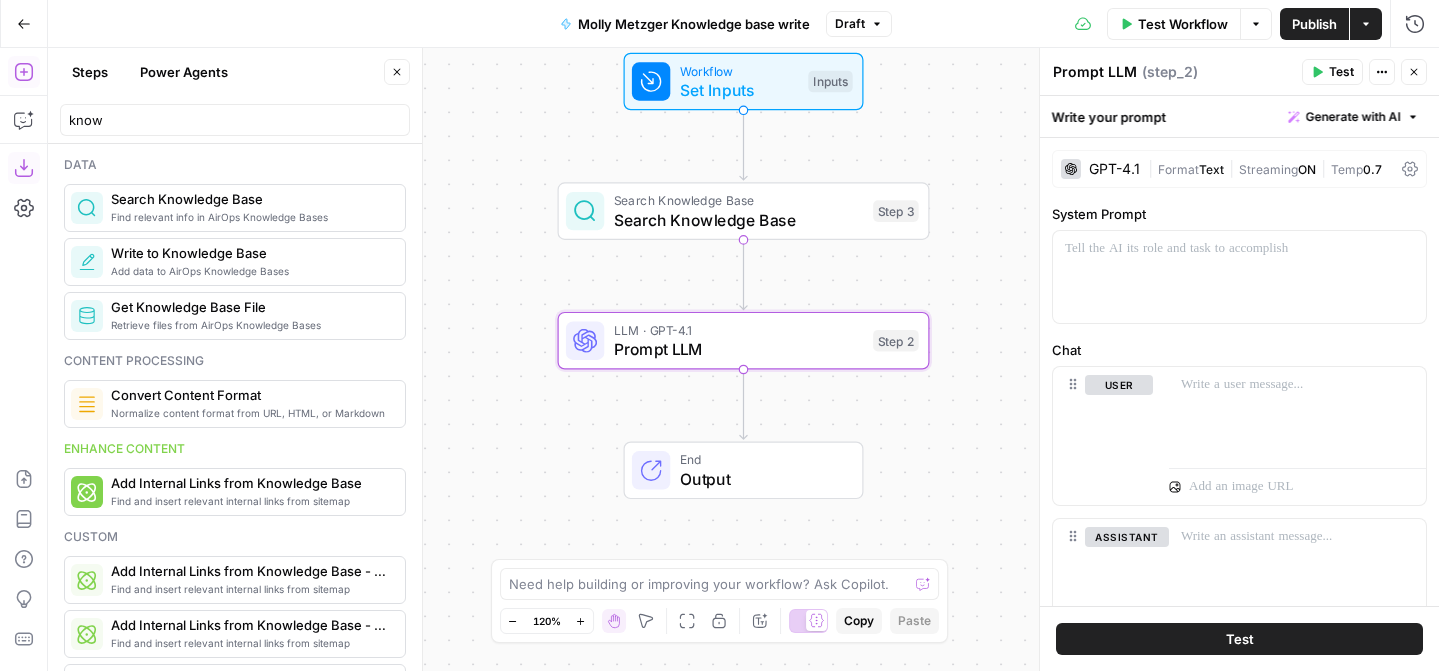 click on "|" at bounding box center (1231, 168) 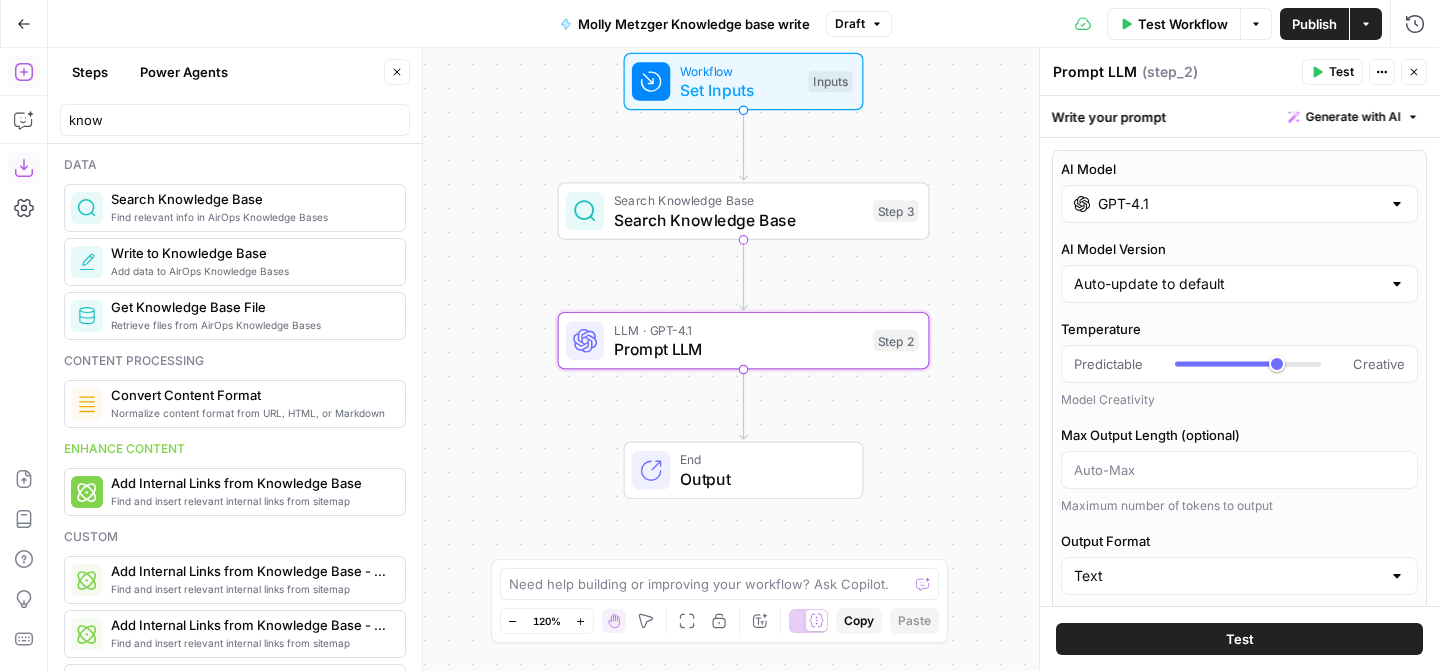 click on "GPT-4.1" at bounding box center (1239, 204) 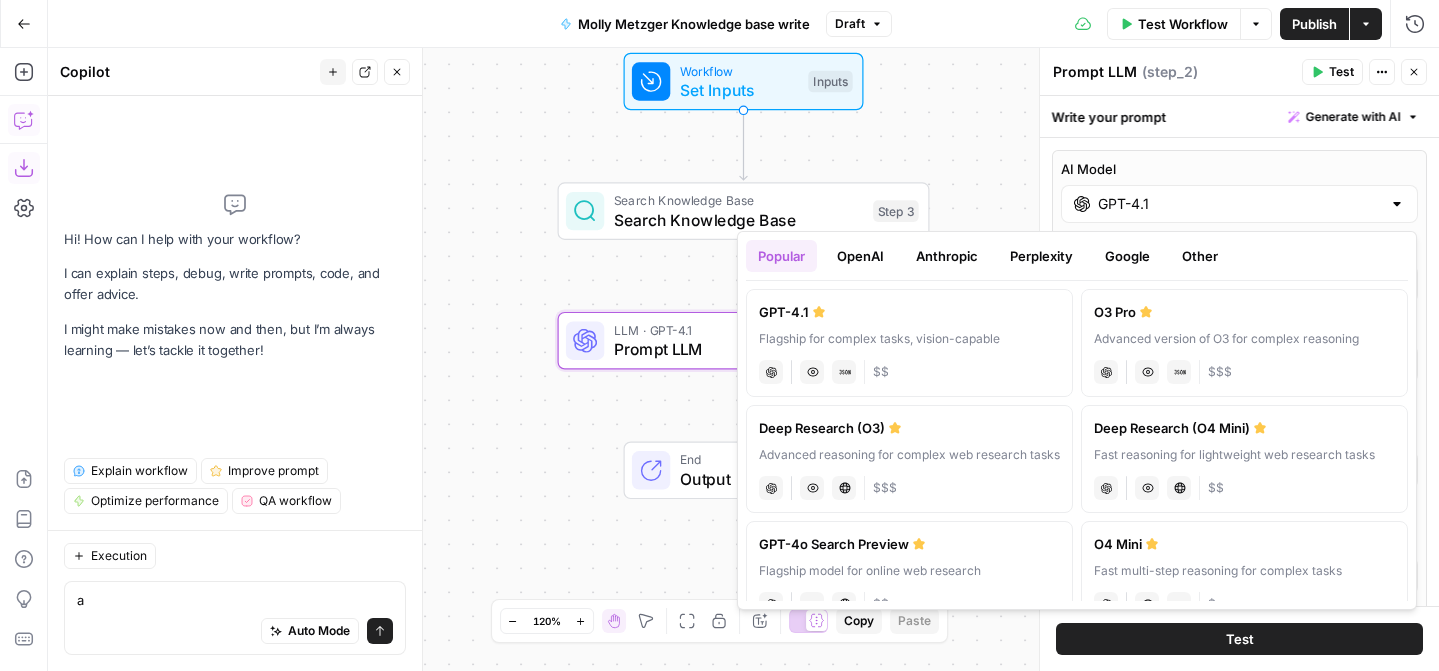 type on "a" 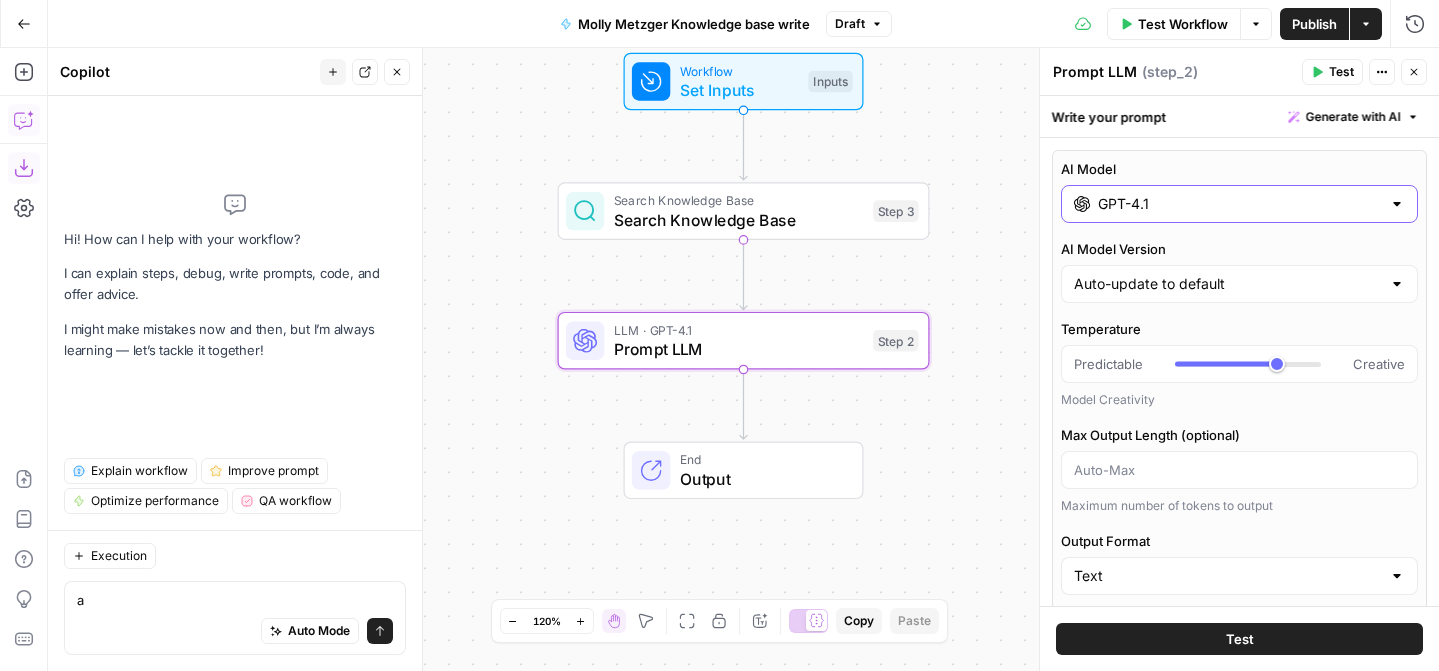 click on "GPT-4.1" at bounding box center (1239, 204) 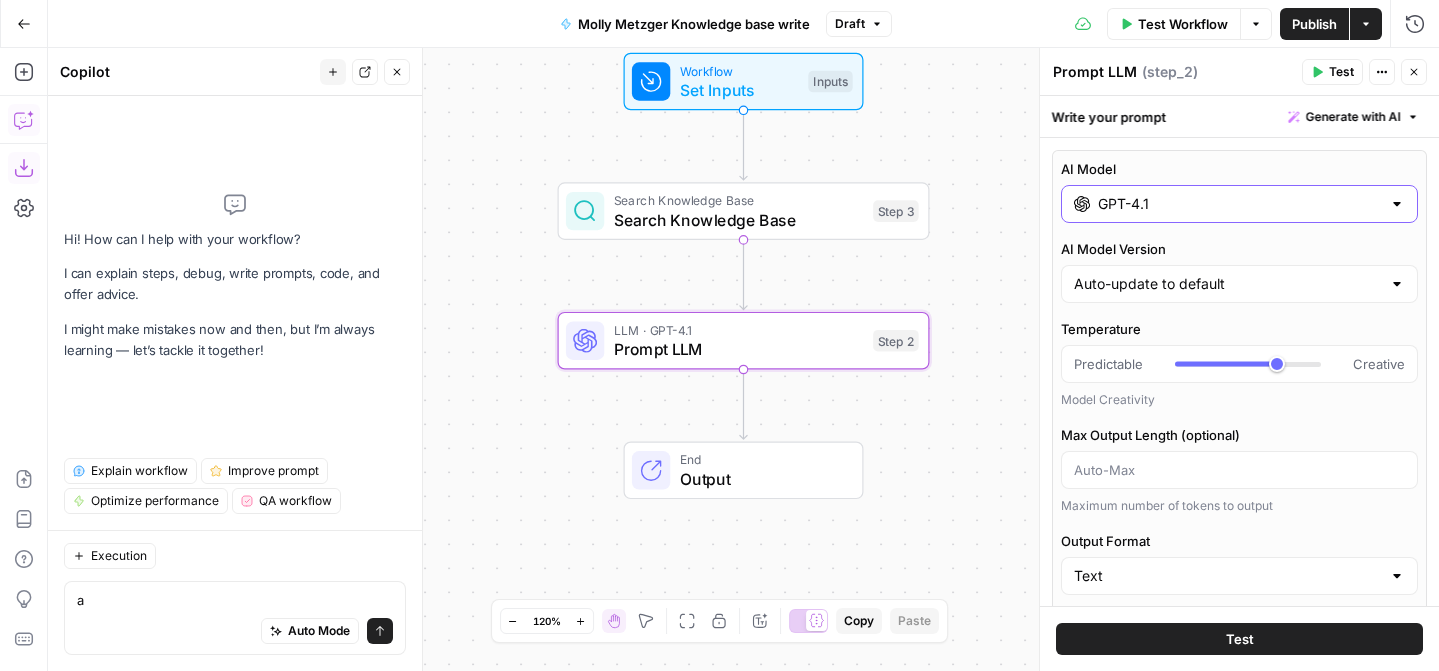 click on "GPT-4.1" at bounding box center [1239, 204] 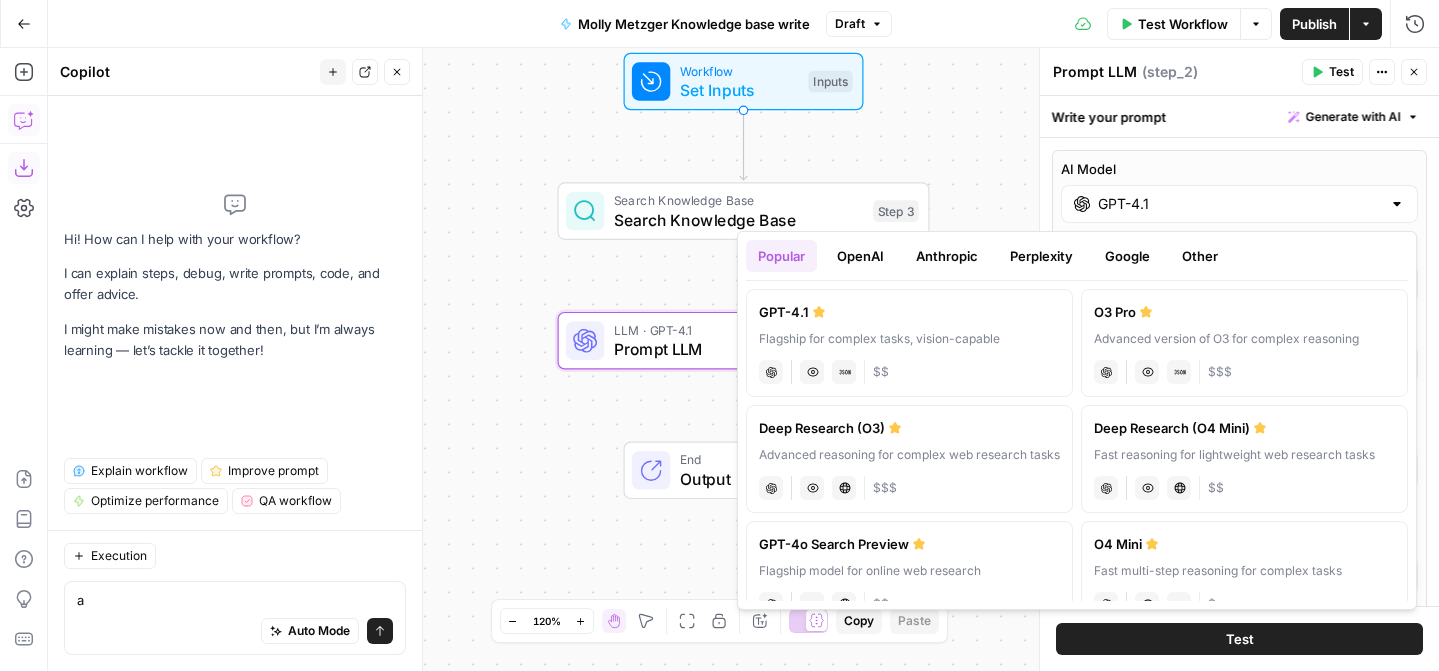 click on "Popular OpenAI Anthropic Perplexity Google Other GPT-4.1 Flagship for complex tasks, vision-capable chat Vision Capabilities JSON Mode $$ O3 Pro Advanced version of O3 for complex reasoning chat Vision Capabilities JSON Mode $$$ Deep Research (O3) Advanced reasoning for complex web research tasks chat Vision Capabilities Live Web Research $$$ Deep Research (O4 Mini) Fast reasoning for lightweight web research tasks chat Vision Capabilities Live Web Research $$ GPT-4o Search Preview Flagship model for online web research chat JSON Mode Live Web Research $$ O4 Mini Fast multi-step reasoning for complex tasks chat Vision Capabilities JSON Mode $ O3 Advanced reasoning for complex tasks chat Vision Capabilities JSON Mode $$ O3 Mini Fast multi-step reasoning for complex tasks chat JSON Mode $ Claude Opus 4 Powerful model for complex and writing tasks anthropic Vision Capabilities Live Web Research $$$ Claude Sonnet 4 Hybrid reasoning: fast answers or deep thinking anthropic Vision Capabilities Live Web Research $$" at bounding box center [1077, 420] 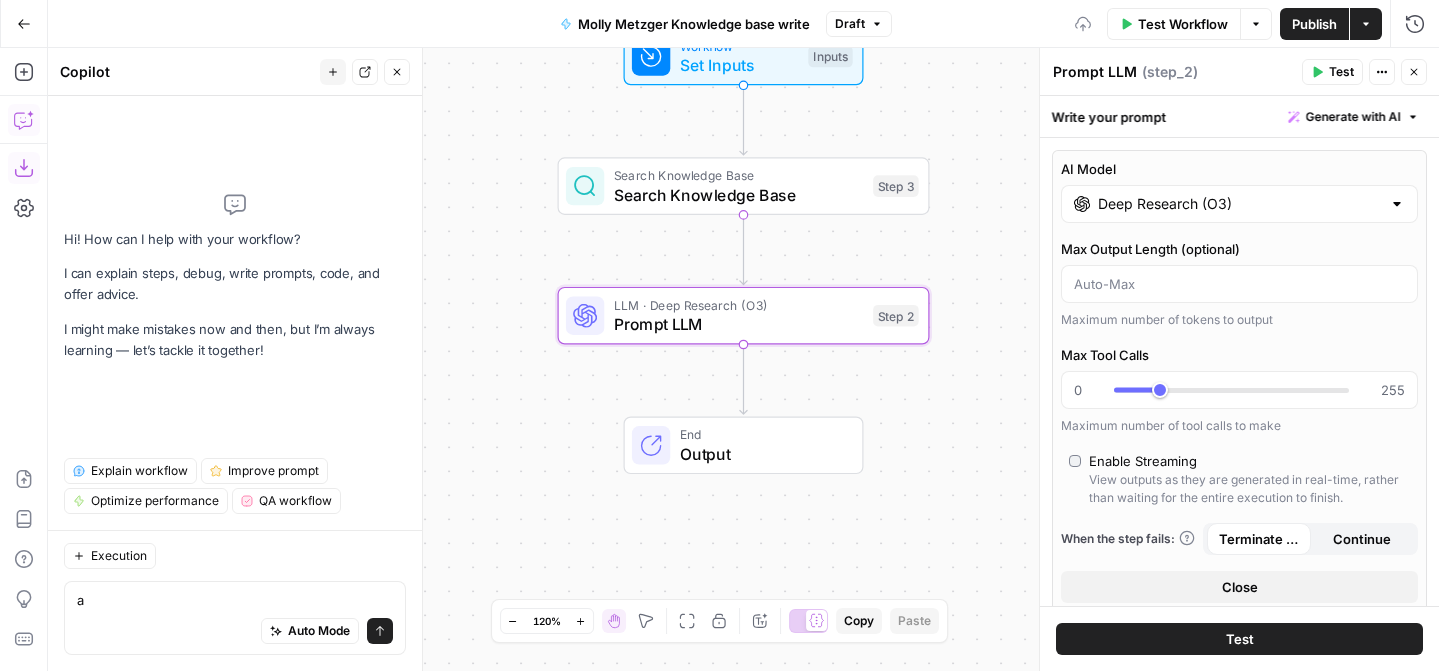 click on "Deep Research (O3)" at bounding box center (1239, 204) 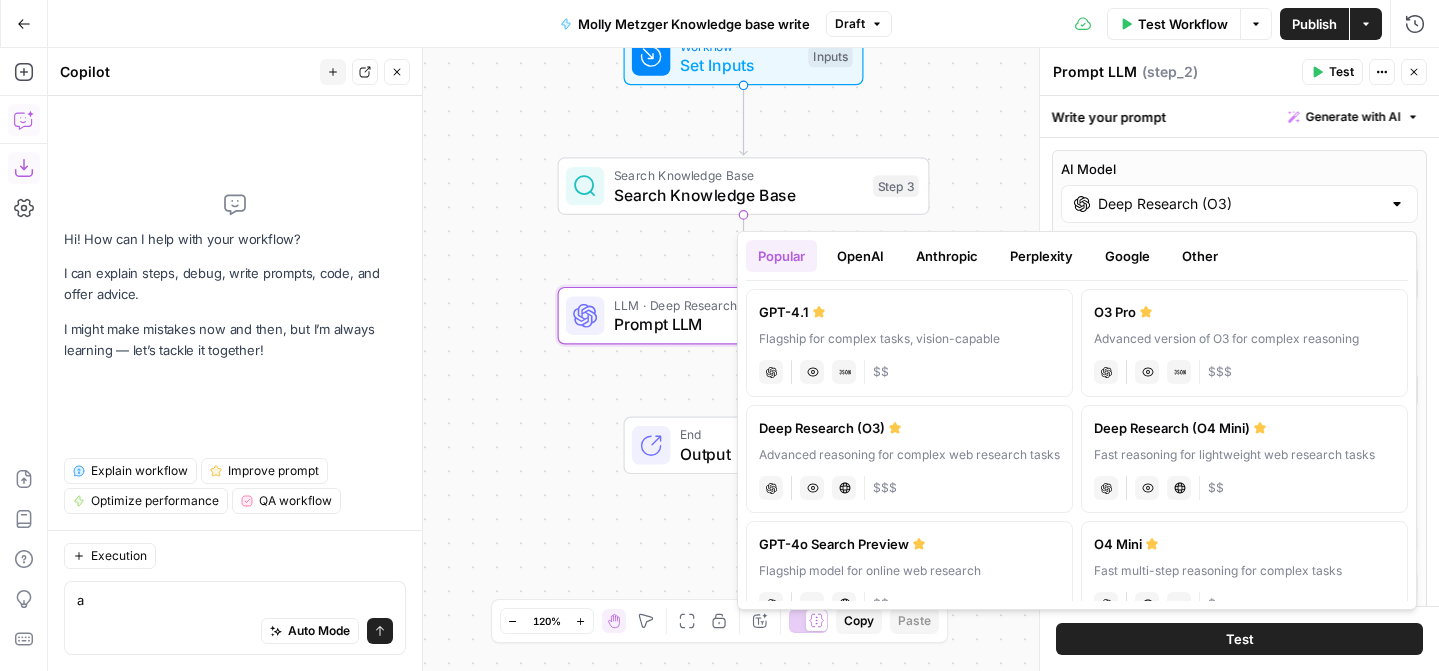 click on "OpenAI" at bounding box center [860, 256] 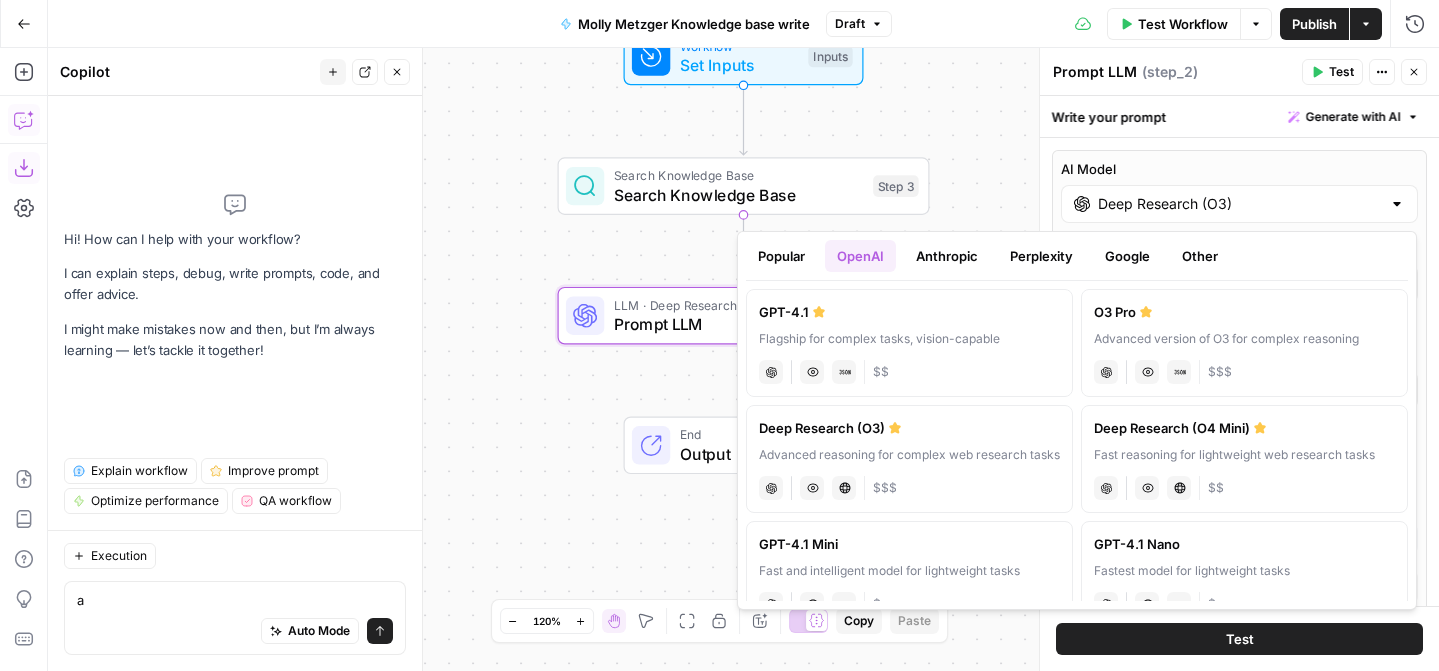 click on "Anthropic" at bounding box center [947, 256] 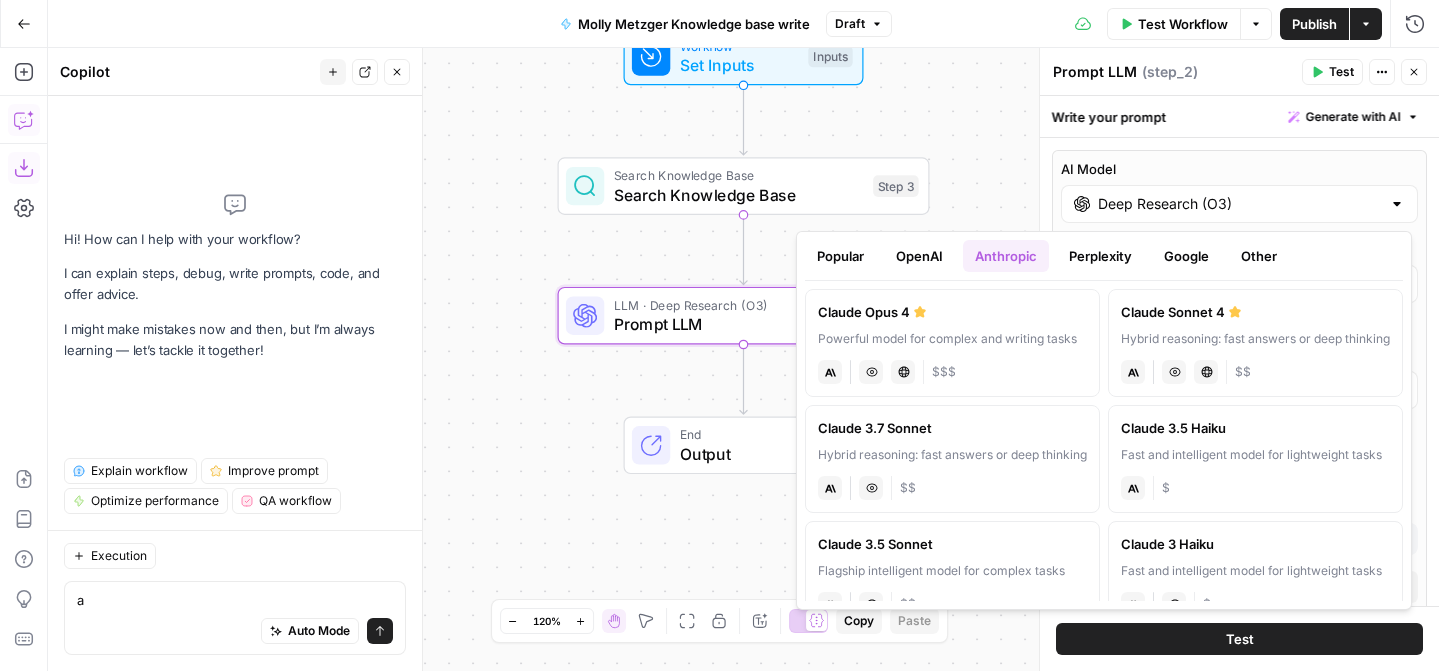 click on "Claude 3.7 Sonnet Hybrid reasoning: fast answers or deep thinking anthropic Vision Capabilities $$" at bounding box center [952, 459] 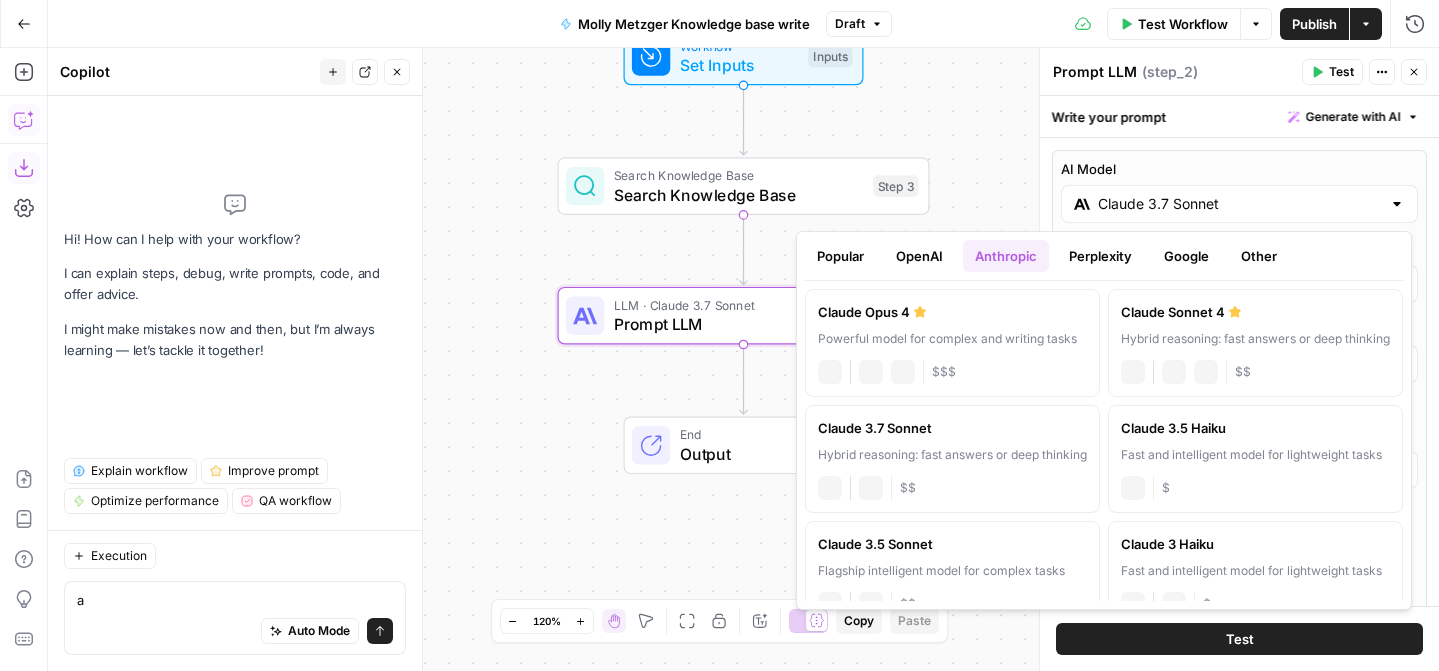 click on "Claude 3.7 Sonnet" at bounding box center (1239, 204) 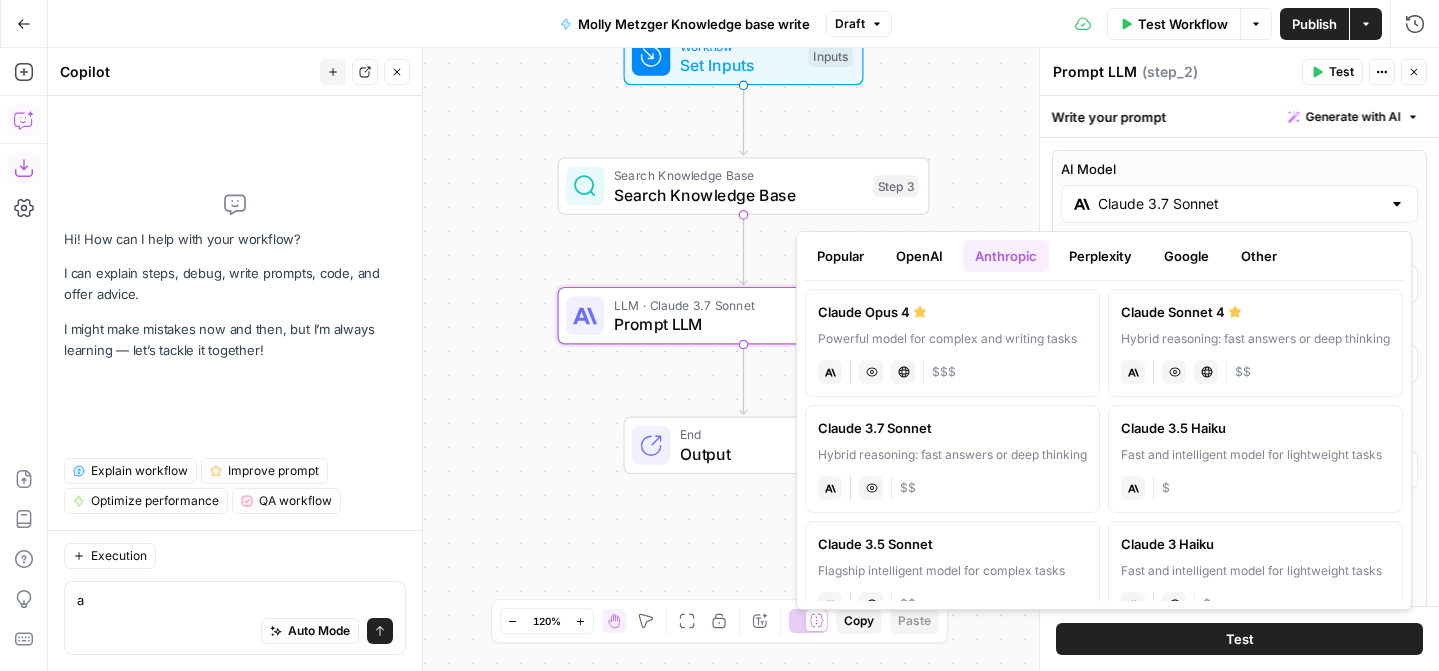 click on "Hybrid reasoning: fast answers or deep thinking" at bounding box center [1255, 339] 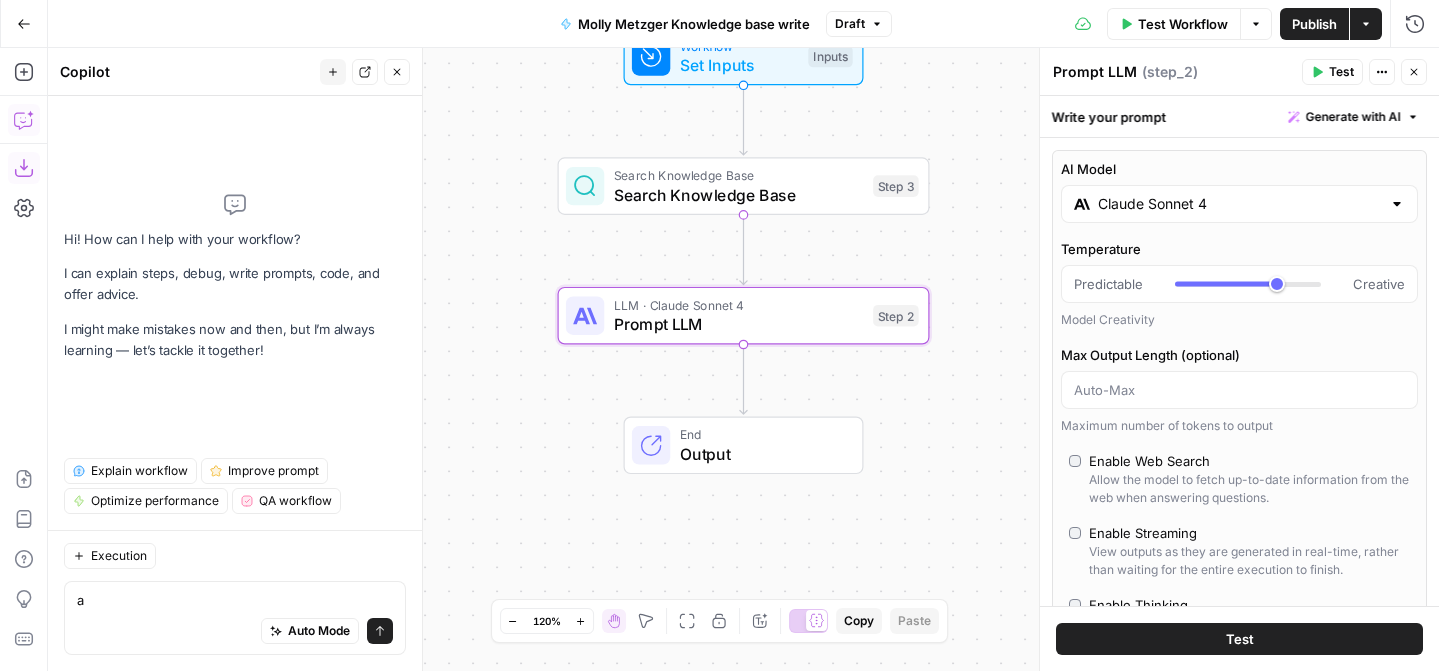 click on "Temperature Predictable Creative Model Creativity Max Output Length (optional) Maximum number of tokens to output" at bounding box center [1239, 337] 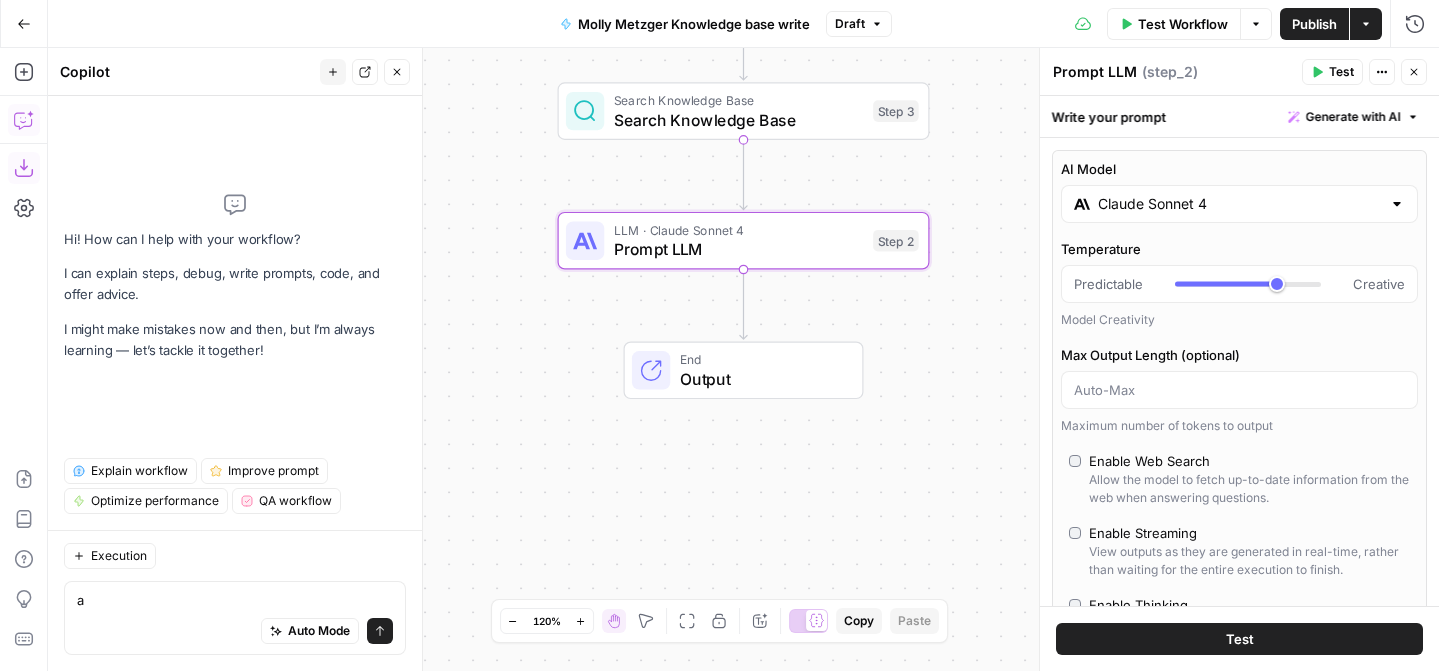 click on "Maximum number of tokens to output" at bounding box center (1239, 426) 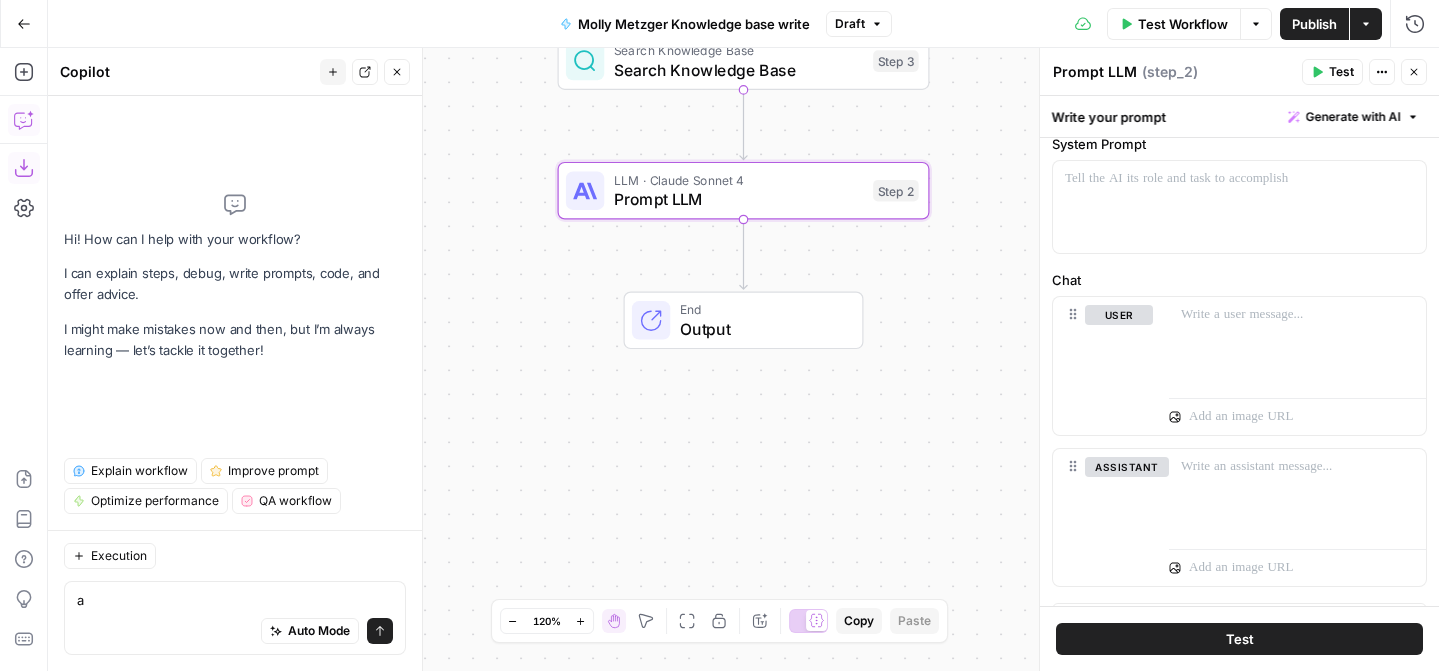 scroll, scrollTop: 738, scrollLeft: 0, axis: vertical 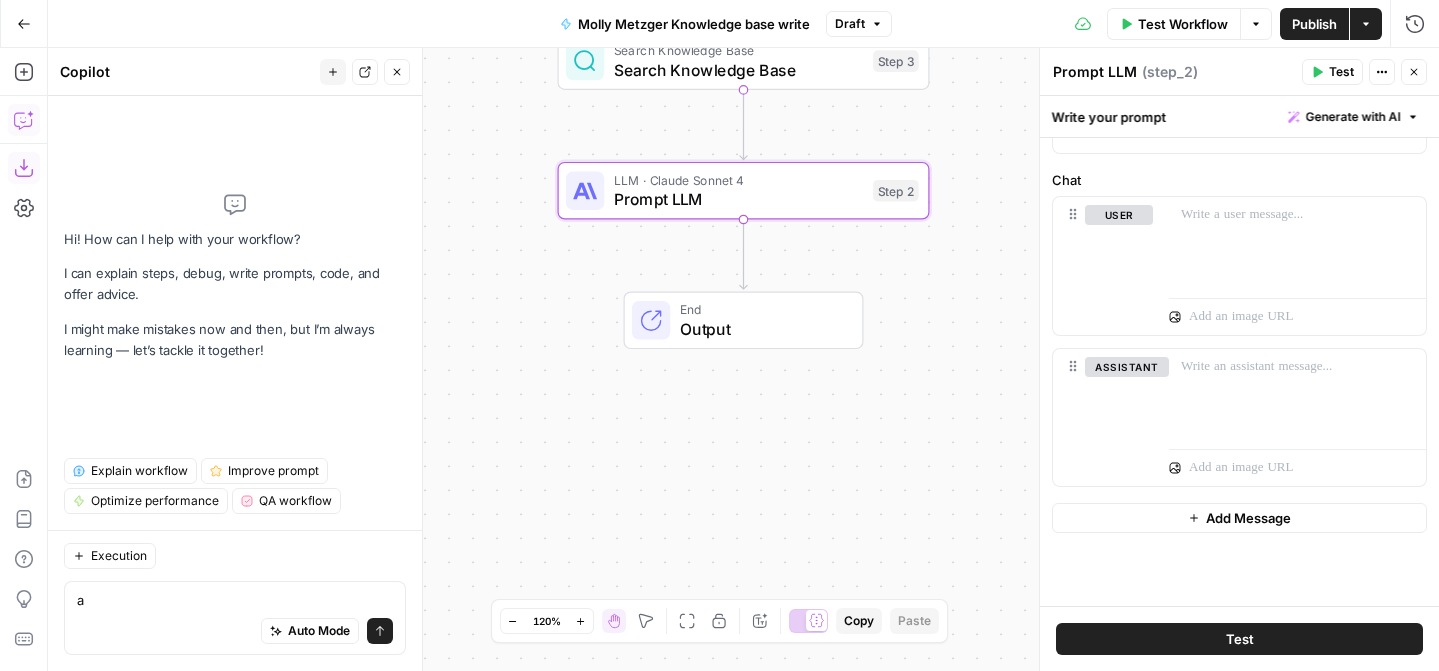 drag, startPoint x: 1400, startPoint y: 349, endPoint x: 1395, endPoint y: 314, distance: 35.35534 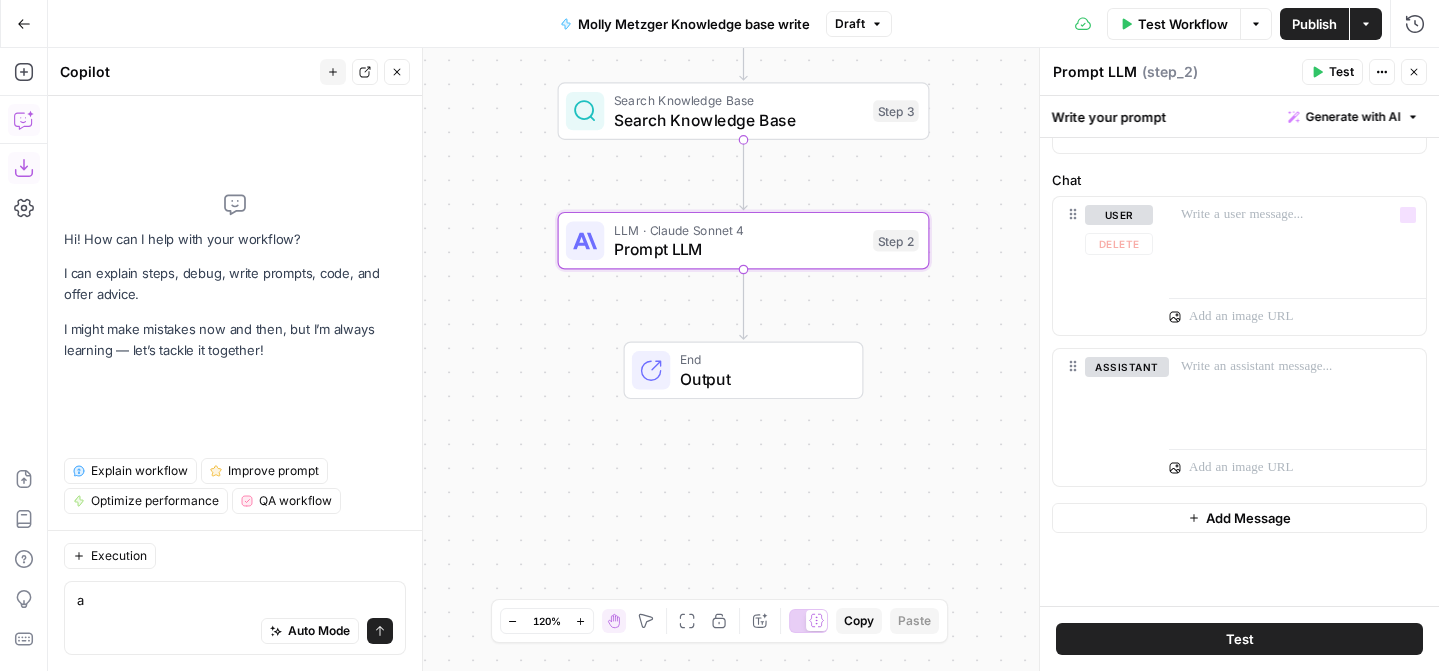 click on "Chat user Delete “/” to reference Variables Menu assistant" at bounding box center [1239, 328] 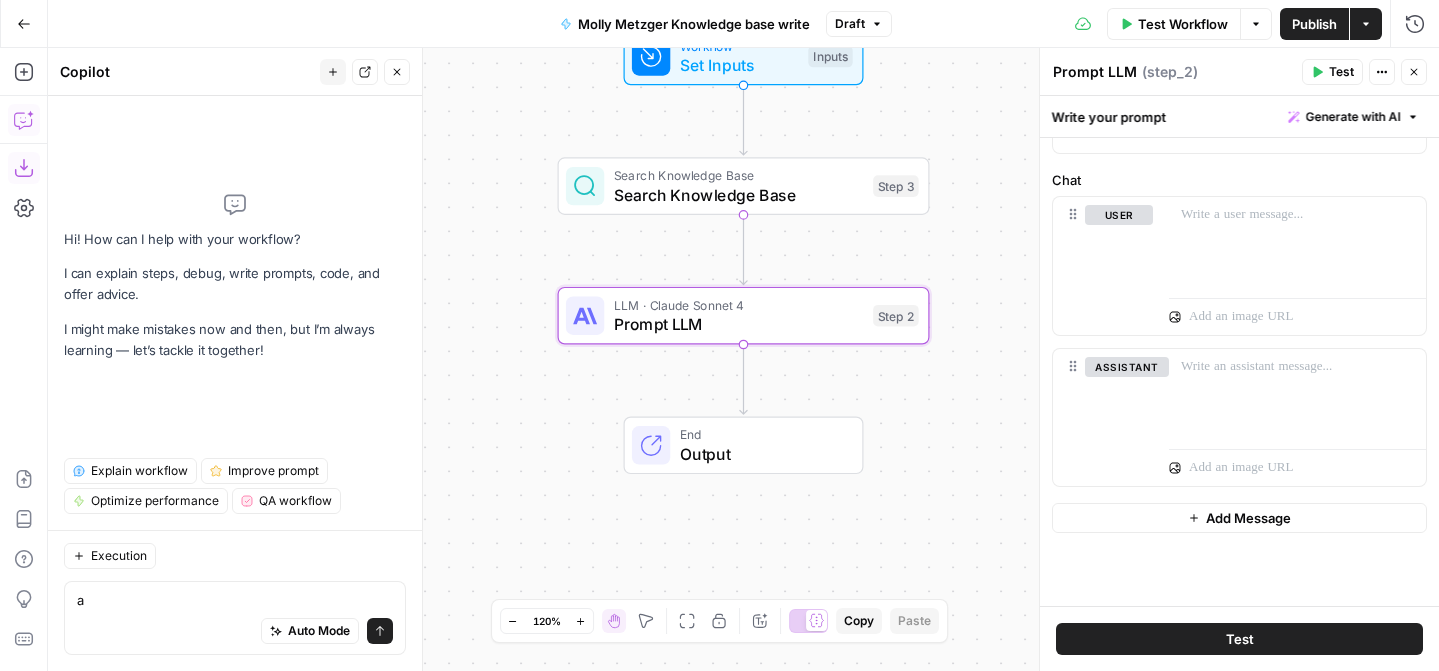 click on "Chat" at bounding box center (1239, 180) 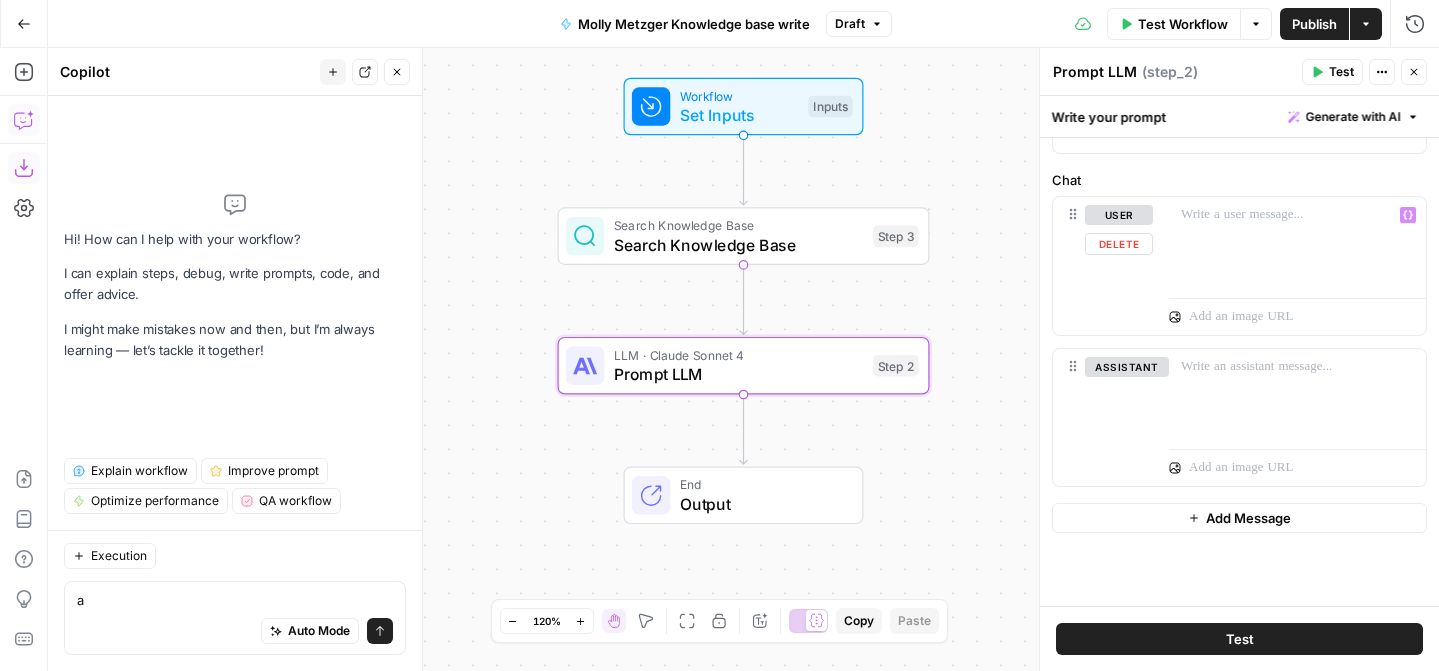 click on "Chat" at bounding box center [1239, 180] 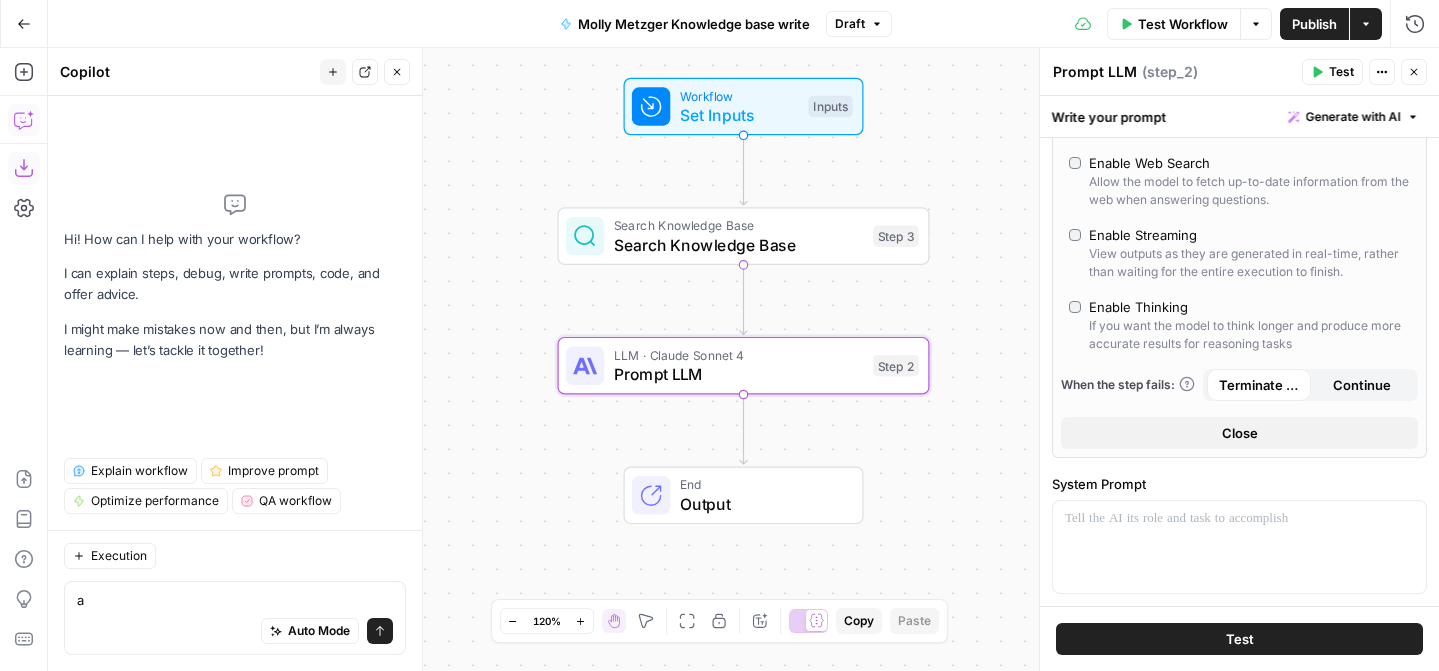 scroll, scrollTop: 190, scrollLeft: 0, axis: vertical 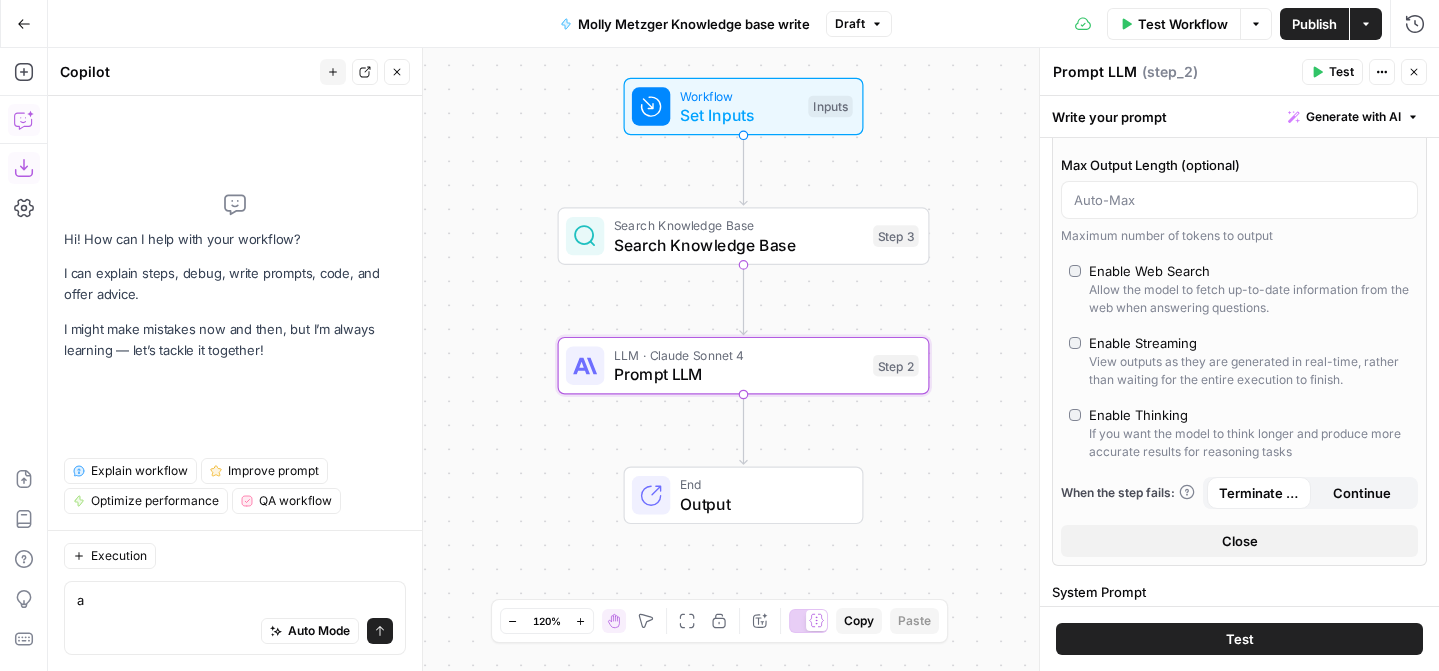 drag, startPoint x: 1339, startPoint y: 301, endPoint x: 1392, endPoint y: 418, distance: 128.44453 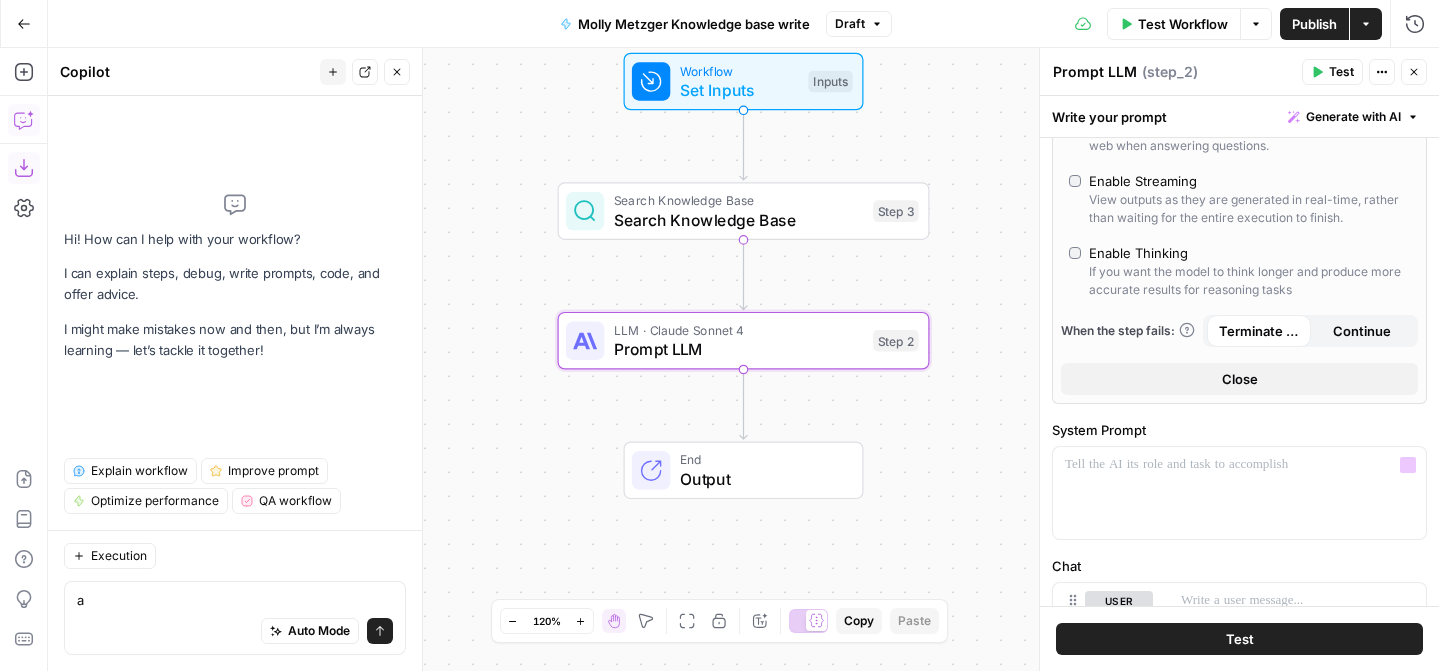 scroll, scrollTop: 465, scrollLeft: 0, axis: vertical 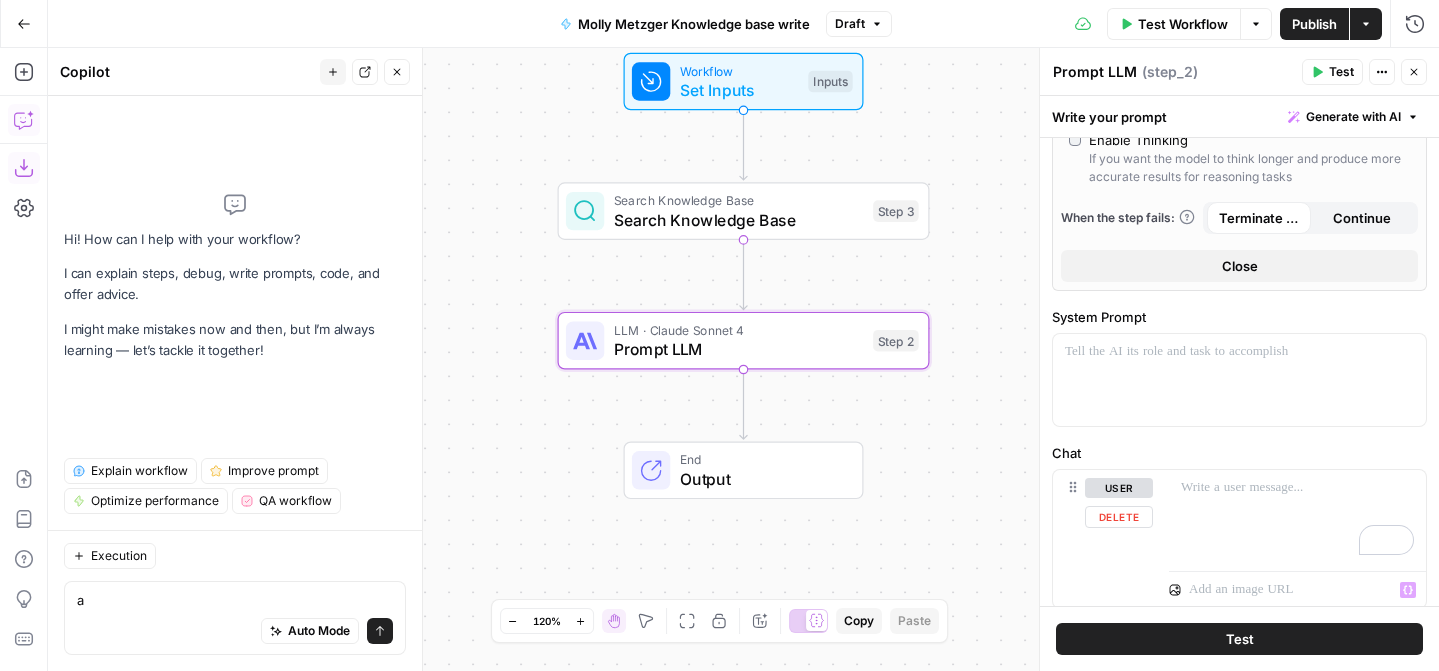 drag, startPoint x: 1344, startPoint y: 520, endPoint x: 1340, endPoint y: 566, distance: 46.173584 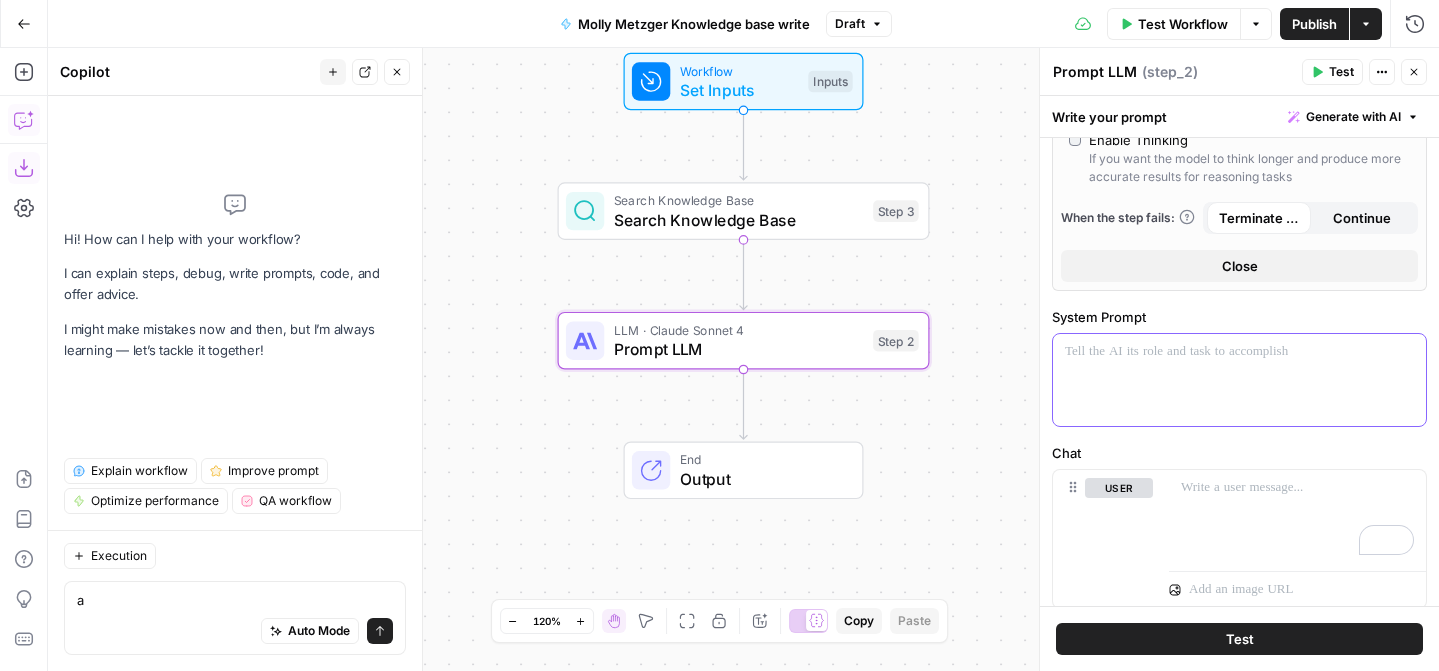 click at bounding box center (1239, 380) 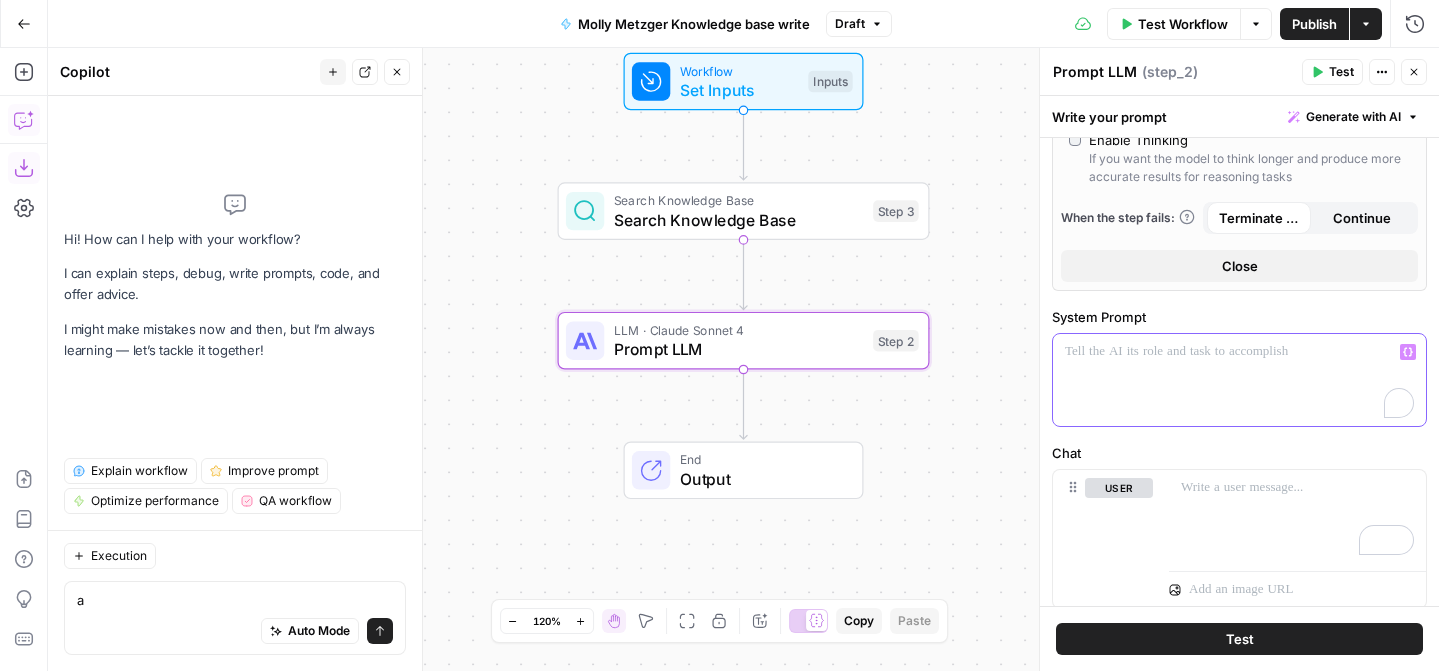 click on "Variables Menu" at bounding box center (1408, 352) 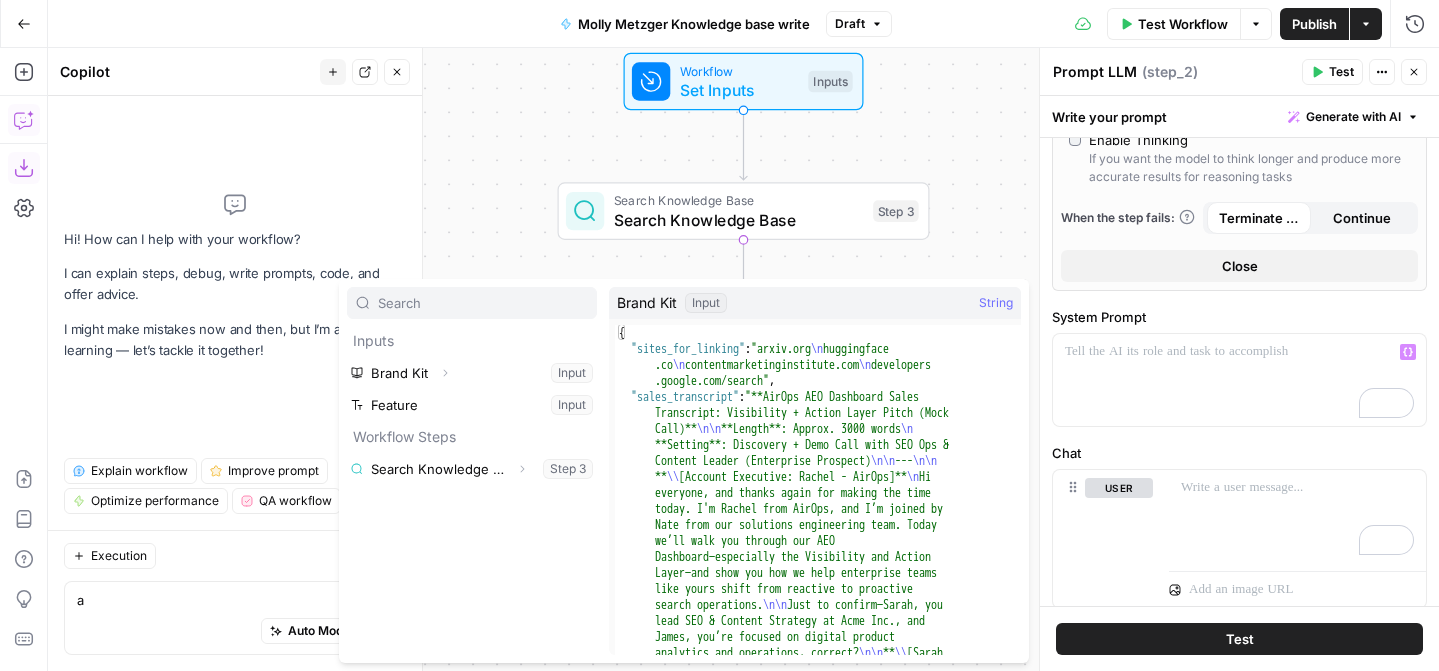 scroll, scrollTop: 465, scrollLeft: 0, axis: vertical 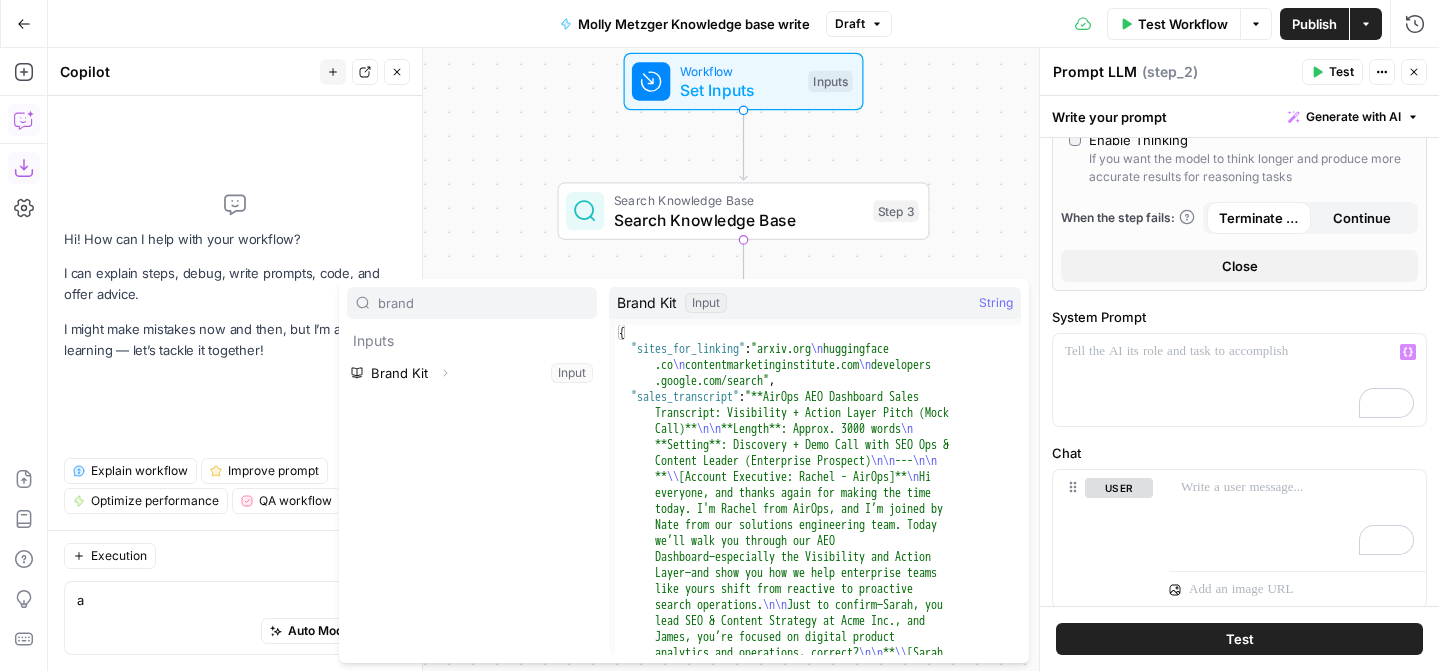 type on "brand" 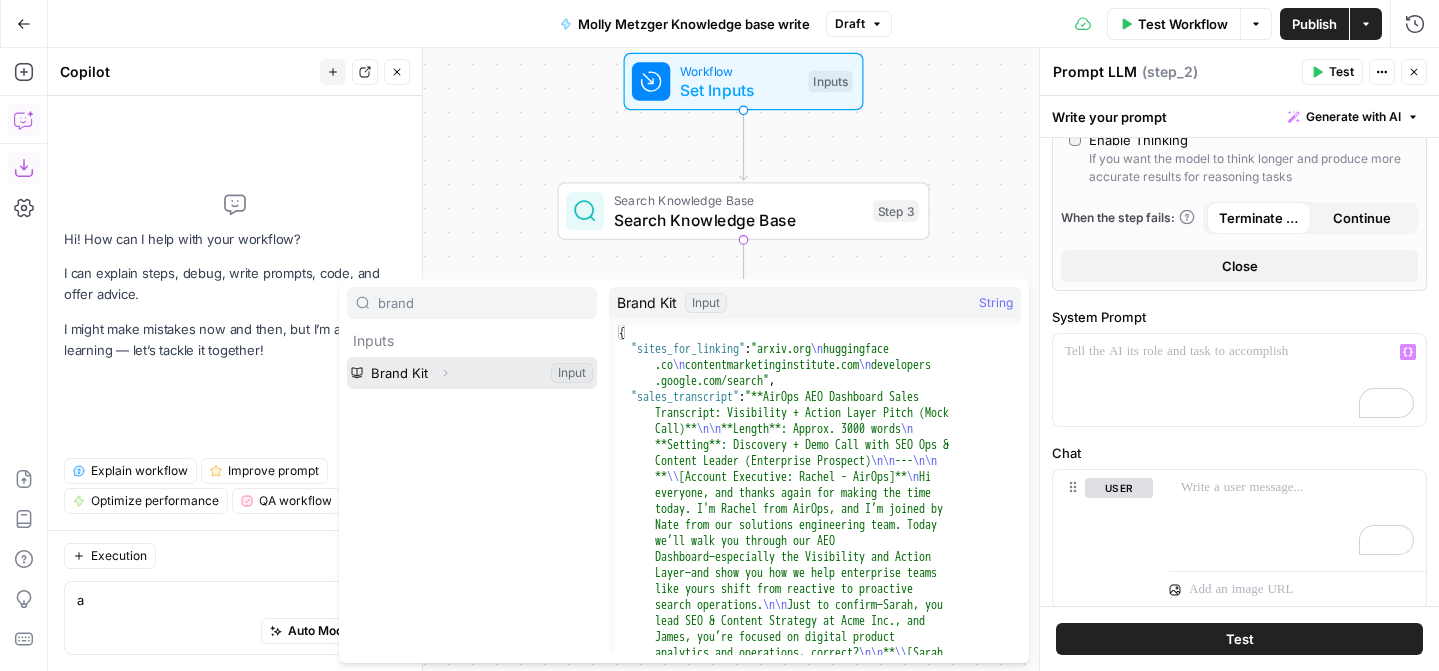 click on "Expand" at bounding box center [445, 373] 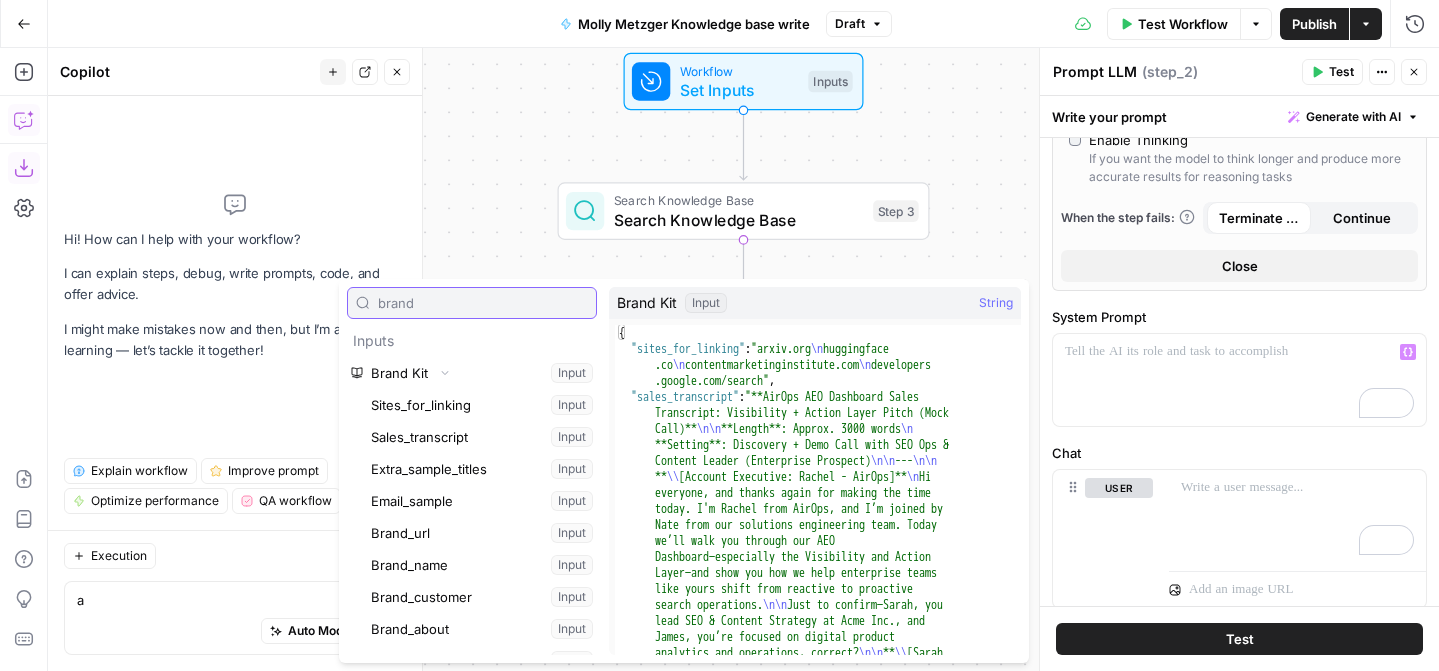 click on "brand" at bounding box center [483, 303] 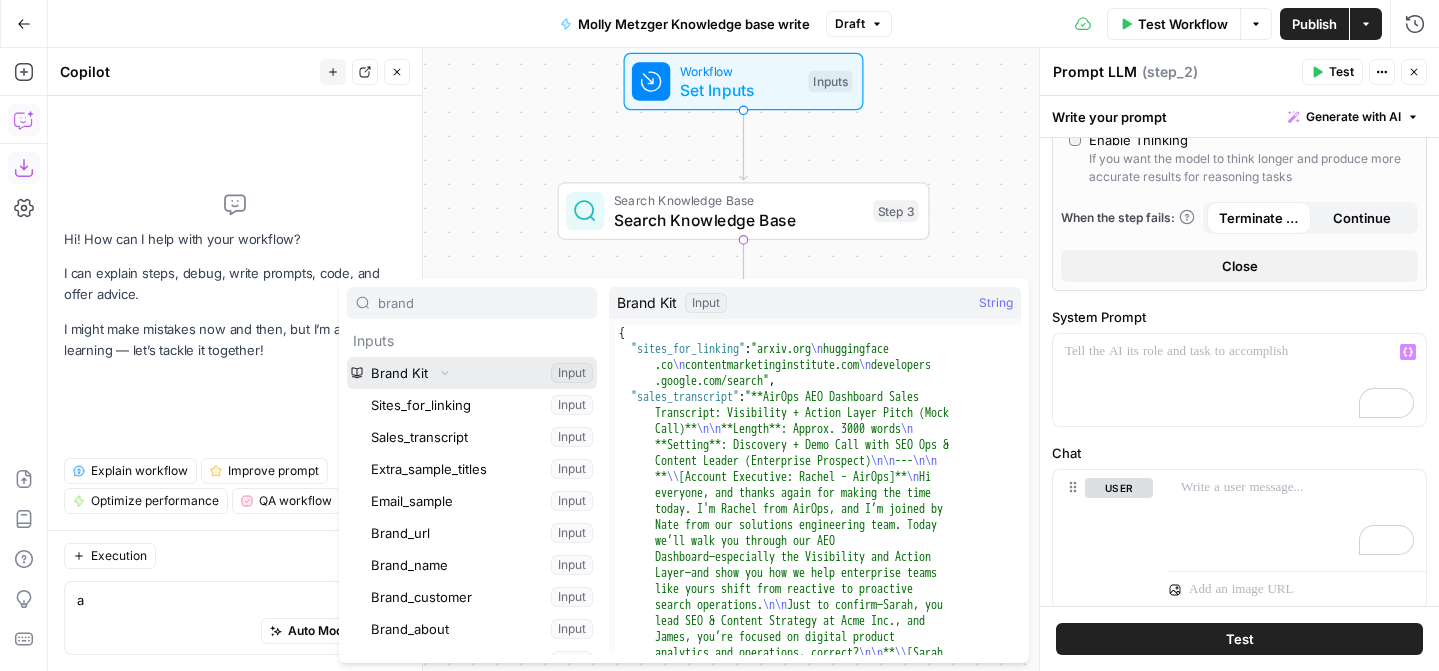 type 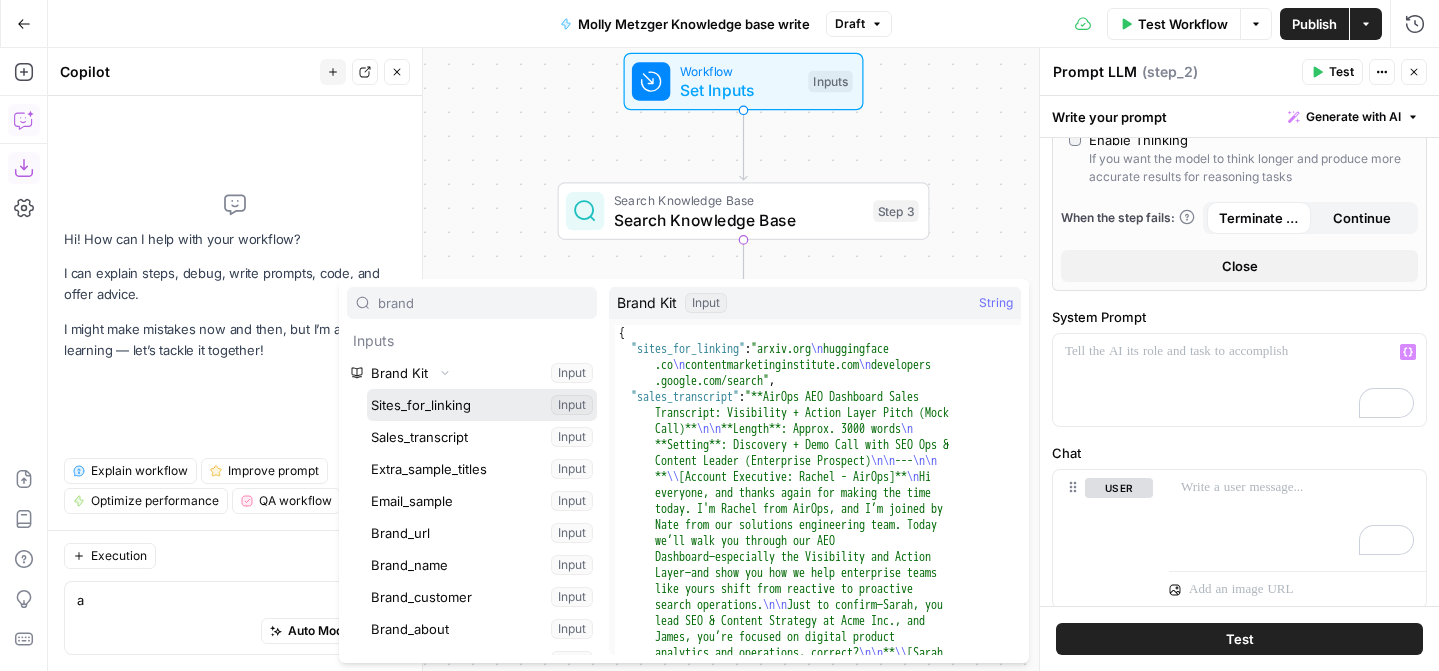 type 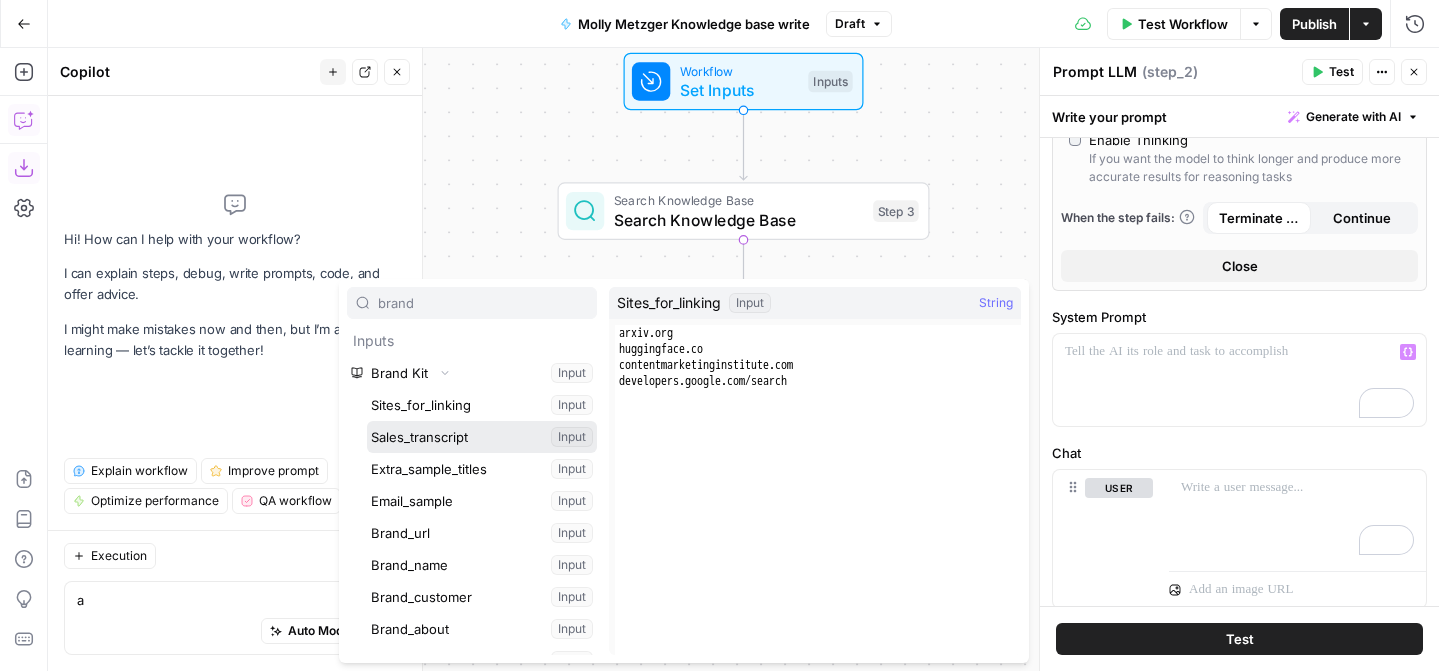 type 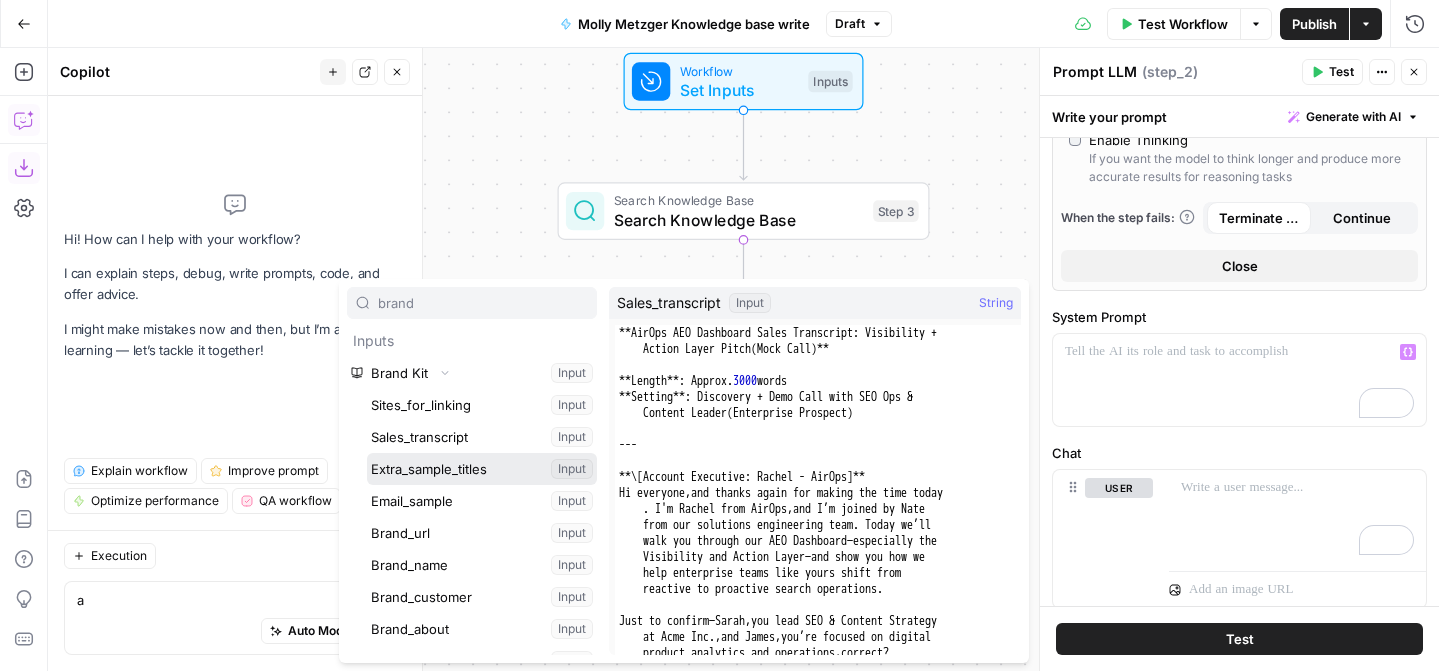 type 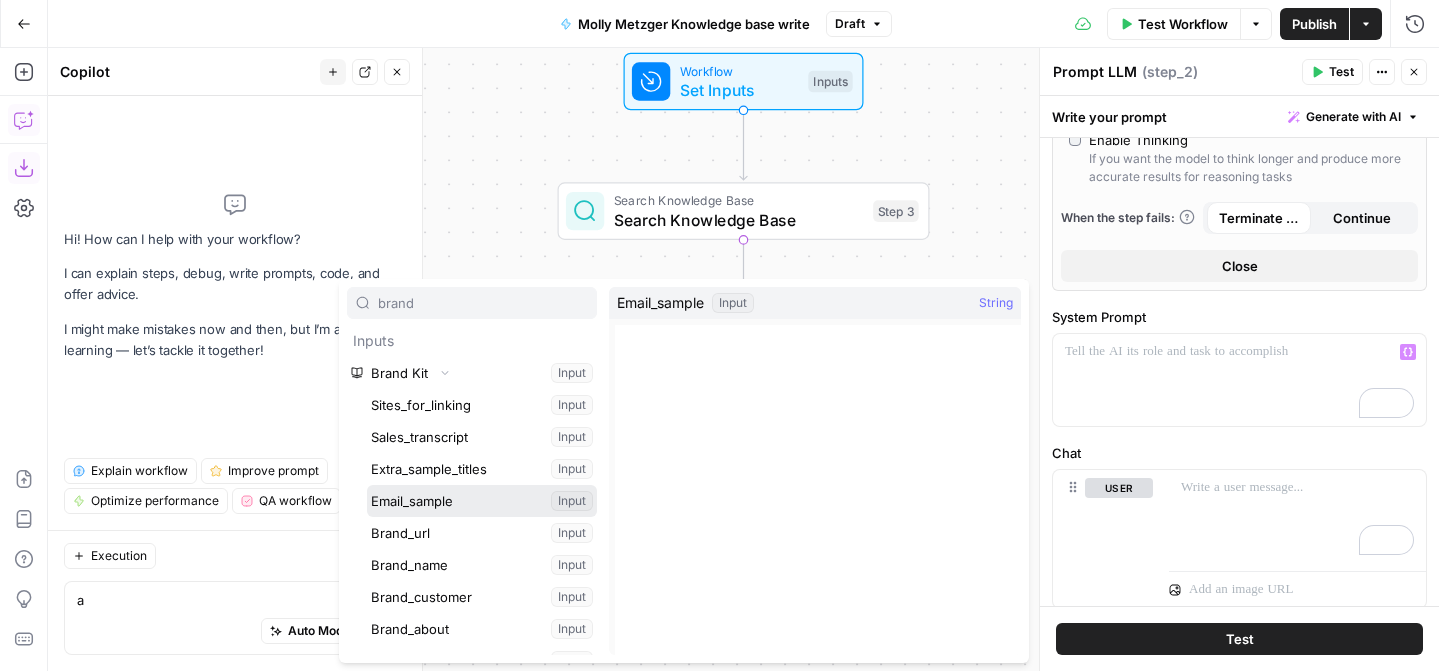 type 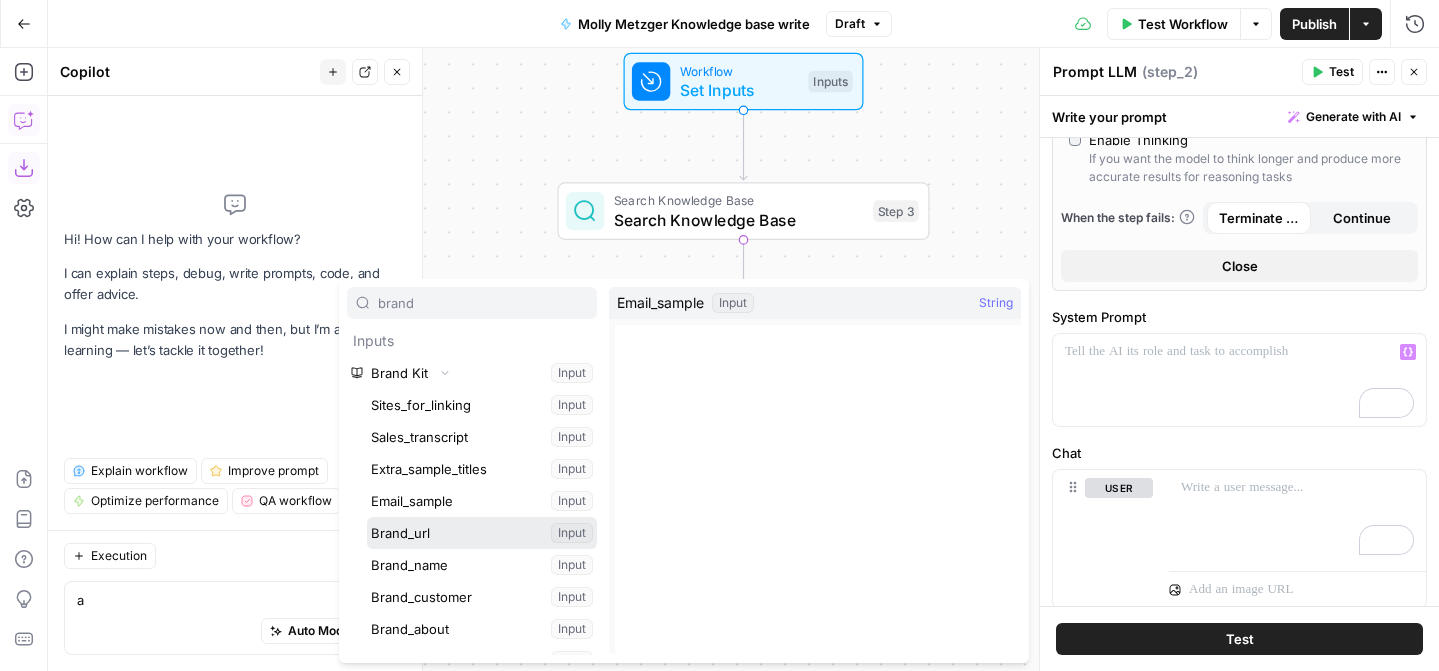 type 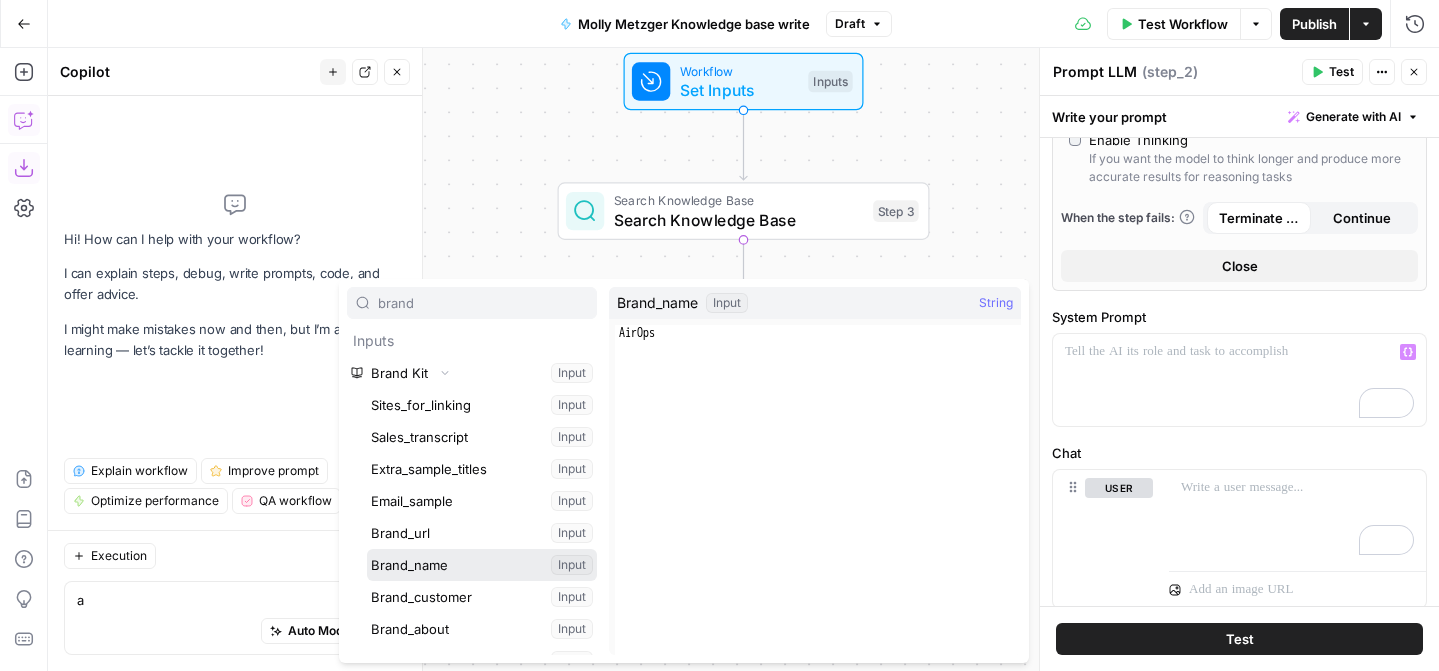 type 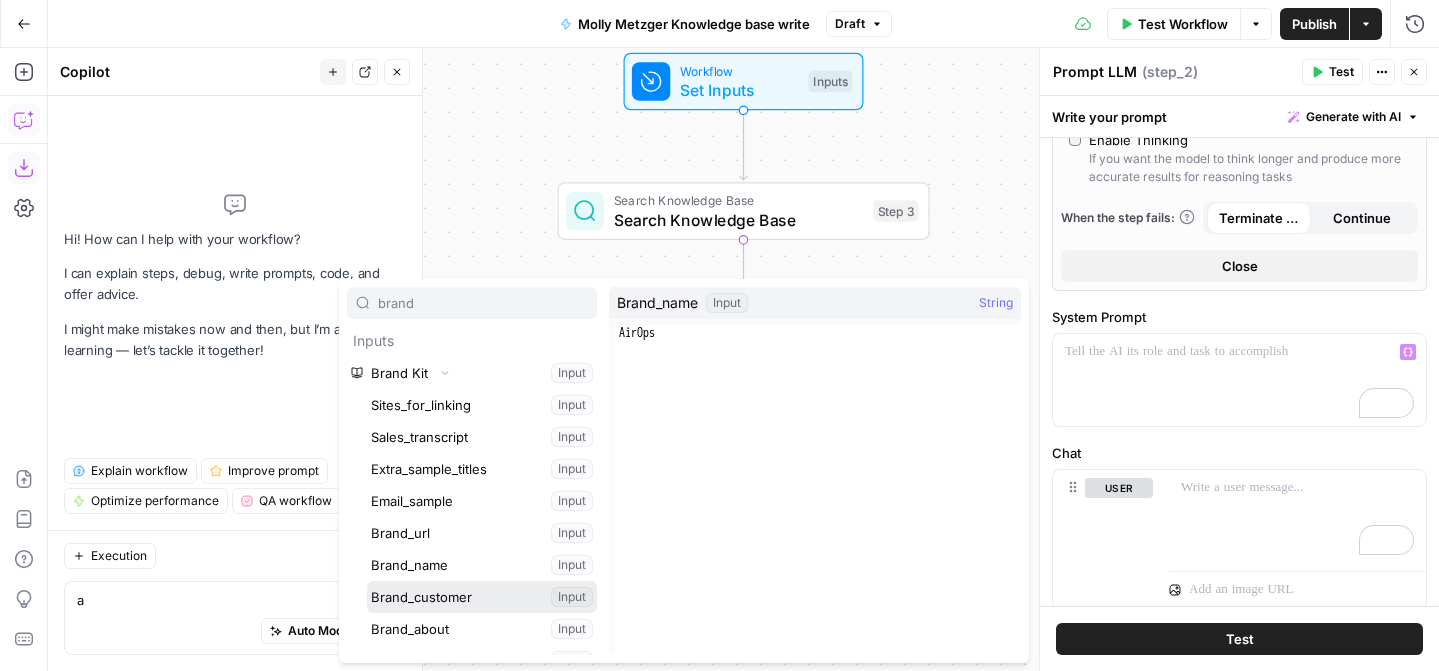 type 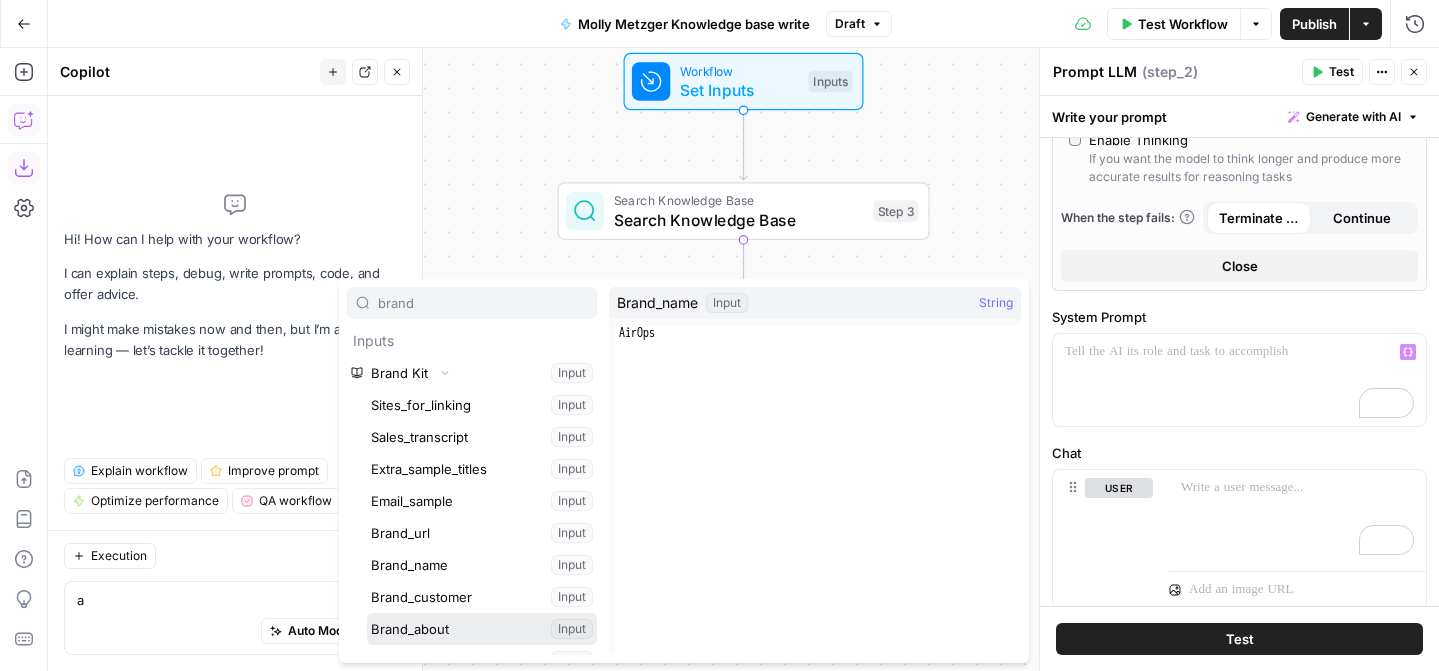 type 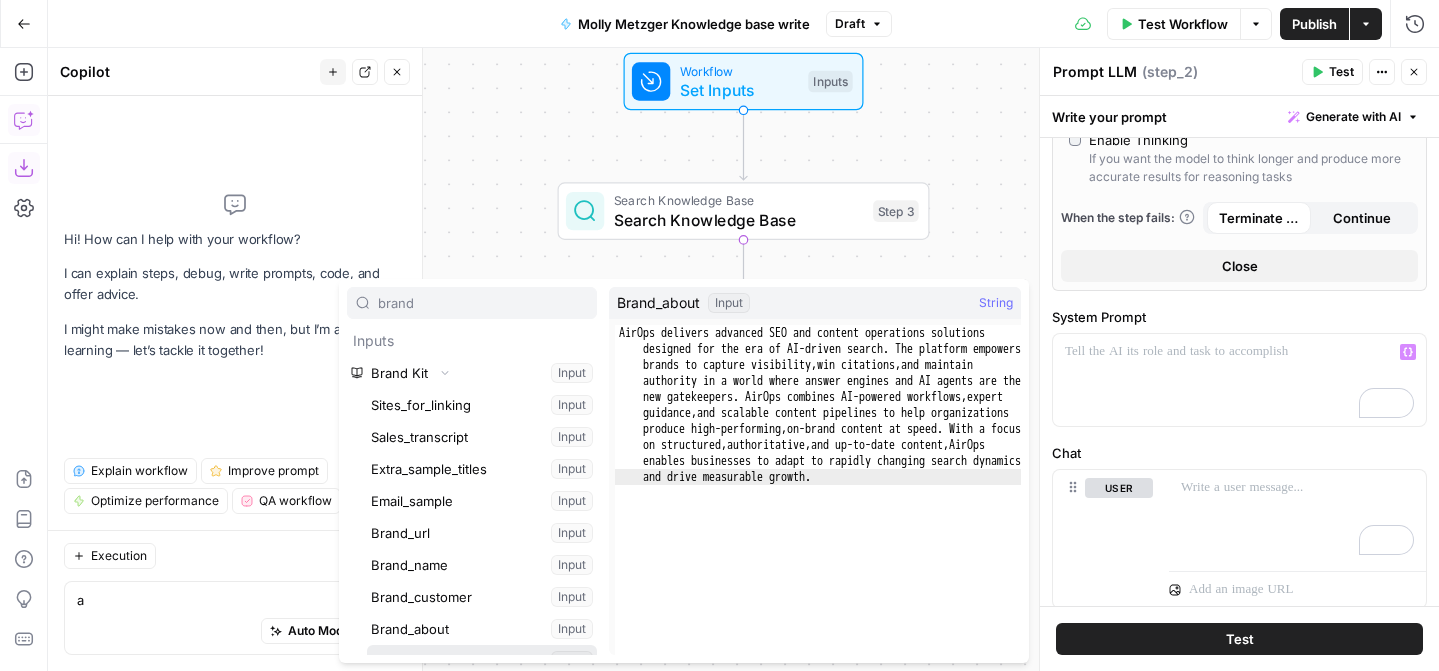 type 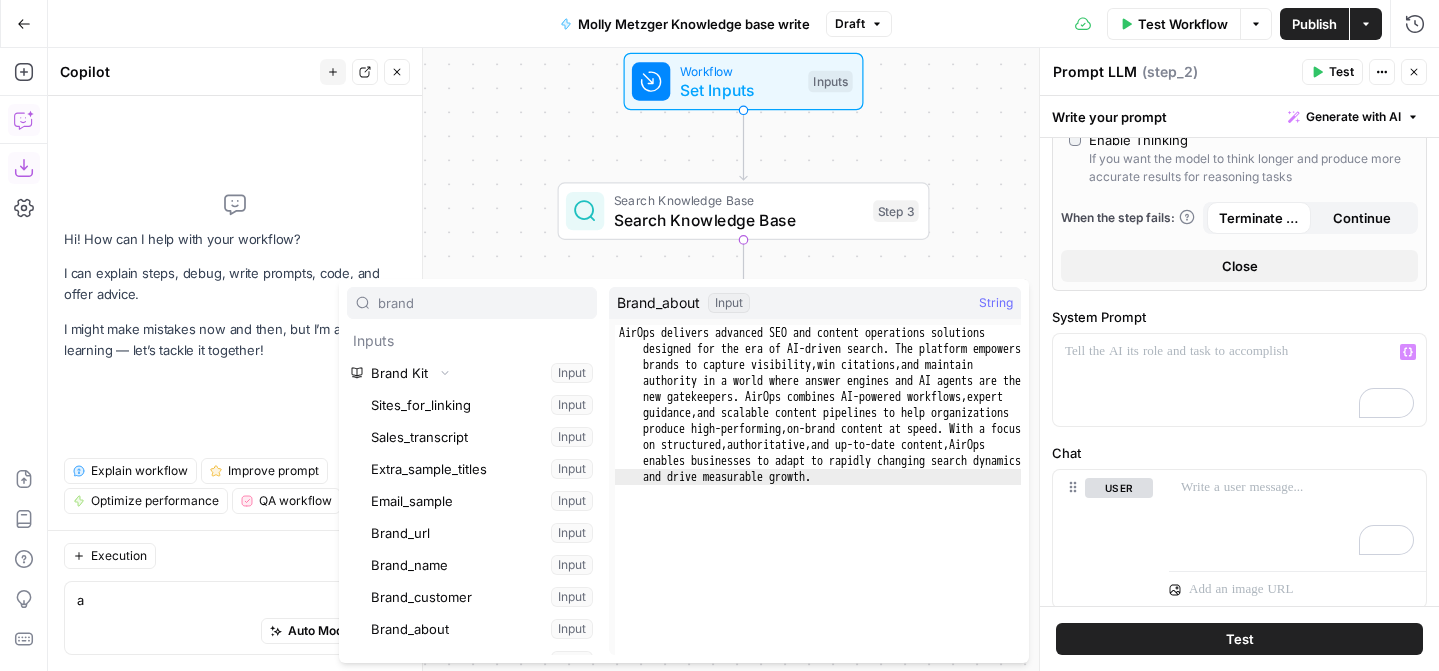 scroll, scrollTop: 203, scrollLeft: 0, axis: vertical 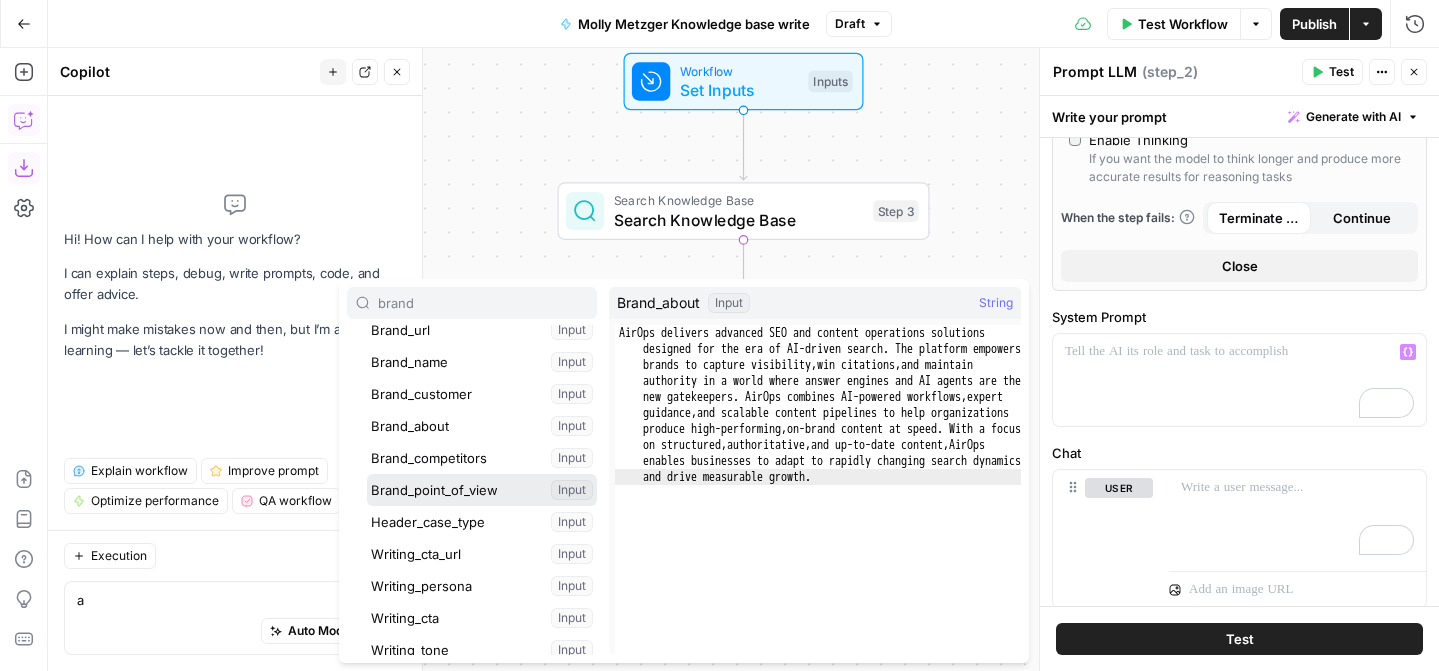 type 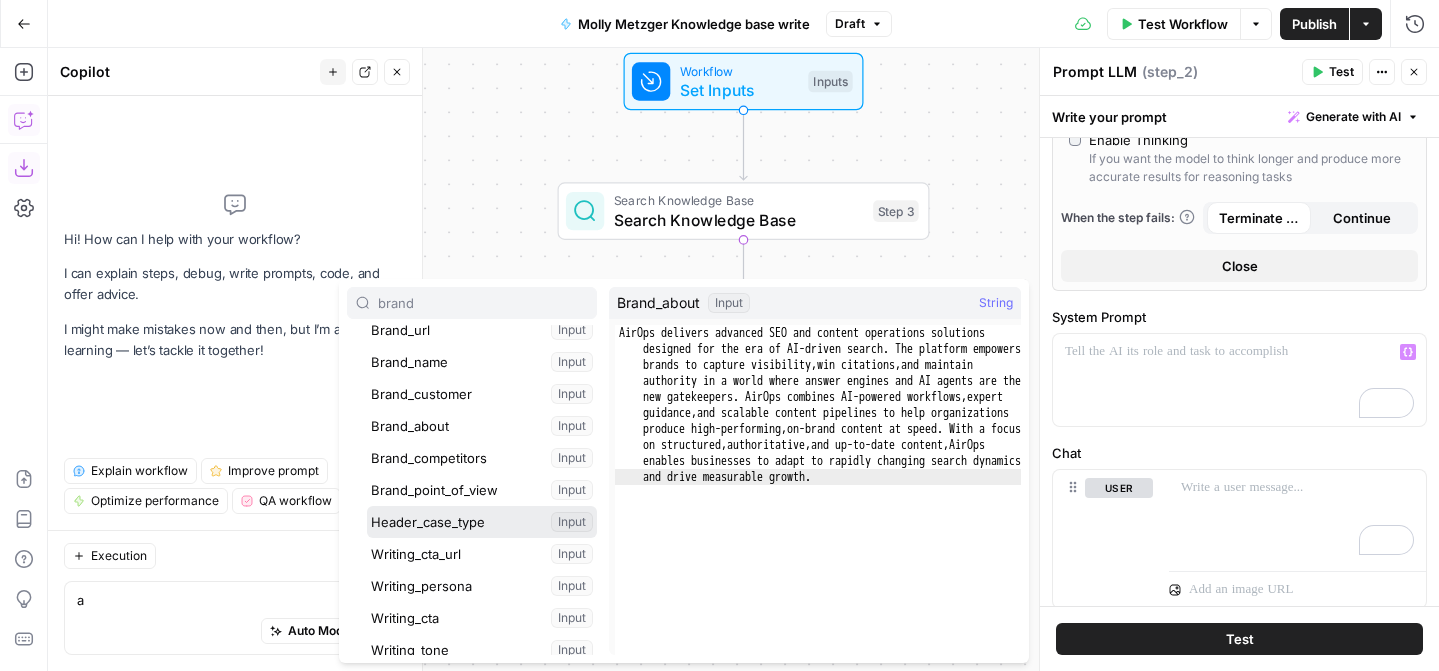 type 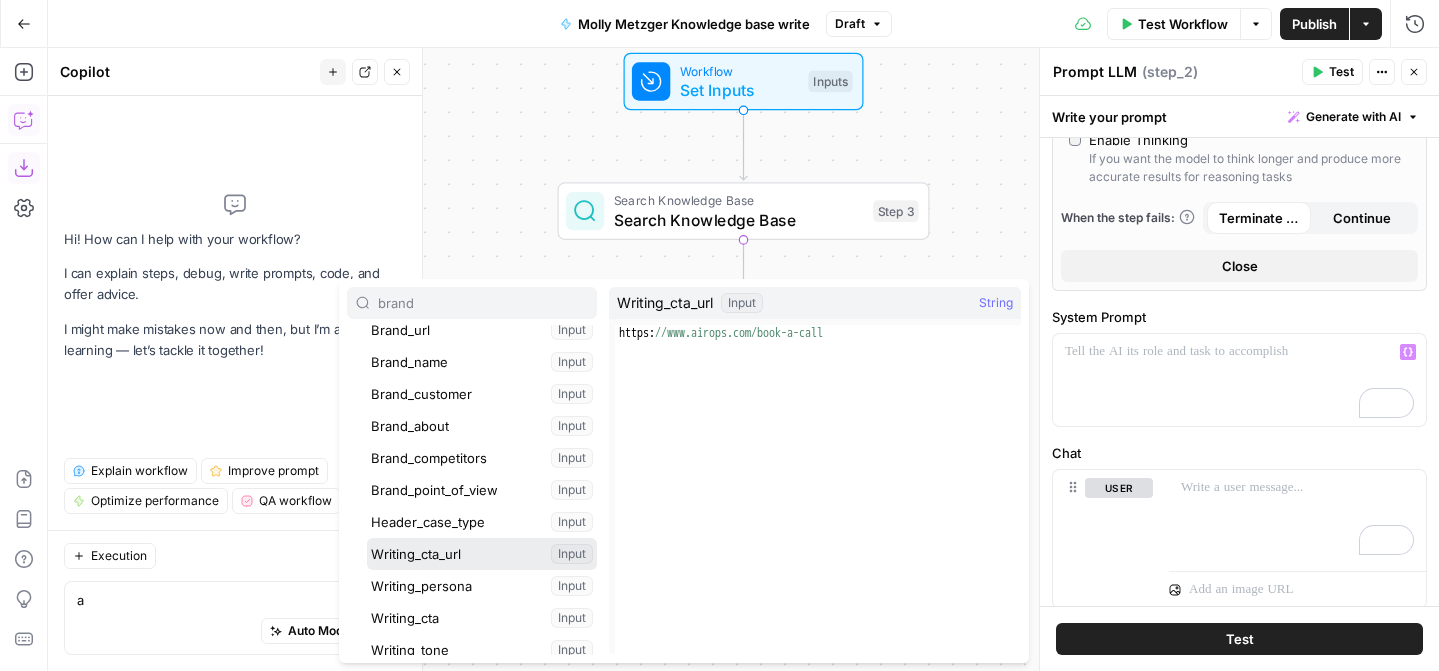 type 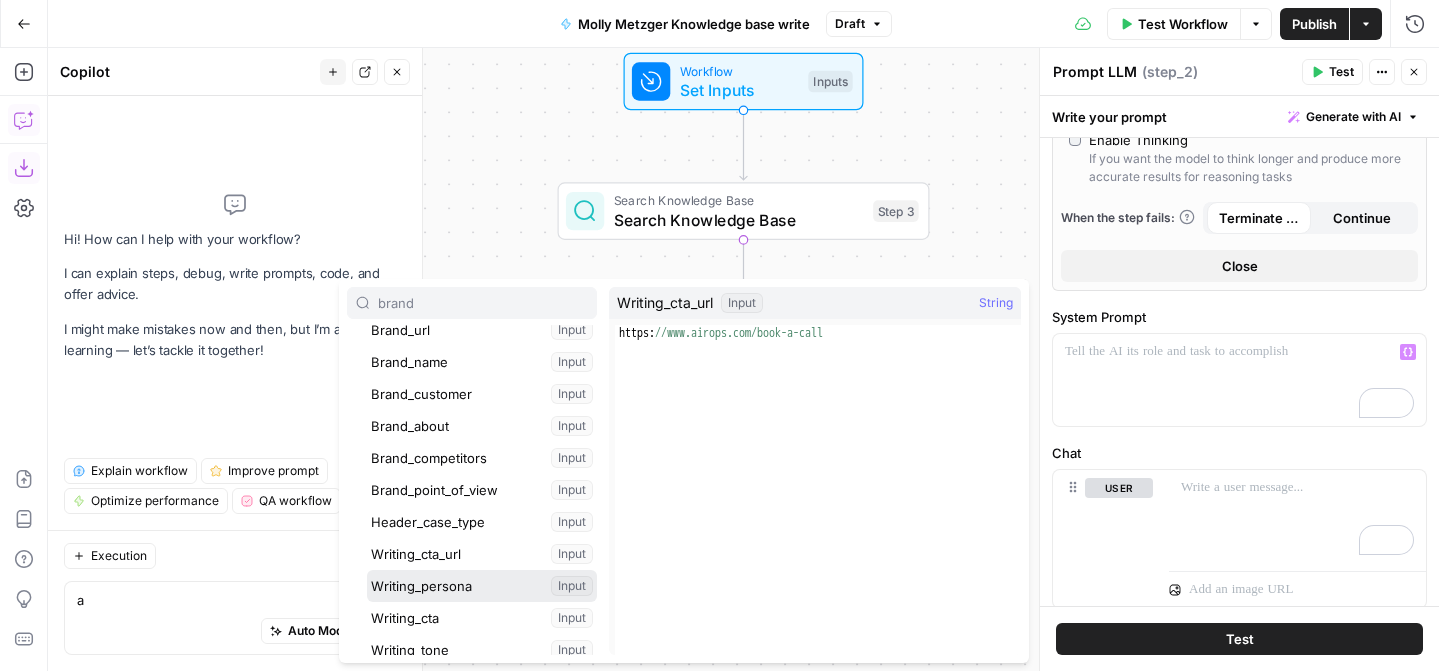 type 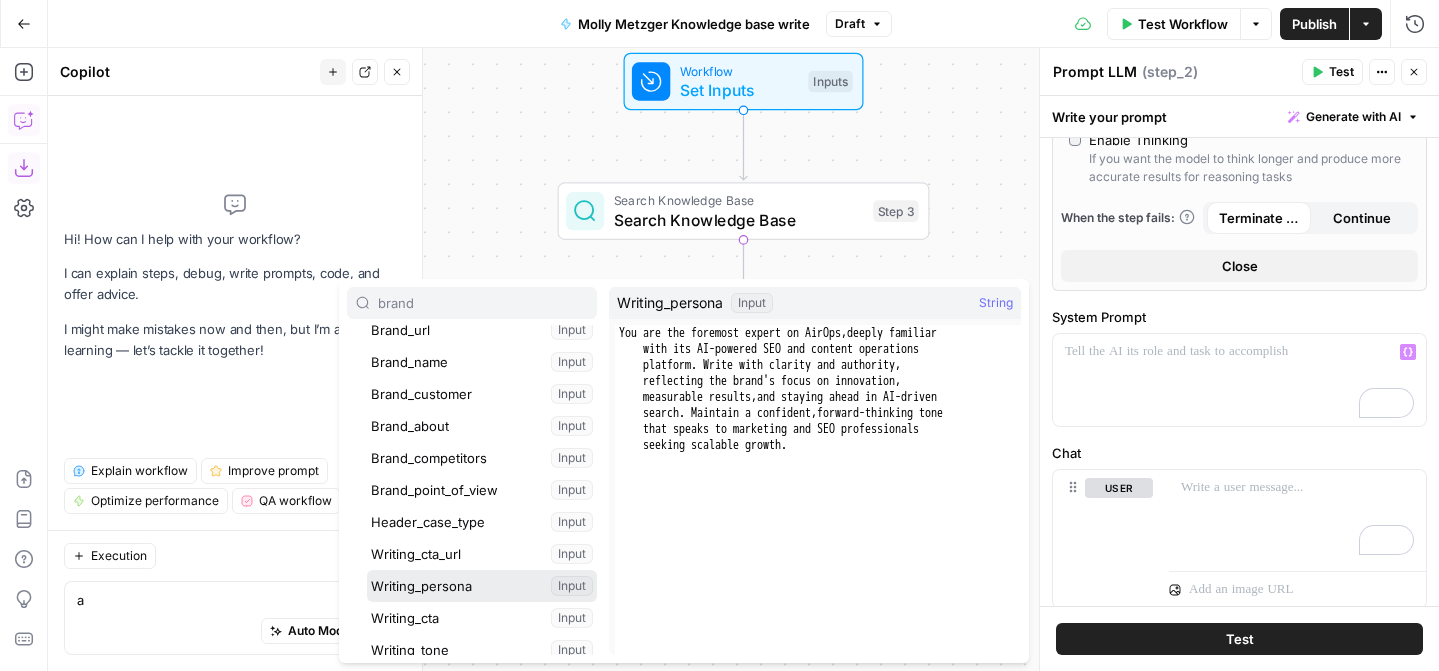 click at bounding box center [482, 586] 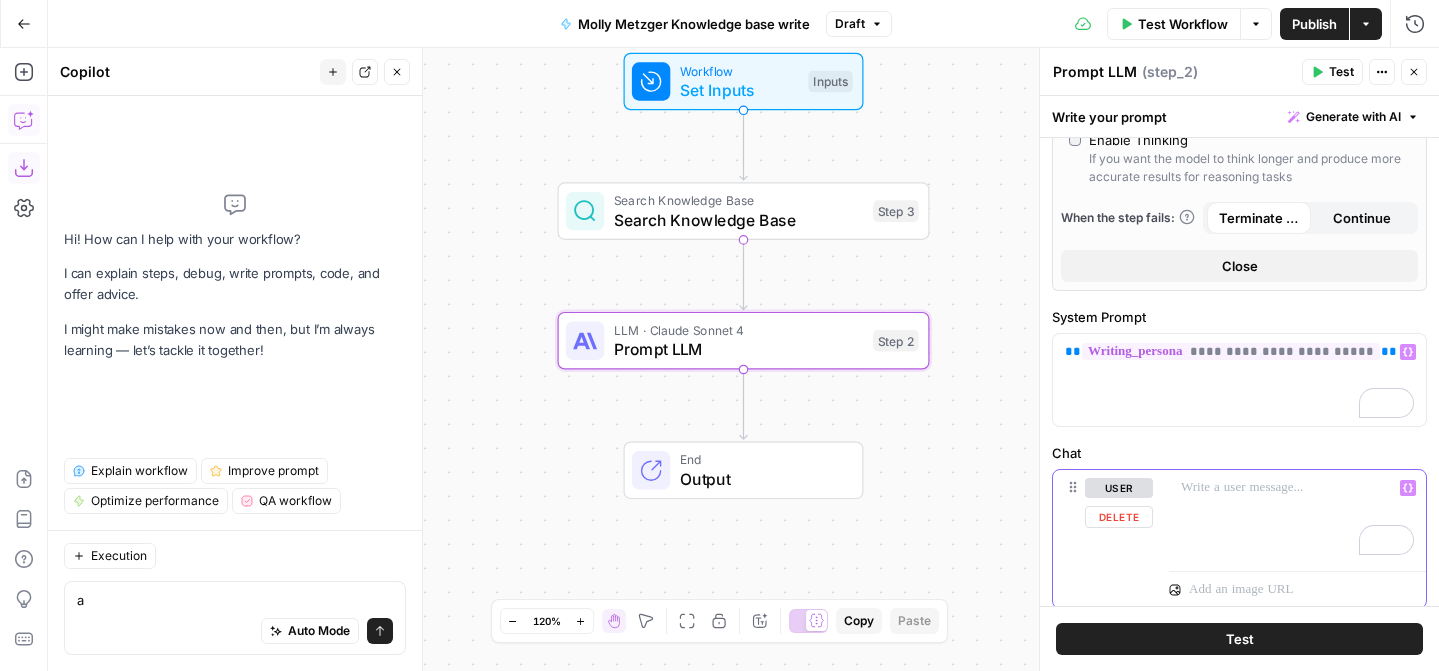click at bounding box center [1297, 516] 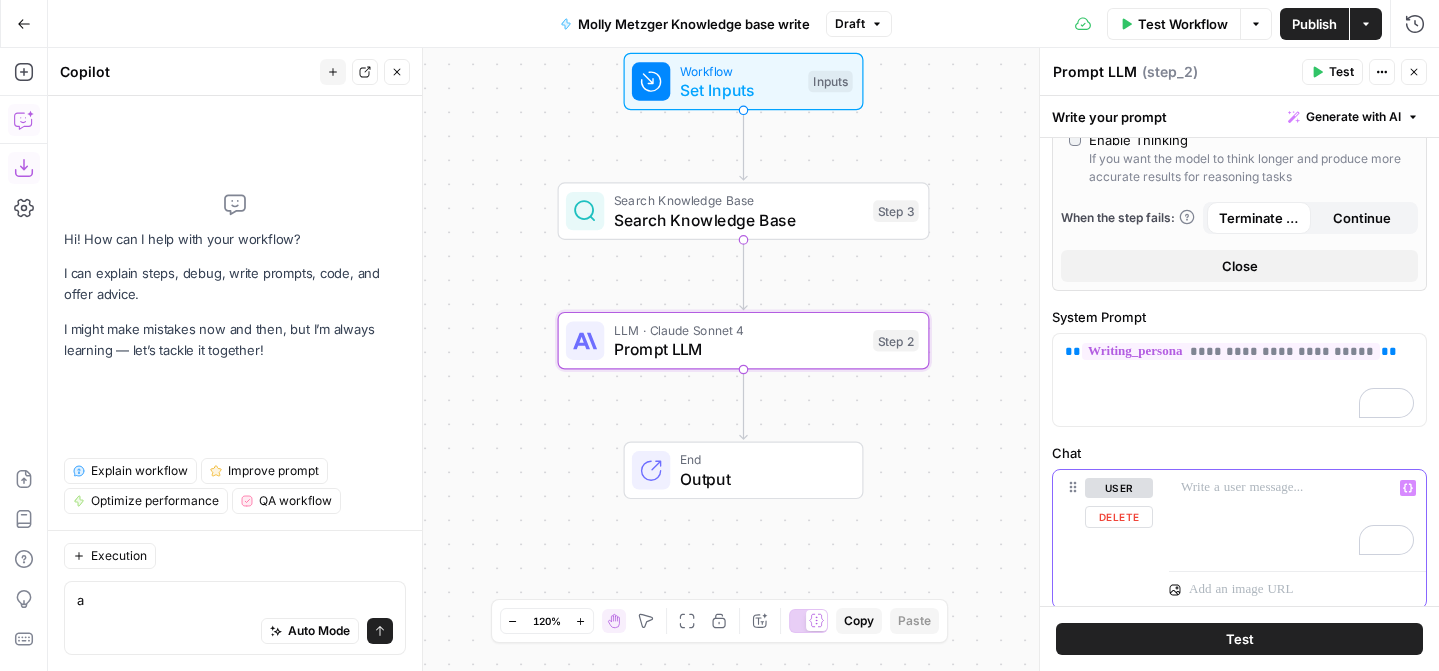 type 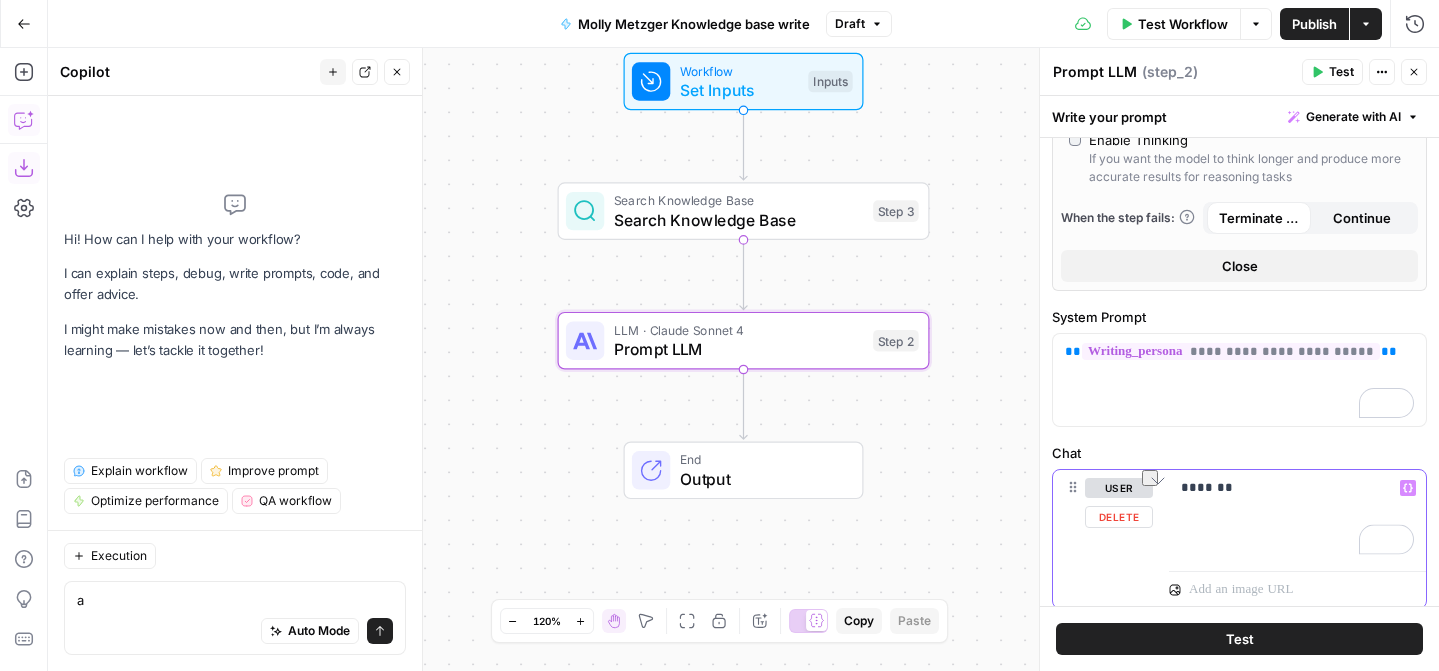 drag, startPoint x: 1242, startPoint y: 487, endPoint x: 1176, endPoint y: 485, distance: 66.0303 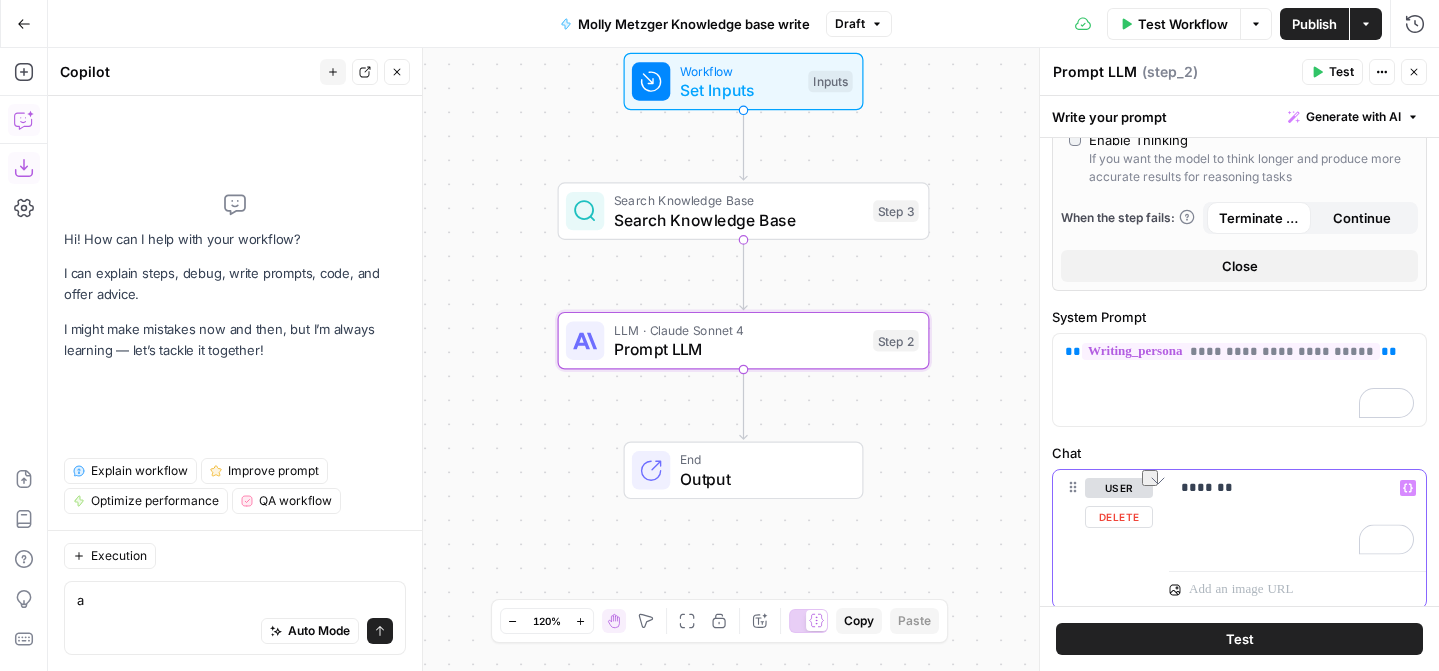 click on "**********" at bounding box center (1239, 372) 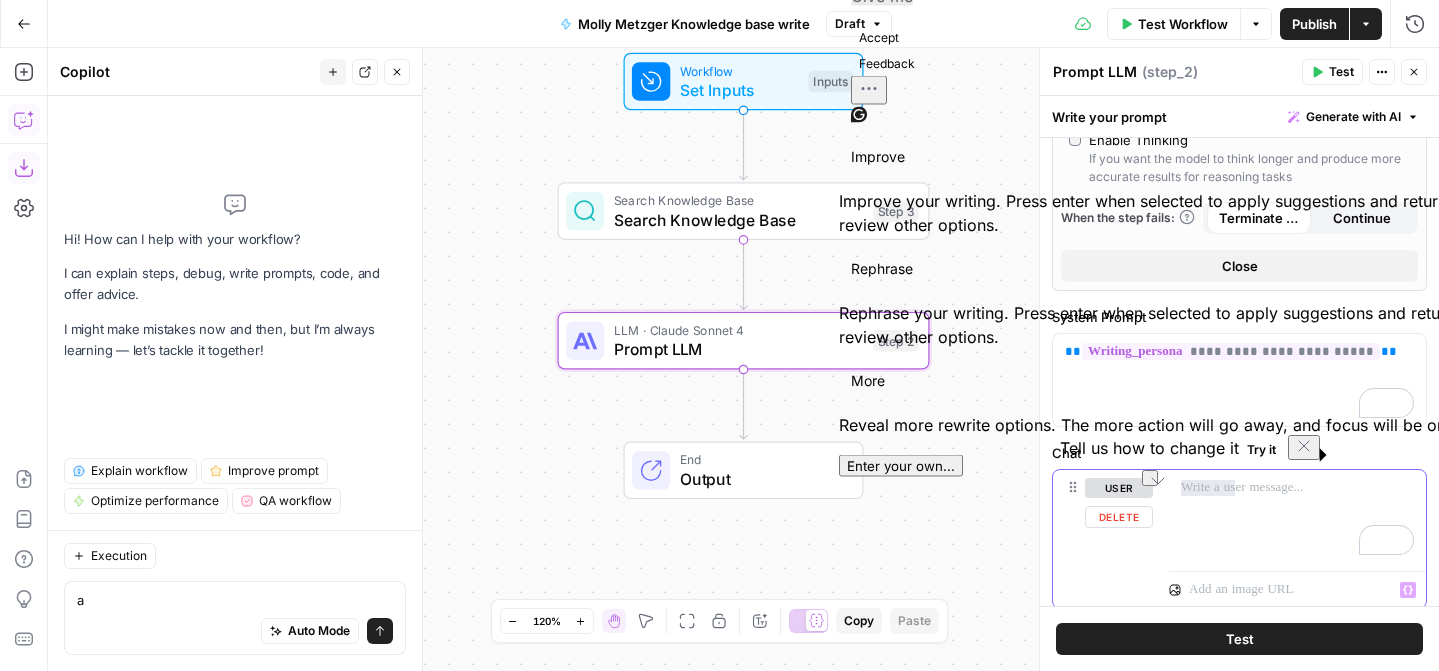 click at bounding box center (1297, 516) 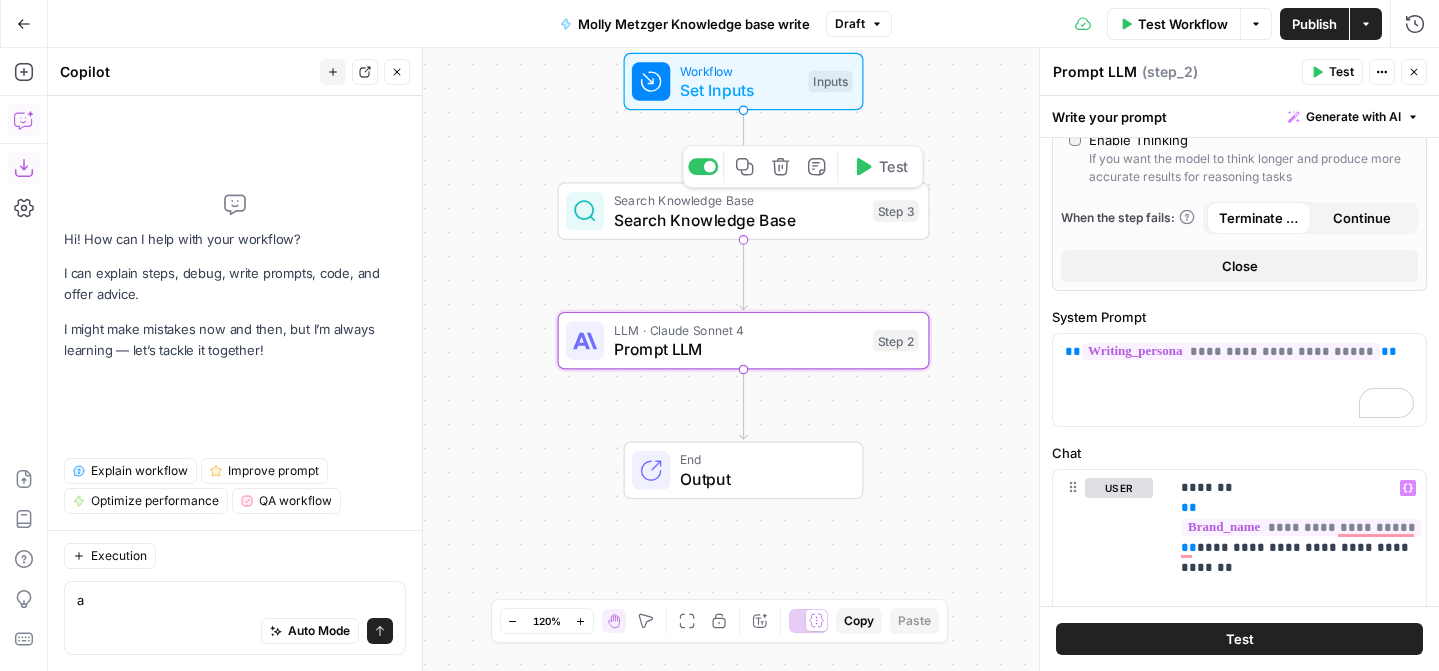 click on "Search Knowledge Base" at bounding box center [739, 220] 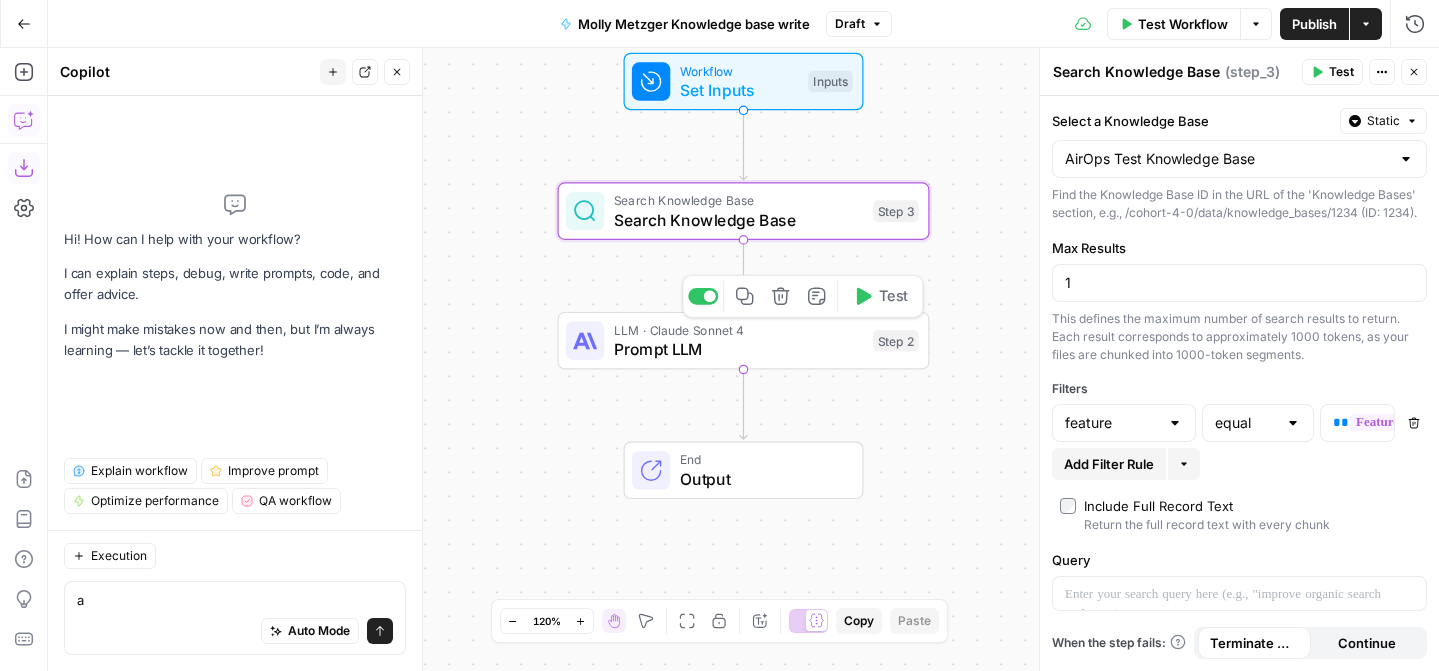 click on "LLM · Claude Sonnet 4 Prompt LLM Step 2 Copy step Delete step Add Note Test" at bounding box center (744, 341) 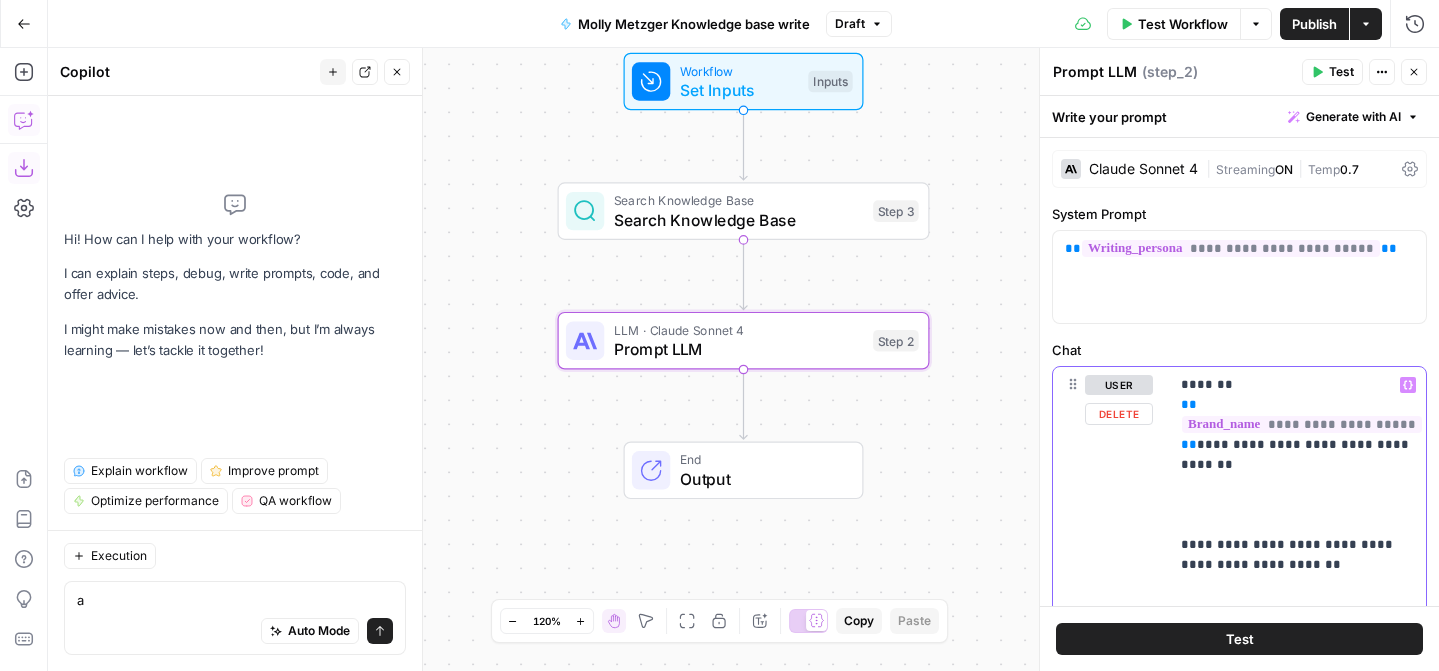 click on "**********" at bounding box center (1297, 795) 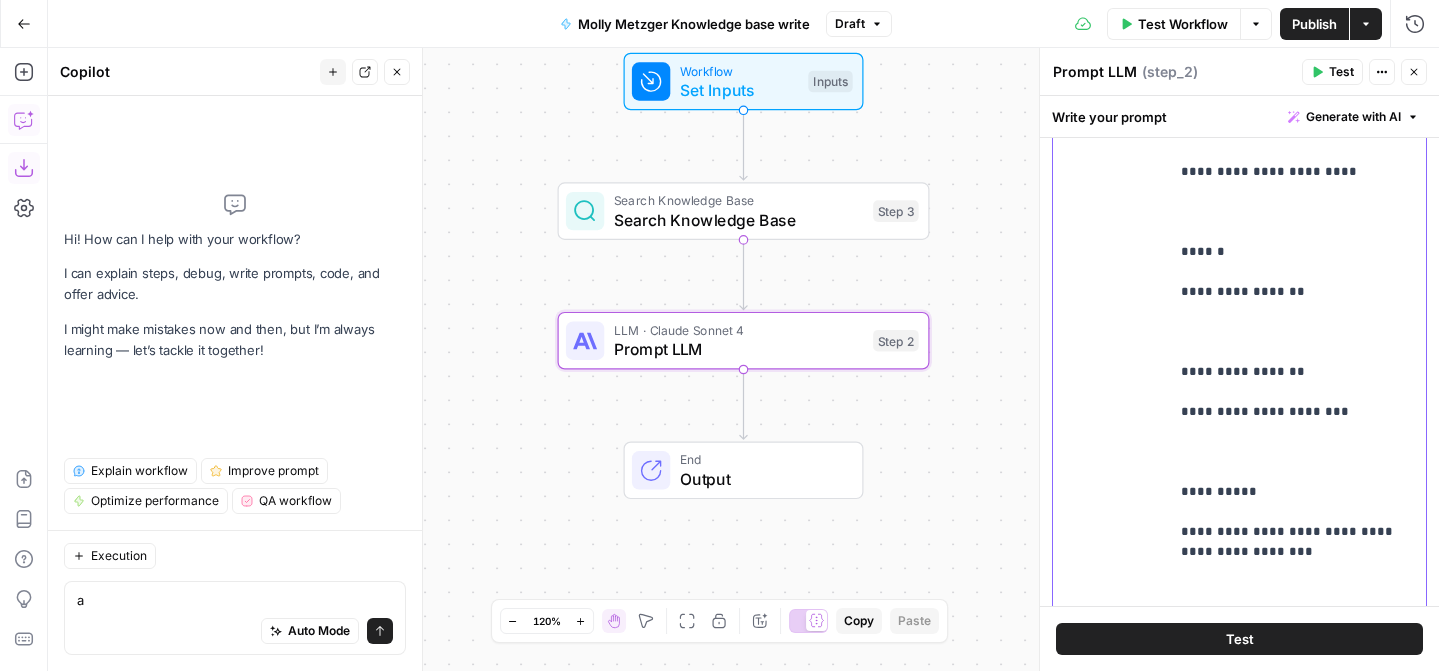 scroll, scrollTop: 773, scrollLeft: 0, axis: vertical 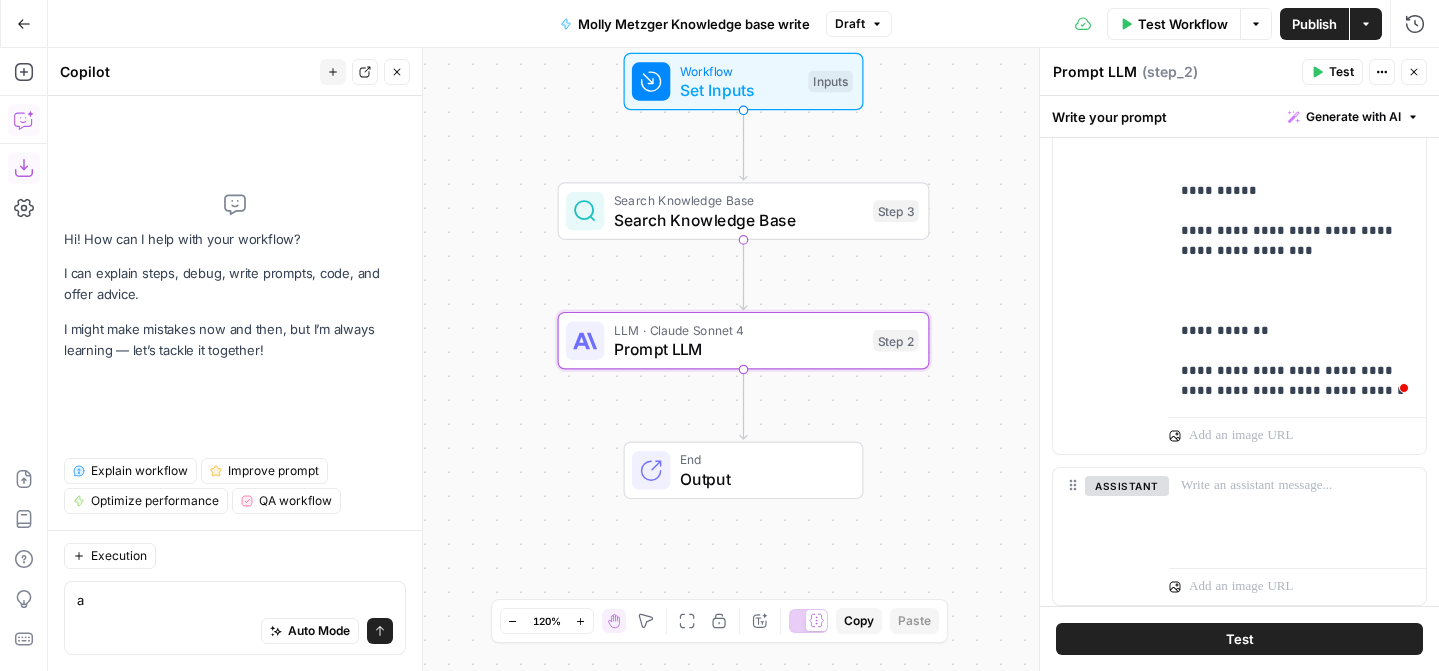 click on "Test" at bounding box center [1239, 639] 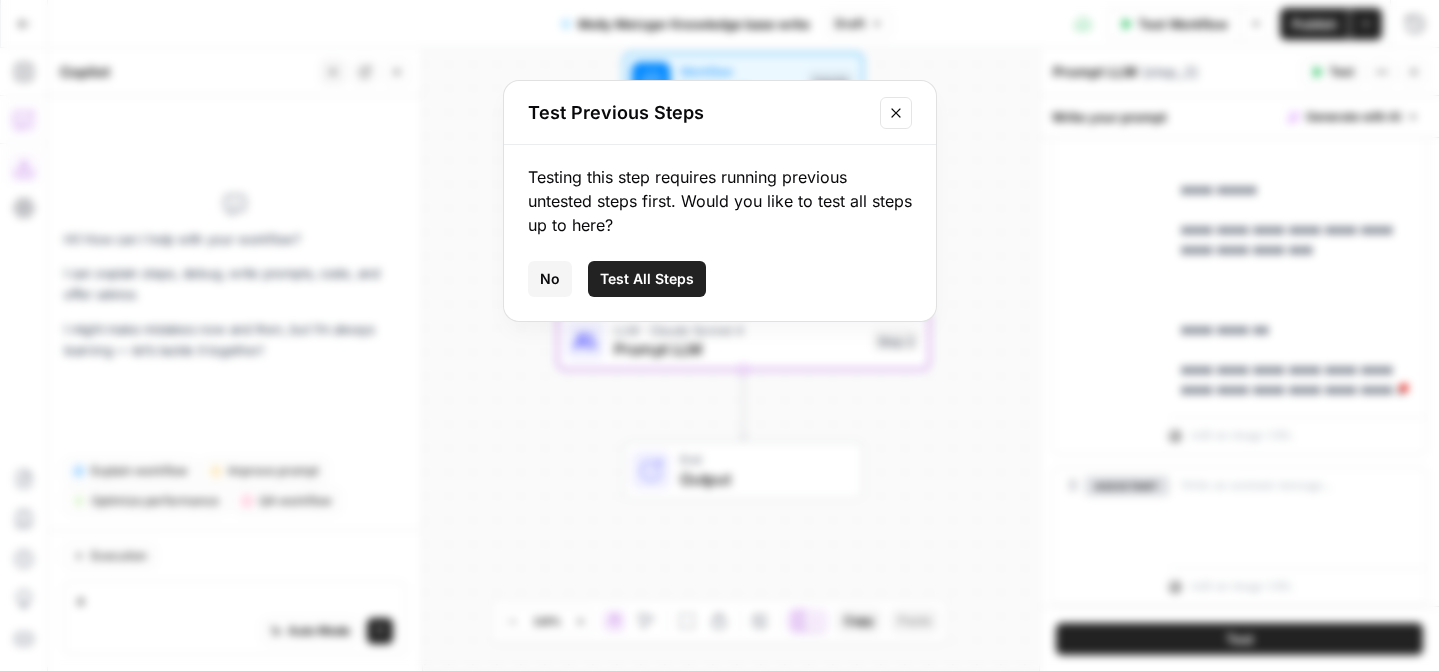 click on "Test All Steps" at bounding box center (647, 279) 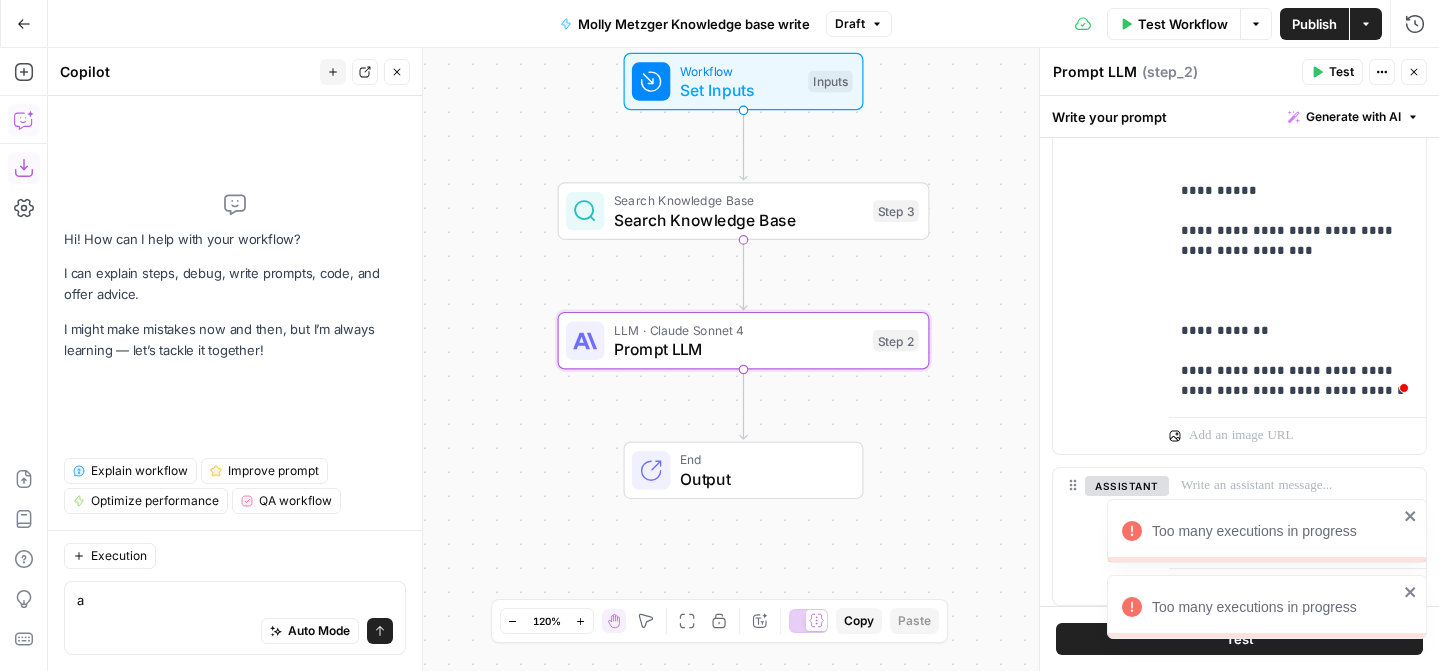 click 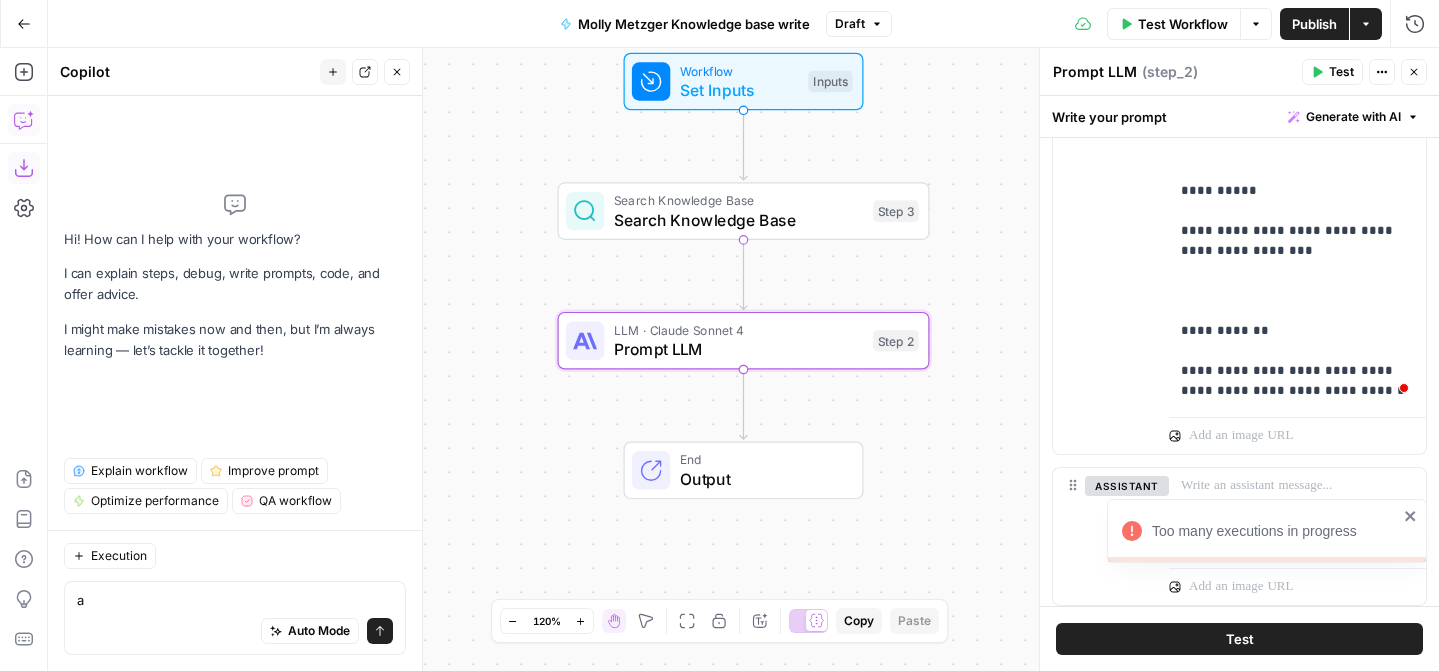 click 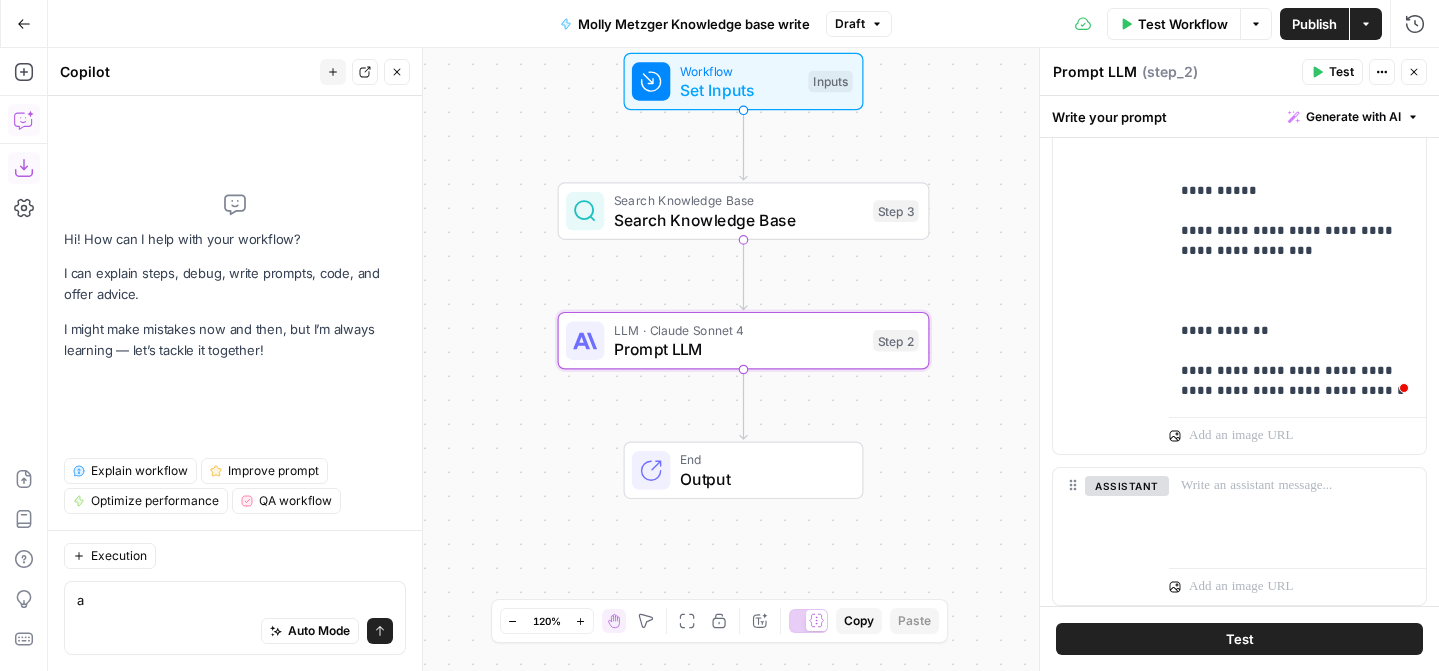 click on "Test" at bounding box center [1341, 72] 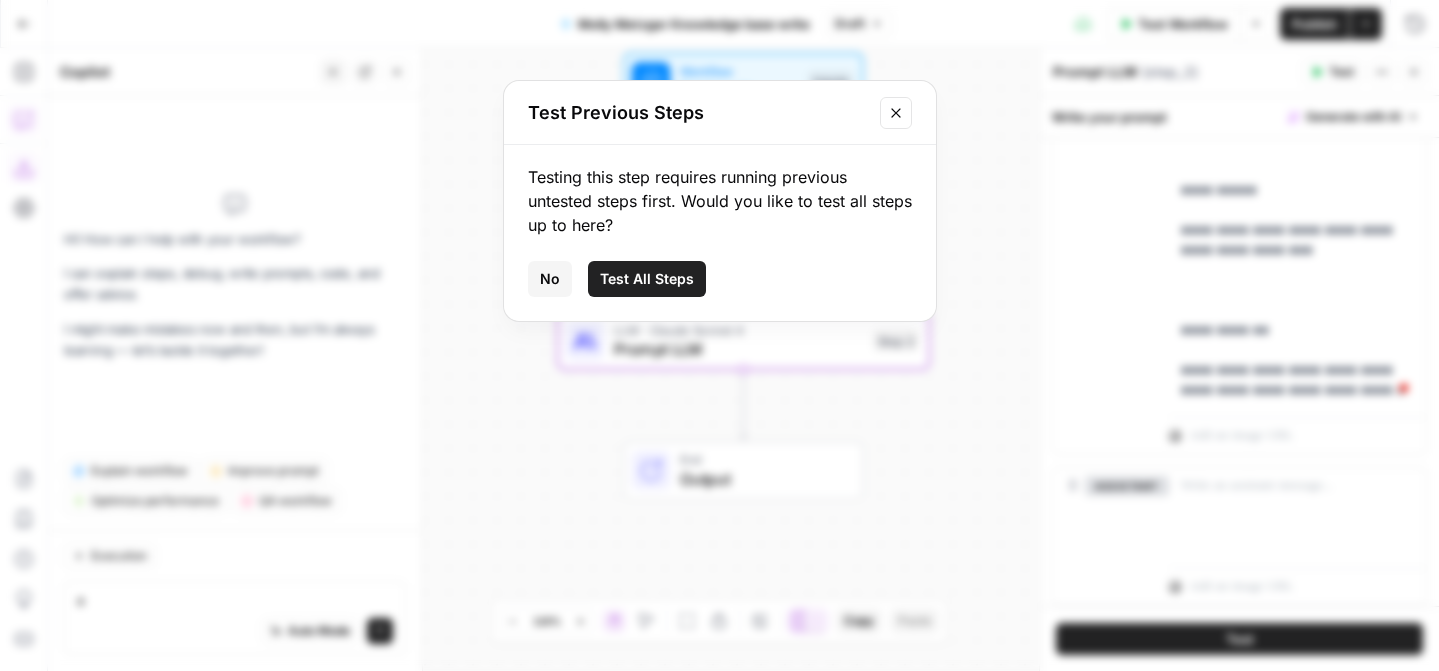 click 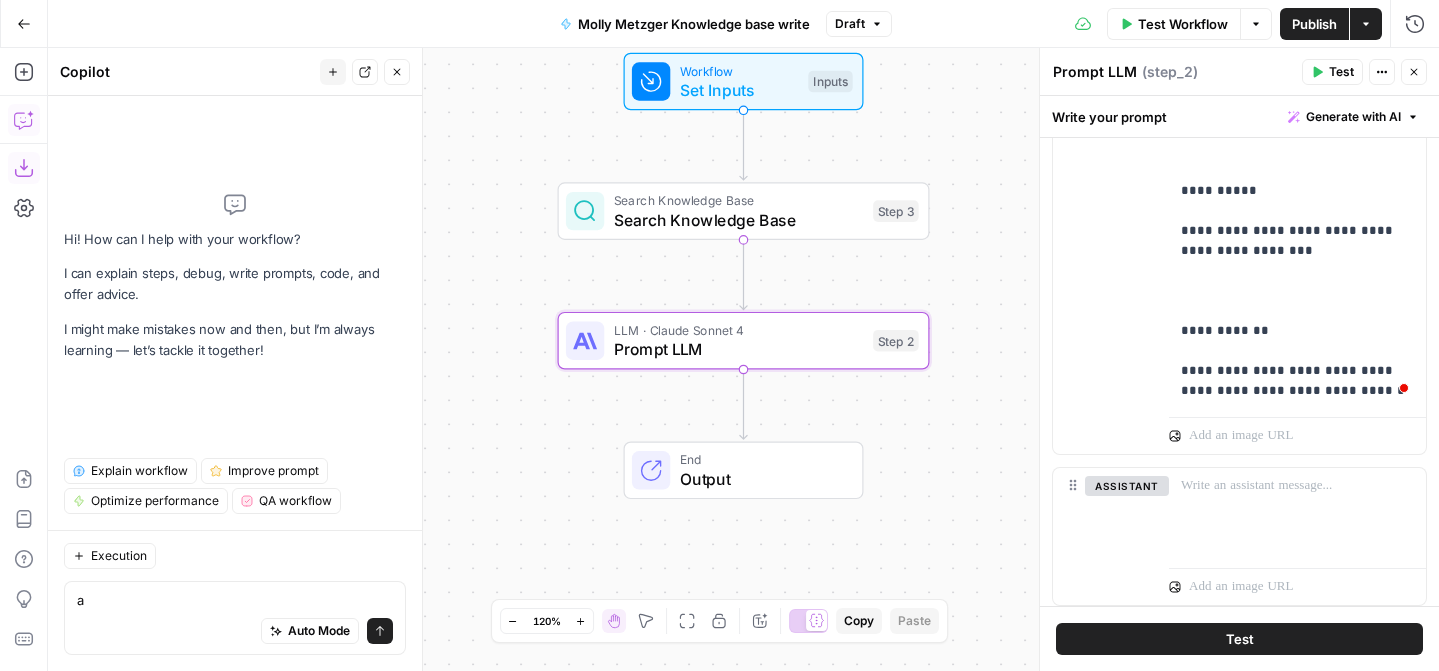 click on "Workflow Set Inputs Inputs Search Knowledge Base Search Knowledge Base Step 3 LLM · Claude Sonnet 4 Prompt LLM Step 2 End Output" at bounding box center (743, 359) 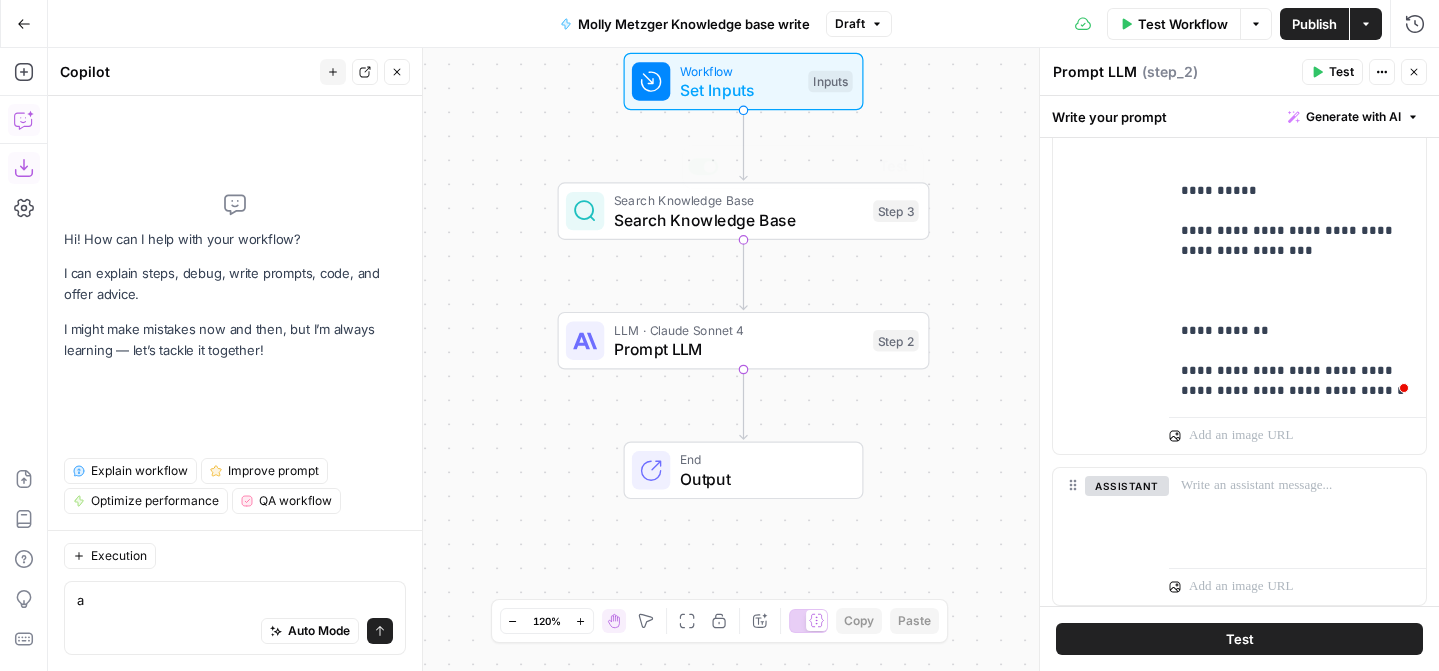 click on "Search Knowledge Base" at bounding box center (739, 220) 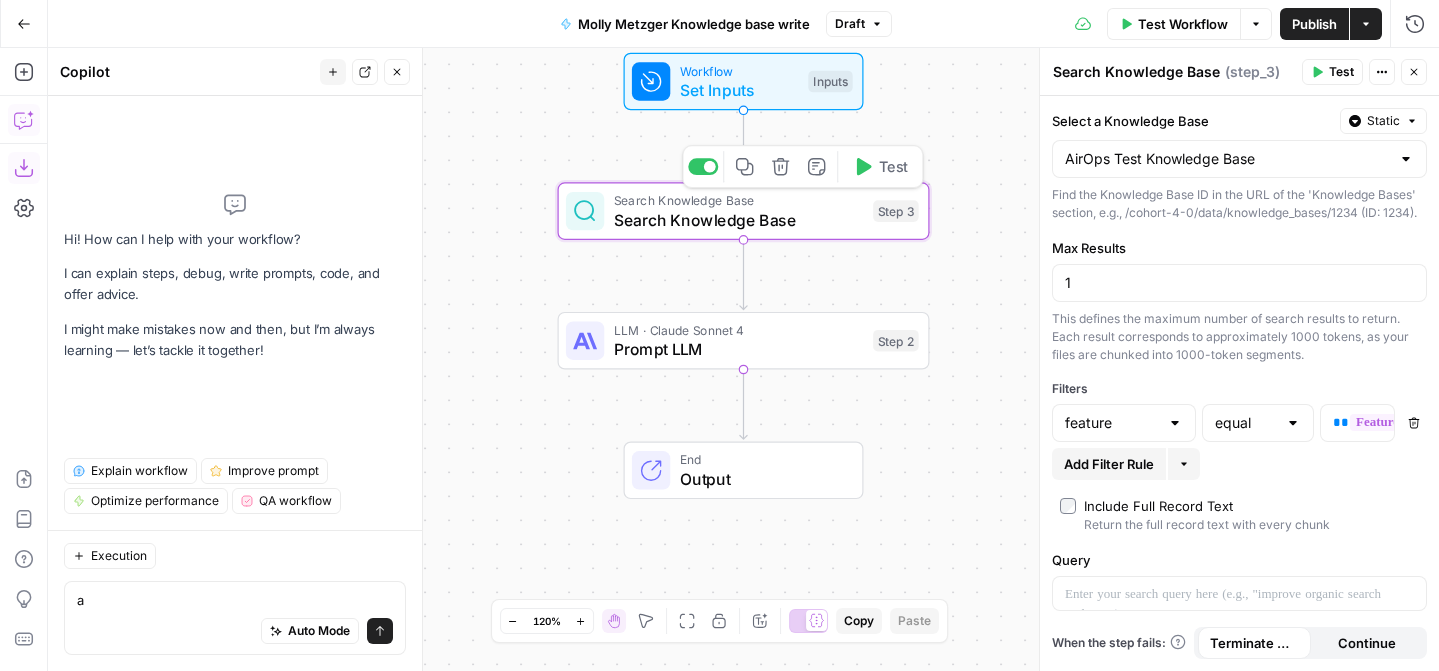 click on "Test" at bounding box center (893, 167) 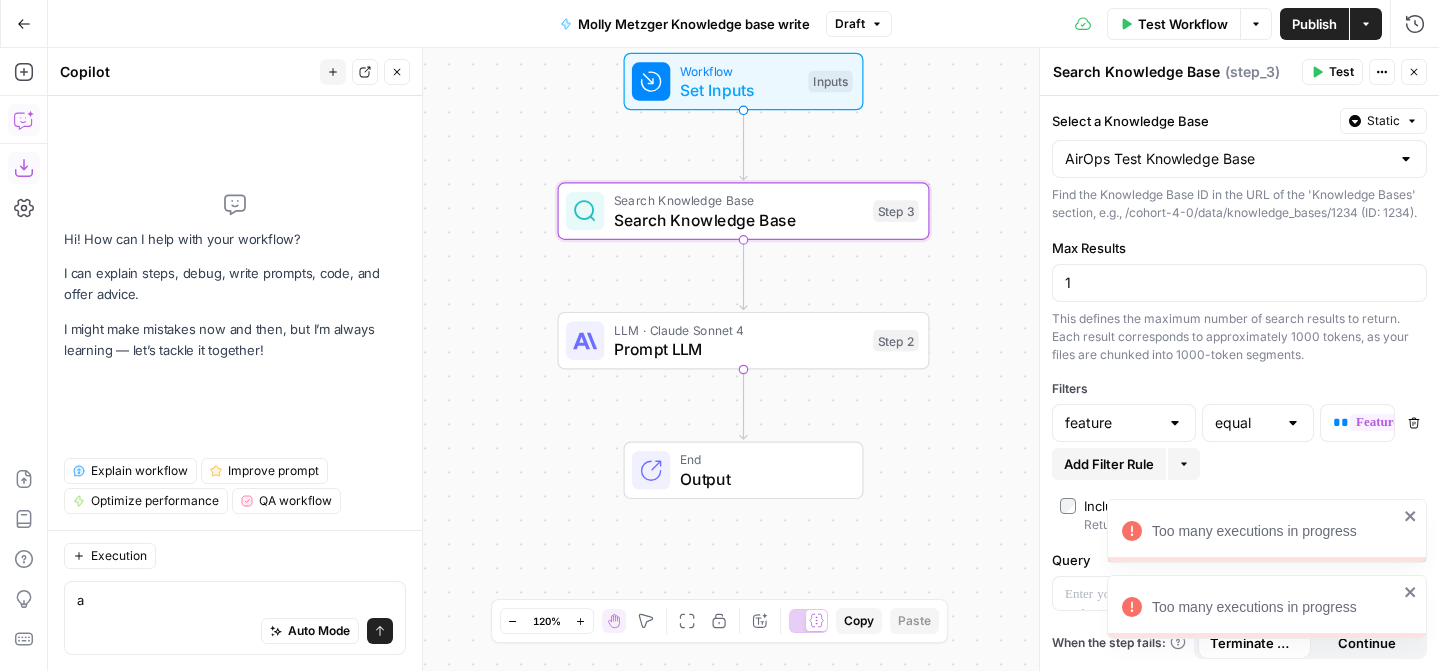 click 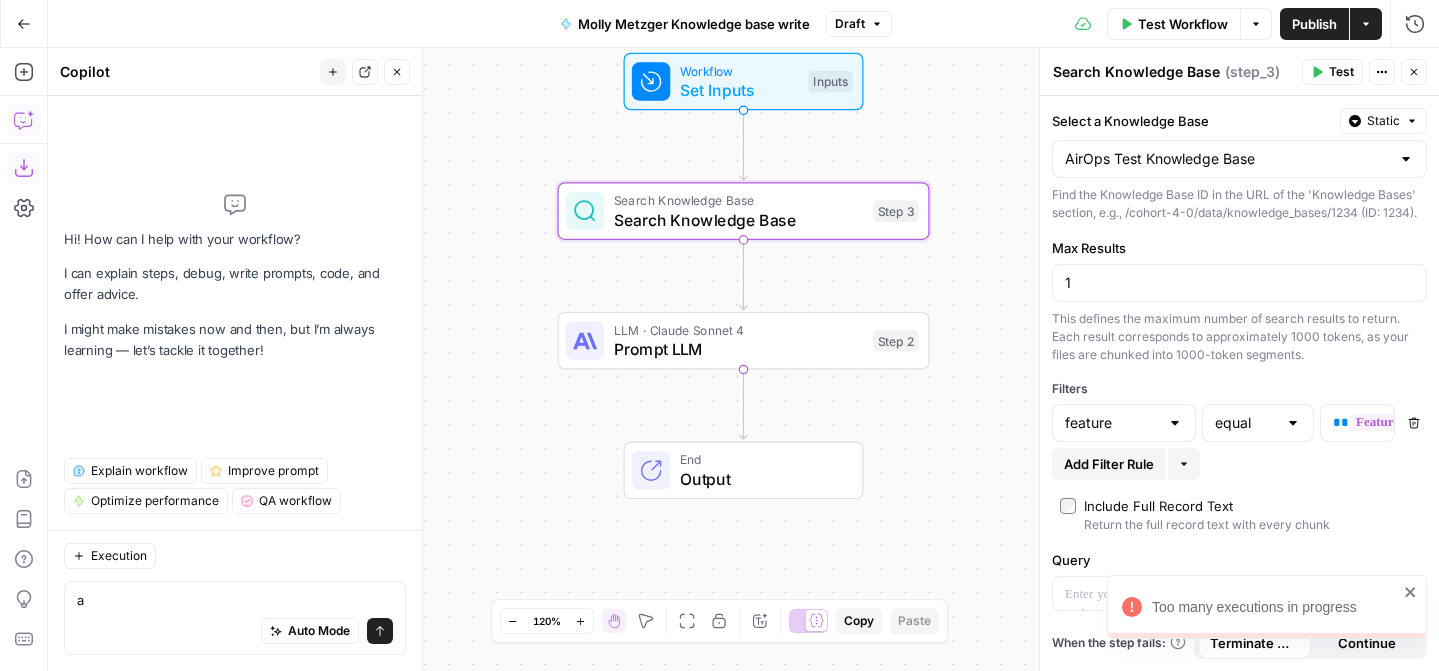 click 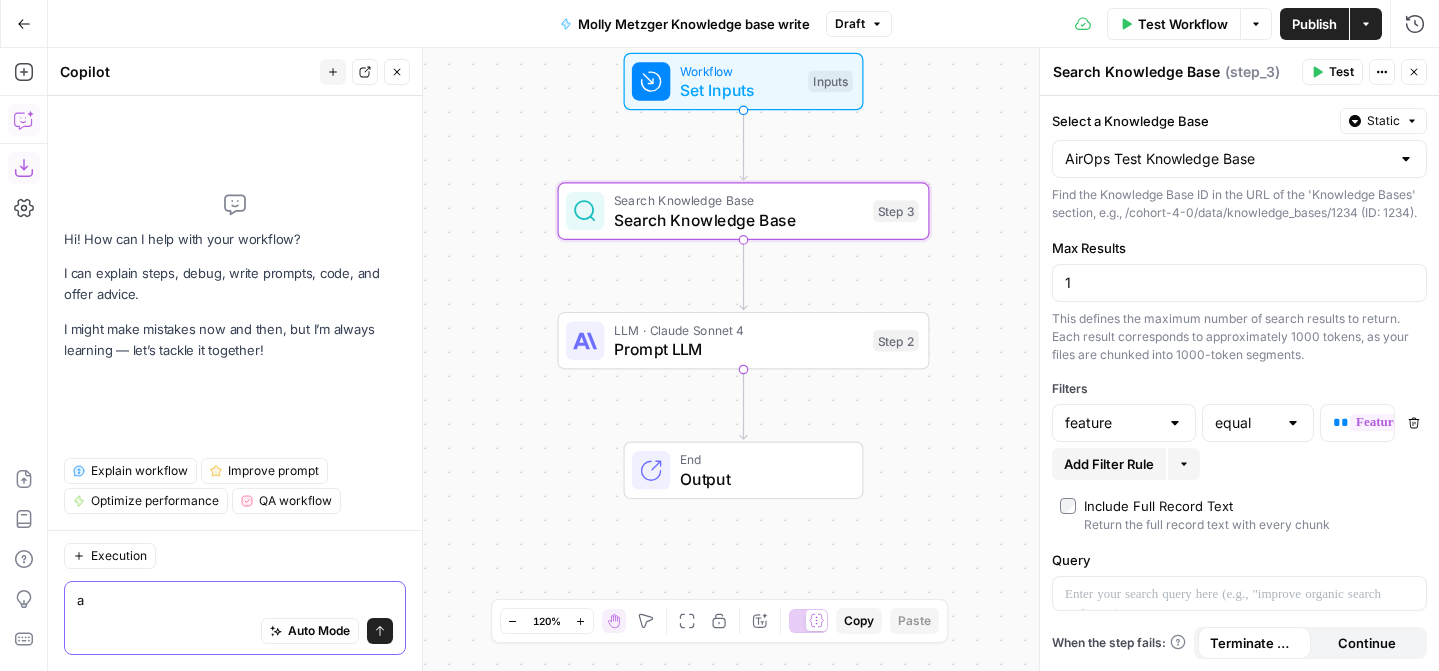 drag, startPoint x: 111, startPoint y: 608, endPoint x: 53, endPoint y: 608, distance: 58 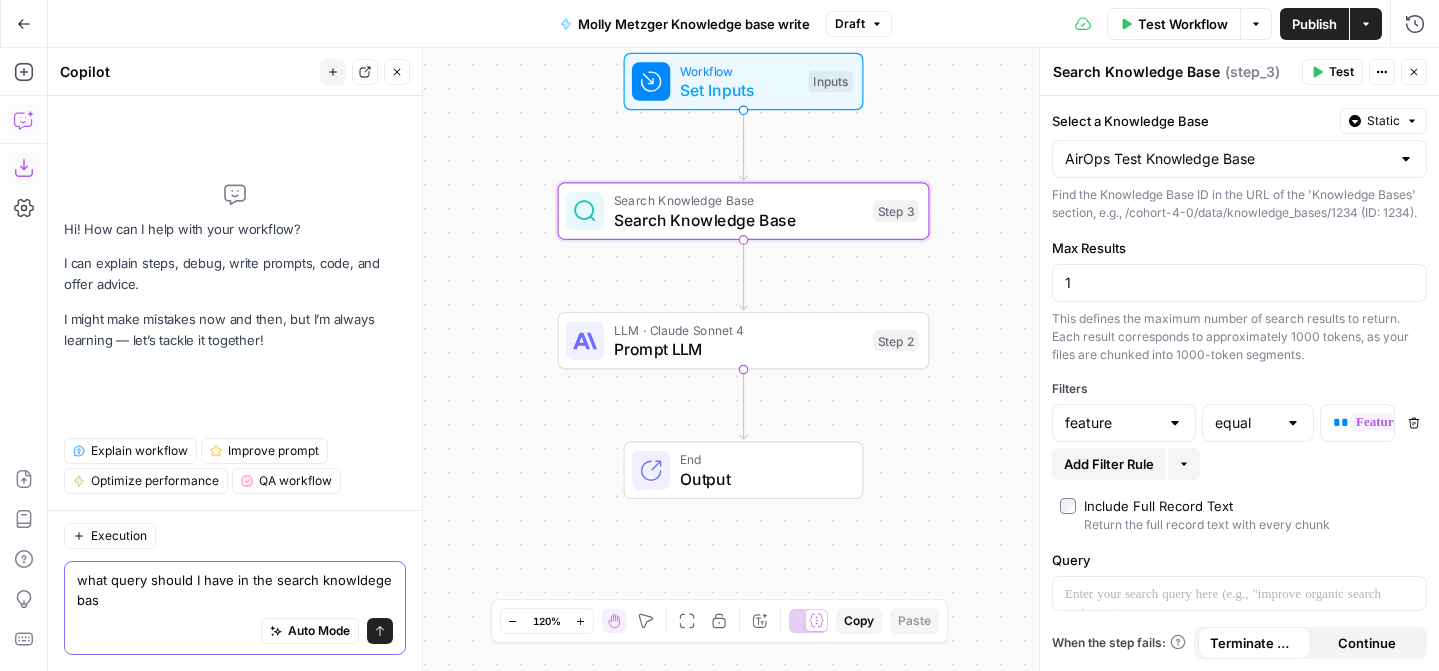 type on "what query should I have in the search knowldege base" 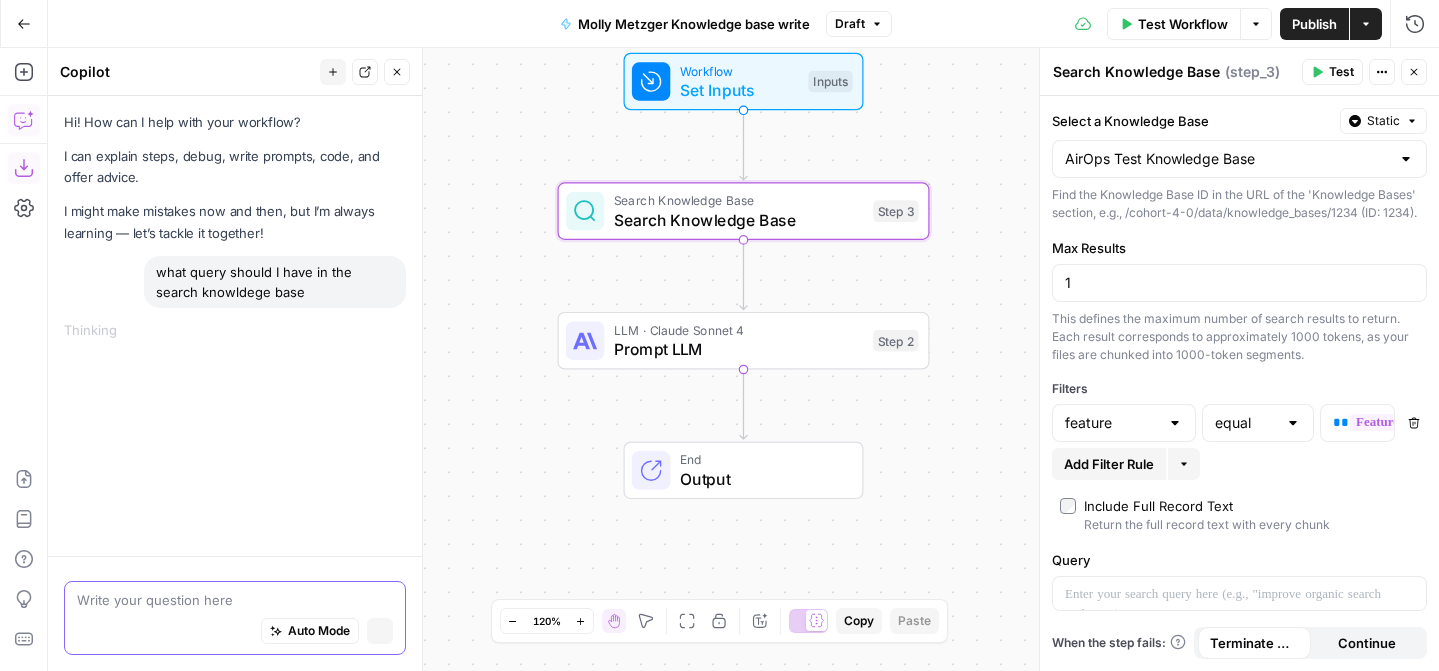 scroll, scrollTop: 0, scrollLeft: 0, axis: both 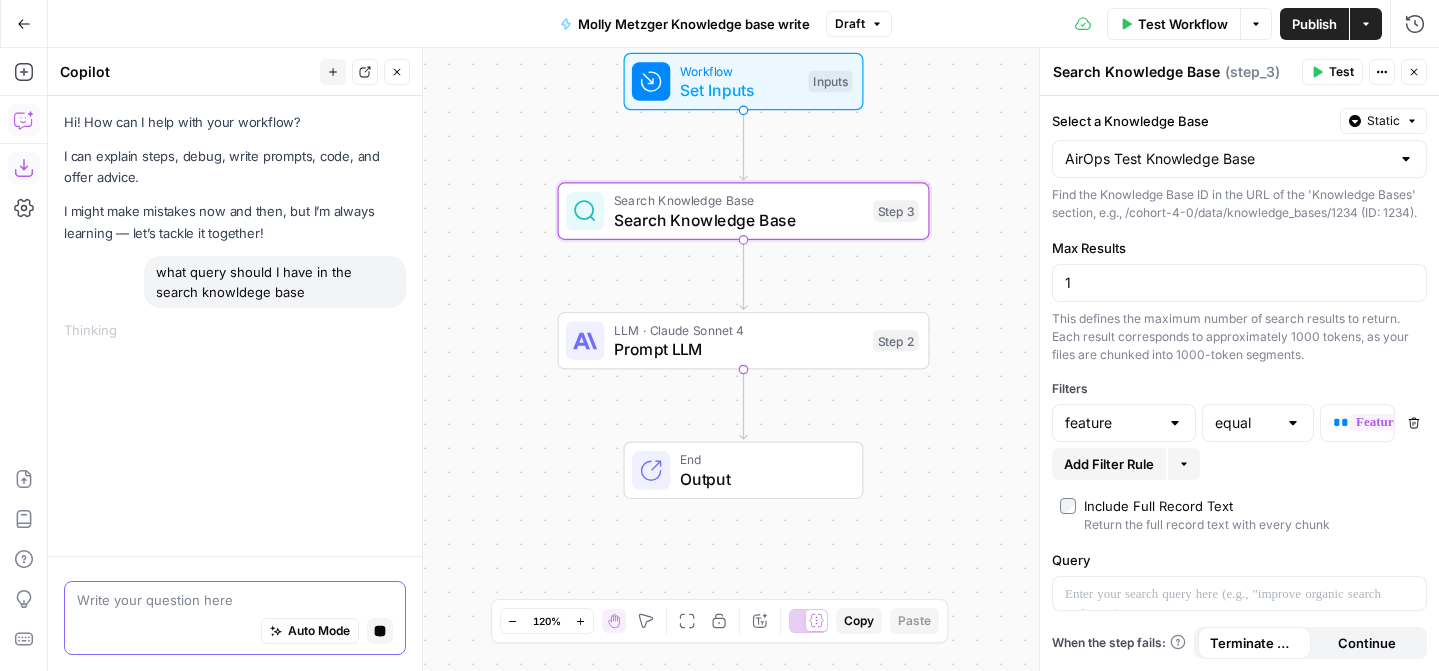 type 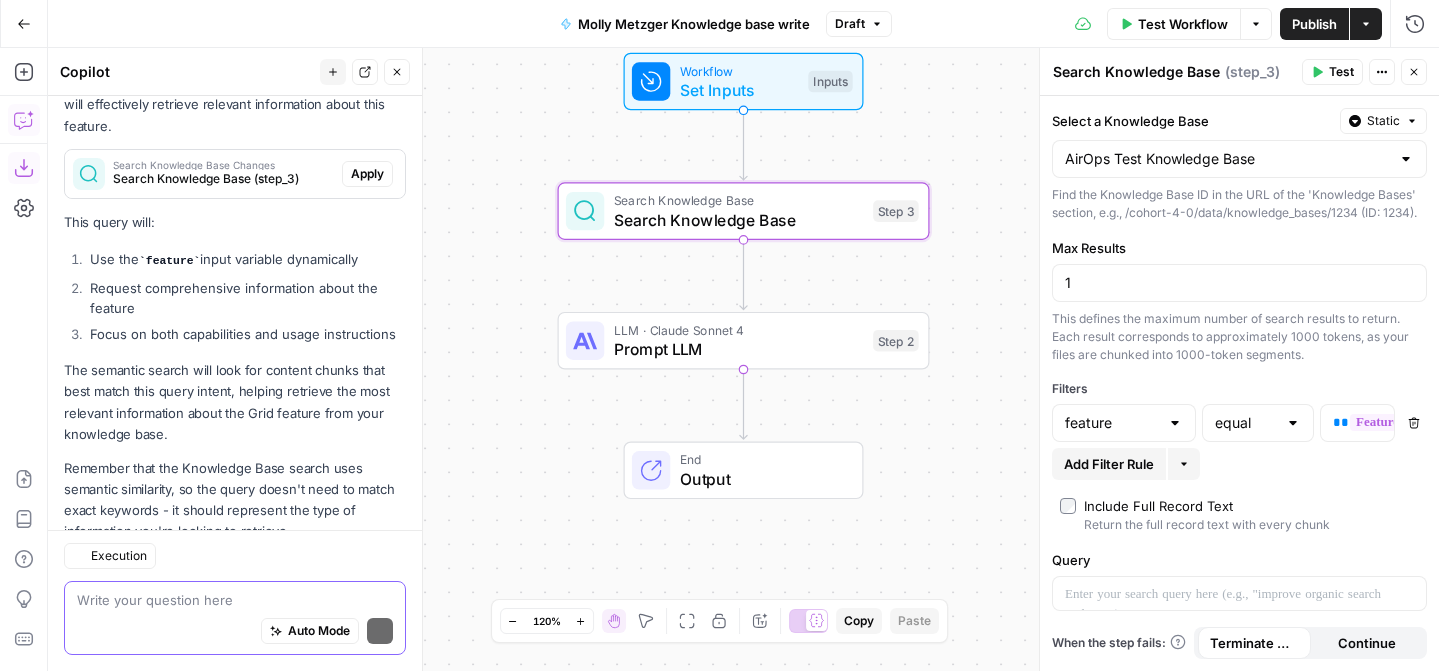 scroll, scrollTop: 368, scrollLeft: 0, axis: vertical 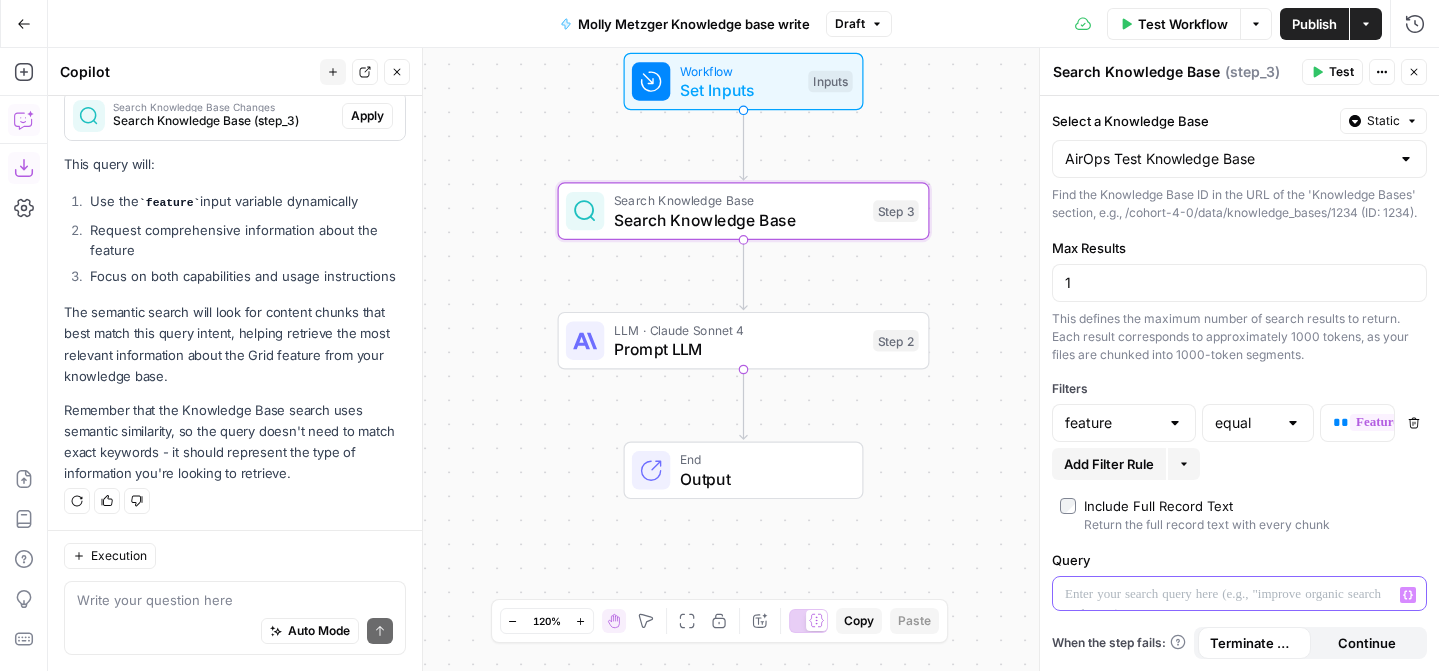 click at bounding box center [1239, 595] 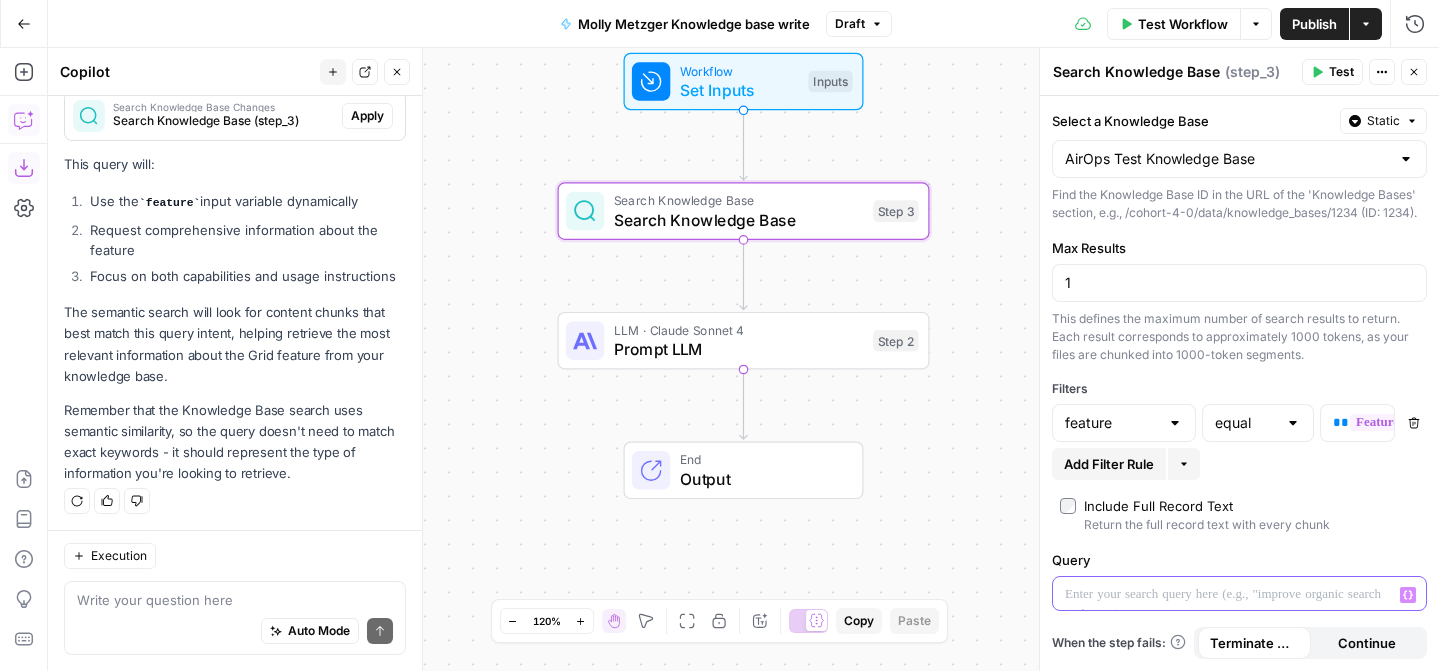 type 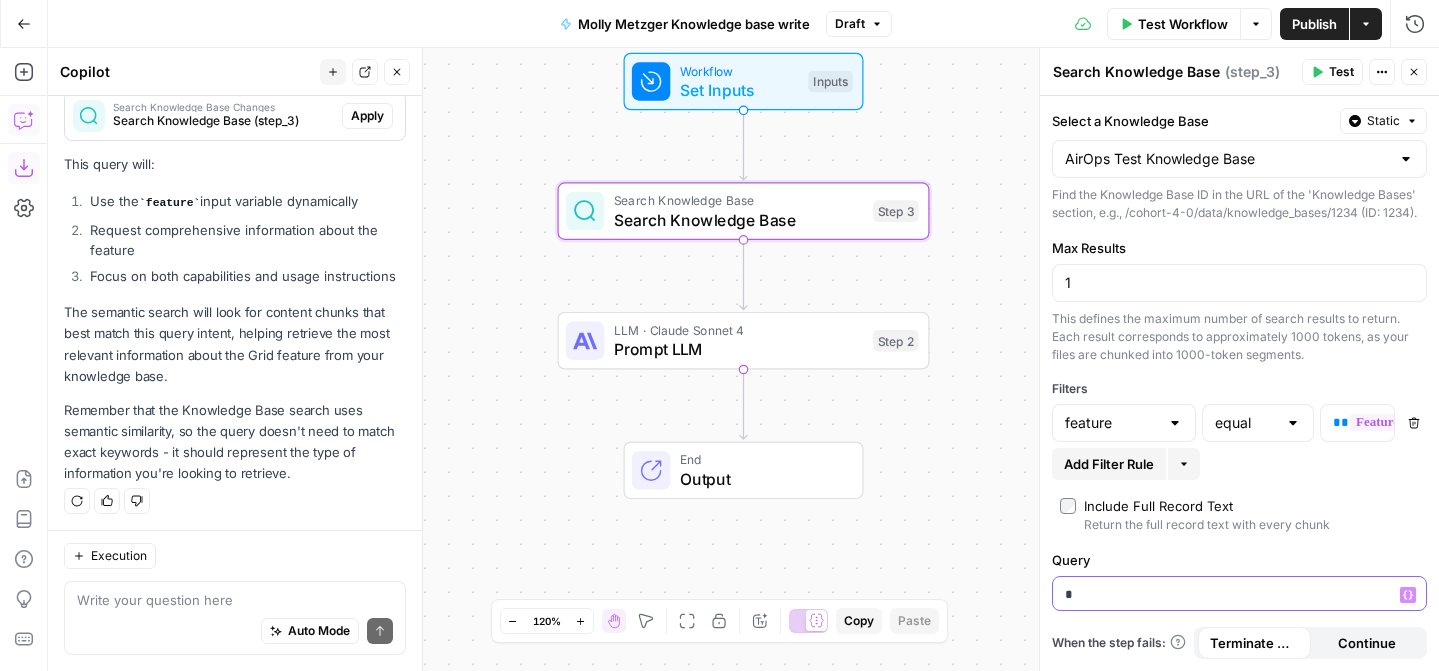 scroll, scrollTop: 400, scrollLeft: 0, axis: vertical 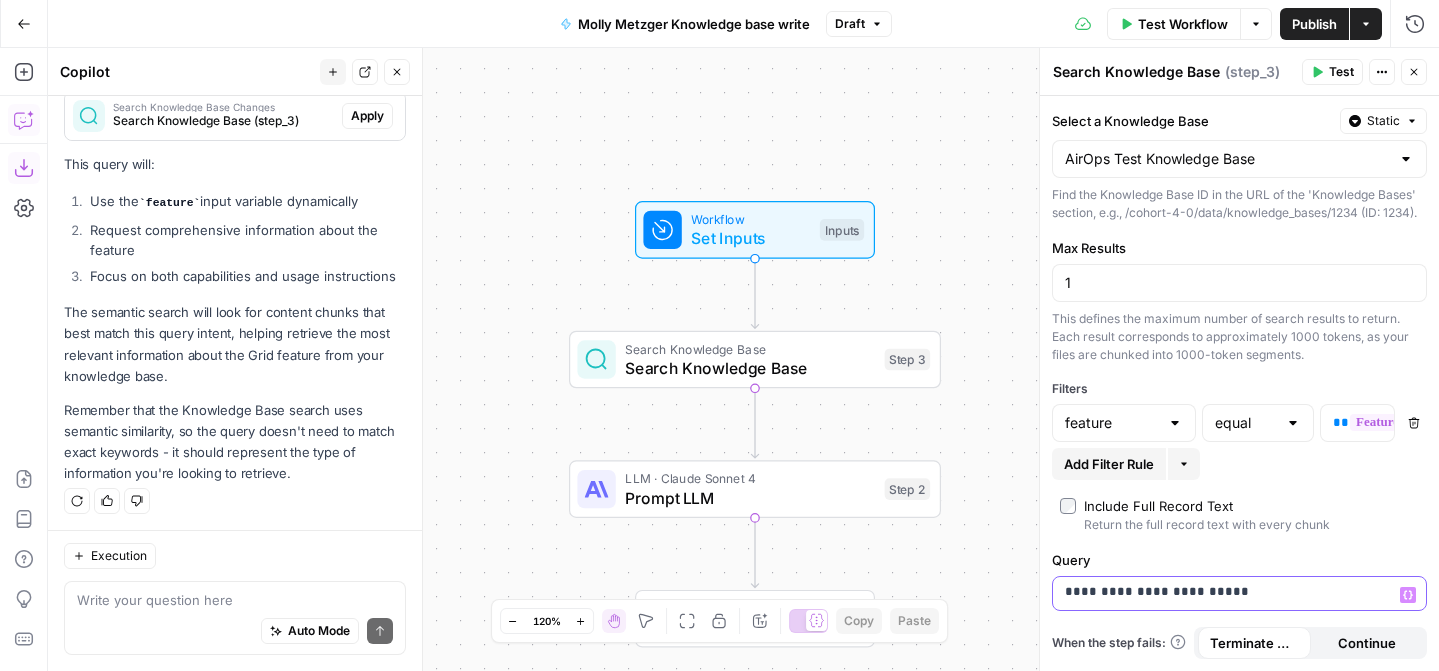 drag, startPoint x: 1271, startPoint y: 601, endPoint x: 1022, endPoint y: 599, distance: 249.00803 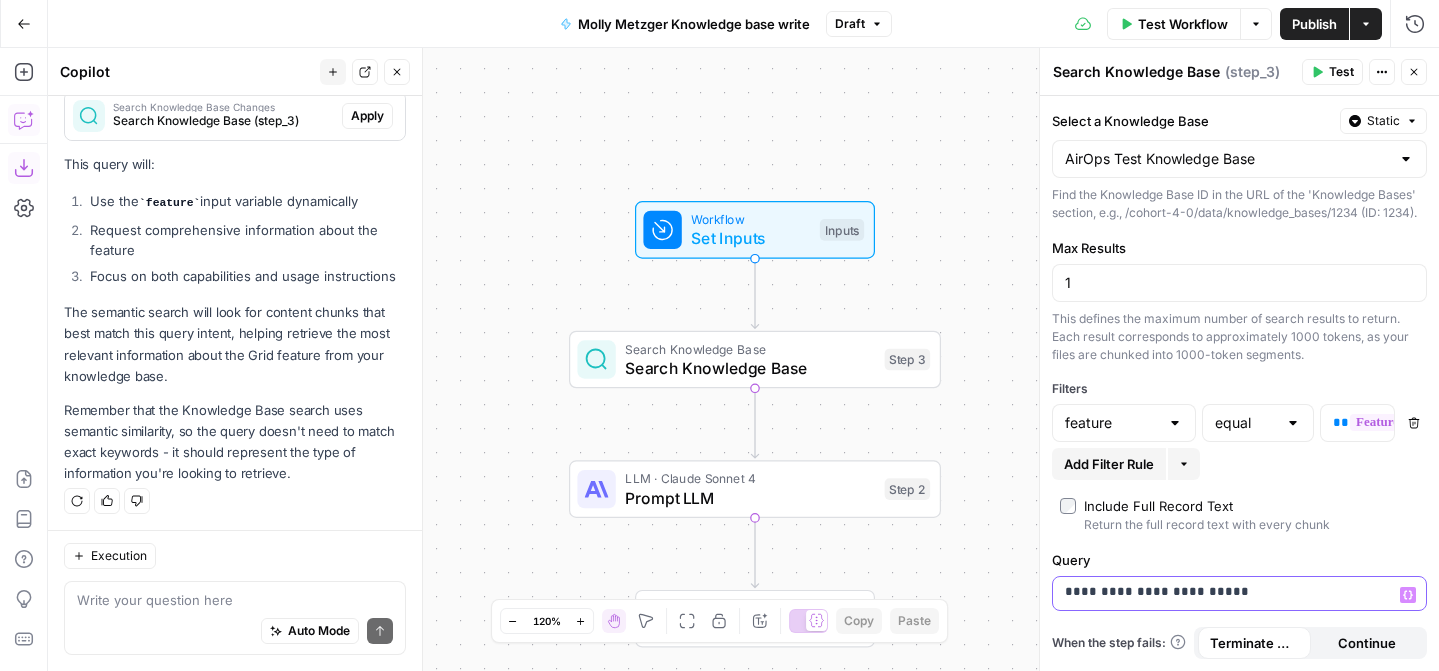 drag, startPoint x: 1249, startPoint y: 591, endPoint x: 1031, endPoint y: 589, distance: 218.00917 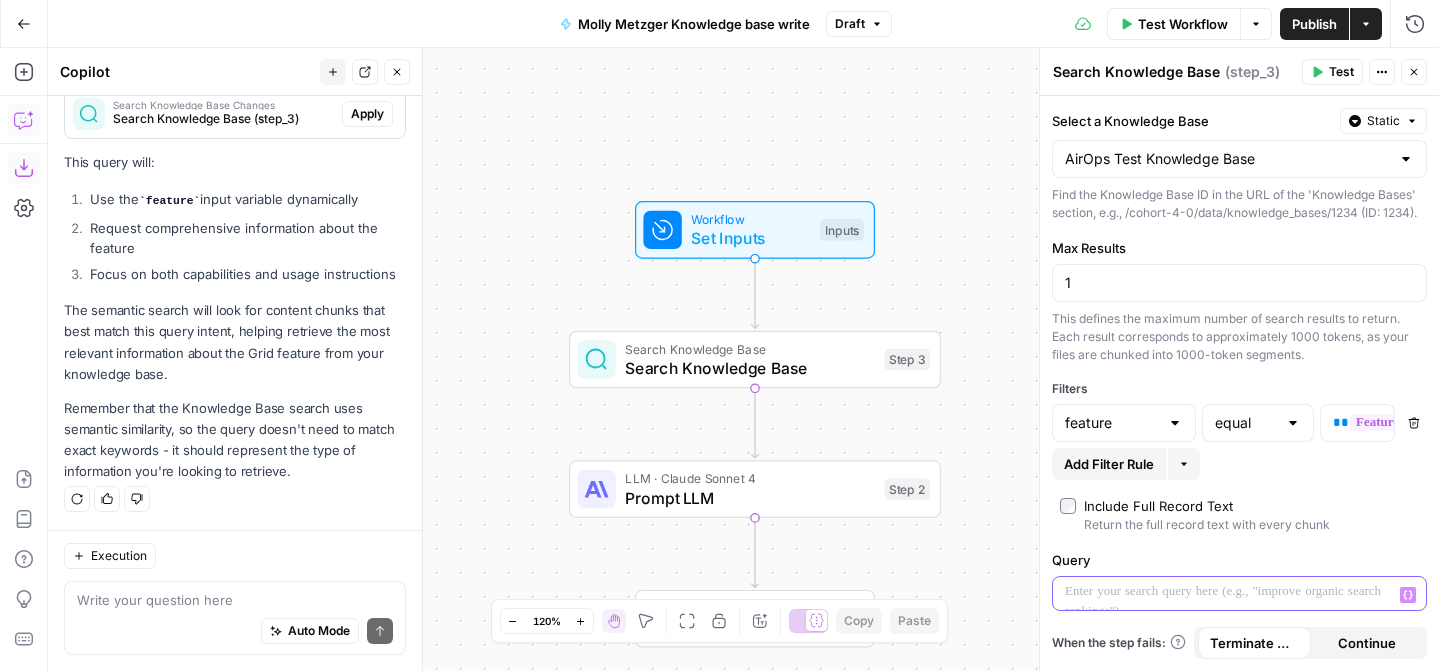 scroll, scrollTop: 368, scrollLeft: 0, axis: vertical 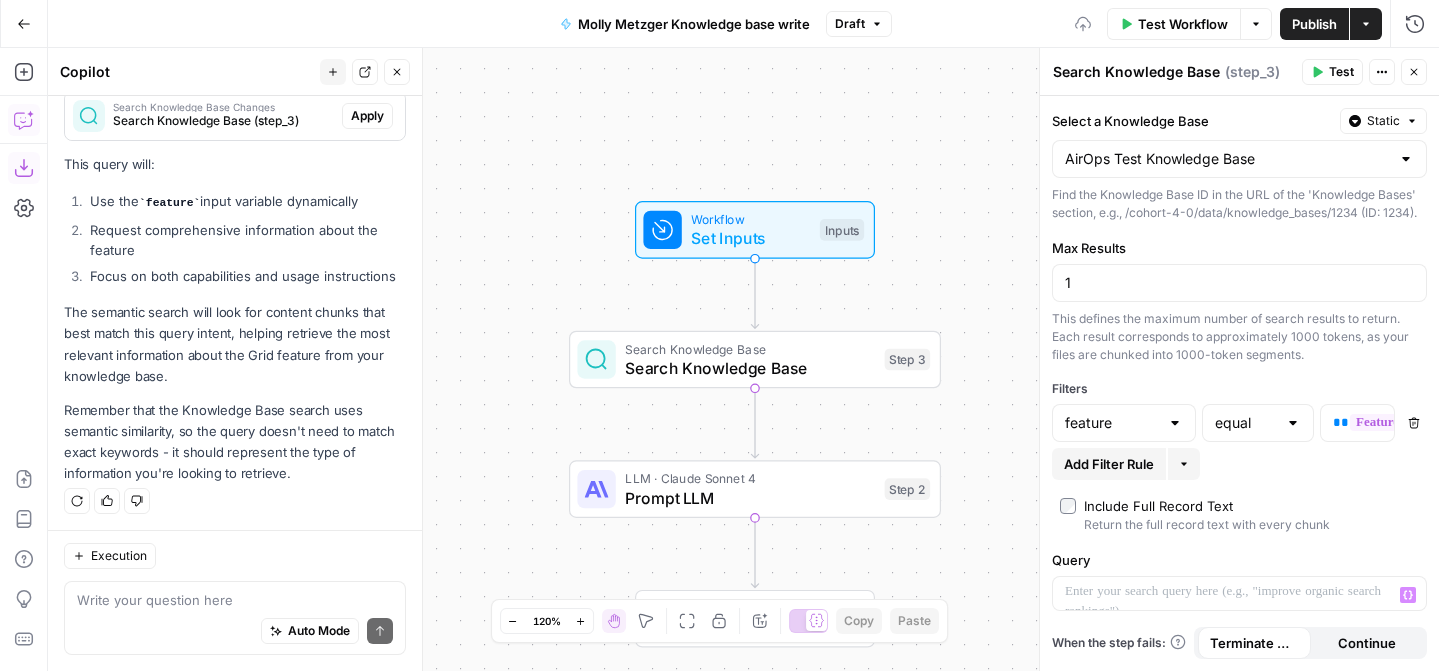 click on "Include Full Record Text Return the full record text with every chunk" at bounding box center [1239, 515] 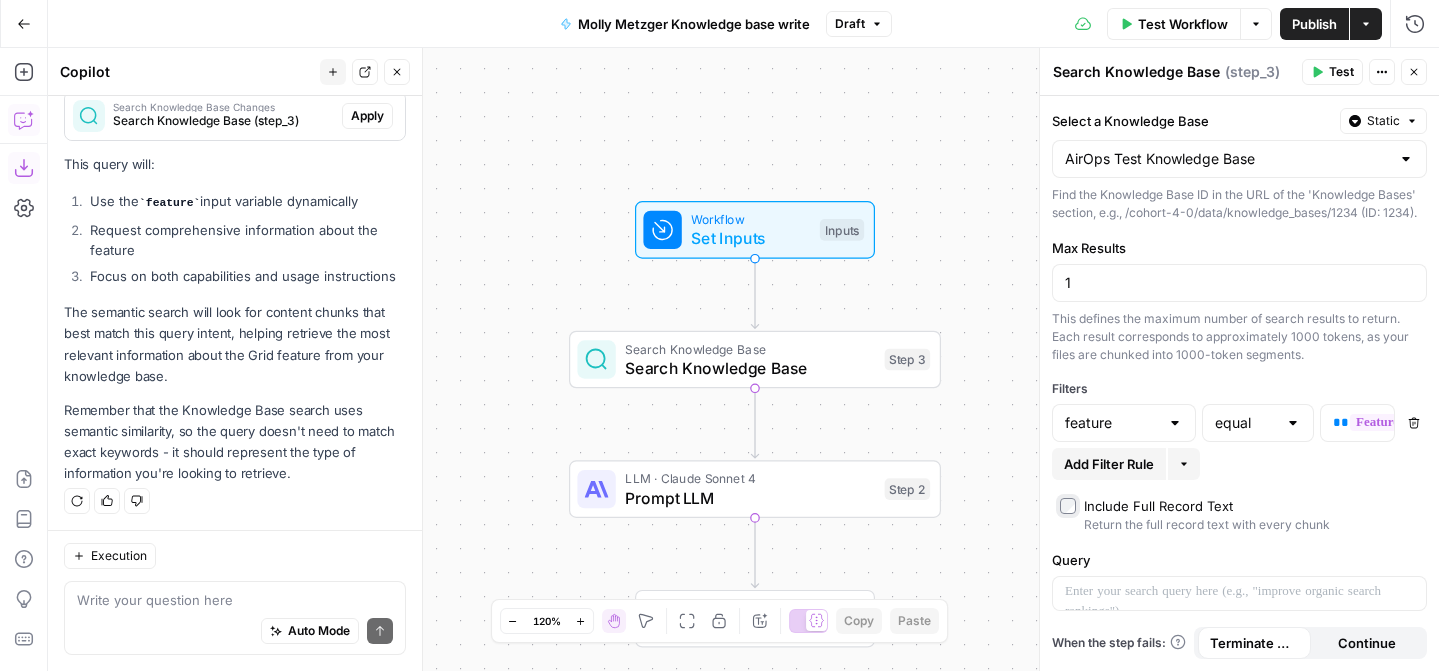 scroll, scrollTop: 400, scrollLeft: 0, axis: vertical 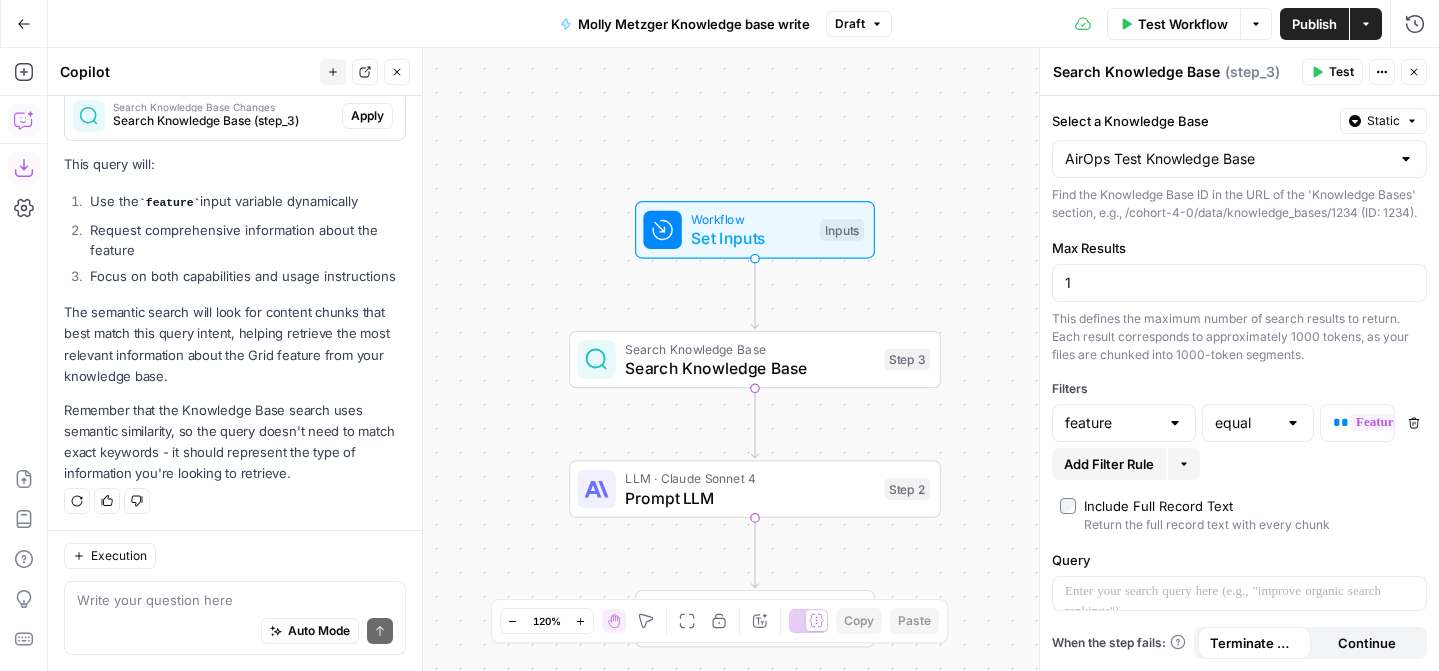 click on "Workflow Set Inputs Inputs Search Knowledge Base Search Knowledge Base Step 3 LLM · Claude Sonnet 4 Prompt LLM Step 2 End Output" at bounding box center (743, 359) 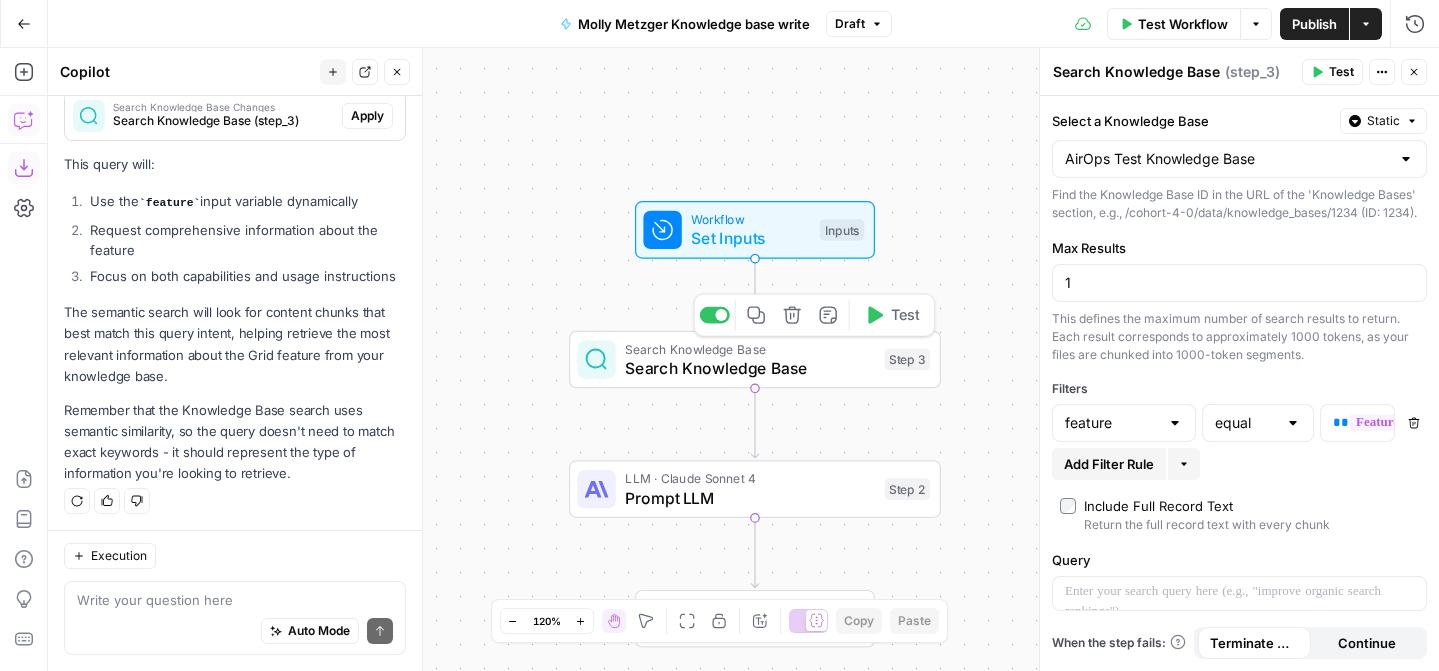 click on "Search Knowledge Base" at bounding box center [750, 368] 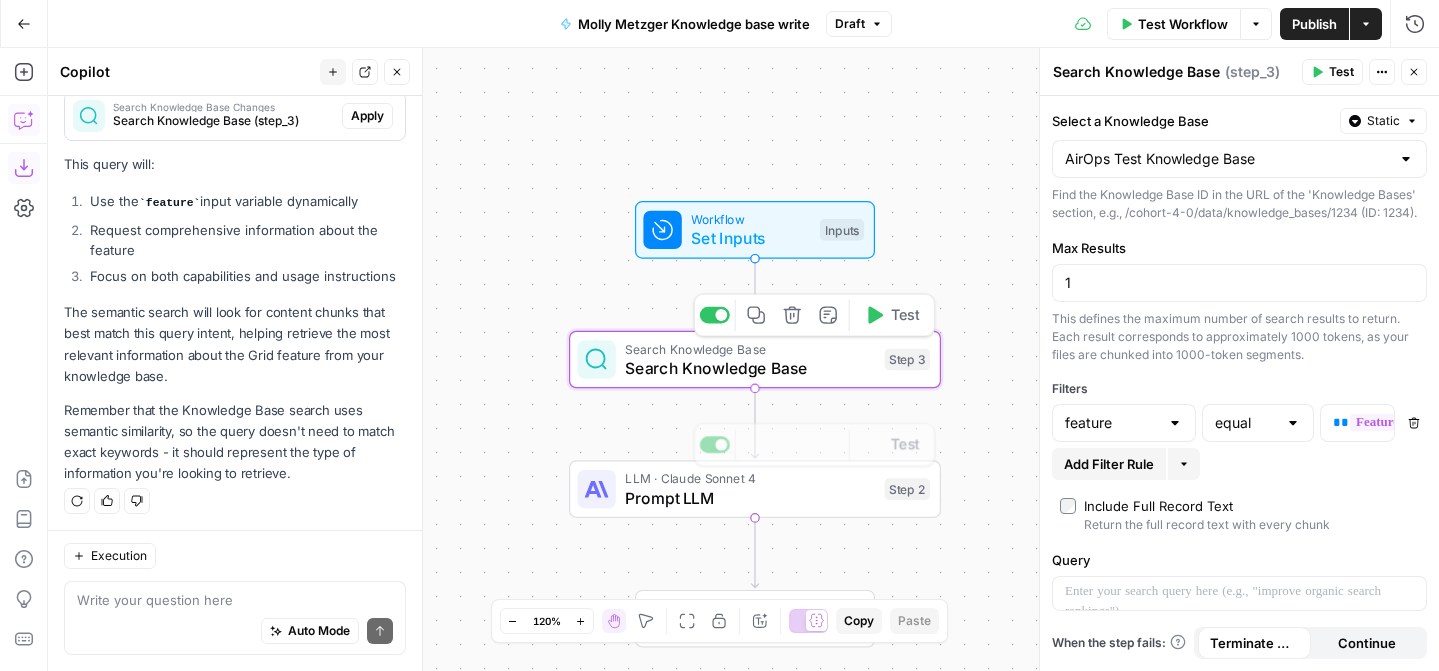 click on "LLM · Claude Sonnet 4 Prompt LLM Step 2 Copy step Delete step Add Note Test" at bounding box center [755, 489] 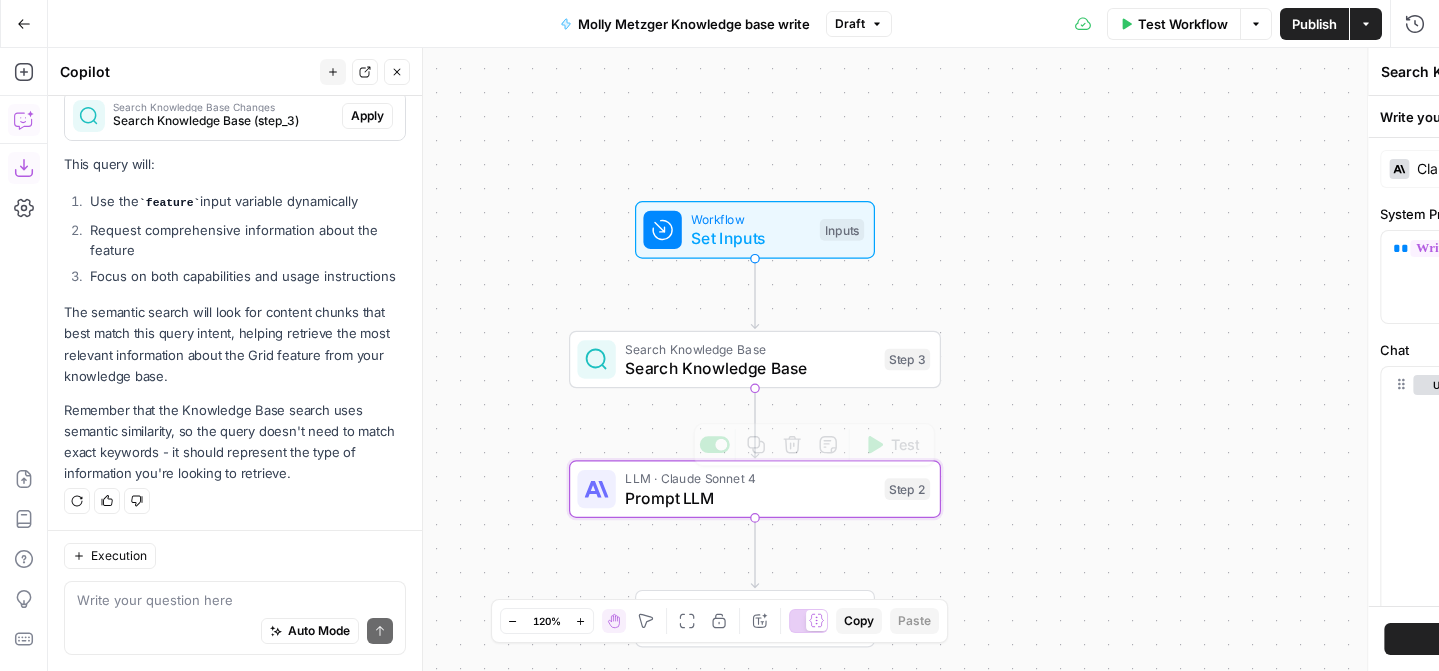 type on "Prompt LLM" 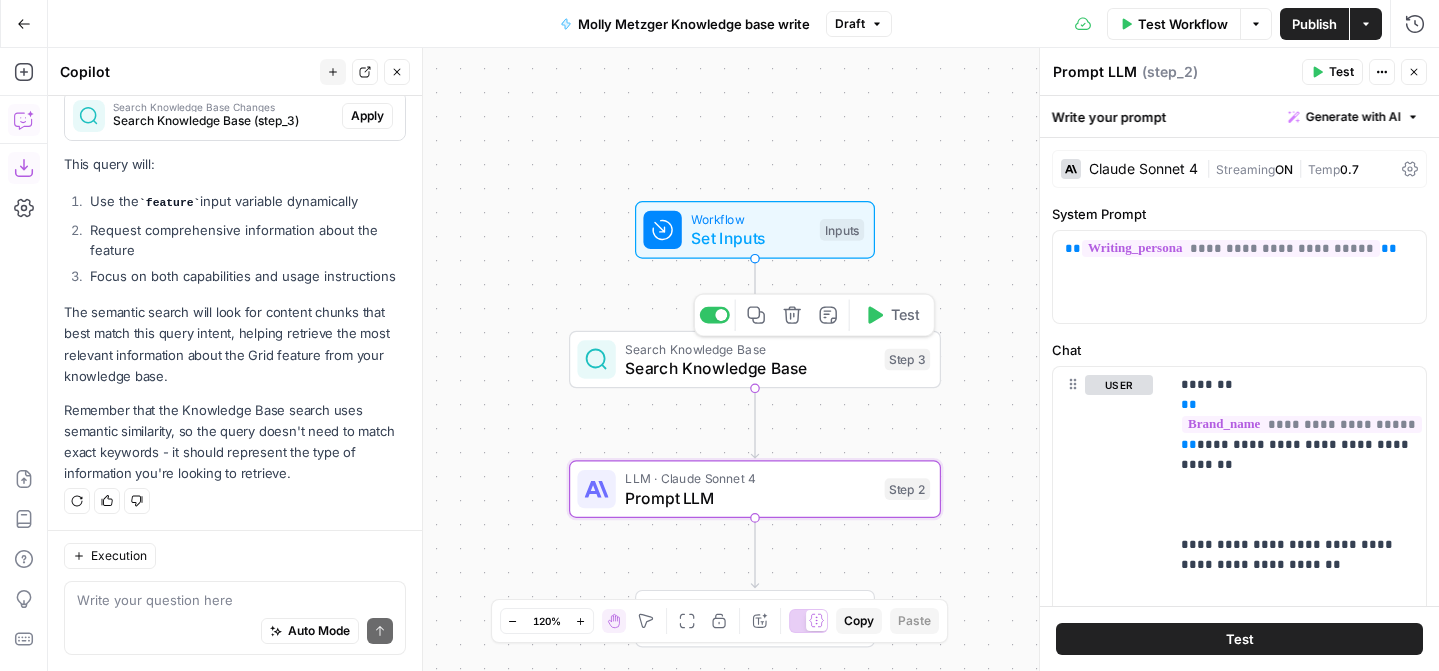 click on "Search Knowledge Base" at bounding box center [750, 368] 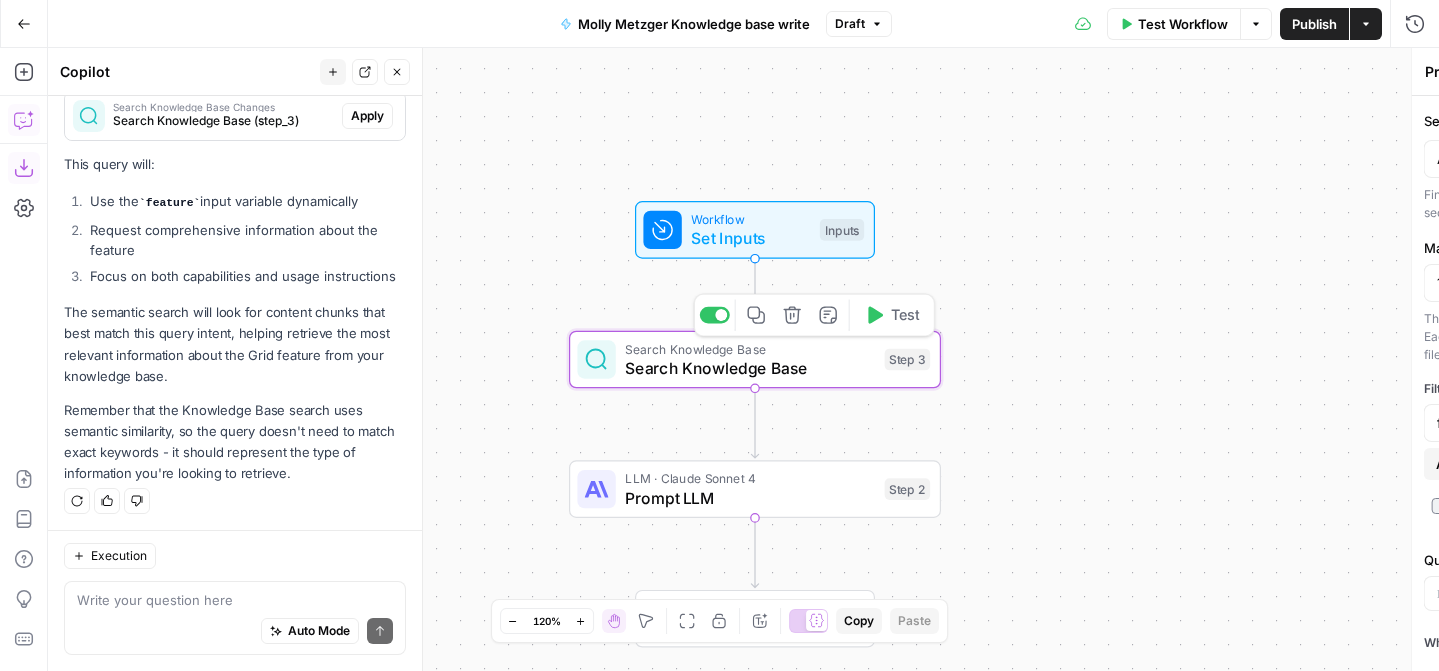 type on "Search Knowledge Base" 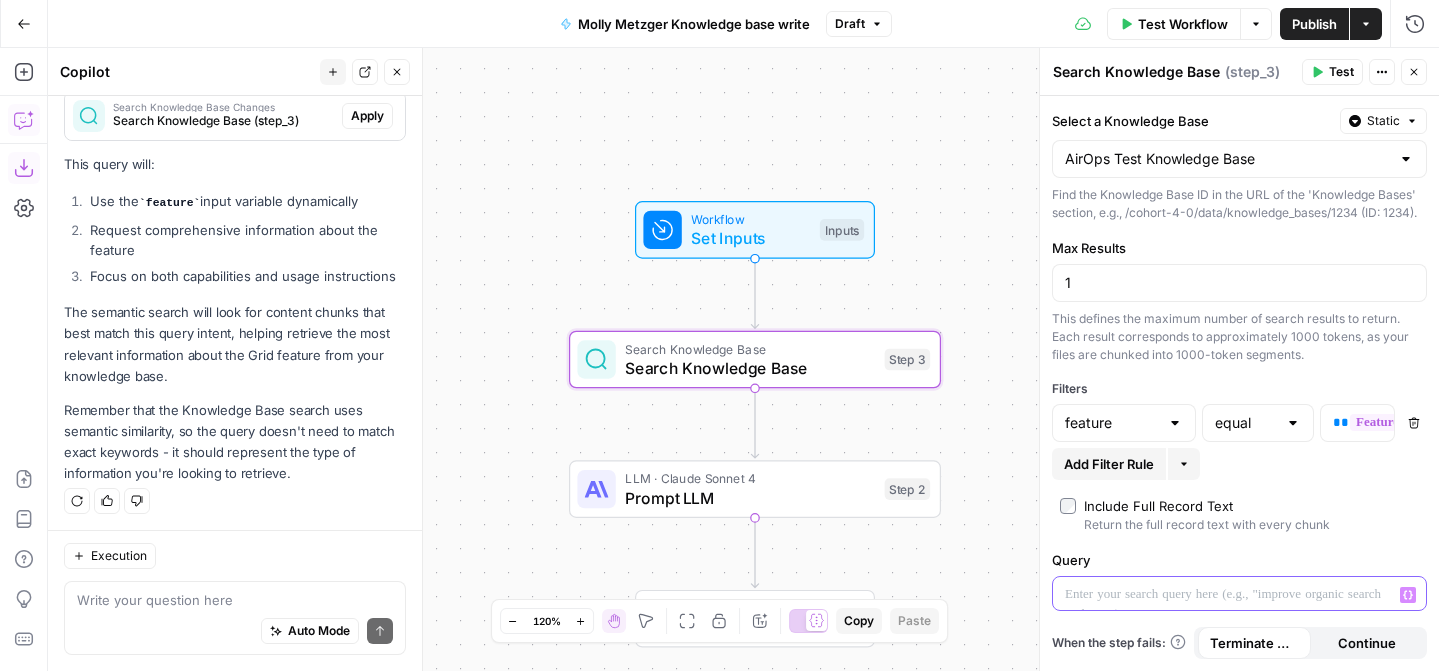 click 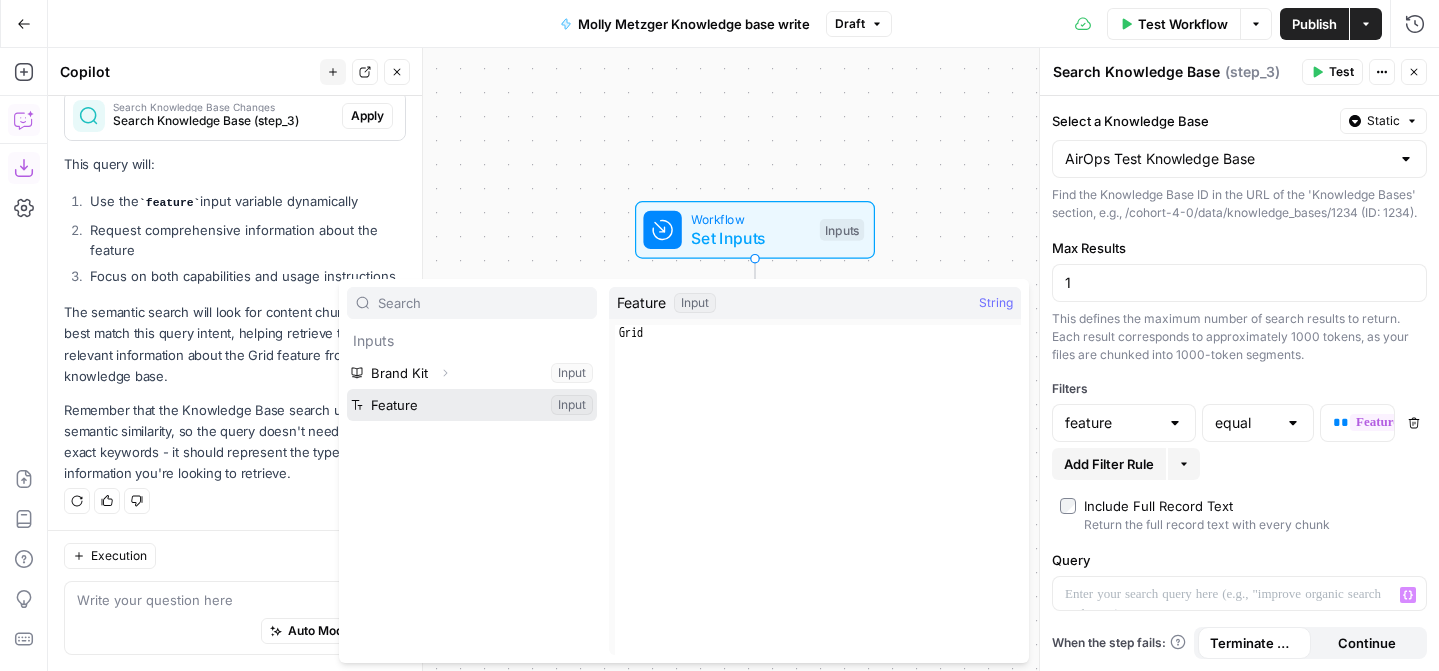 click at bounding box center (472, 405) 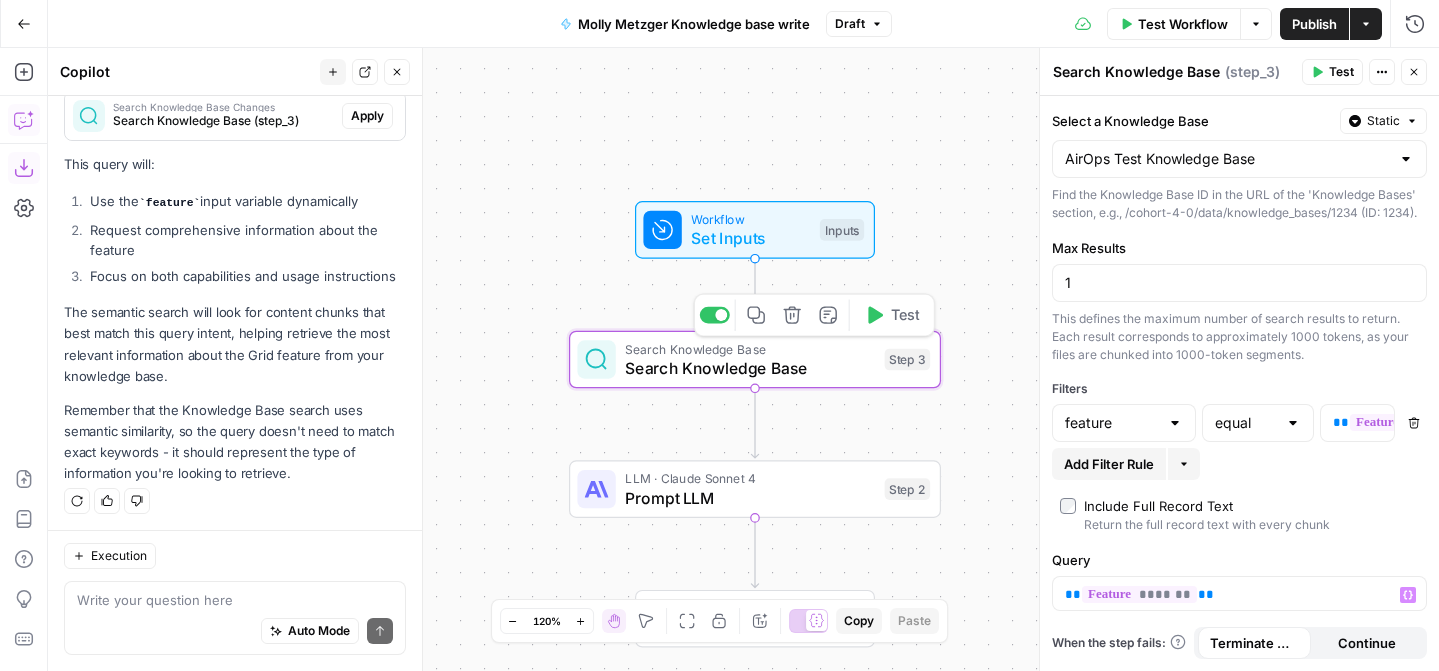 click 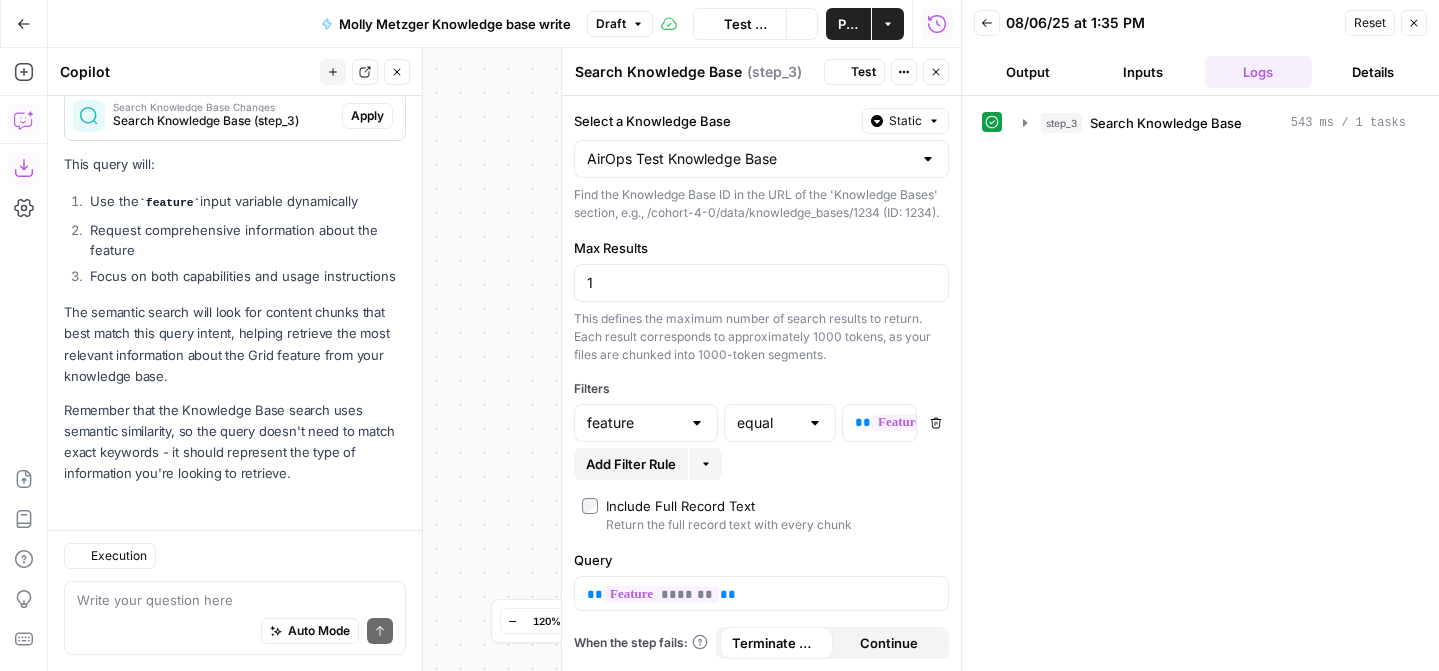 scroll, scrollTop: 400, scrollLeft: 0, axis: vertical 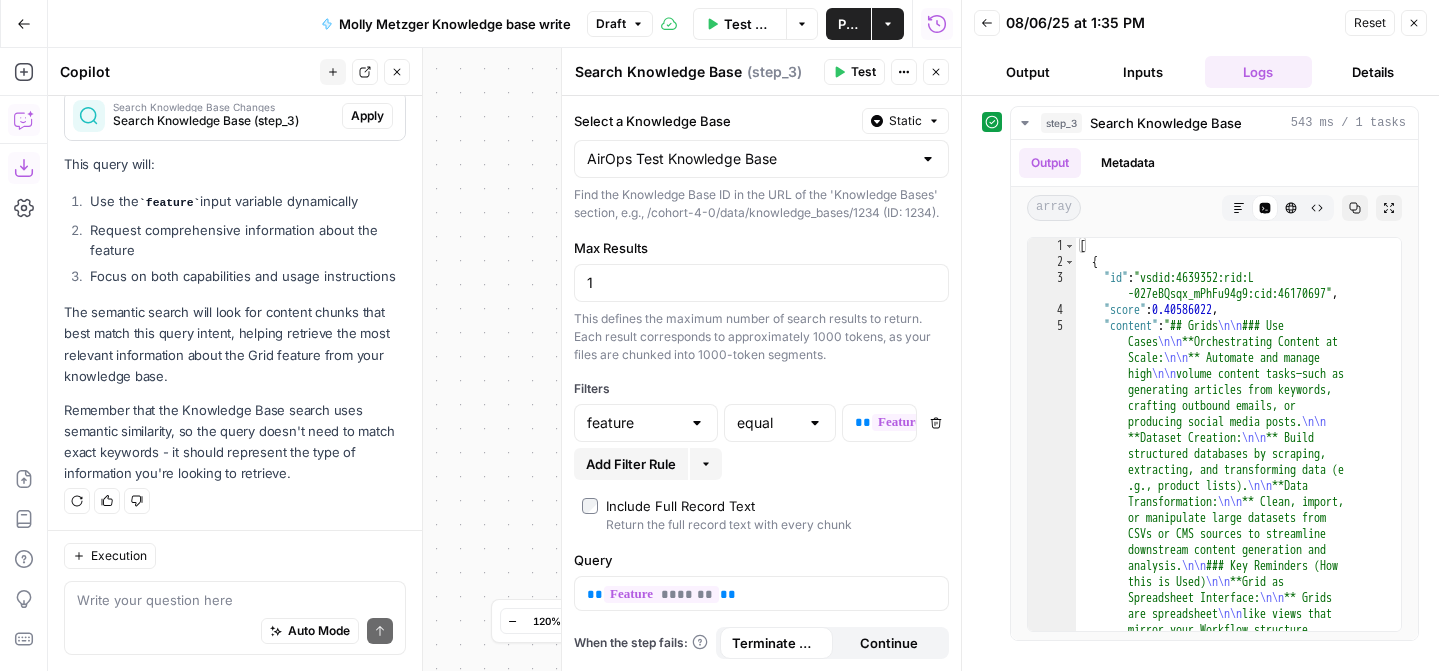 click on "Workflow Set Inputs Inputs Search Knowledge Base Search Knowledge Base Step 3 Output Expand Output Copy 1 2 3 4 5 [    {      "id" :  "vsdid:4639352:rid:L          -027eBQsqx_mPhFu94g9:cid:46170697" ,      "score" :  0.40586022 ,      "content" :  "## Grids \n\n ### Use Cases \n\n          **Orchestrating Content at Scale: \n\n **           Automate and manage high \n\n volume           content tasks—such as generating           articles from keywords, crafting           outbound emails, or producing social           media posts. \n\n **Dataset Creation: \n\n          ** Build structured databases by           scraping, extracting, and transforming           data (e.g., product lists). \n\n **Data           Transformation: \n\n ** Clean, import, or           manipulate large datasets from CSVs or           CMS sources to streamline downstream           content generation and analysis. \n\n ###  :" at bounding box center (504, 359) 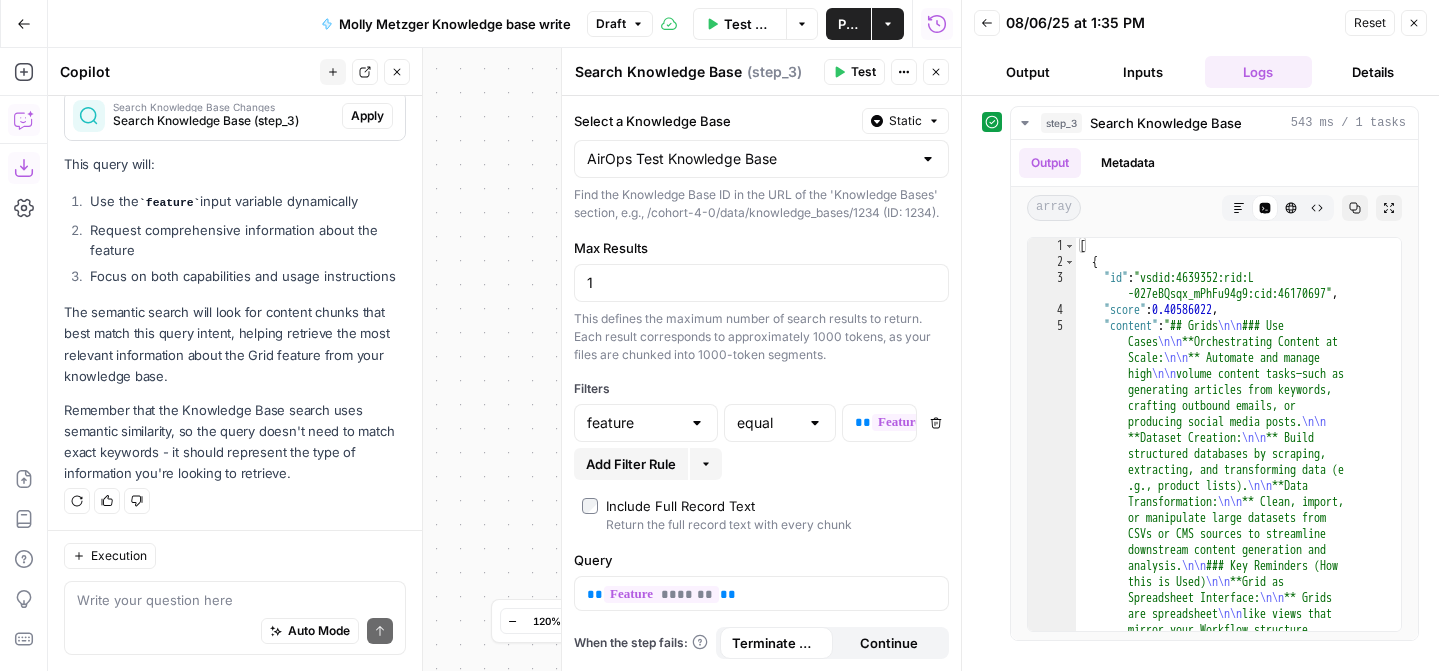 click on "Close" at bounding box center [936, 72] 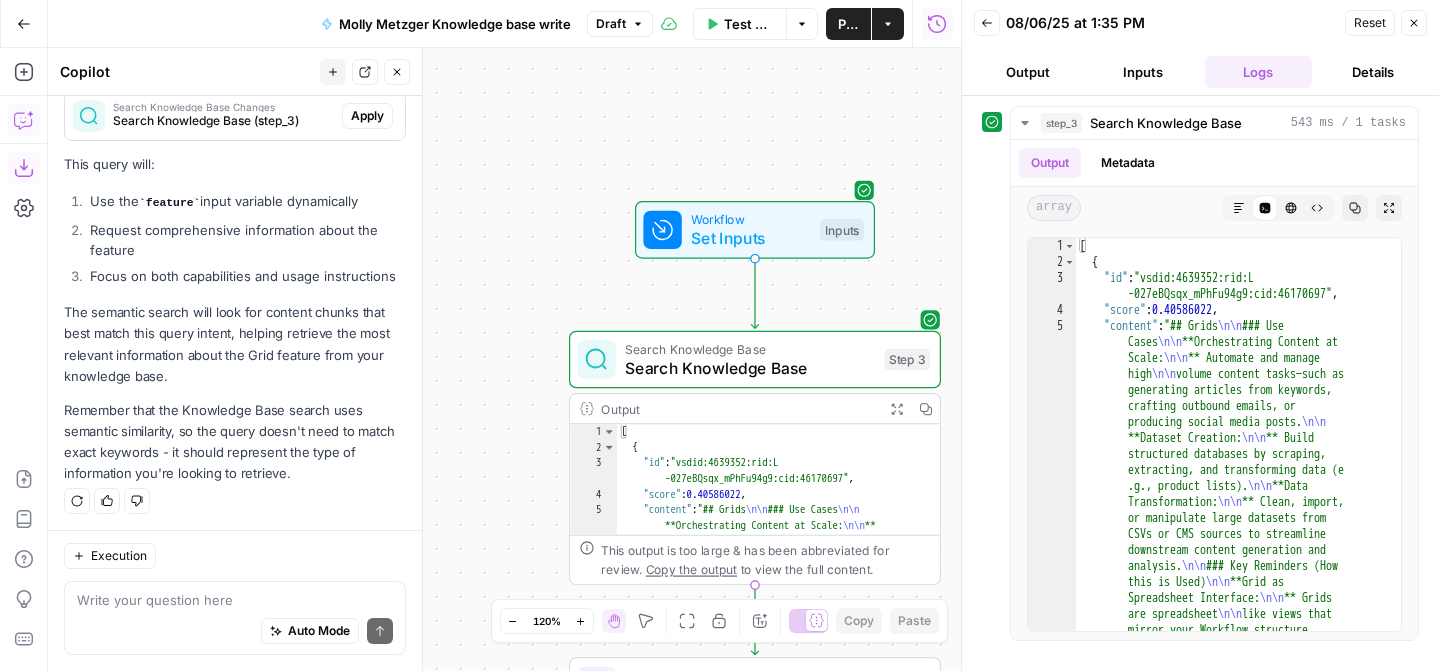 click 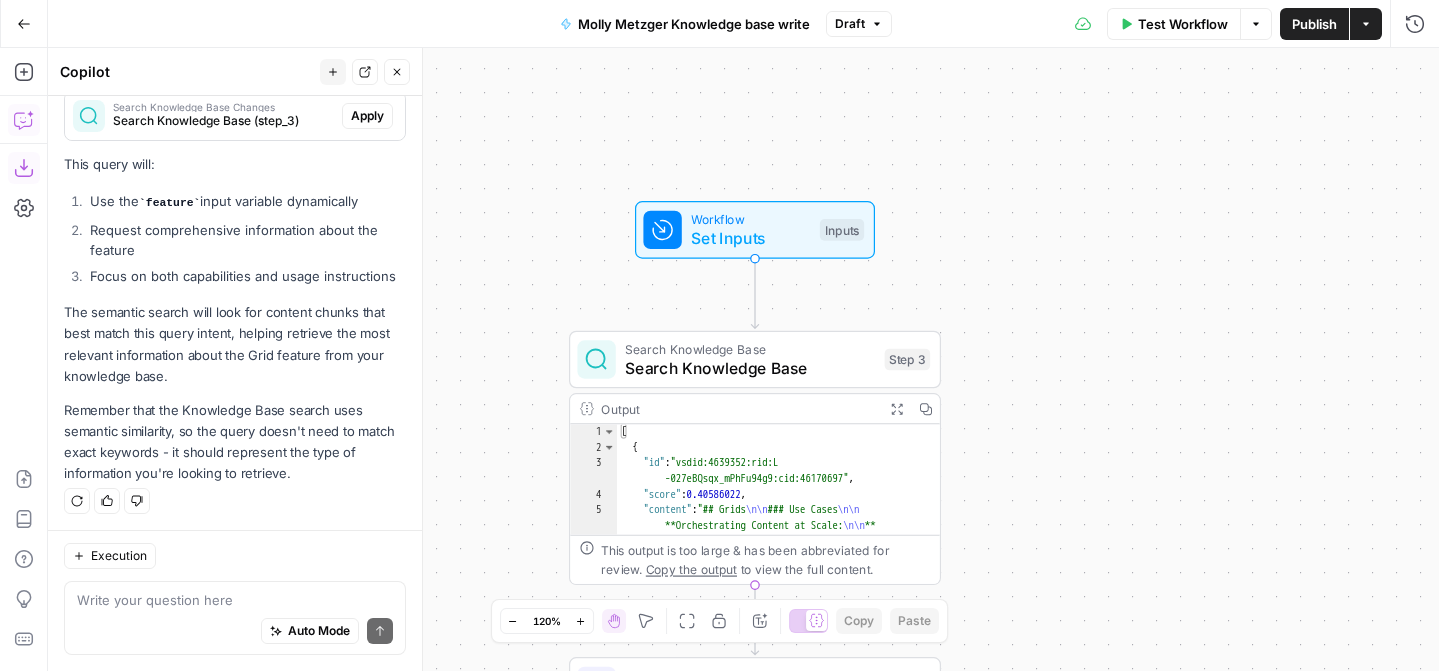 click on "Workflow Set Inputs Inputs Search Knowledge Base Search Knowledge Base Step 3 Output Expand Output Copy 1 2 3 4 5 [    {      "id" :  "vsdid:4639352:rid:L          -027eBQsqx_mPhFu94g9:cid:46170697" ,      "score" :  0.40586022 ,      "content" :  "## Grids \n\n ### Use Cases \n\n          **Orchestrating Content at Scale: \n\n **           Automate and manage high \n\n volume           content tasks—such as generating           articles from keywords, crafting           outbound emails, or producing social           media posts. \n\n **Dataset Creation: \n\n          ** Build structured databases by           scraping, extracting, and transforming           data (e.g., product lists). \n\n **Data           Transformation: \n\n ** Clean, import, or           manipulate large datasets from CSVs or           CMS sources to streamline downstream           content generation and analysis. \n\n ###  :" at bounding box center [743, 359] 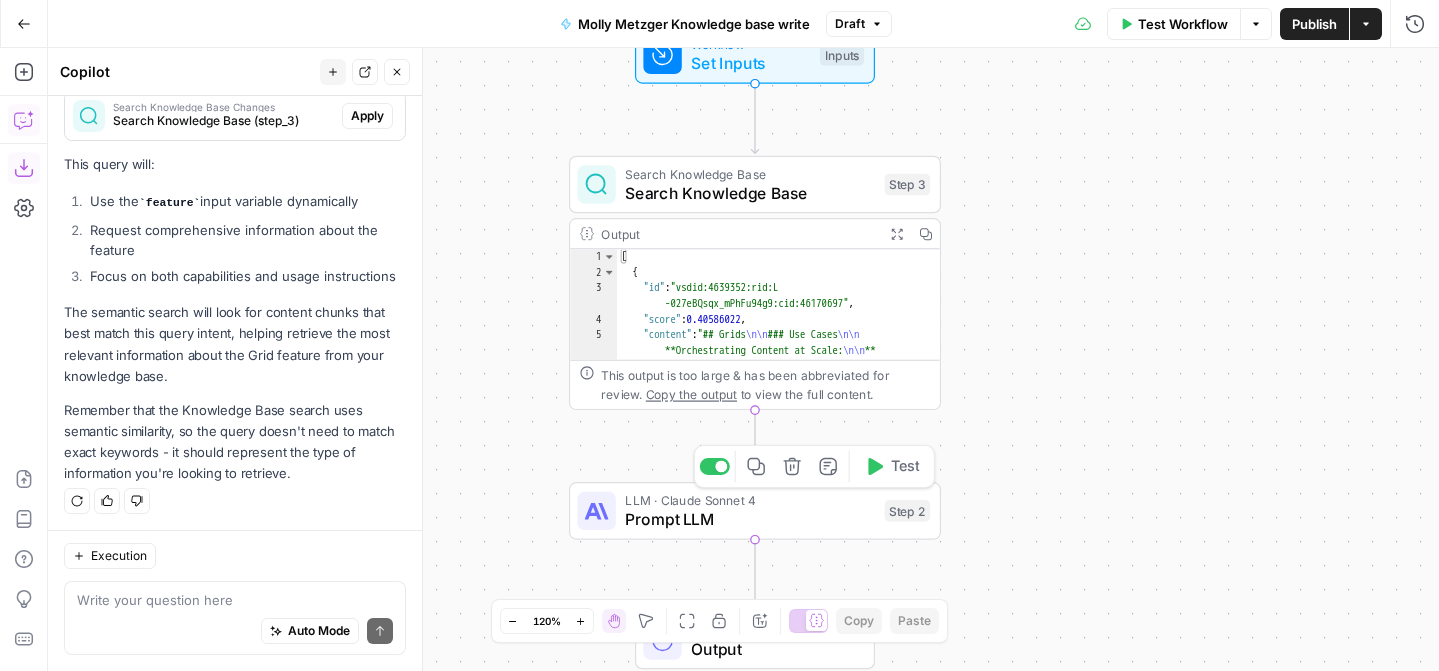 click 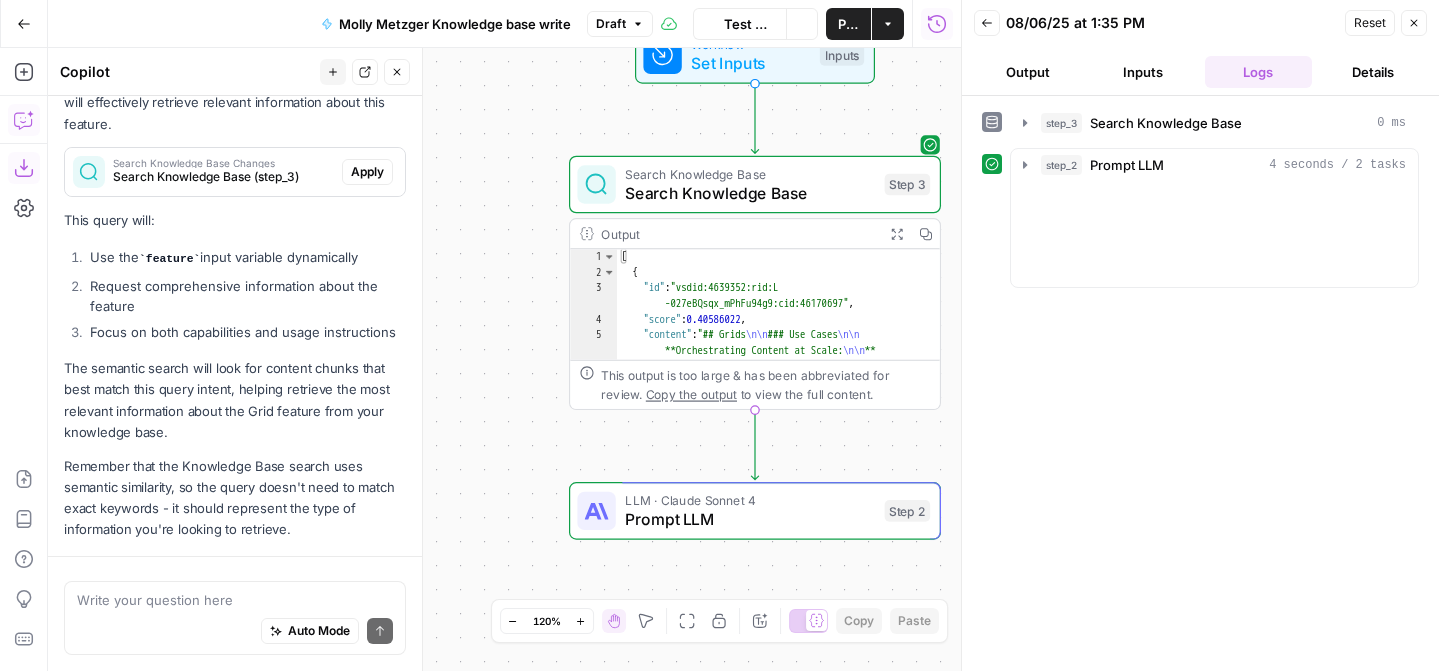 scroll, scrollTop: 400, scrollLeft: 0, axis: vertical 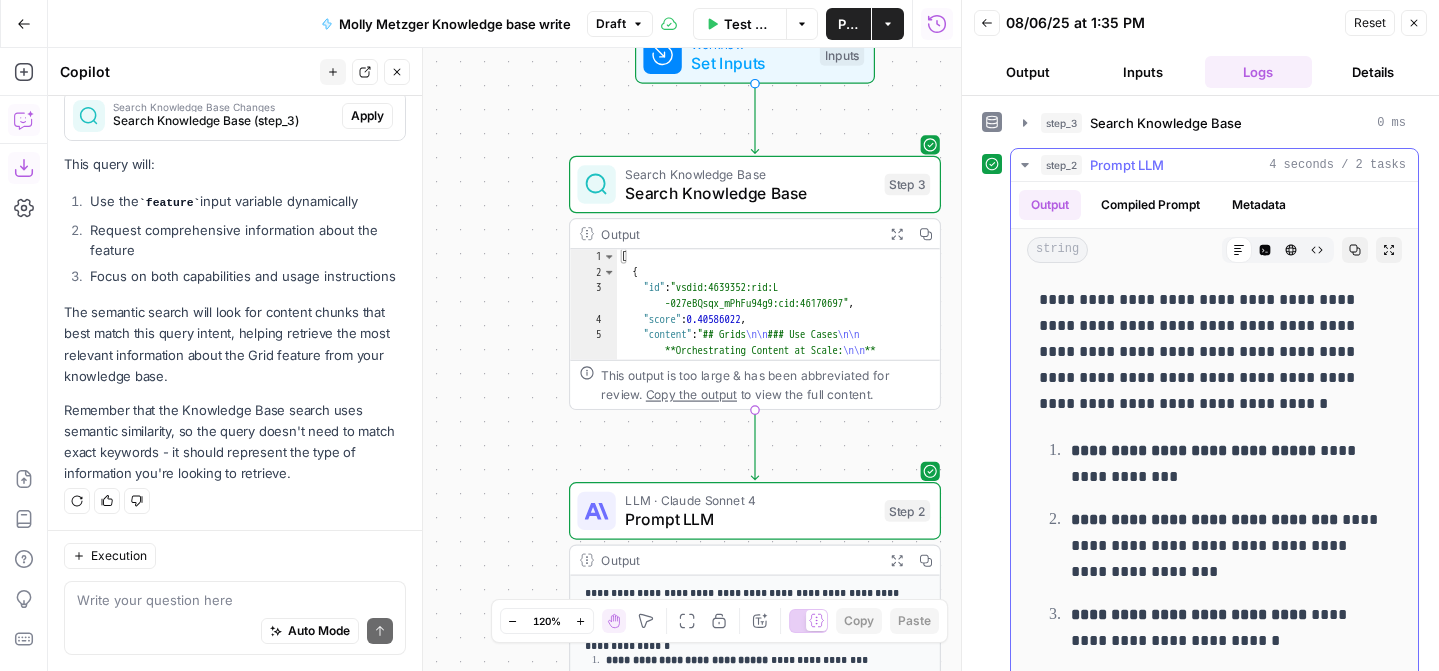 click on "**********" at bounding box center [1214, 352] 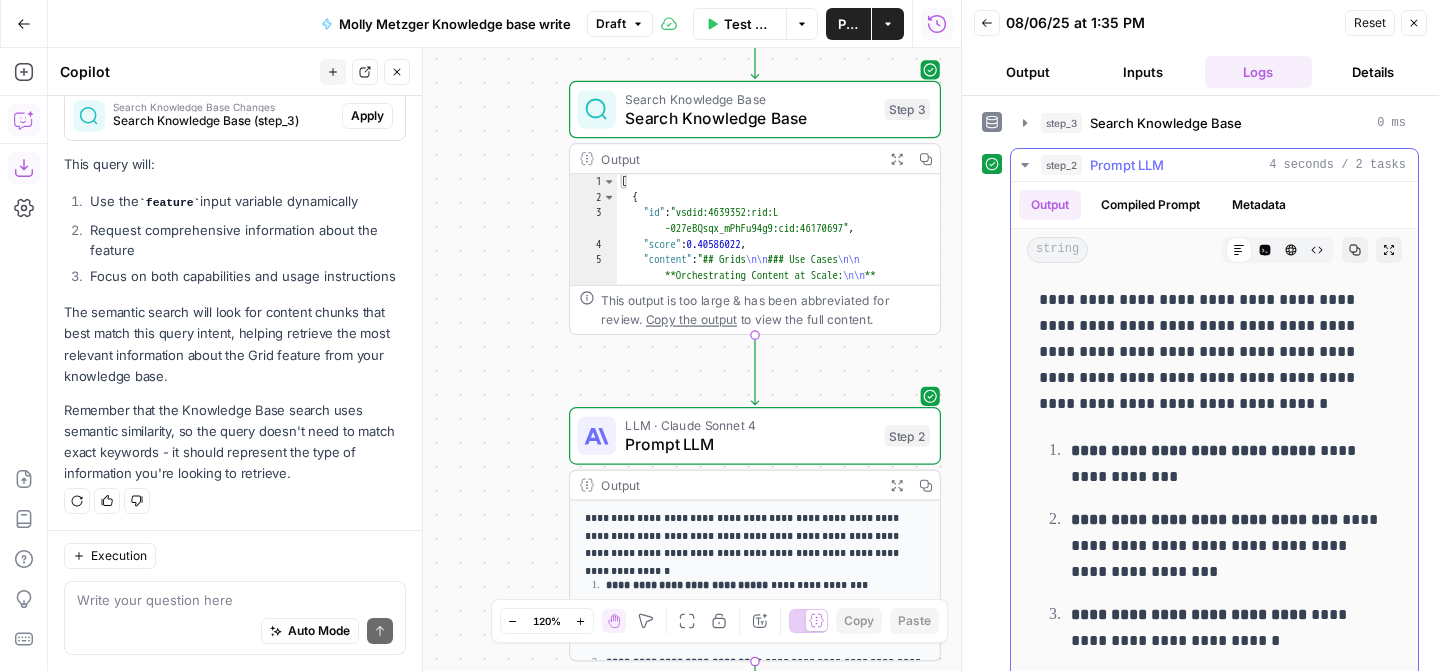 click on "**********" at bounding box center (1214, 352) 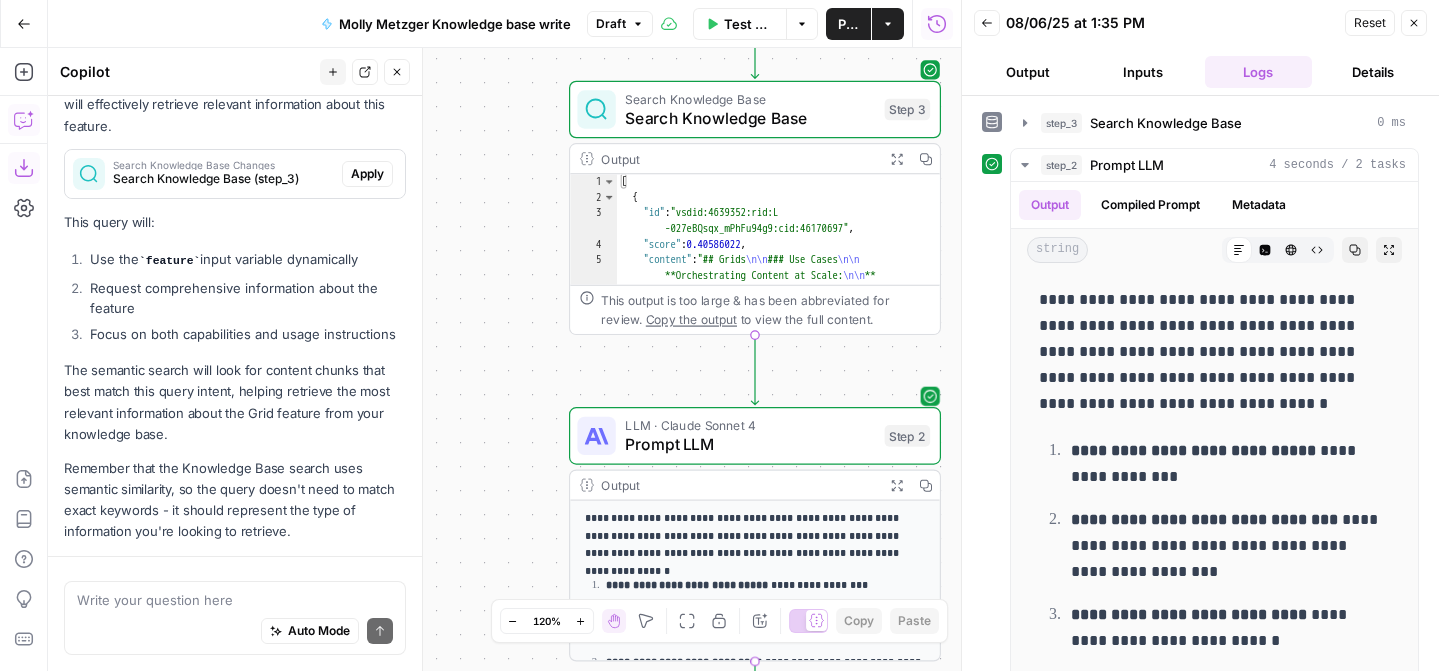 scroll, scrollTop: 400, scrollLeft: 0, axis: vertical 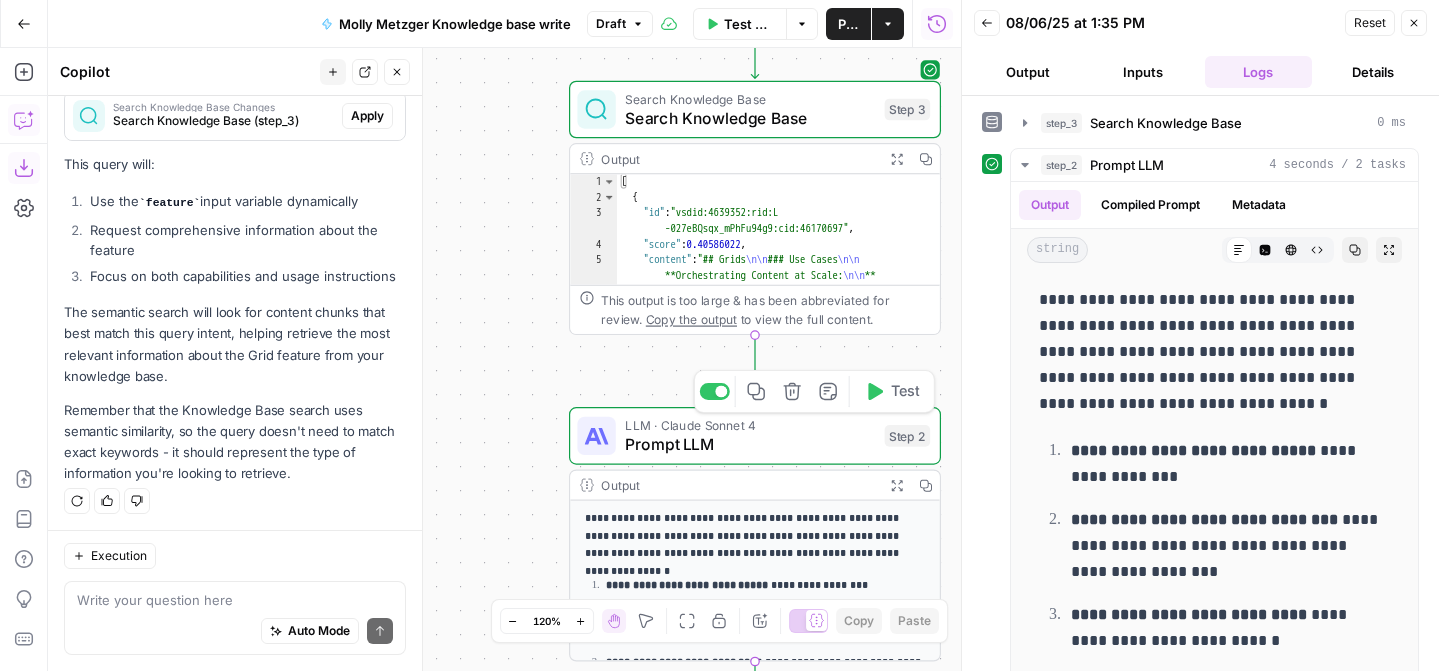 click on "Prompt LLM" at bounding box center (750, 444) 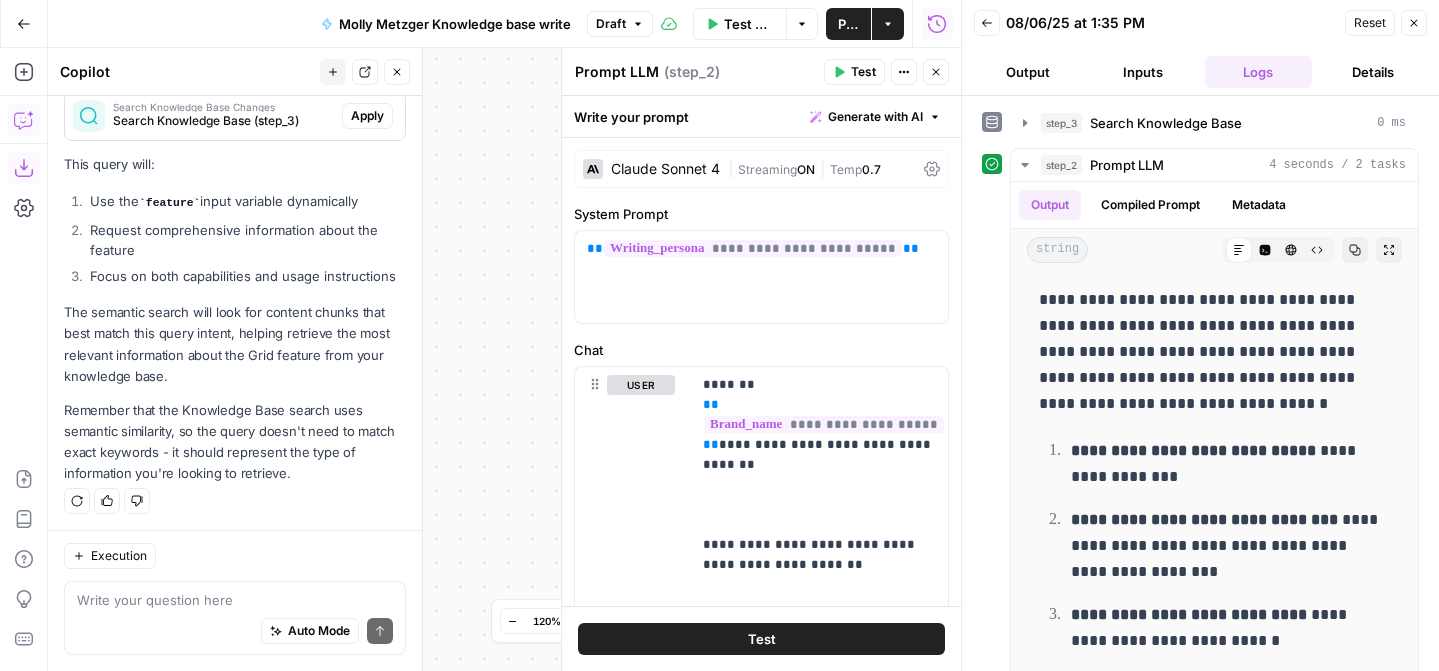 click on "Claude Sonnet 4" at bounding box center [665, 169] 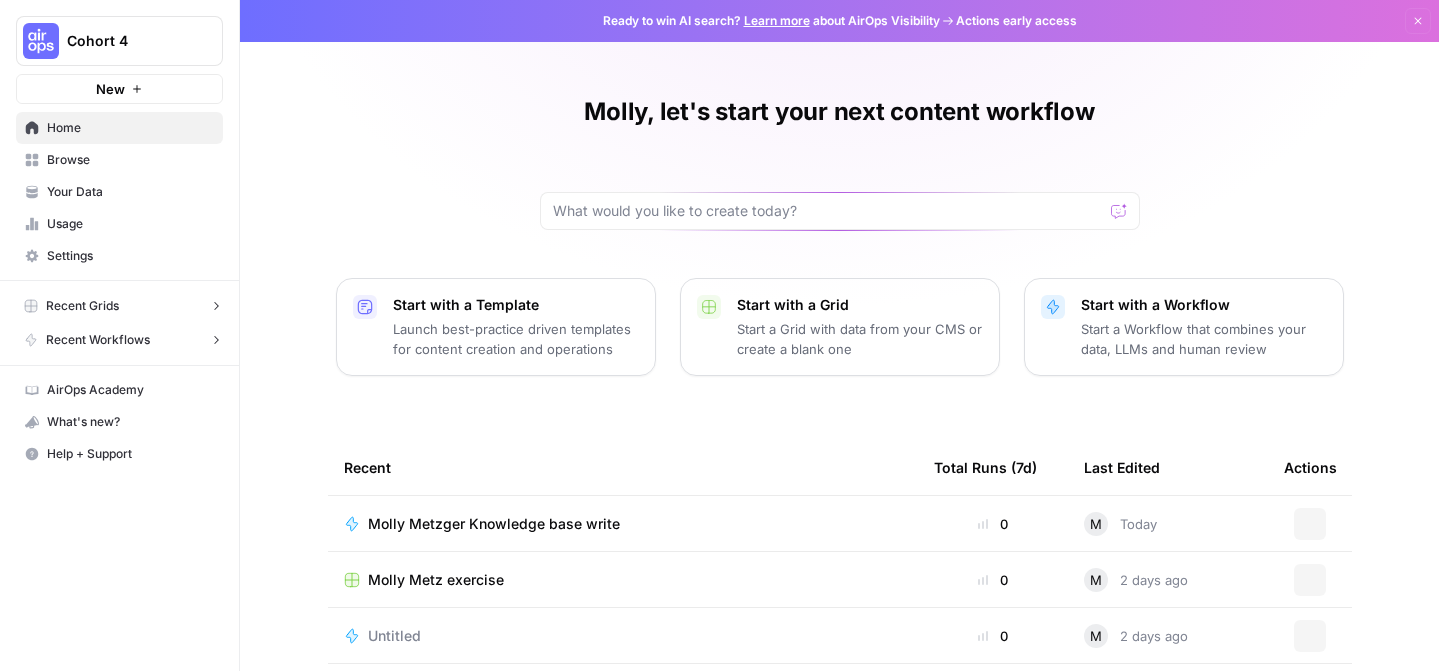 scroll, scrollTop: 0, scrollLeft: 0, axis: both 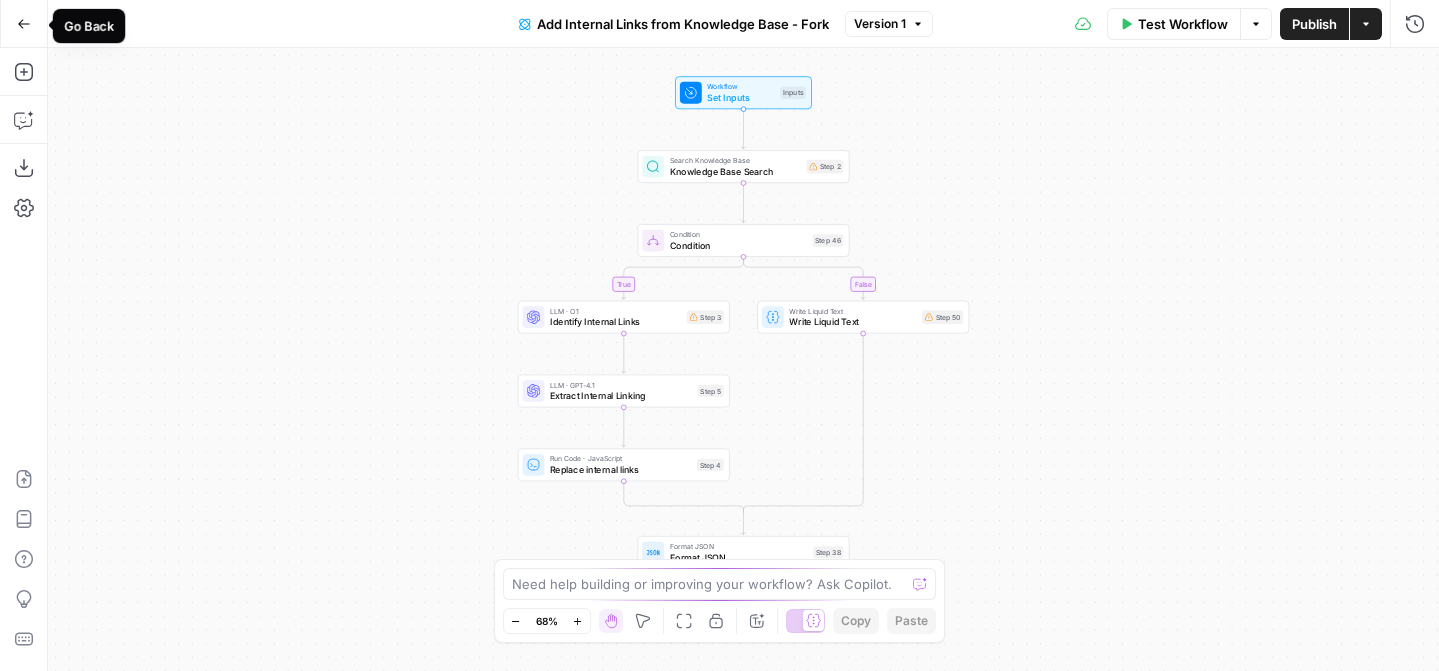 click 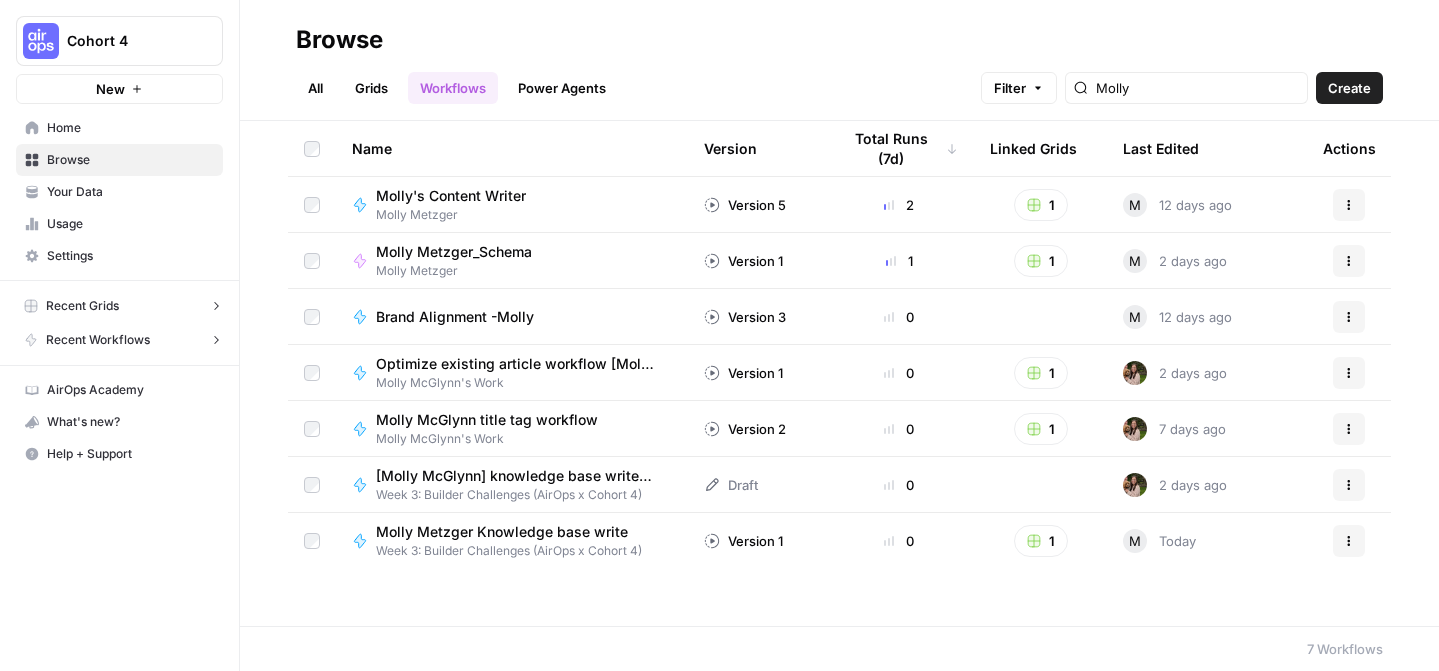 click on "Home" at bounding box center (130, 128) 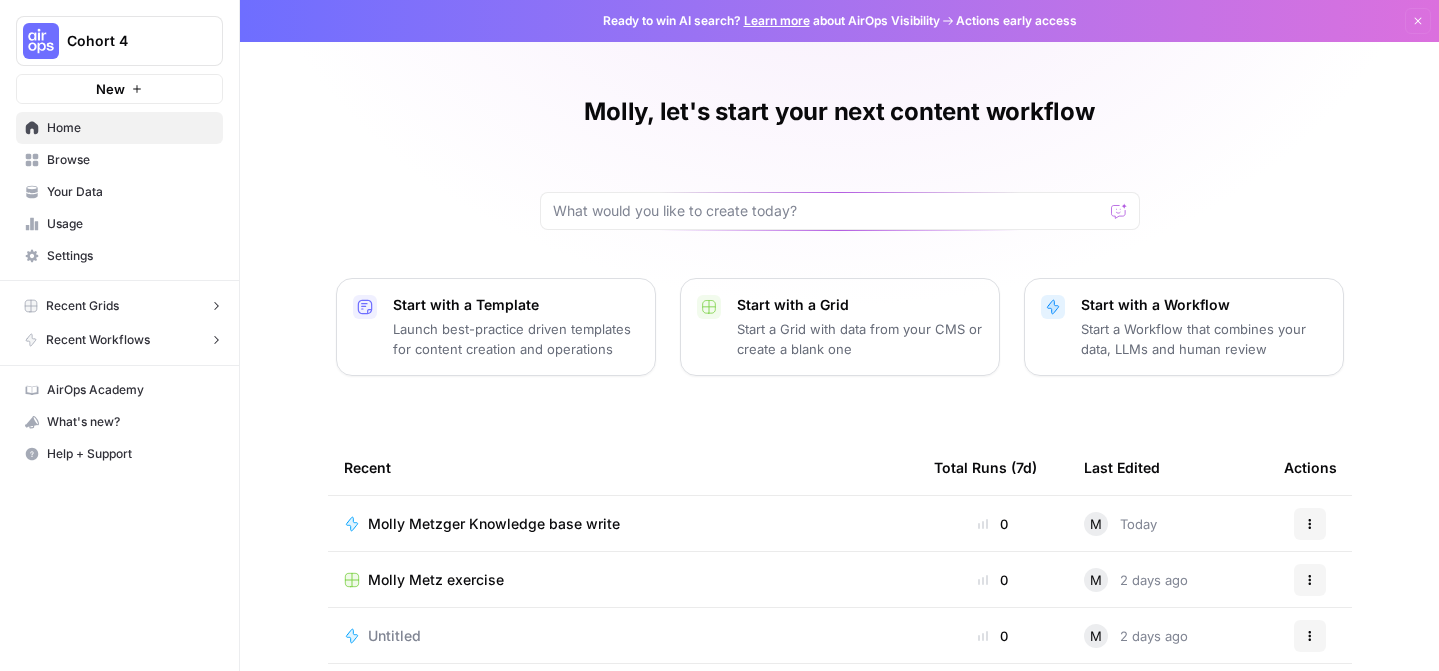 click on "Browse" at bounding box center (130, 160) 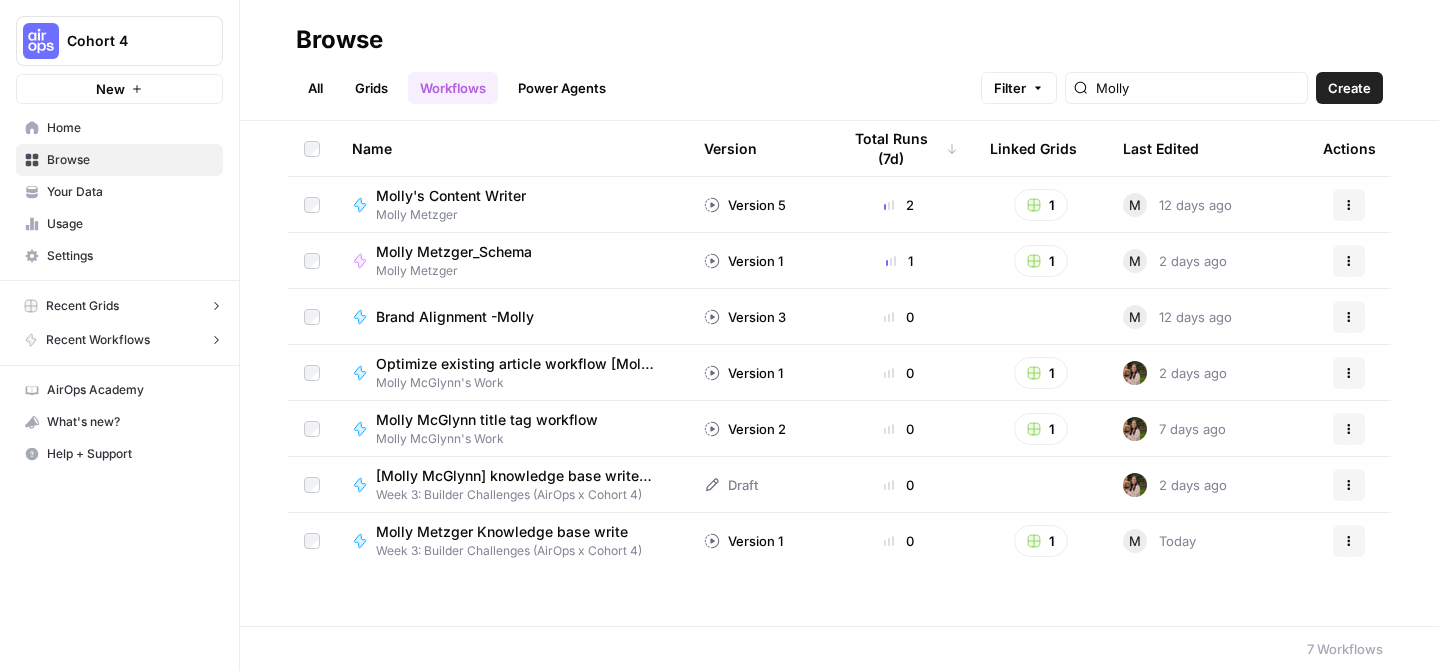 click on "All Grids Workflows Power Agents" at bounding box center (457, 88) 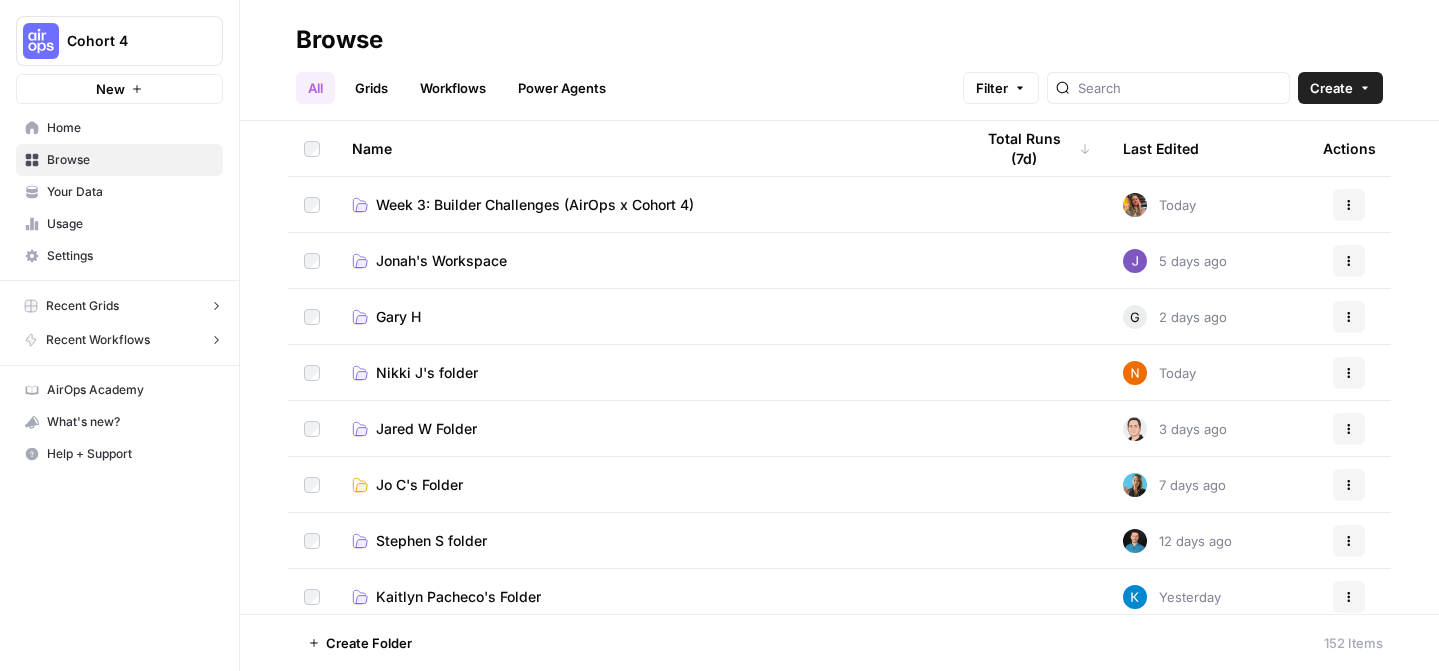 click on "Week 3: Builder Challenges (AirOps x Cohort 4)" at bounding box center (535, 205) 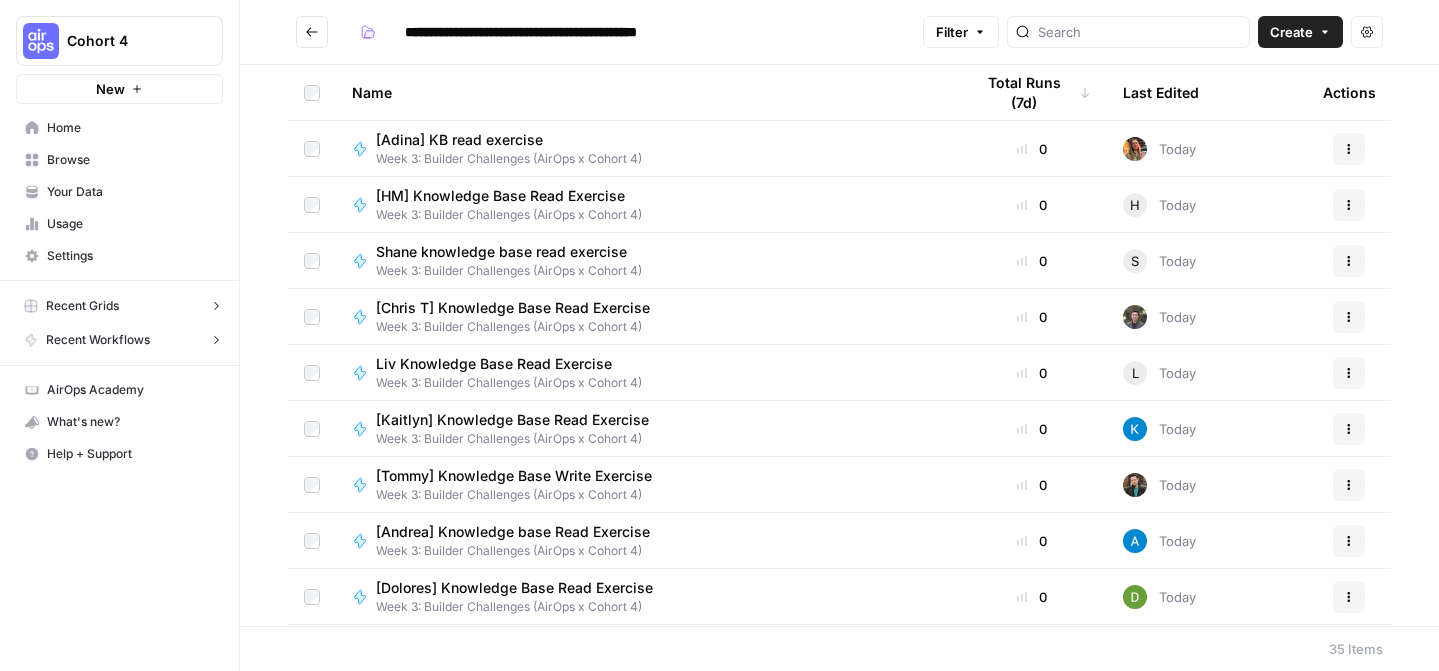 click on "Name Total Runs (7d) Last Edited Actions [Adina] KB read exercise Week 3: Builder Challenges (AirOps x Cohort 4) 0 Today Actions [HM] Knowledge Base Read Exercise Week 3: Builder Challenges (AirOps x Cohort 4) 0 H Today Actions Shane knowledge base read exercise Week 3: Builder Challenges (AirOps x Cohort 4) 0 S Today Actions [Chris T] Knowledge Base Read Exercise Week 3: Builder Challenges (AirOps x Cohort 4) 0 Today Actions Liv Knowledge Base Read Exercise Week 3: Builder Challenges (AirOps x Cohort 4) 0 L Today Actions [Kaitlyn] Knowledge Base Read Exercise Week 3: Builder Challenges (AirOps x Cohort 4) 0 Today Actions [Tommy] Knowledge Base Write Exercise Week 3: Builder Challenges (AirOps x Cohort 4) 0 Today Actions [Andrea] Knowledge base Read Exercise Week 3: Builder Challenges (AirOps x Cohort 4) 0 Today Actions [Dolores] Knowledge Base Read Exercise Week 3: Builder Challenges (AirOps x Cohort 4) 0 Today Actions [Steven] Knowledge Base Write Exercise Week 3: Builder Challenges (AirOps x Cohort 4) 0 0" at bounding box center [839, 345] 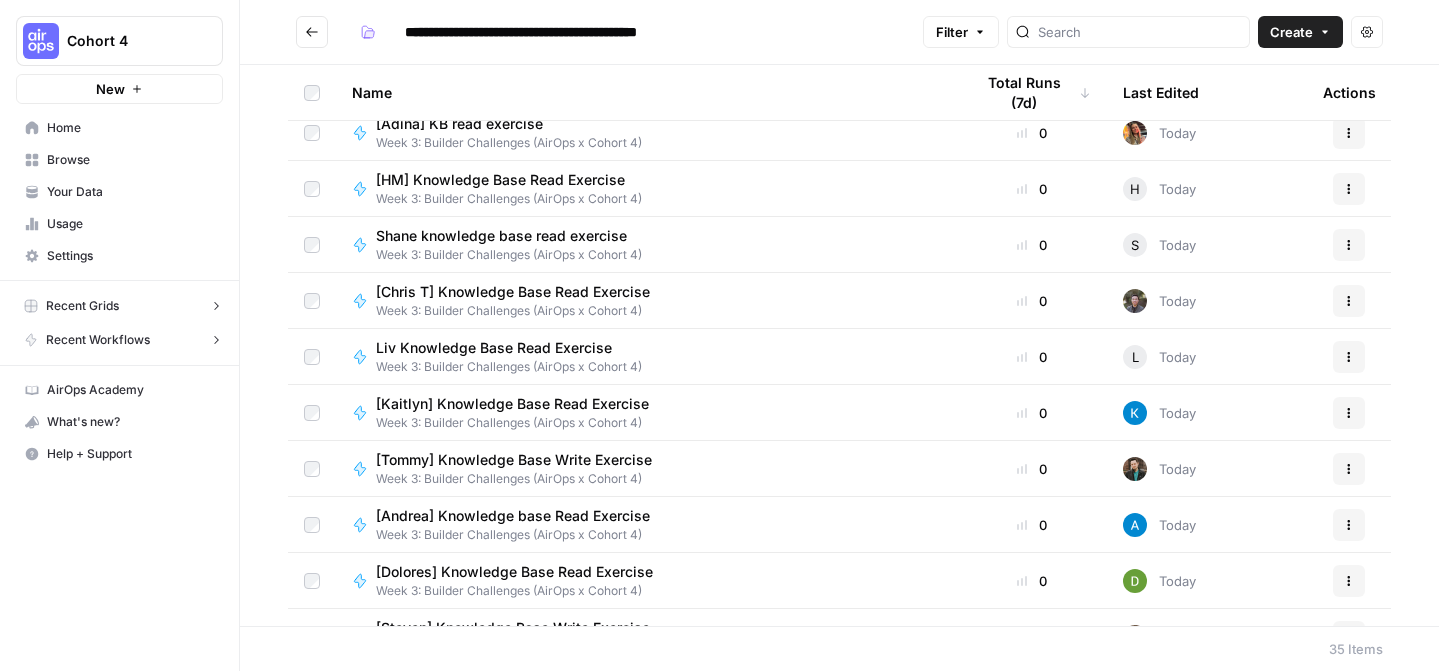 scroll, scrollTop: 0, scrollLeft: 0, axis: both 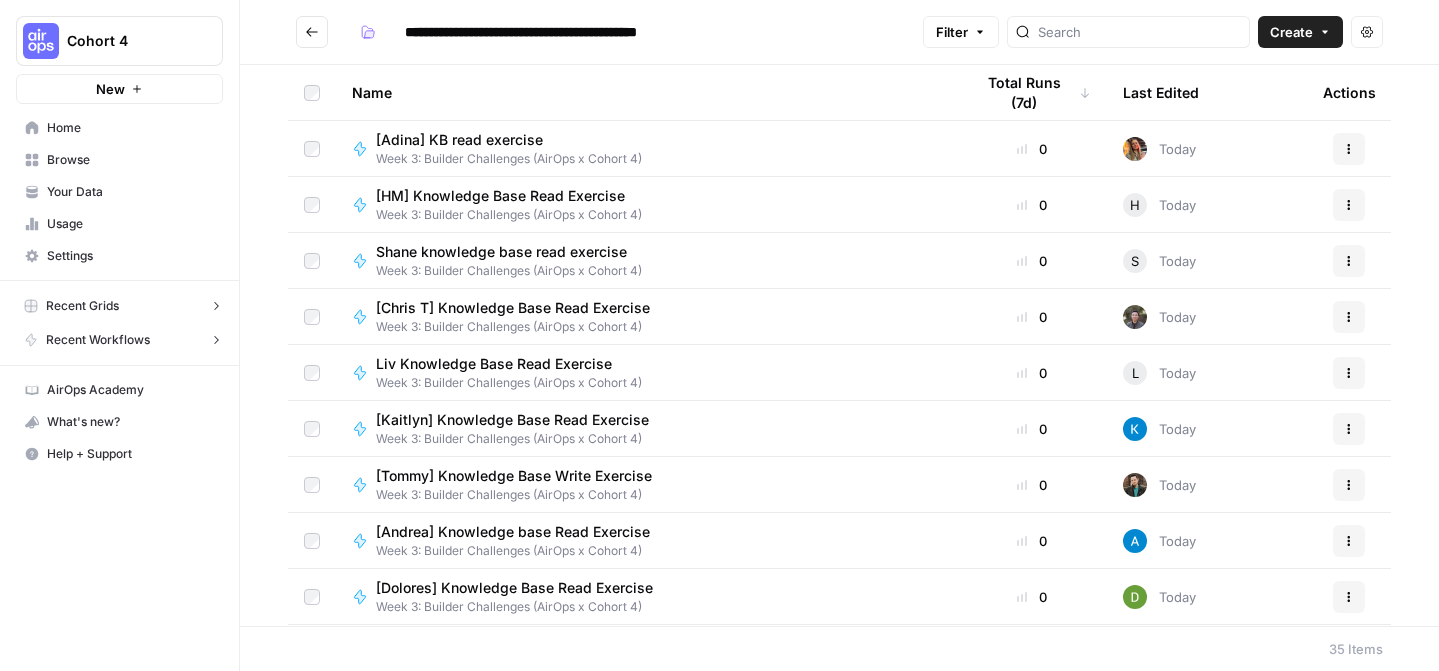 click on "[Andrea] Knowledge base Read Exercise" at bounding box center [513, 532] 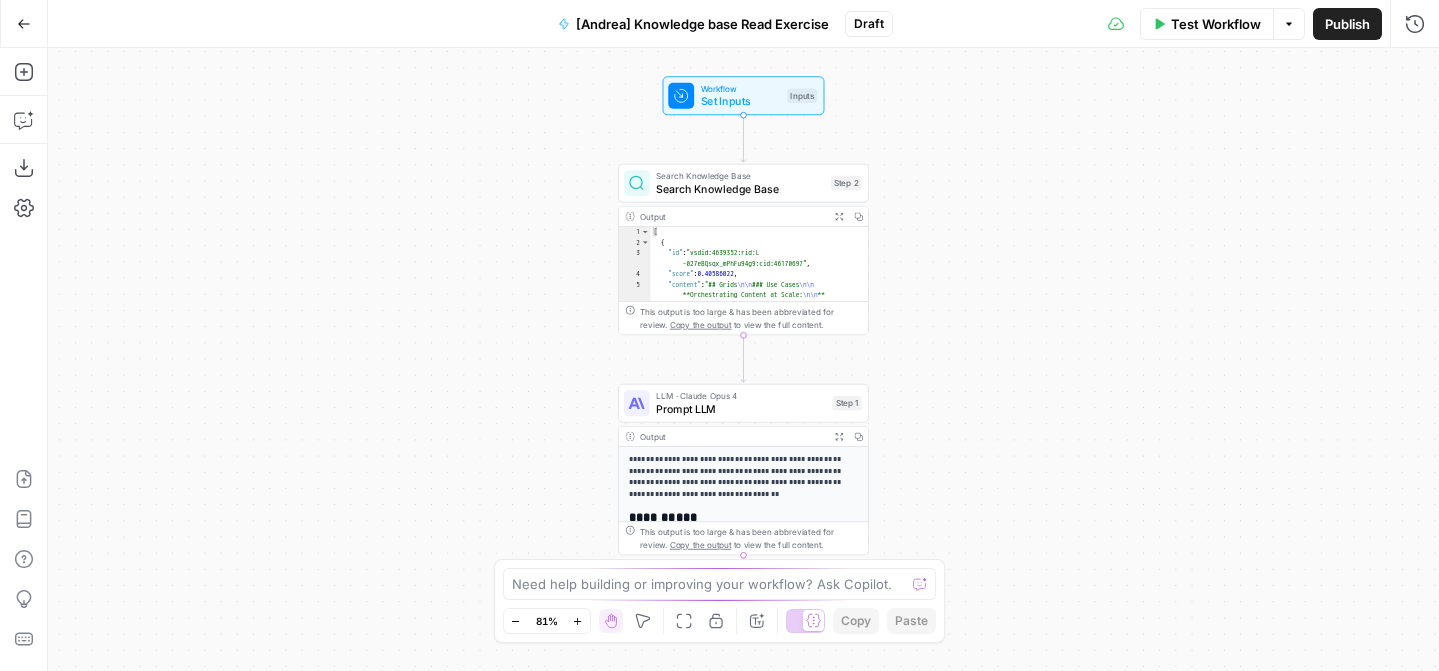 click on "Search Knowledge Base" at bounding box center (740, 189) 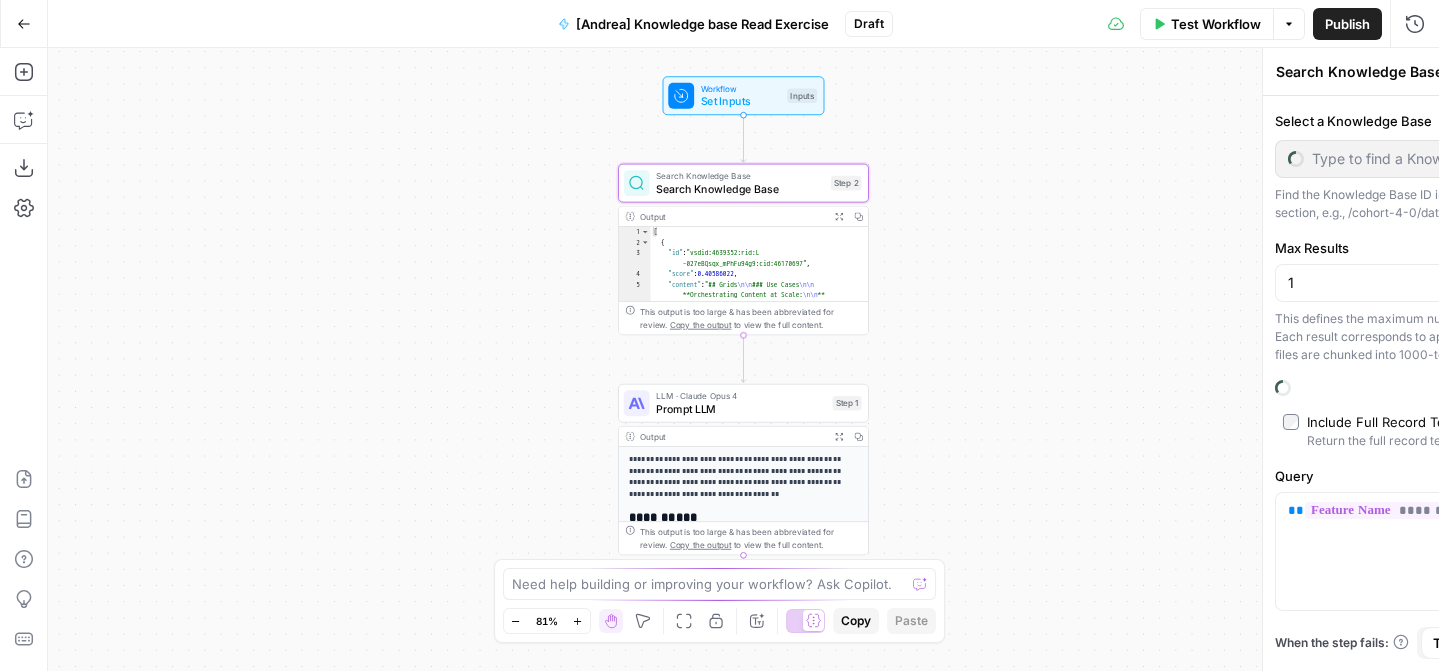 type on "AirOps Test Knowledge Base" 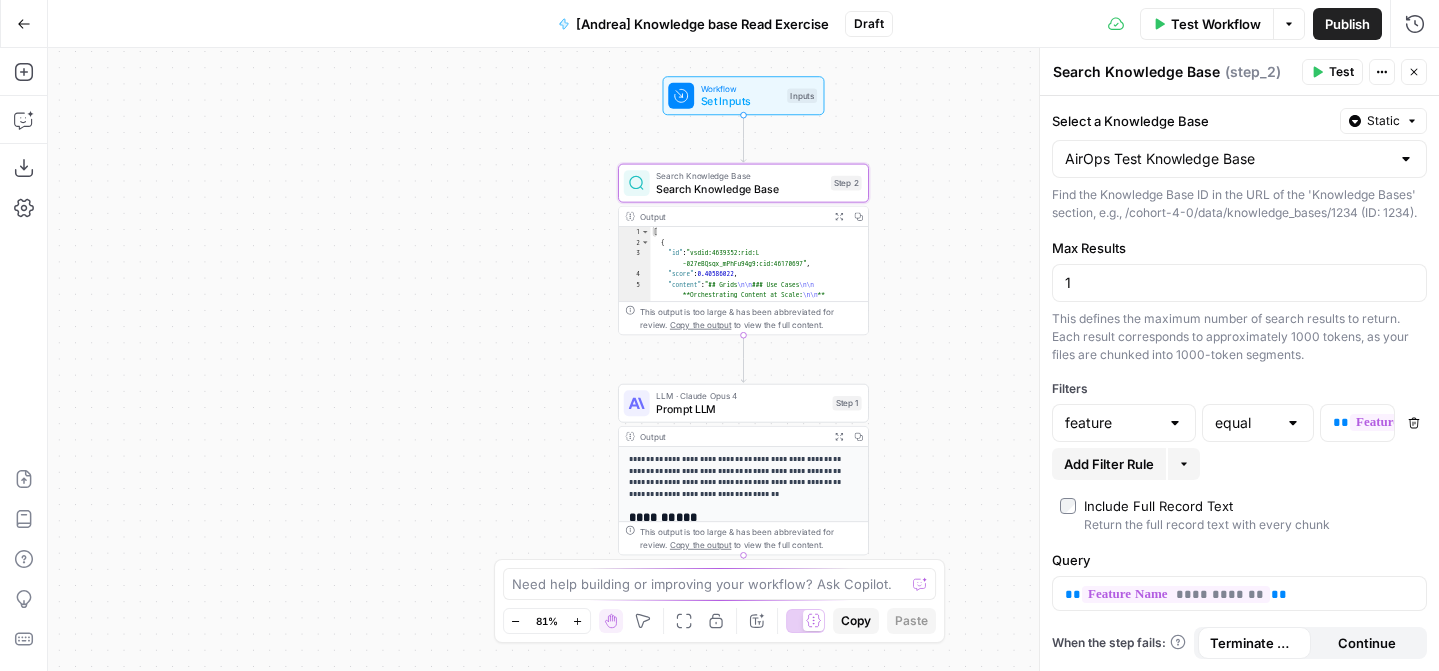 click on "Include Full Record Text Return the full record text with every chunk" at bounding box center [1239, 515] 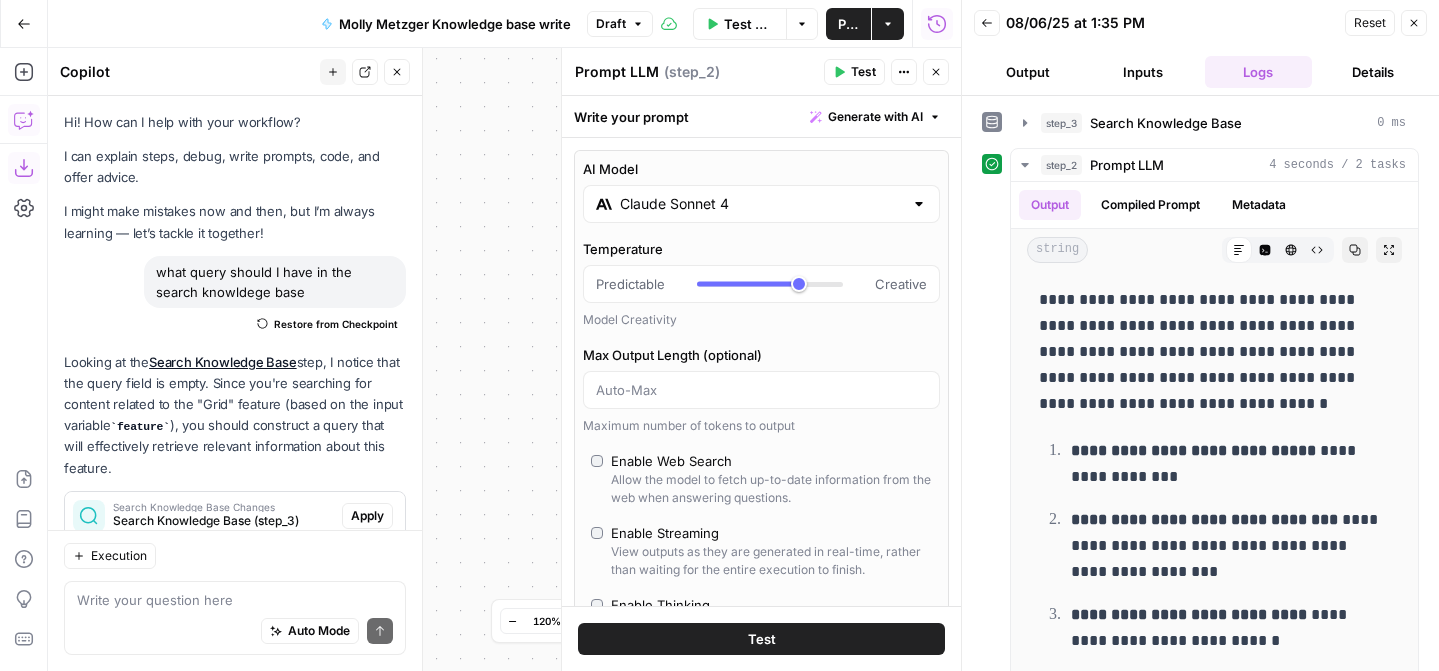 scroll, scrollTop: 0, scrollLeft: 0, axis: both 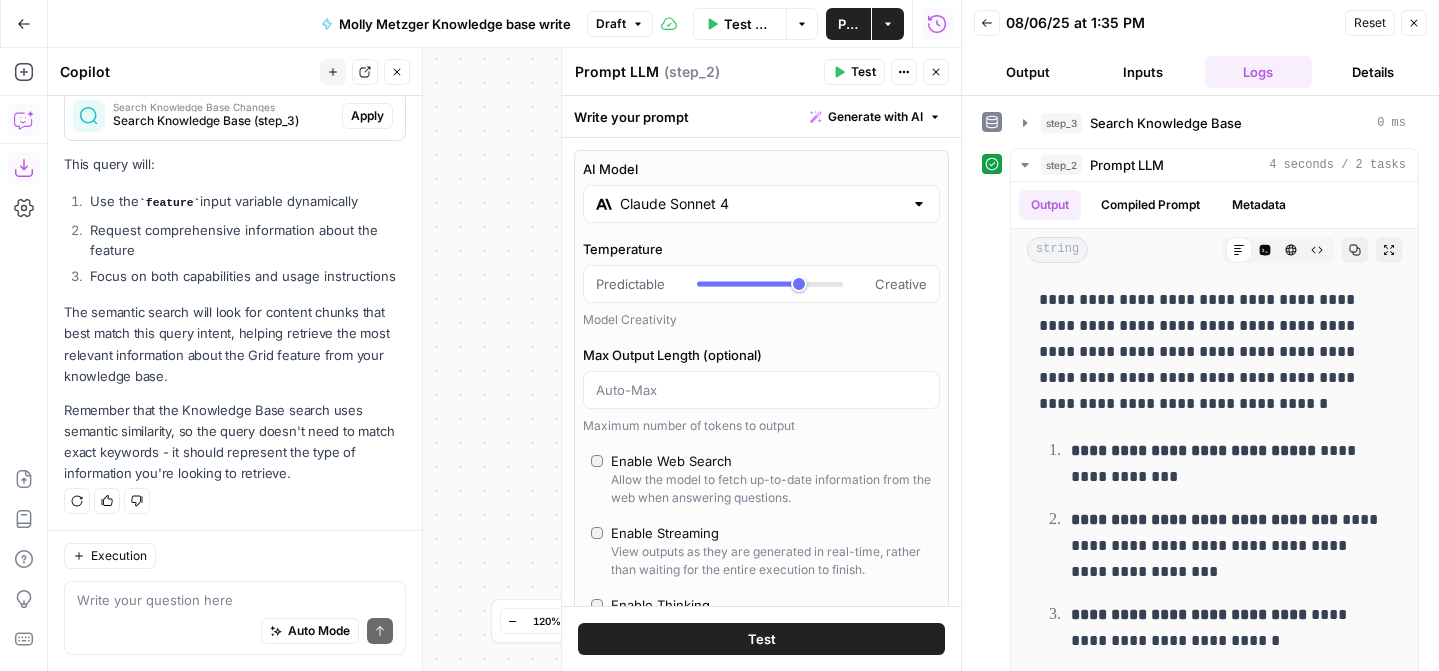 click on "Claude Sonnet 4" at bounding box center [761, 204] 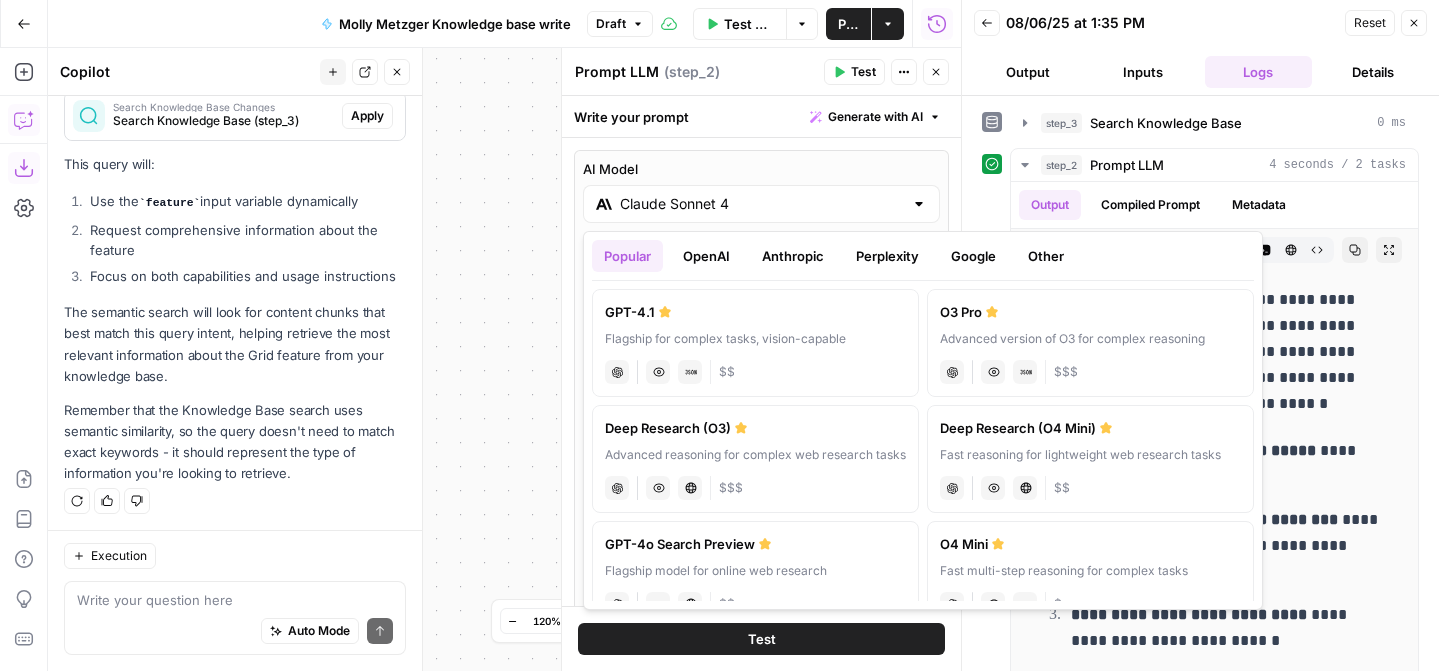 click on "Google" at bounding box center (973, 256) 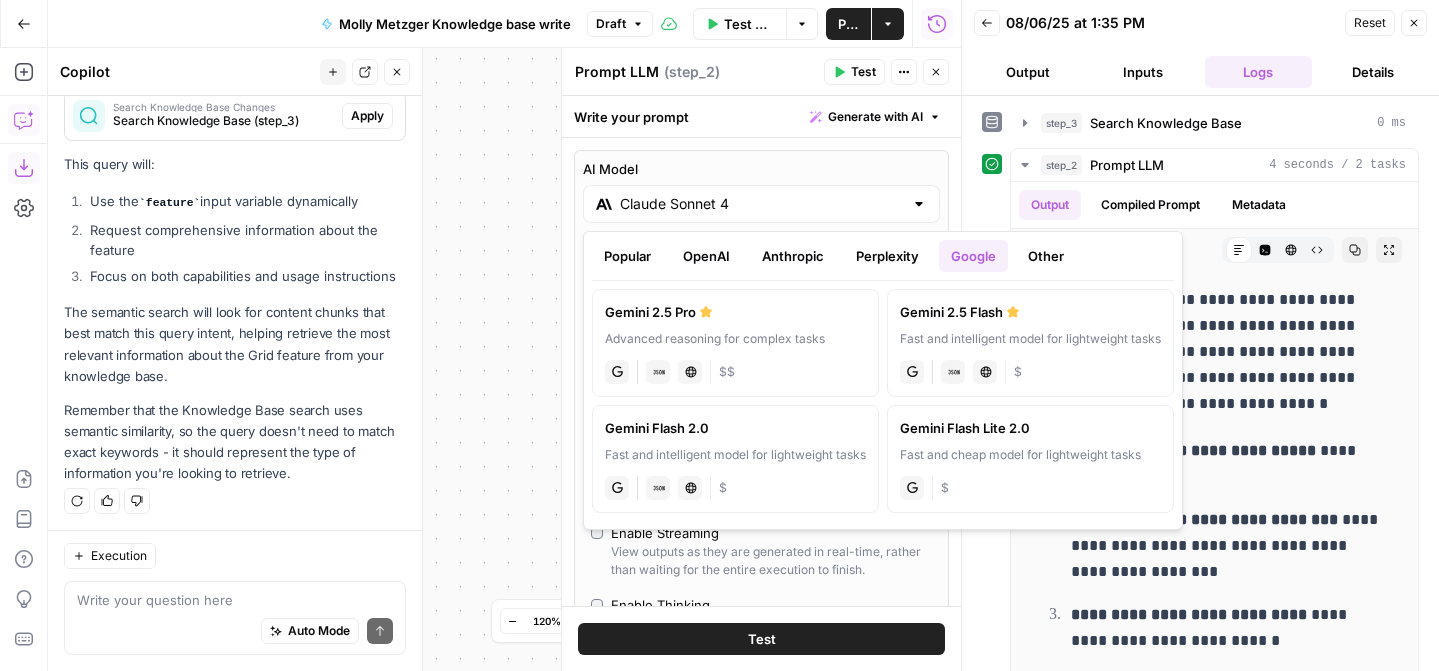 click on "Gemini 2.5 Pro Advanced reasoning for complex tasks gemini JSON Mode Live Web Research $$" at bounding box center (735, 343) 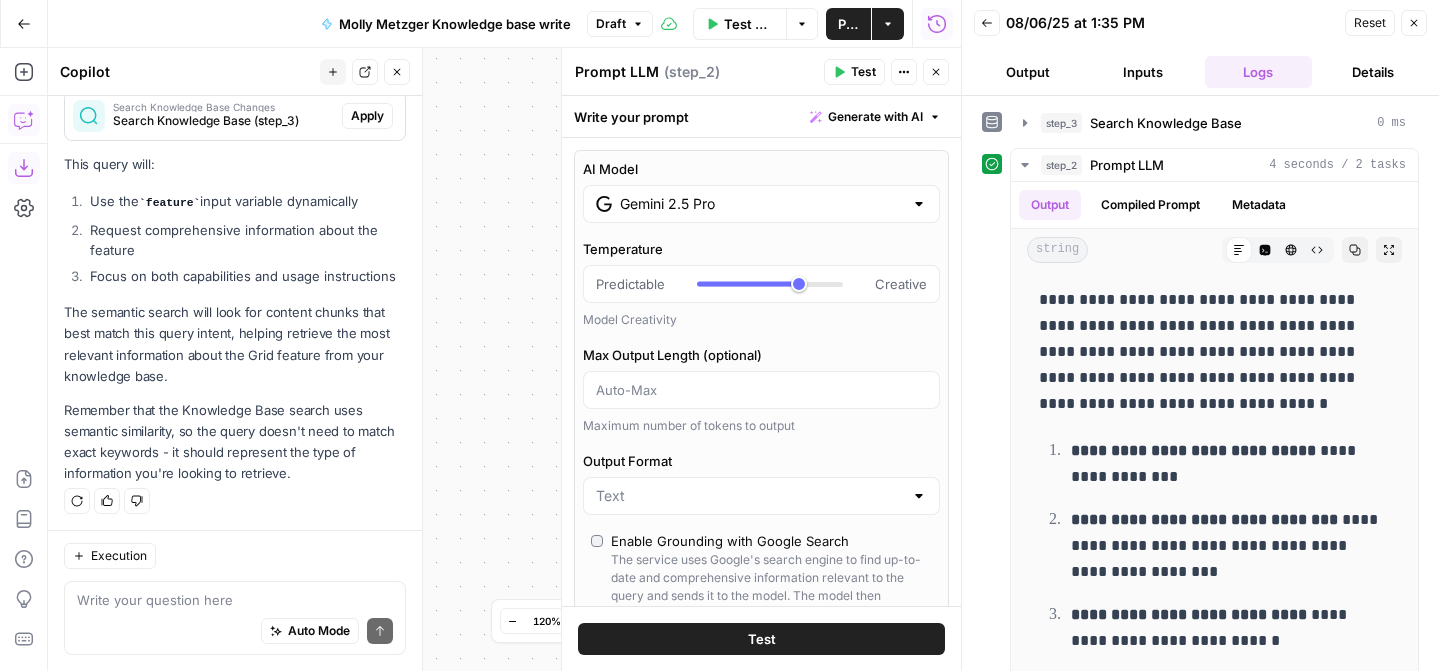 click on "Test" at bounding box center [761, 639] 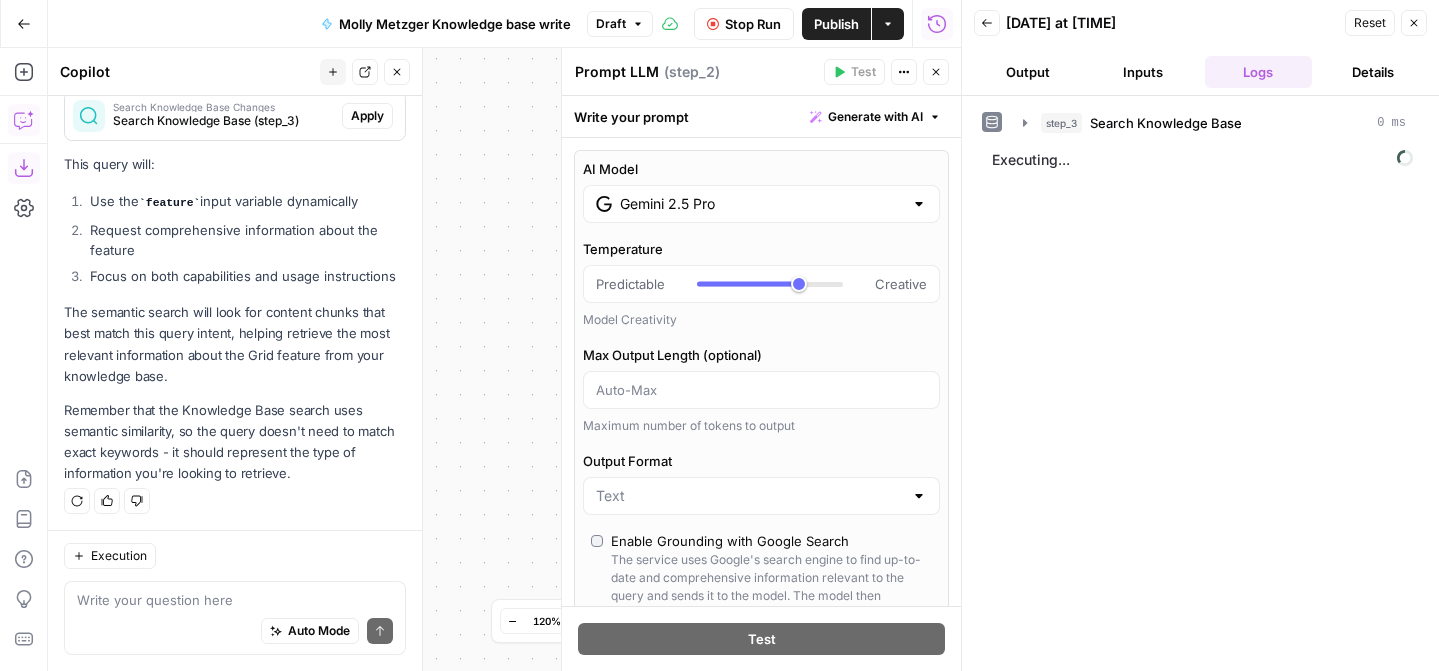 scroll, scrollTop: 400, scrollLeft: 0, axis: vertical 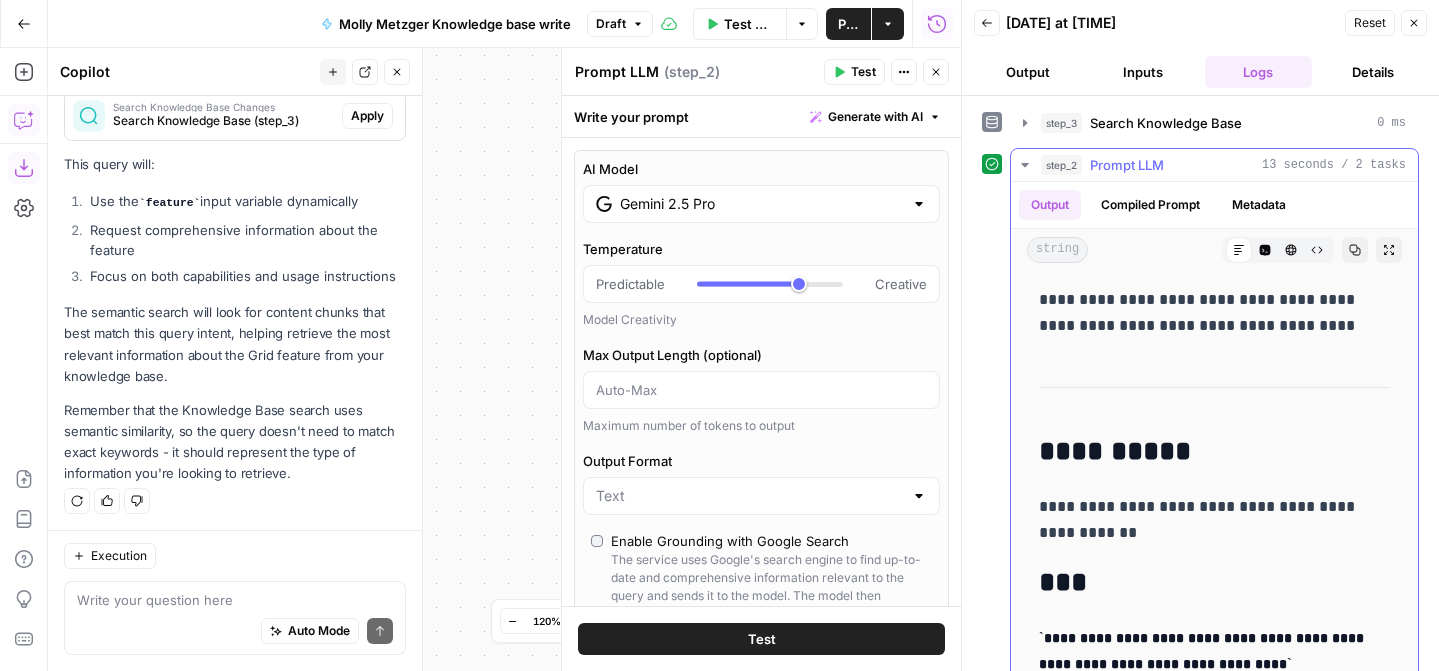 click on "**********" at bounding box center (1214, 1210) 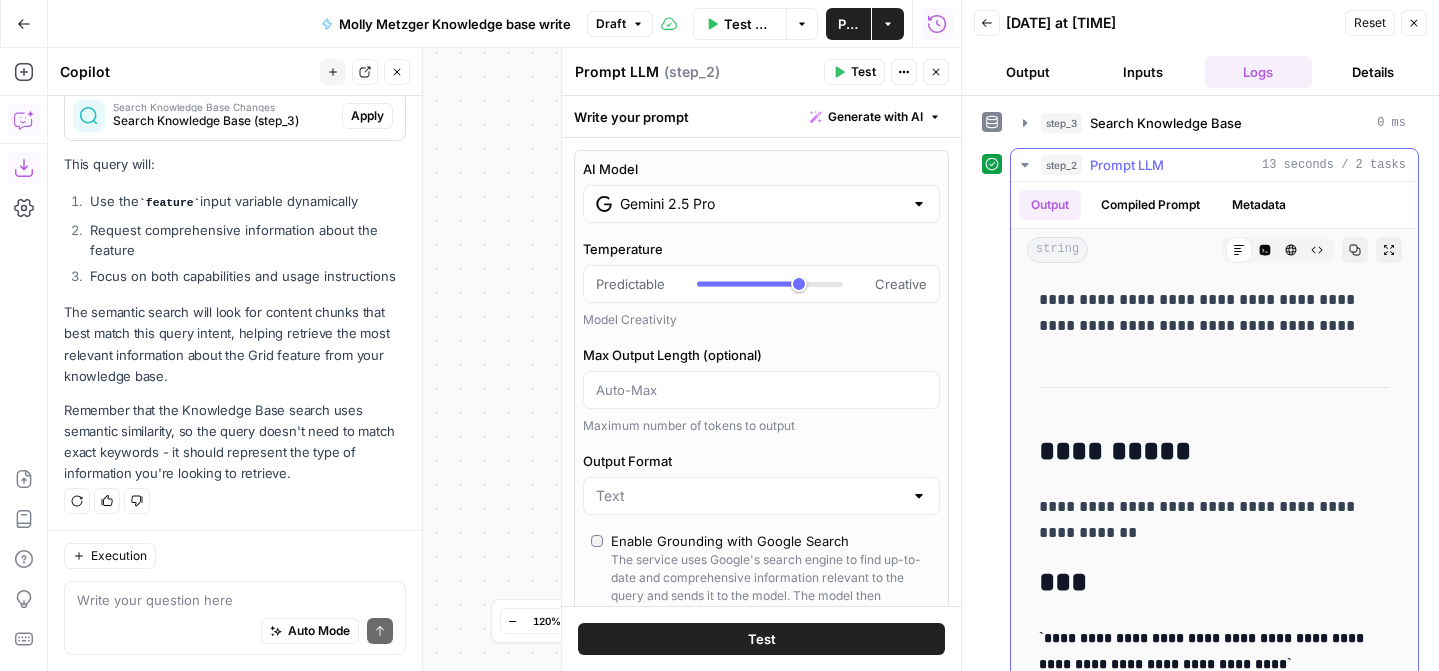 click on "**********" at bounding box center [1214, 1210] 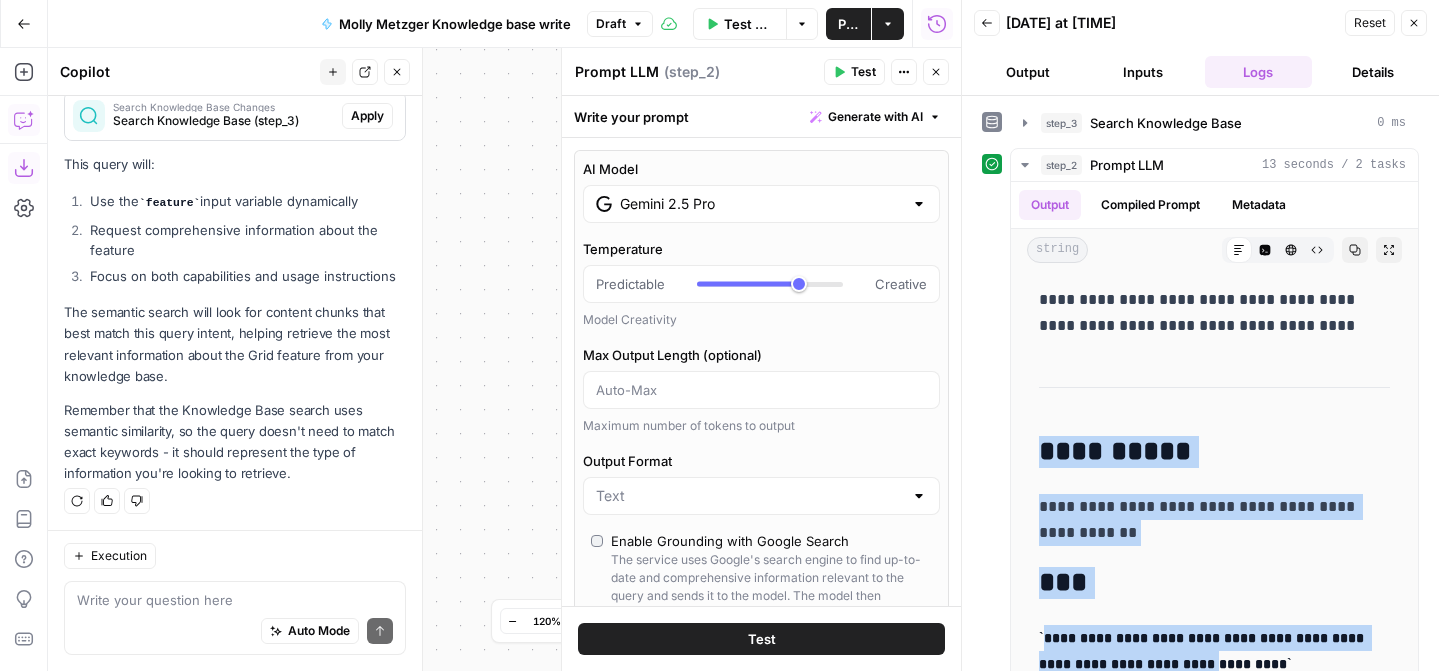 scroll, scrollTop: 100, scrollLeft: 0, axis: vertical 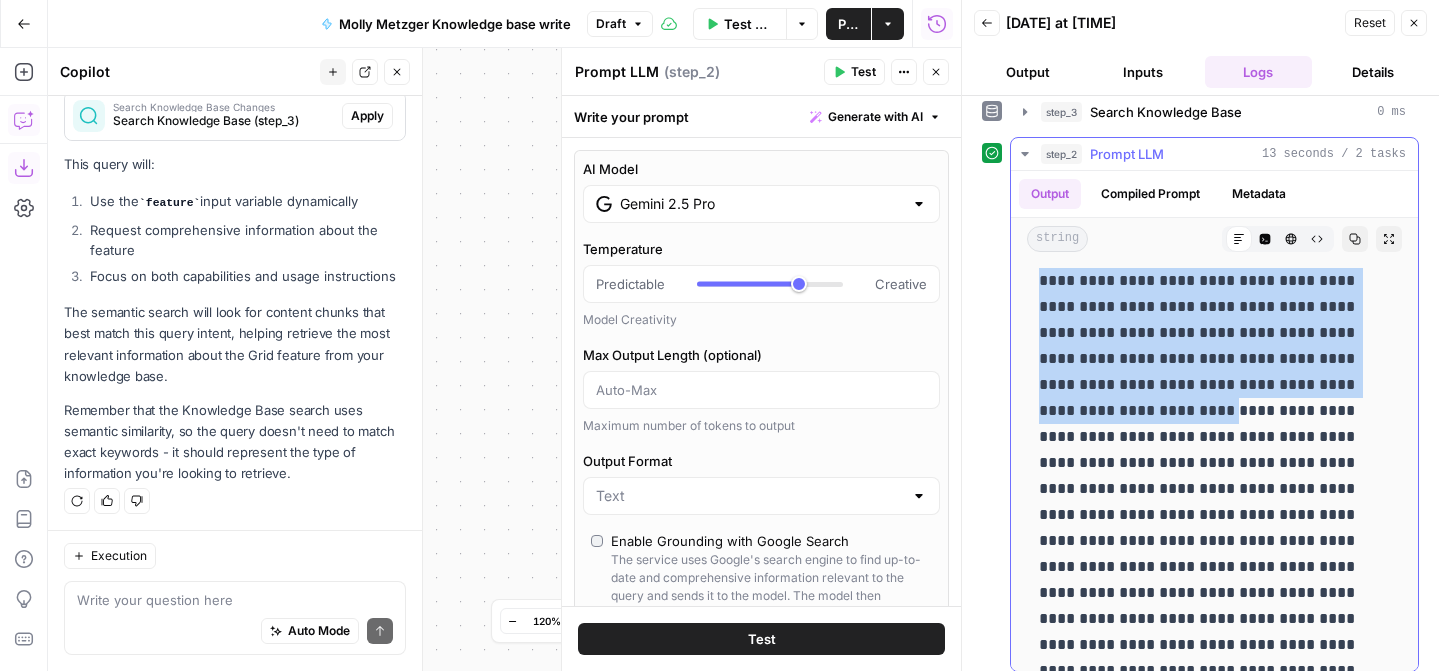 click on "**********" at bounding box center [1214, 618] 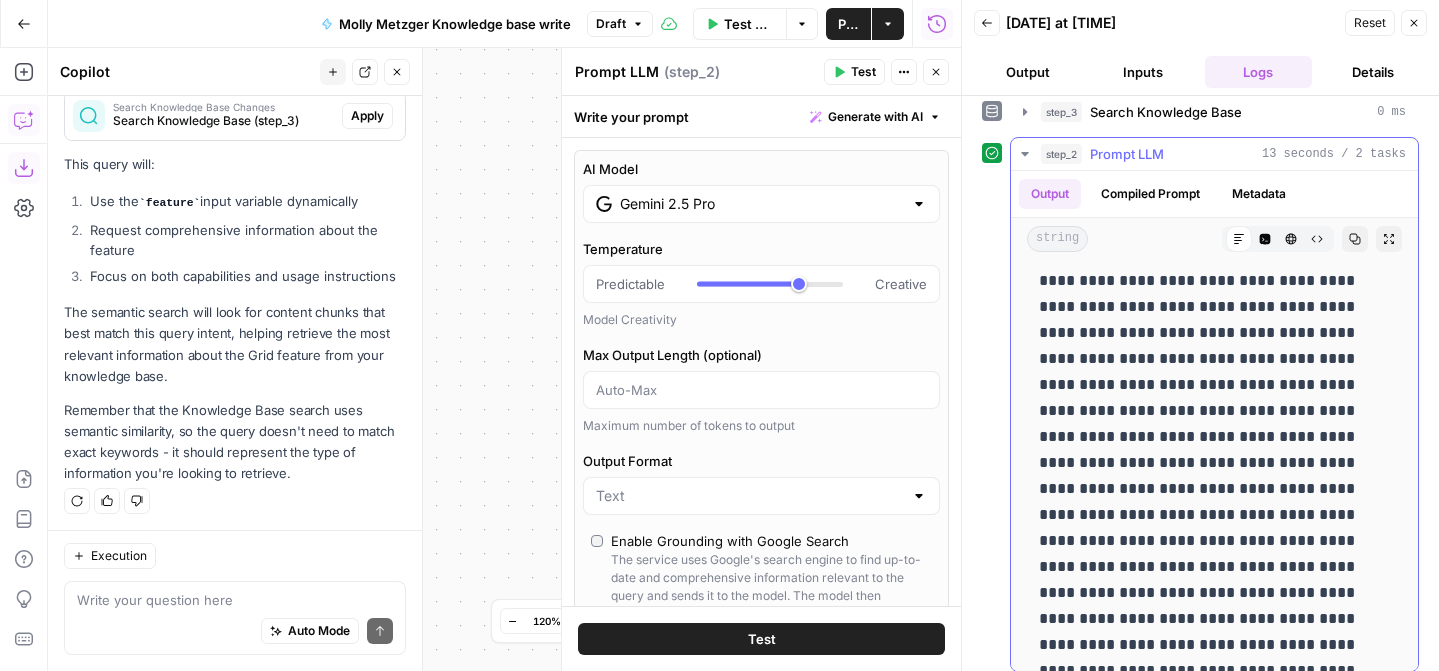 click on "**********" at bounding box center (1214, 618) 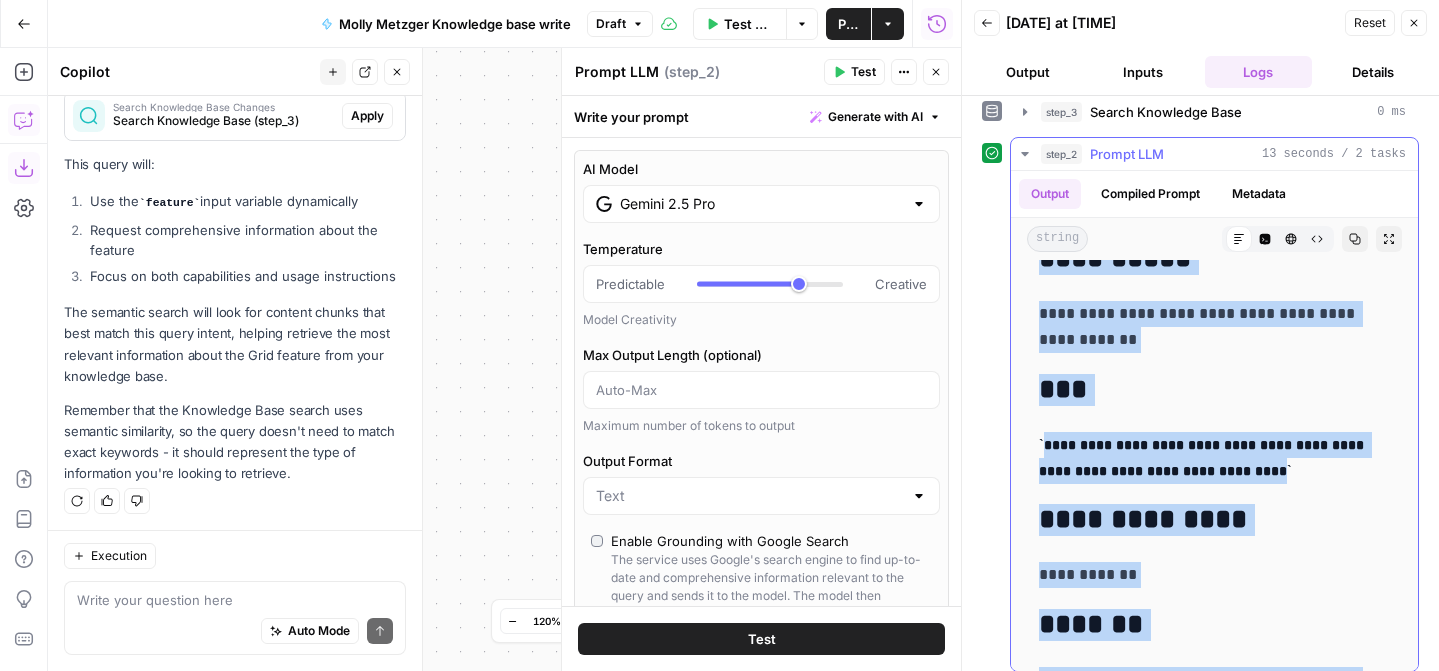 scroll, scrollTop: 153, scrollLeft: 0, axis: vertical 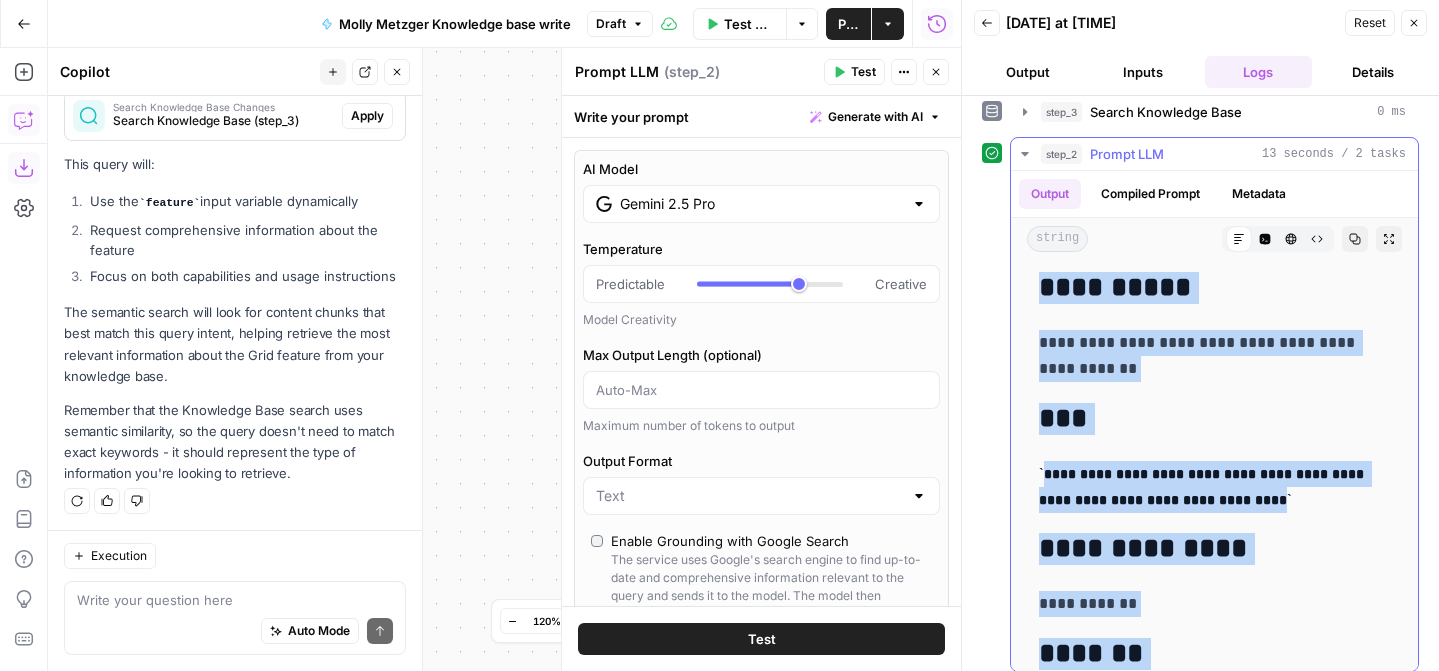 drag, startPoint x: 1395, startPoint y: 386, endPoint x: 1381, endPoint y: 264, distance: 122.80065 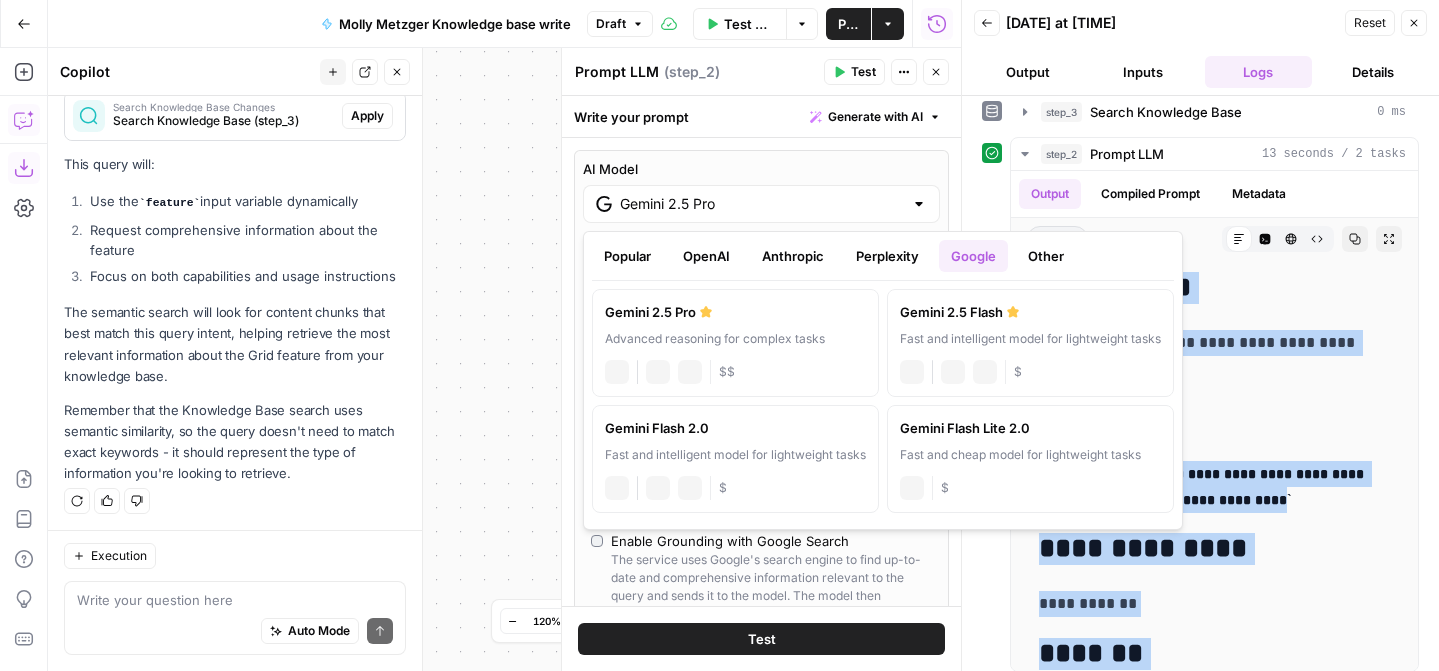 click at bounding box center [919, 204] 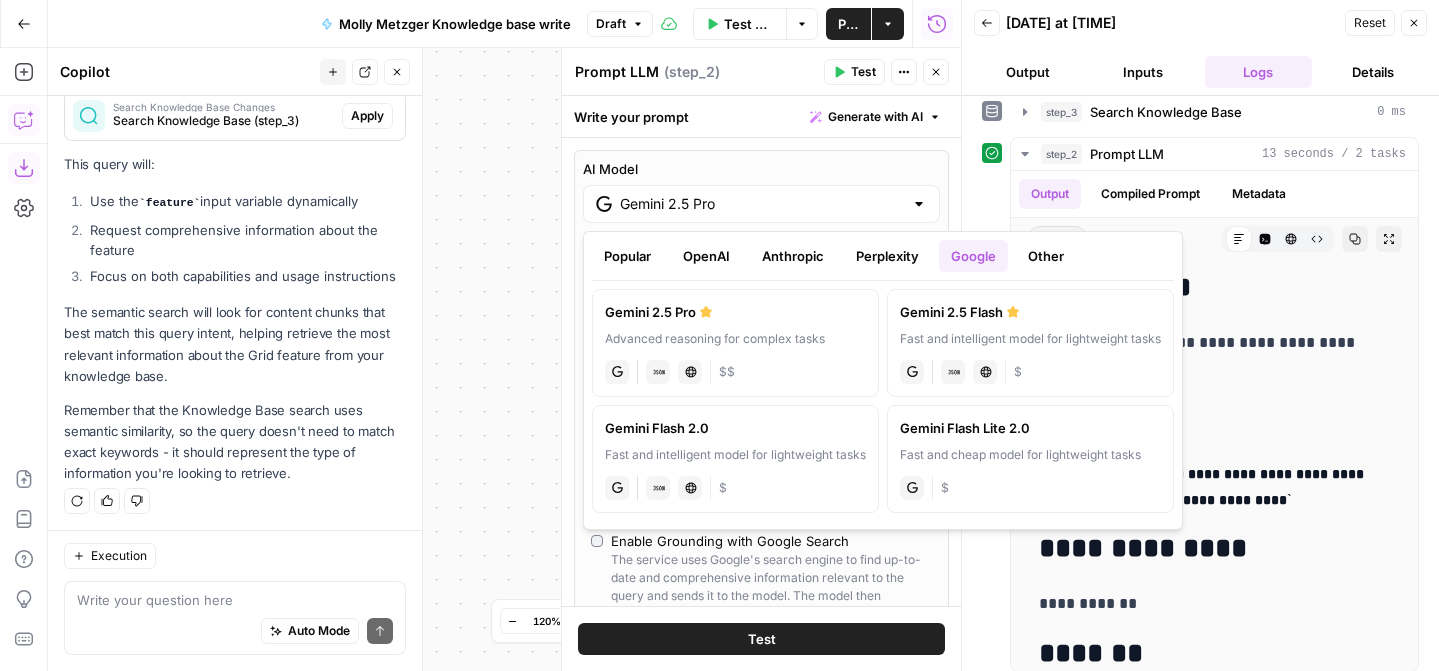 click on "Perplexity" at bounding box center [887, 256] 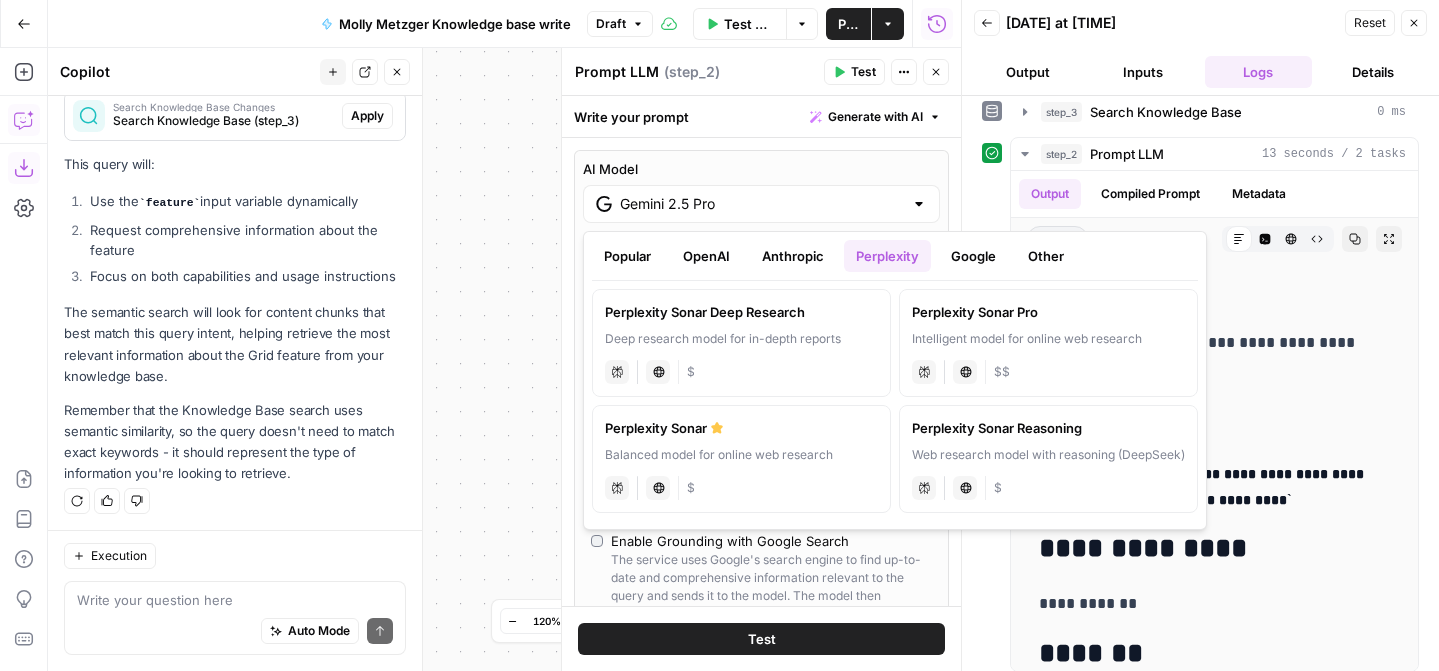 click on "Intelligent model for online web research" at bounding box center (1048, 339) 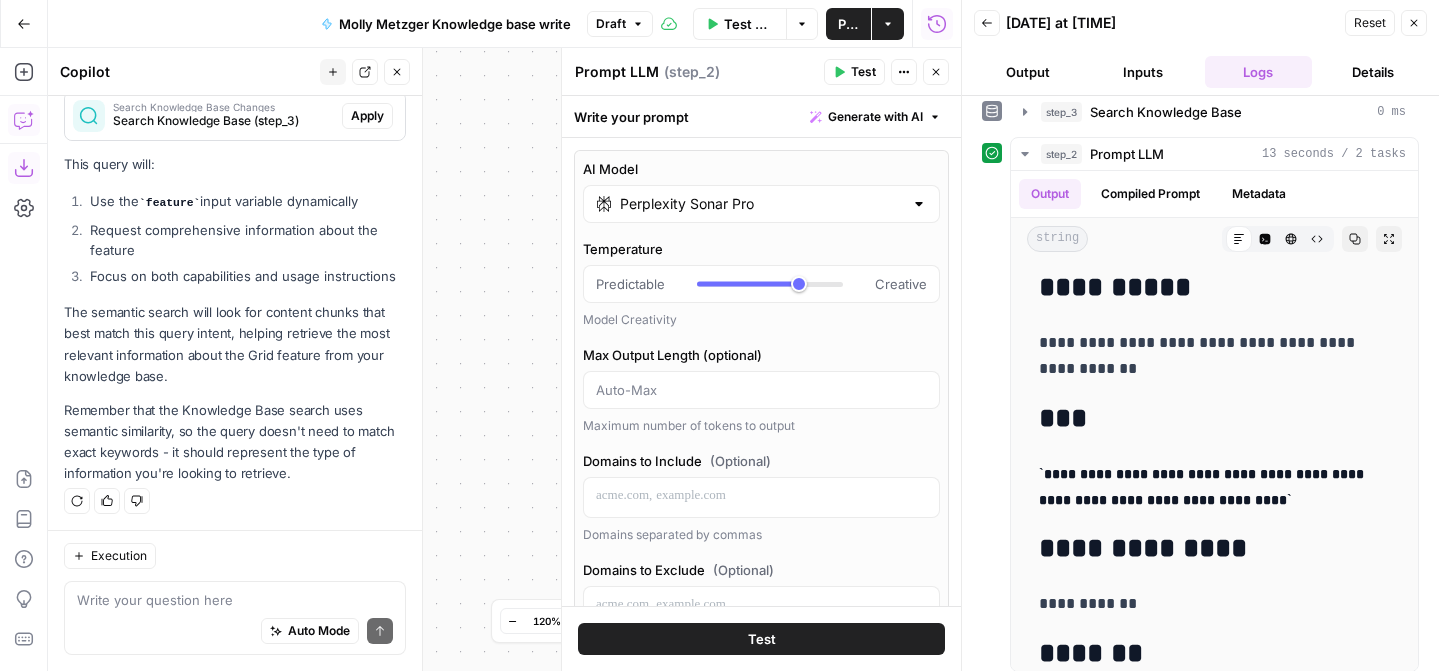 click on "Test" at bounding box center (761, 639) 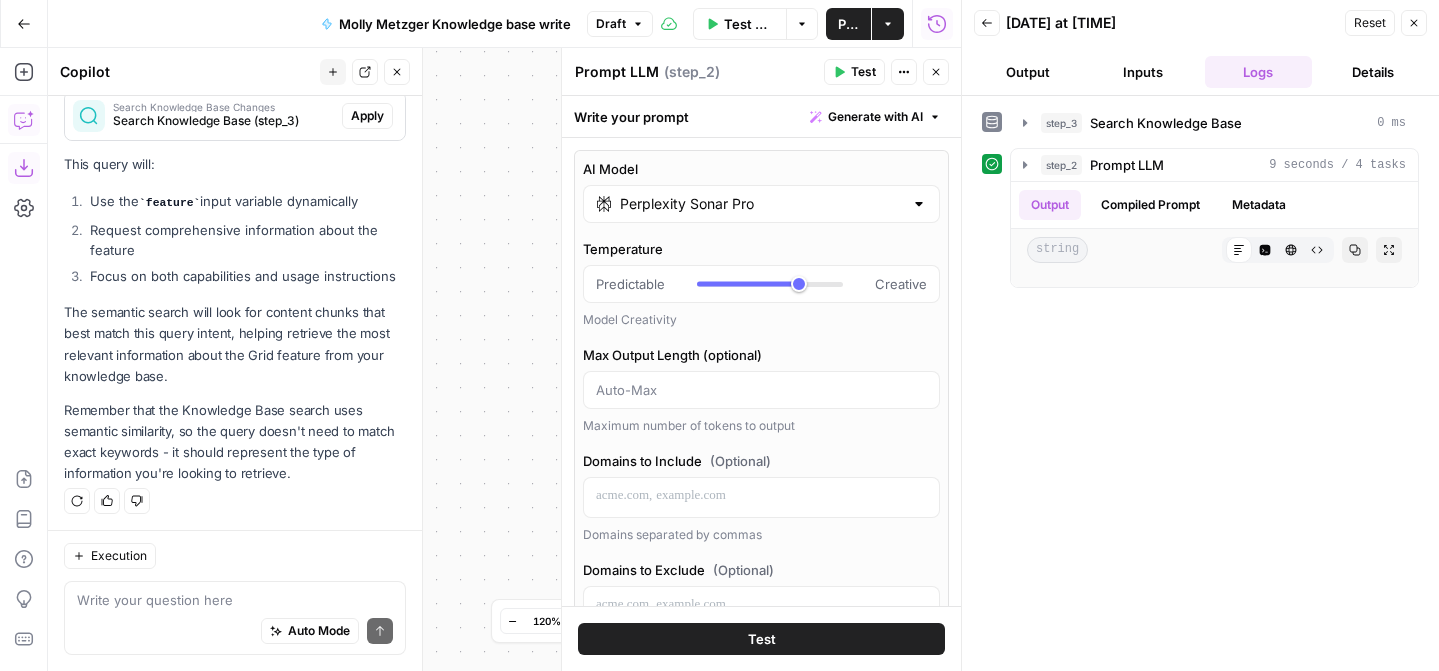 scroll, scrollTop: 400, scrollLeft: 0, axis: vertical 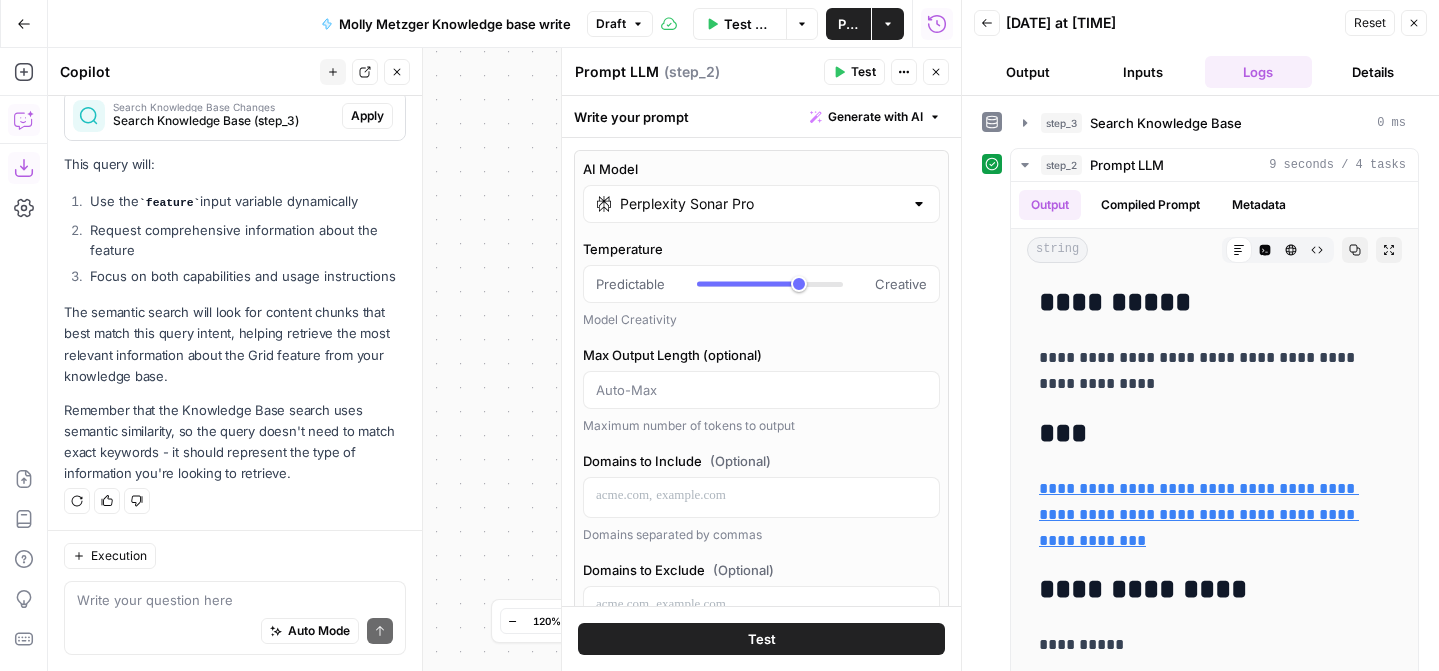 click 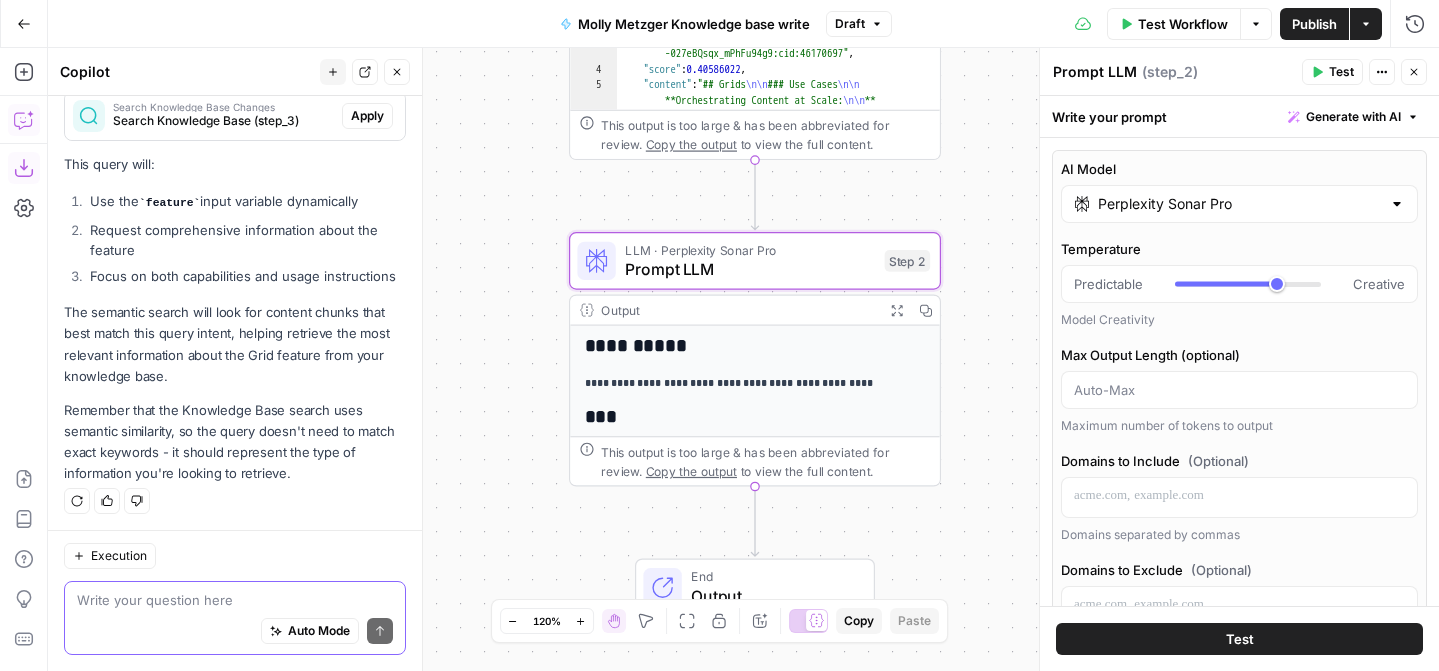 click at bounding box center [235, 600] 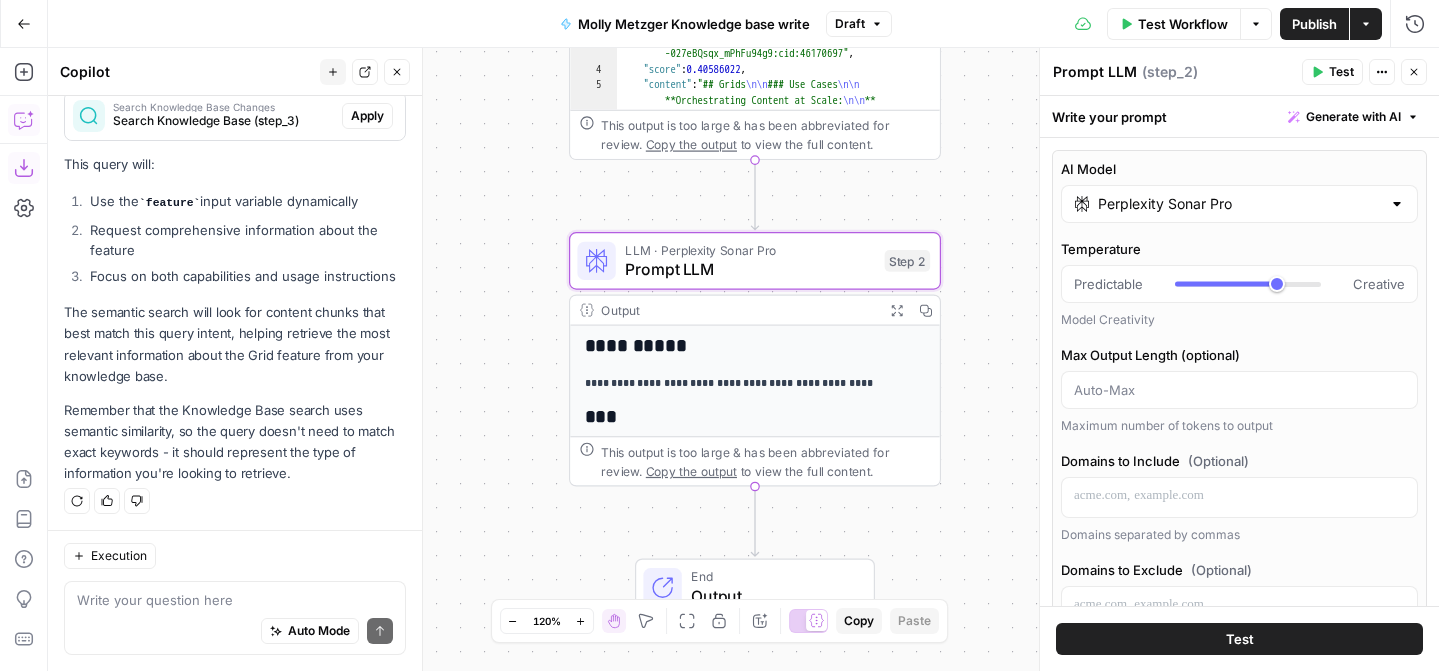 click on "Workflow Set Inputs Inputs Search Knowledge Base Search Knowledge Base Step 3 Output Expand Output Copy 1 2 3 4 5 [    {      "id" :  "vsdid:4639352:rid:L          -027eBQsqx_mPhFu94g9:cid:46170697" ,      "score" :  0.40586022 ,      "content" :  "## Grids \n\n ### Use Cases \n\n          **Orchestrating Content at Scale: \n\n **           Automate and manage high \n\n volume           content tasks—such as generating           articles from keywords, crafting           outbound emails, or producing social           media posts. \n\n **Dataset Creation: \n\n          ** Build structured databases by           scraping, extracting, and transforming           data (e.g., product lists). \n\n **Data           Transformation: \n\n ** Clean, import, or           manipulate large datasets from CSVs or           CMS sources to streamline downstream           content generation and analysis. \n\n ###  :" at bounding box center (743, 359) 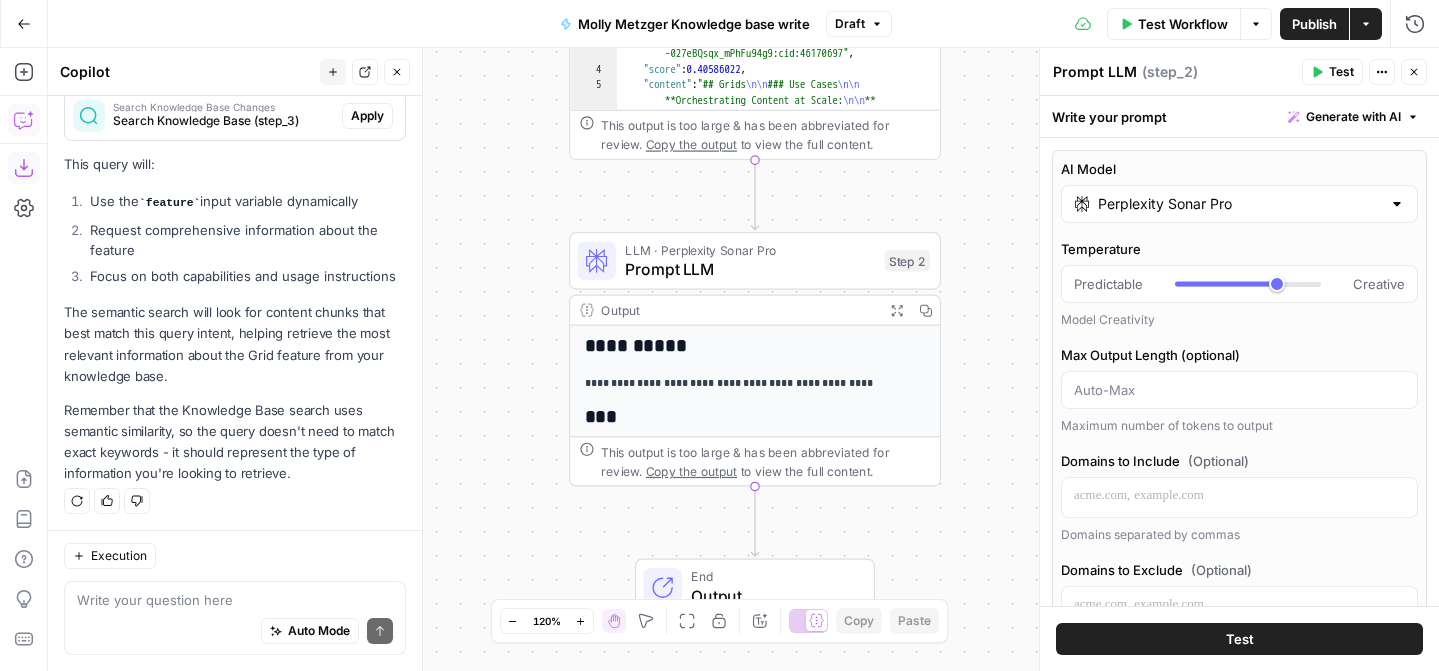 click on "Auto Mode Send" at bounding box center [235, 632] 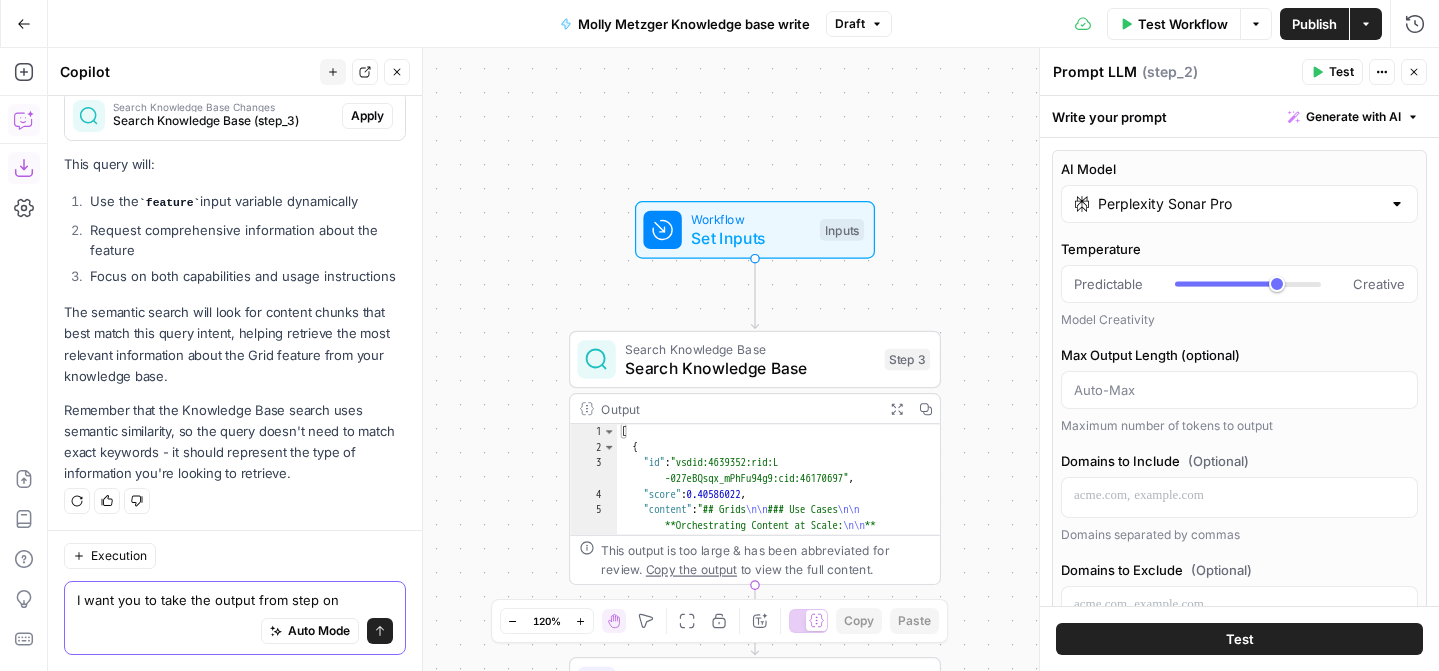 type on "I want you to take the output from step on" 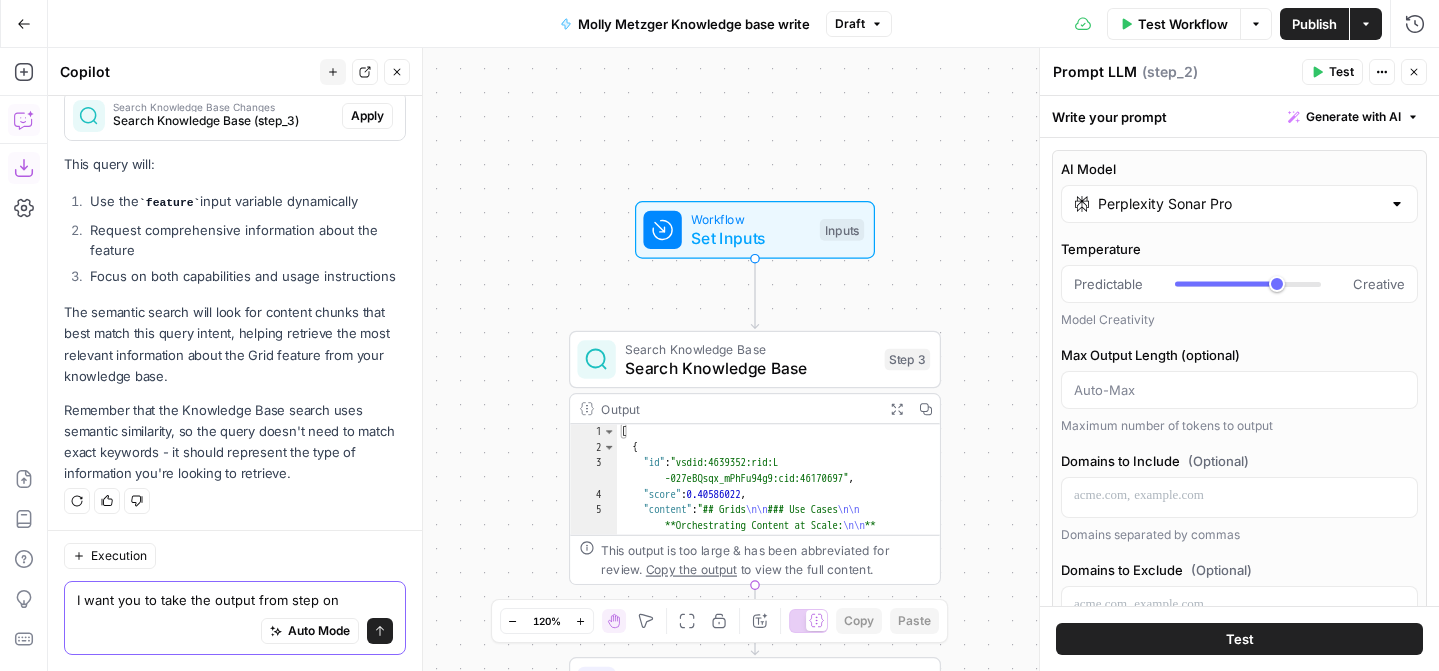 drag, startPoint x: 339, startPoint y: 603, endPoint x: 48, endPoint y: 601, distance: 291.00687 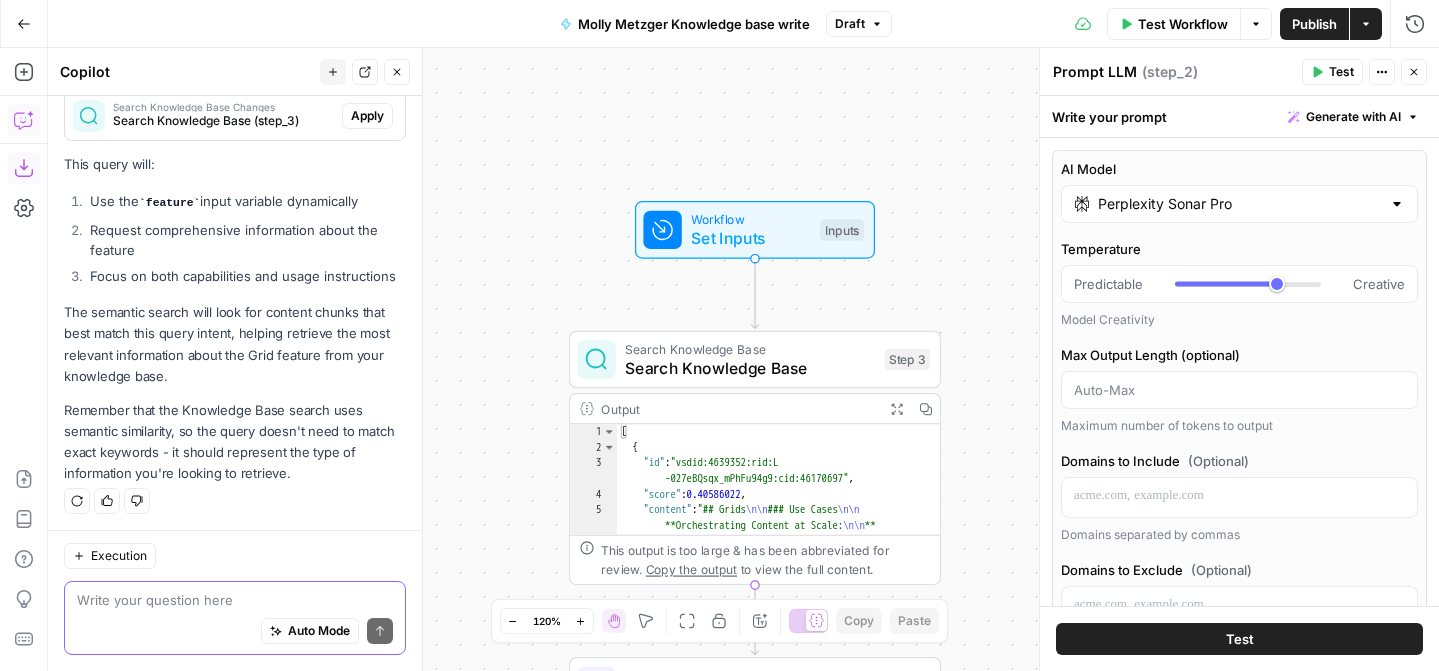 paste on "i want you to take the output from step 1 and for this post title and summary - you must offer 3 different content outputs to repurpose this content.
1. Create a linkedin post to recap and promote the learnings and insights
2. Create an instagram caption to go along with key outcomes and learnings from this
3. Create a short-form blog that incorporate the context from step 1's content, tying in this this particular feature (input) with the impact of the outcomes identified in step 1" 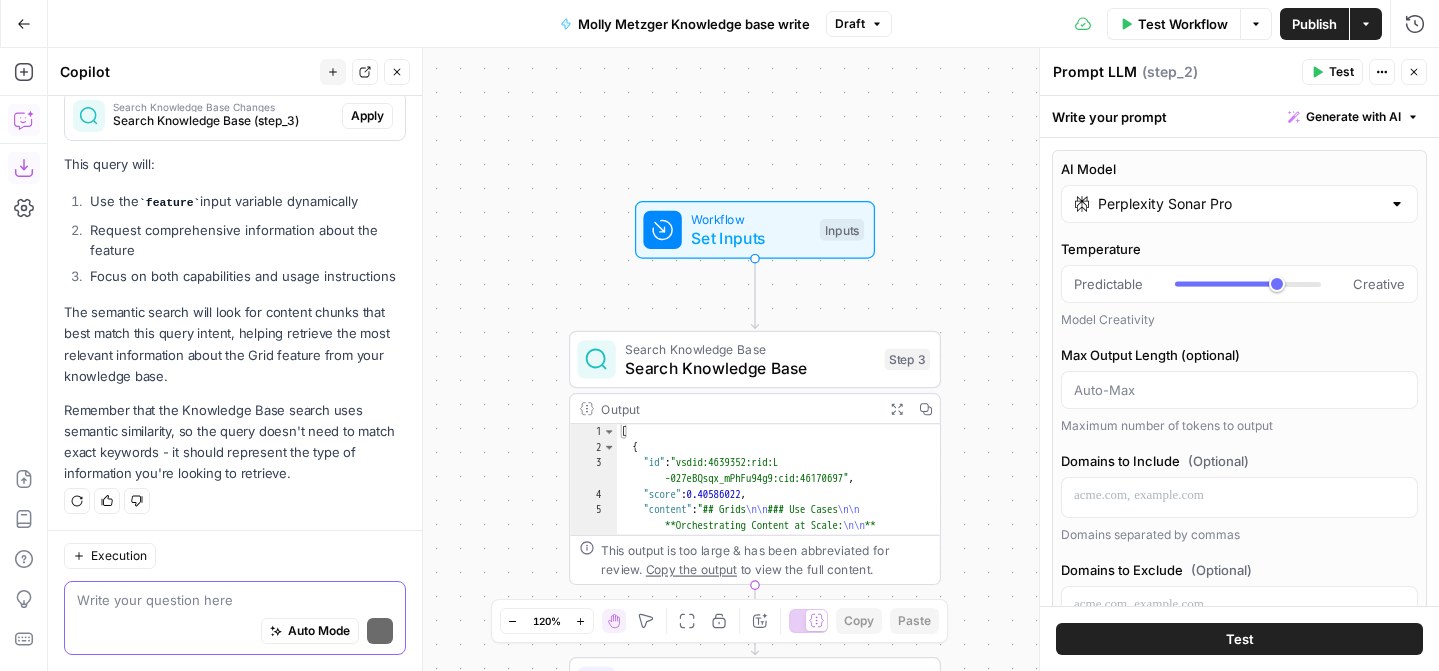 type on "i want you to take the output from step 1 and for this post title and summary - you must offer 3 different content outputs to repurpose this content.
1. Create a linkedin post to recap and promote the learnings and insights
2. Create an instagram caption to go along with key outcomes and learnings from this
3. Create a short-form blog that incorporate the context from step 1's content, tying in this this particular feature (input) with the impact of the outcomes identified in step 1" 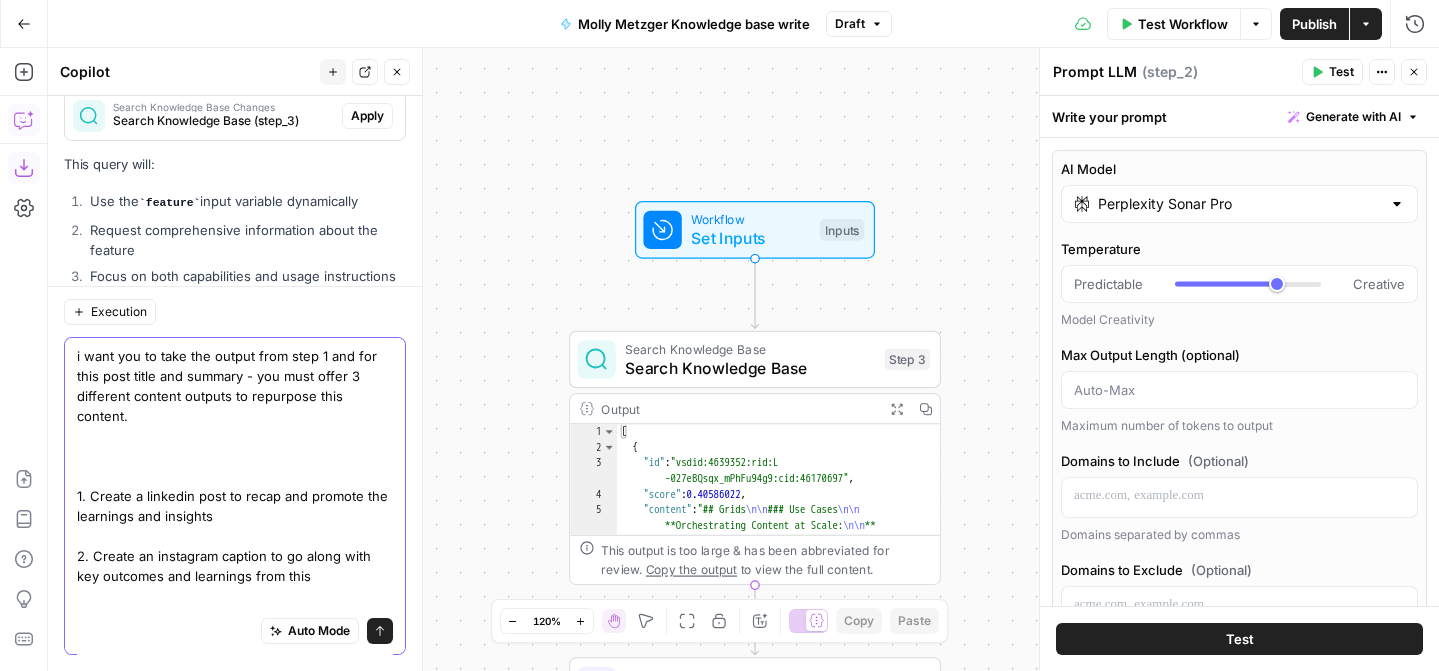 scroll, scrollTop: 644, scrollLeft: 0, axis: vertical 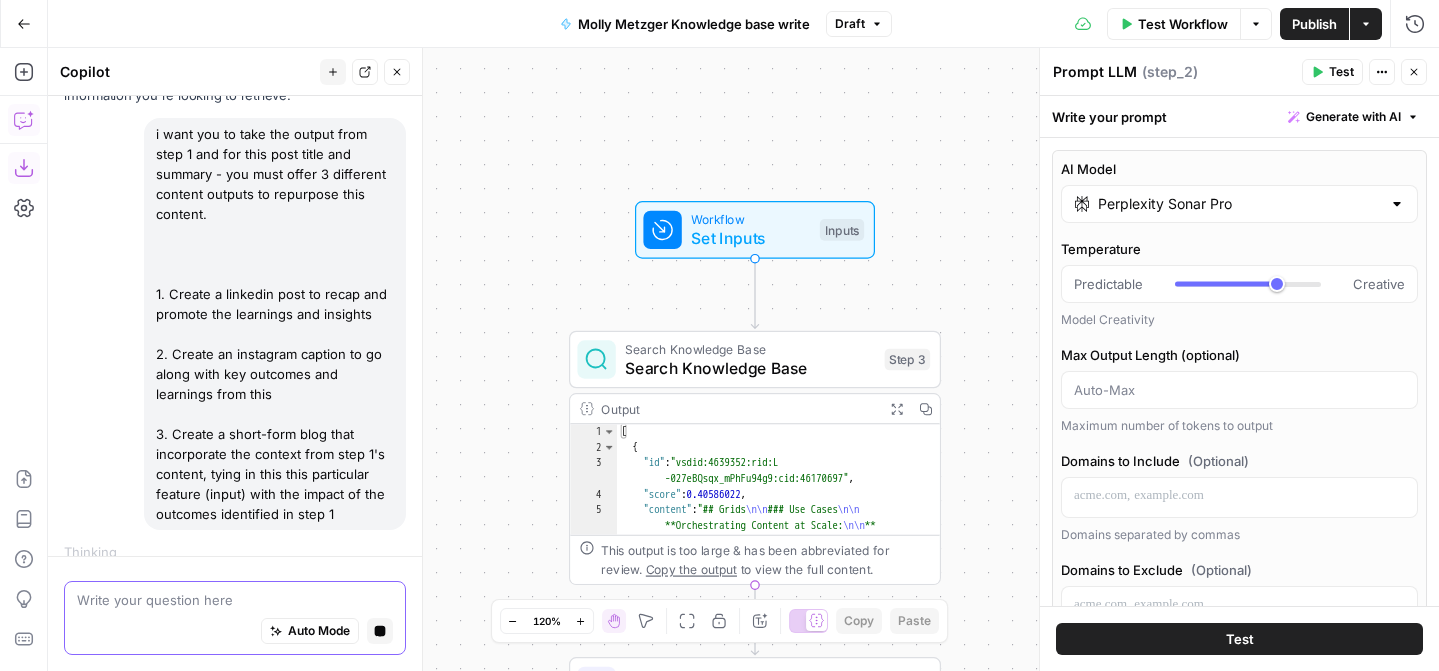 type 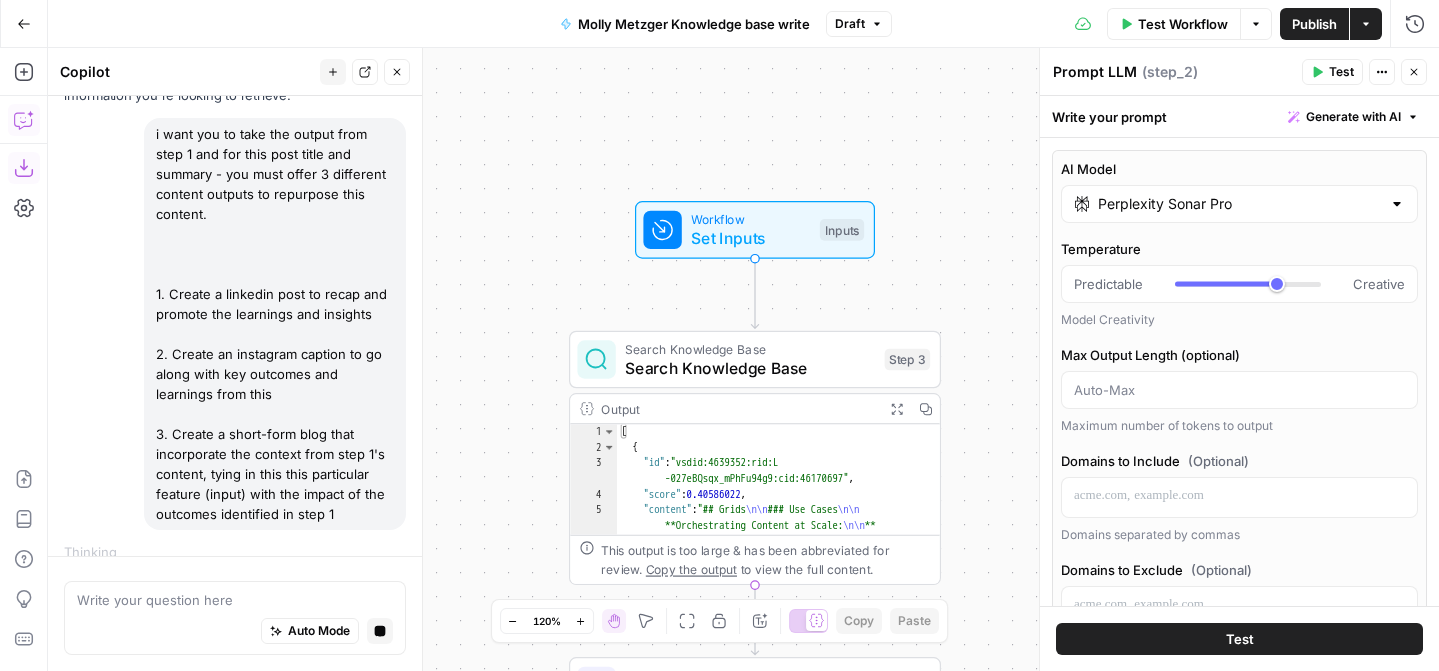click 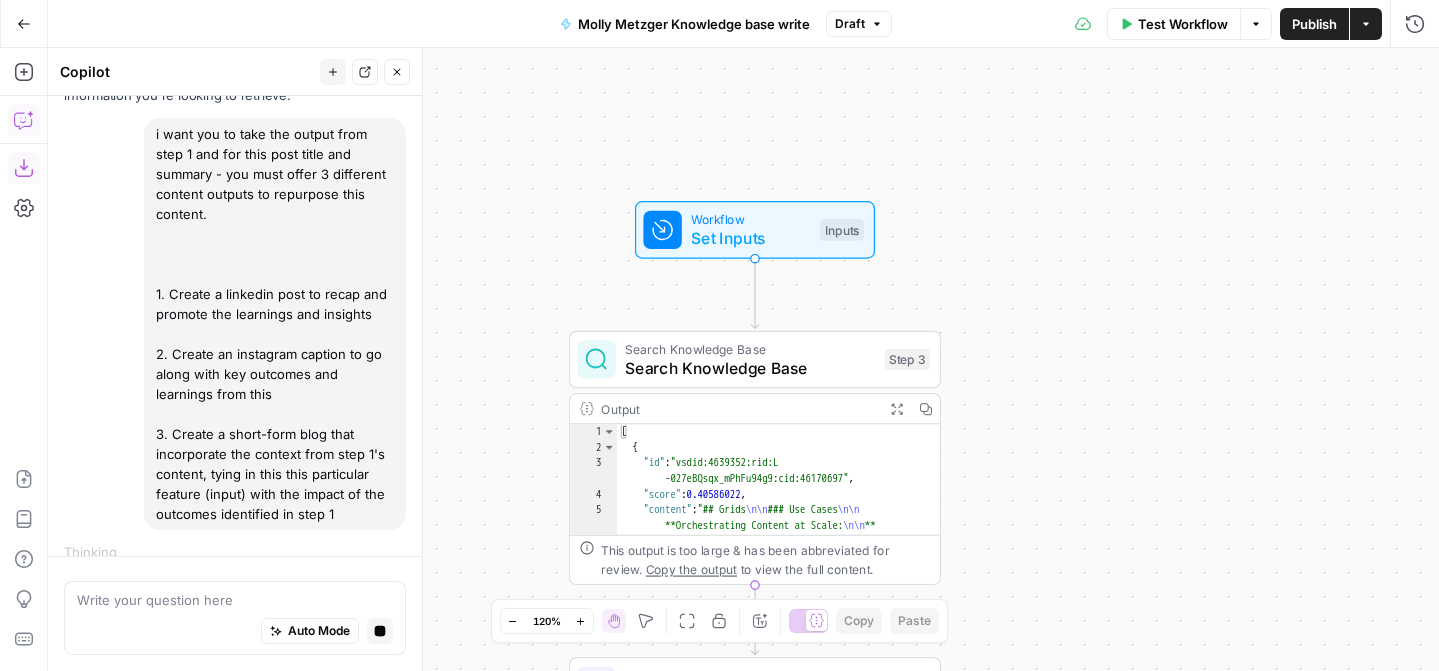 click on "Workflow Set Inputs Inputs Search Knowledge Base Search Knowledge Base Step 3 Output Expand Output Copy 1 2 3 4 5 [    {      "id" :  "vsdid:4639352:rid:L          -027eBQsqx_mPhFu94g9:cid:46170697" ,      "score" :  0.40586022 ,      "content" :  "## Grids \n\n ### Use Cases \n\n          **Orchestrating Content at Scale: \n\n **           Automate and manage high \n\n volume           content tasks—such as generating           articles from keywords, crafting           outbound emails, or producing social           media posts. \n\n **Dataset Creation: \n\n          ** Build structured databases by           scraping, extracting, and transforming           data (e.g., product lists). \n\n **Data           Transformation: \n\n ** Clean, import, or           manipulate large datasets from CSVs or           CMS sources to streamline downstream           content generation and analysis. \n\n ###  :" at bounding box center [743, 359] 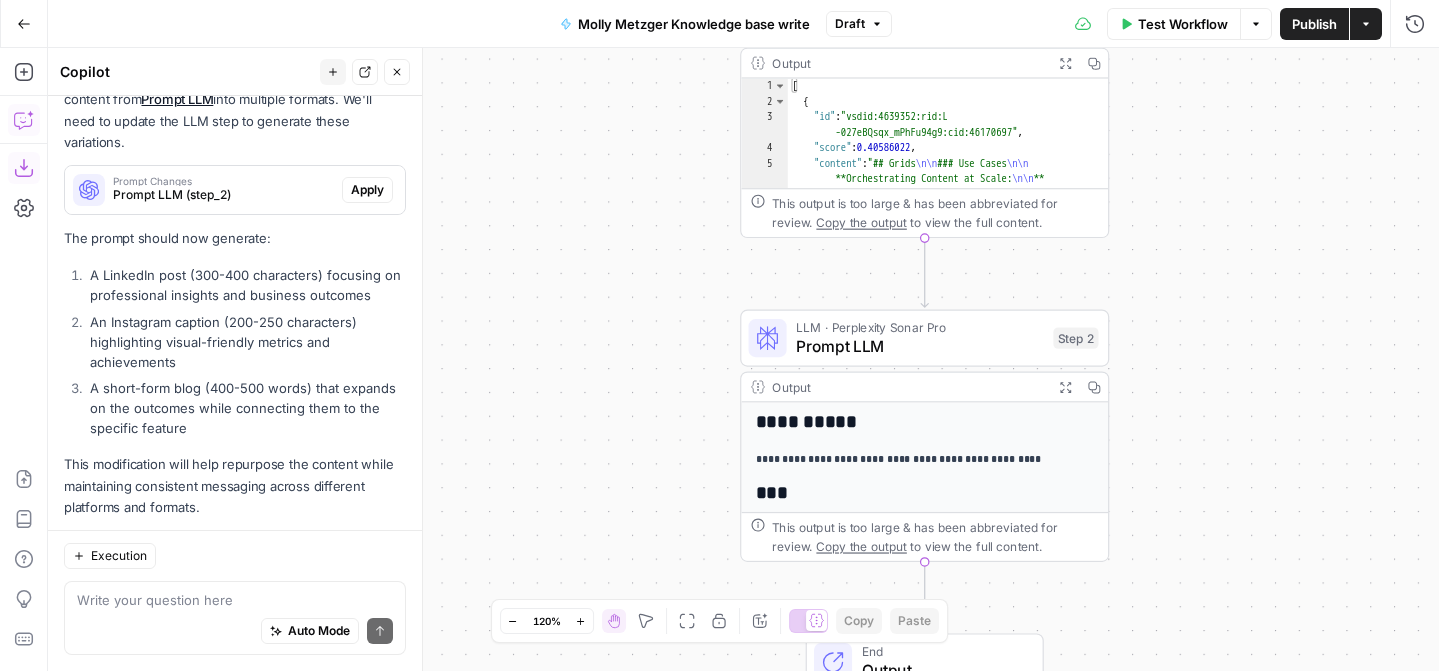 scroll, scrollTop: 1342, scrollLeft: 0, axis: vertical 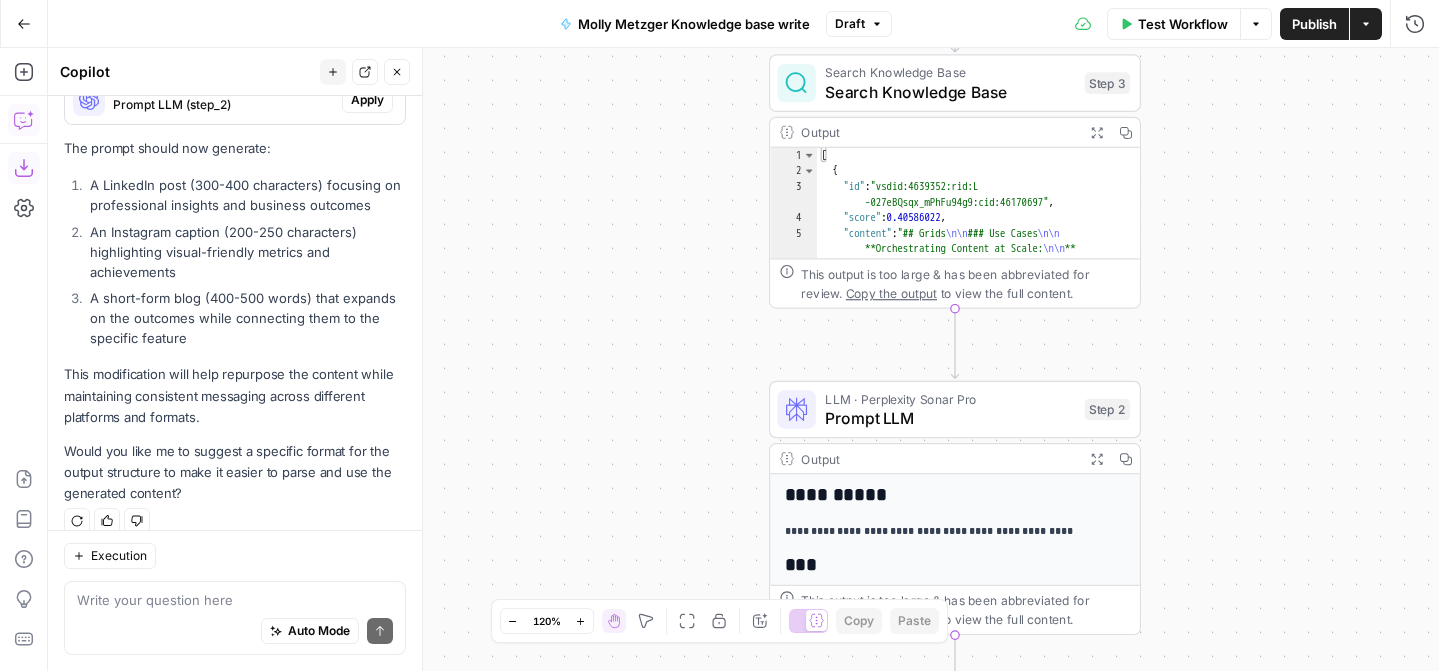click on "This modification will help repurpose the content while maintaining consistent messaging across different platforms and formats." at bounding box center [235, 395] 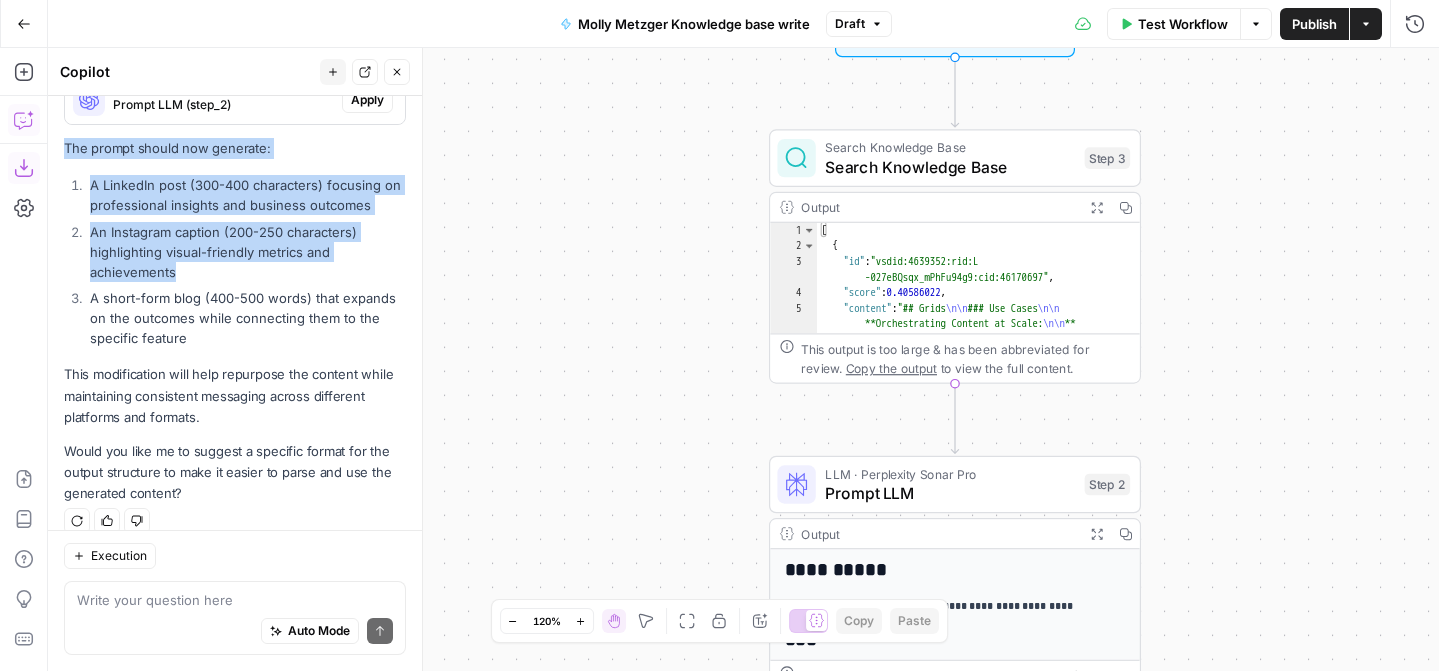 drag, startPoint x: 255, startPoint y: 241, endPoint x: 267, endPoint y: 111, distance: 130.55267 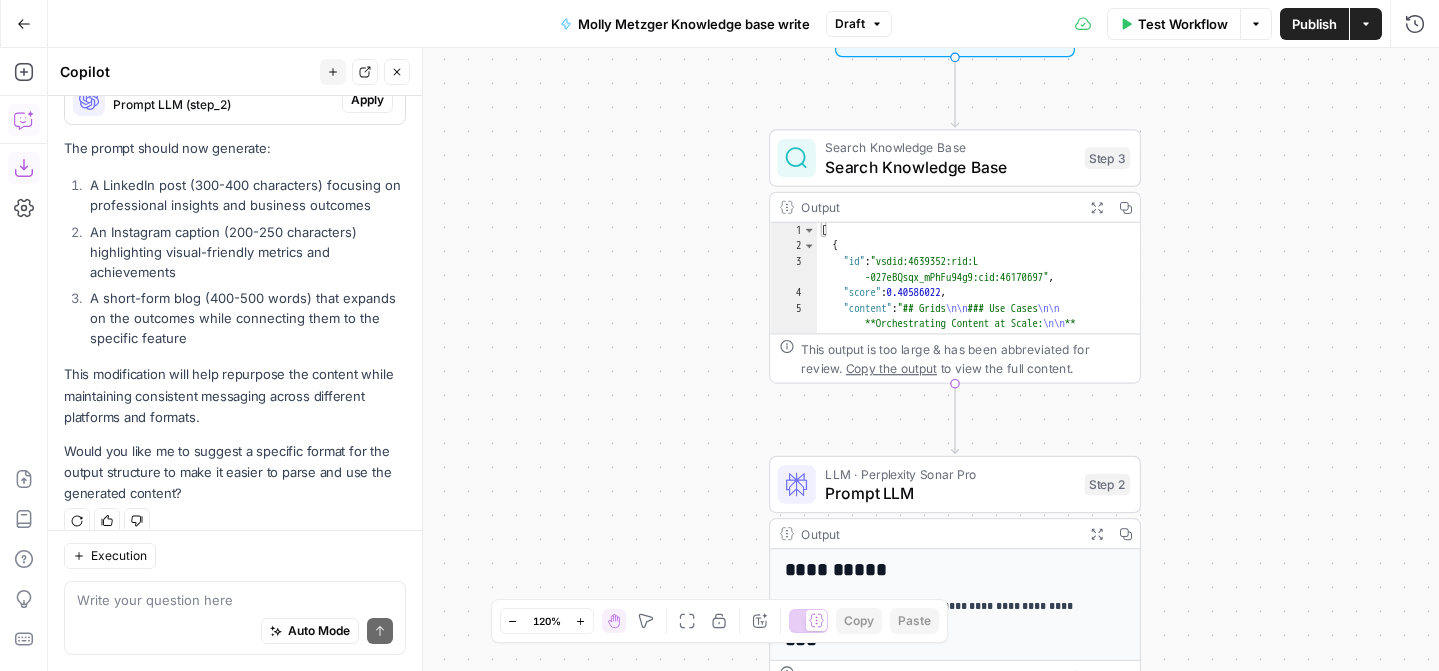 click on "The prompt should now generate:" at bounding box center (235, 148) 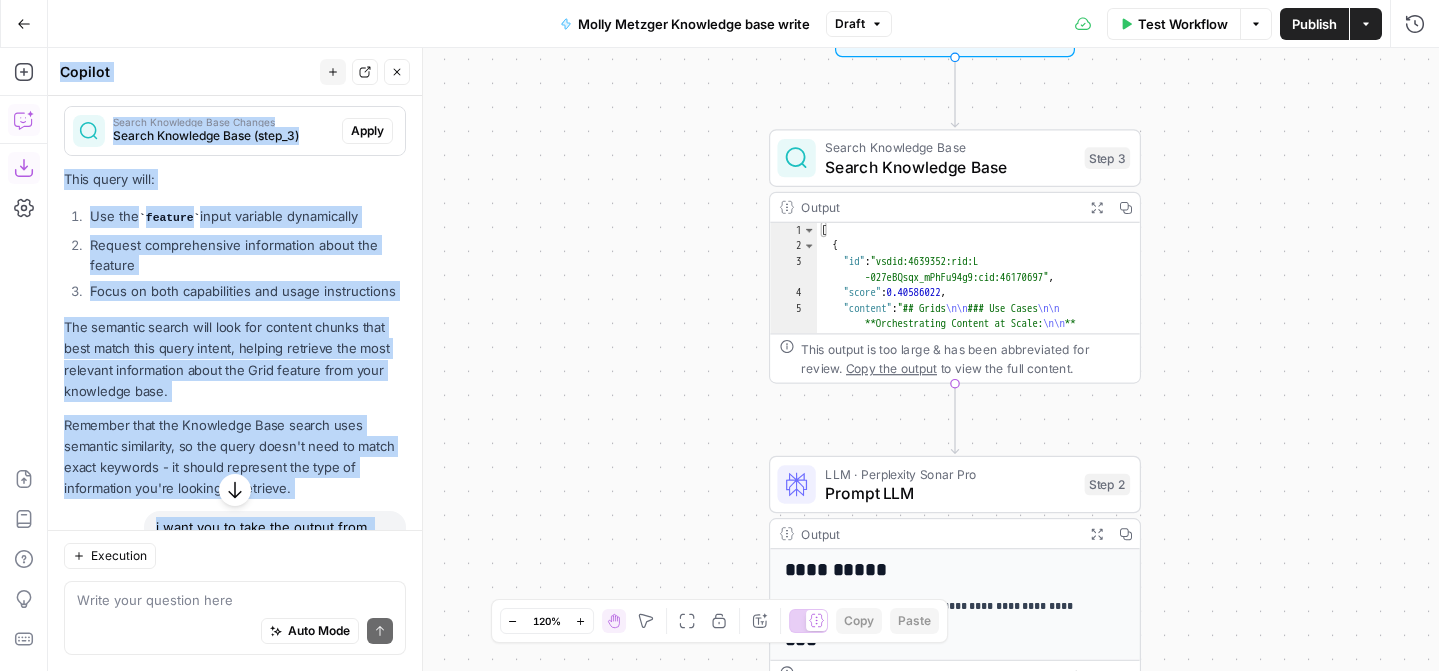 scroll, scrollTop: 0, scrollLeft: 0, axis: both 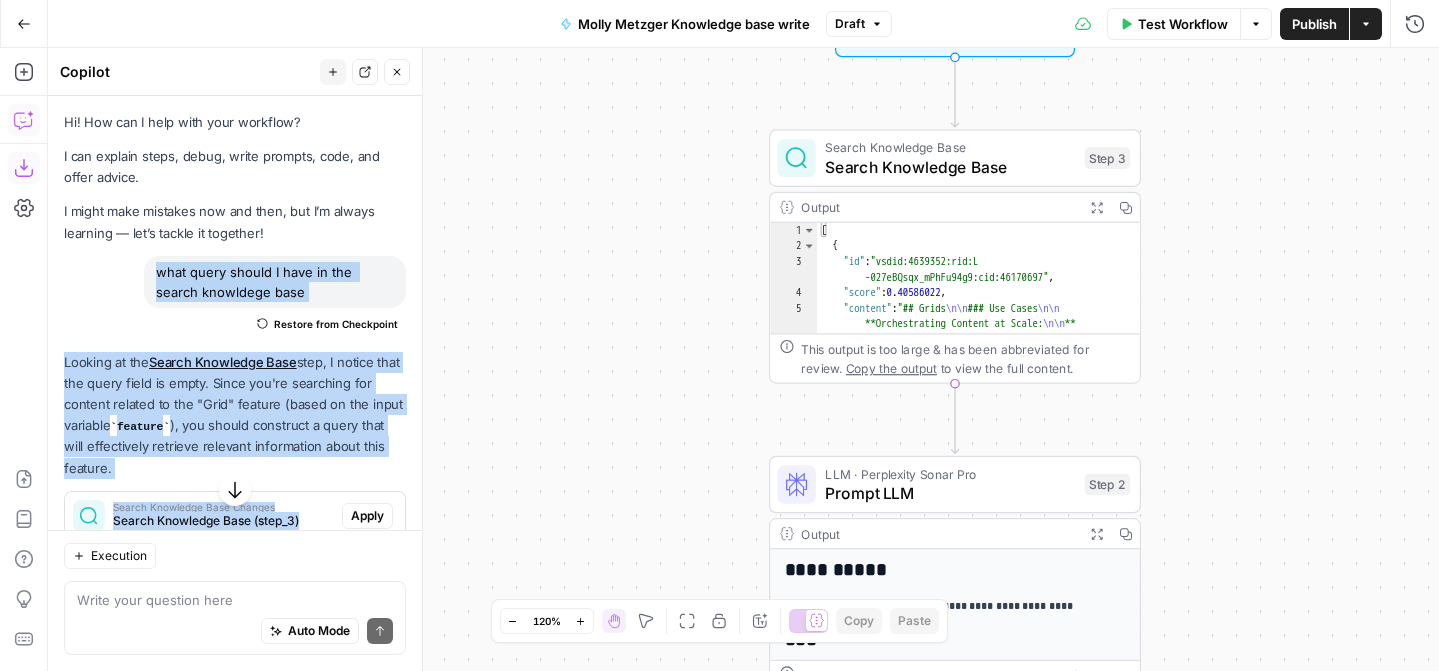 drag, startPoint x: 361, startPoint y: 164, endPoint x: 319, endPoint y: 241, distance: 87.70975 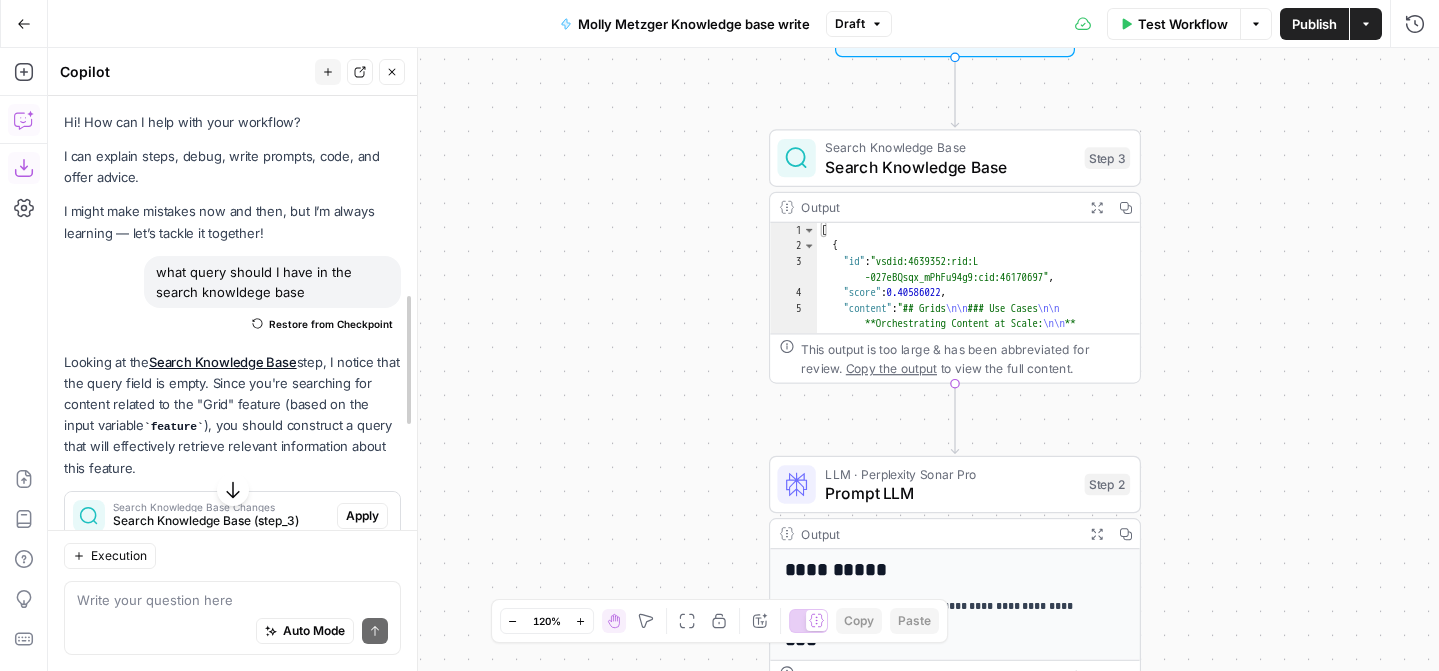 drag, startPoint x: 413, startPoint y: 190, endPoint x: 408, endPoint y: 242, distance: 52.23983 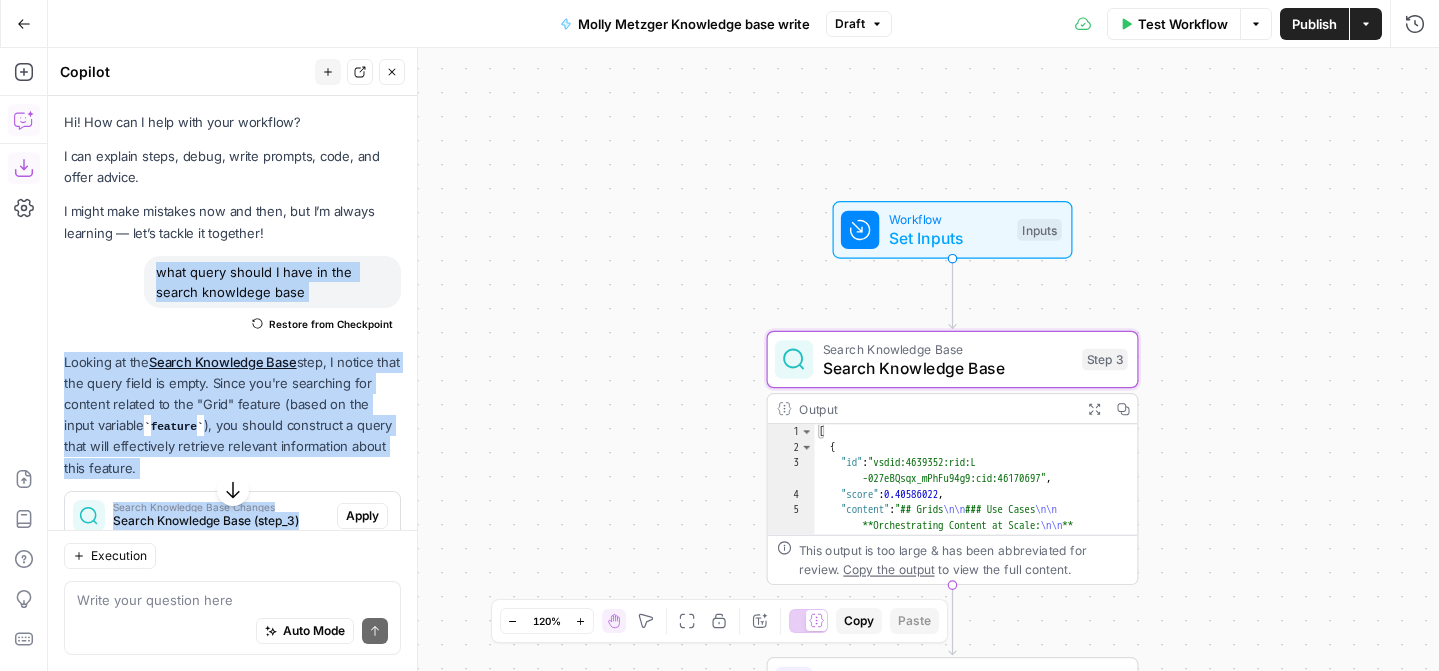 click on "Apply" at bounding box center (362, 516) 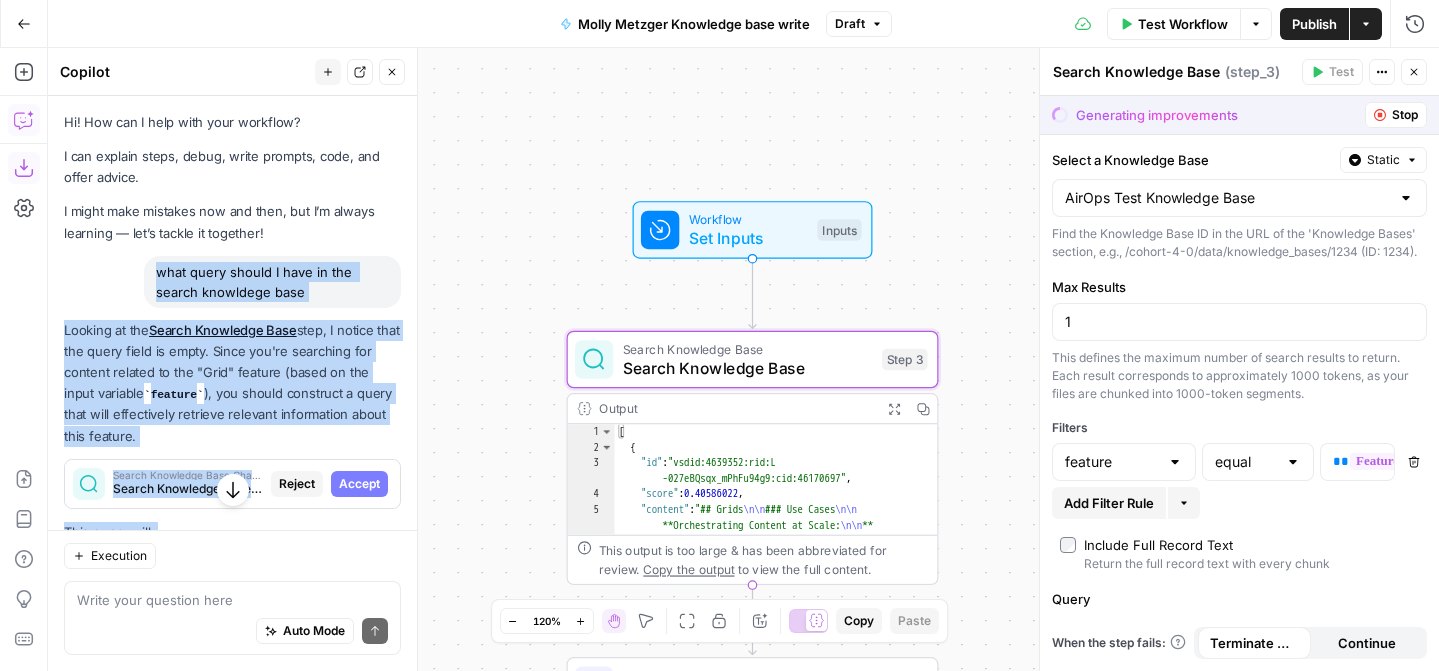 click on "Accept" at bounding box center [359, 484] 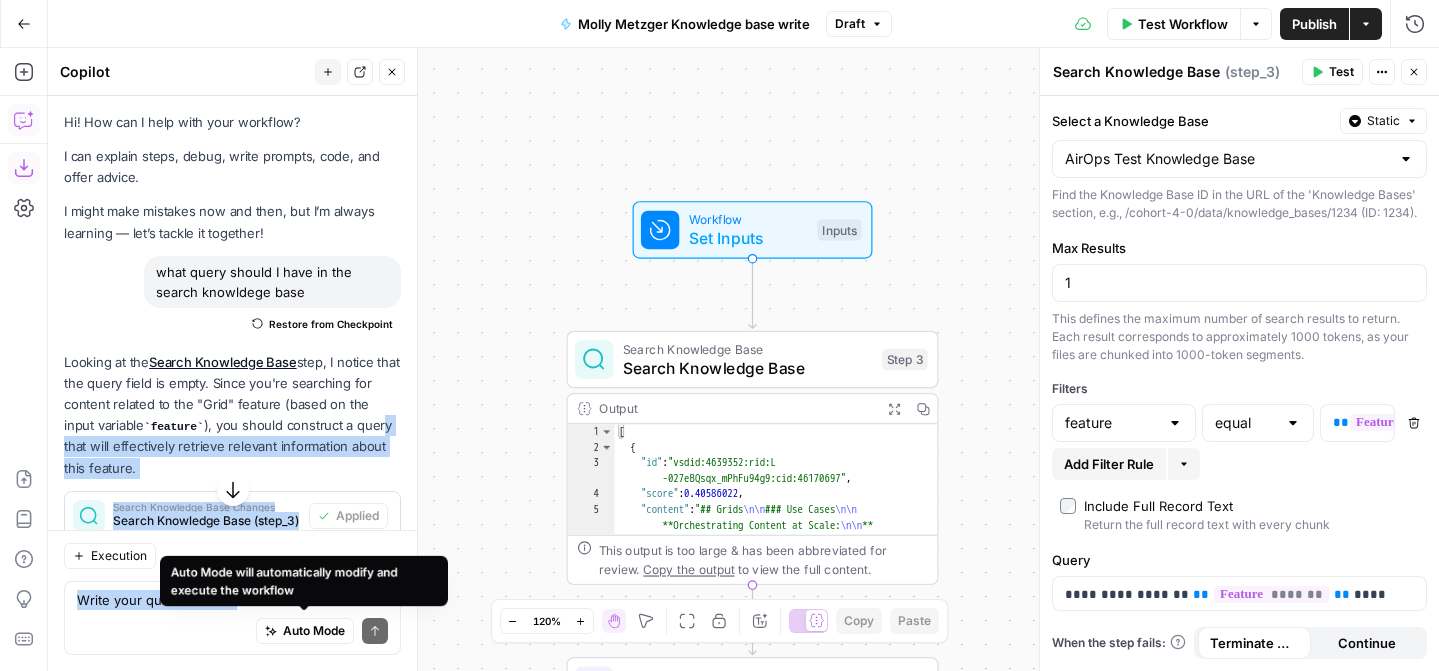 drag, startPoint x: 354, startPoint y: 416, endPoint x: 336, endPoint y: 632, distance: 216.7487 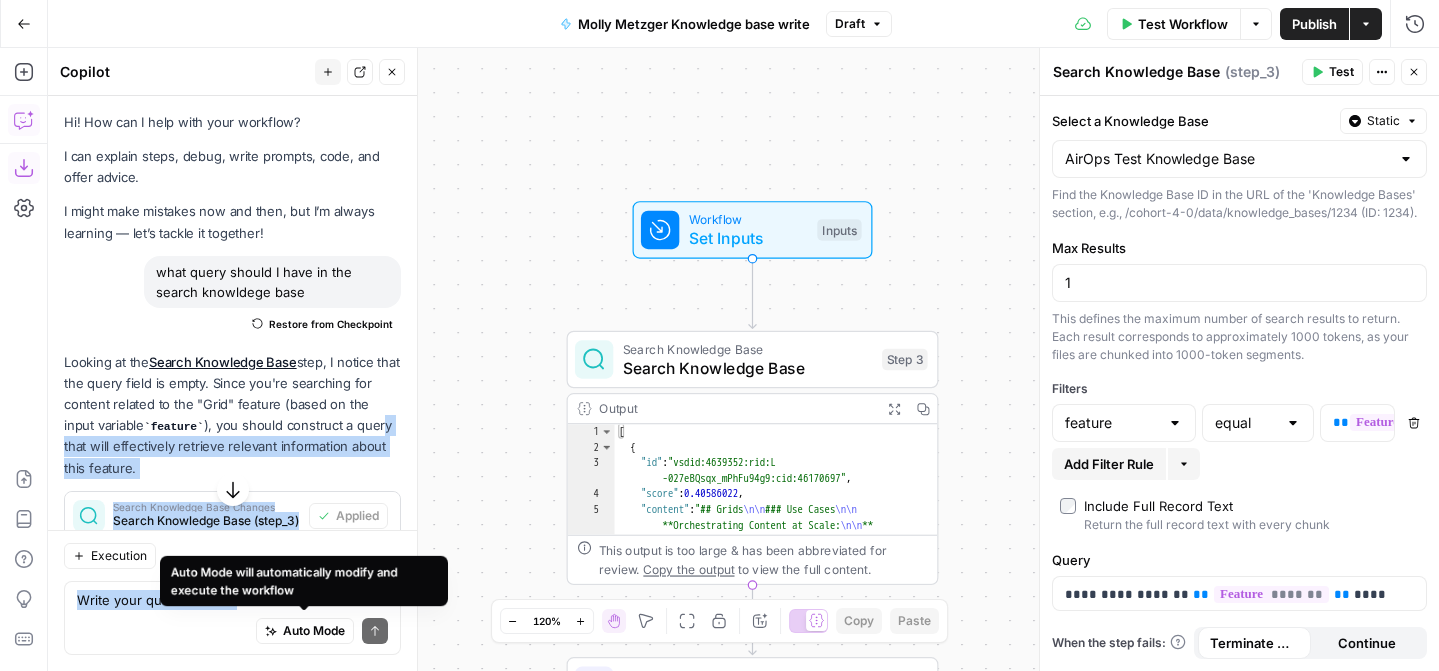 click on "Hi! How can I help with your workflow?
I can explain steps, debug, write prompts, code, and offer advice.
I might make mistakes now and then, but I’m always learning — let’s tackle it together! what query should I have in the search knowldege base Restore from Checkpoint Looking at the  Search Knowledge Base  step, I notice that the query field is empty. Since you're searching for content related to the "Grid" feature (based on the input variable  feature ), you should construct a query that will effectively retrieve relevant information about this feature.
Search Knowledge Base Changes Search Knowledge Base (step_3) Applied
This query will:
Use the  feature  input variable dynamically
Request comprehensive information about the feature
Focus on both capabilities and usage instructions
The semantic search will look for content chunks that best match this query intent, helping retrieve the most relevant information about the Grid feature from your knowledge base.
Prompt LLM
Apply" at bounding box center [232, 383] 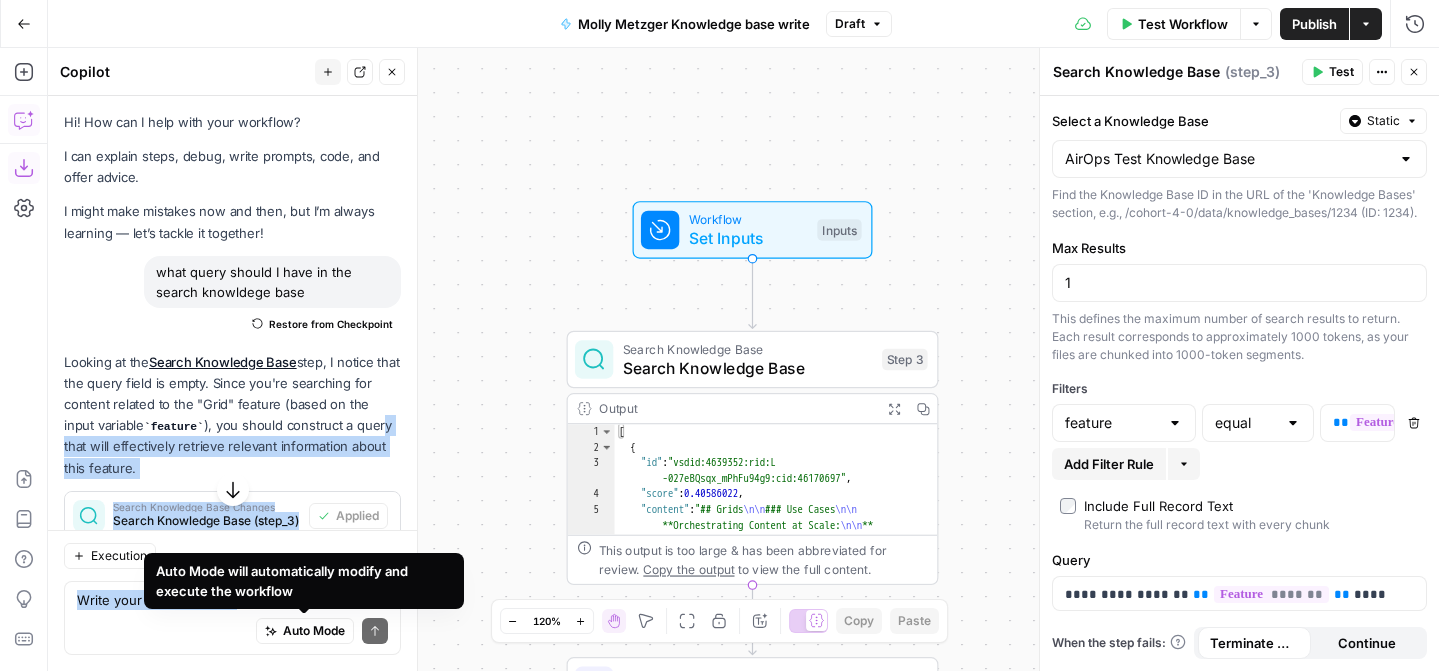 click 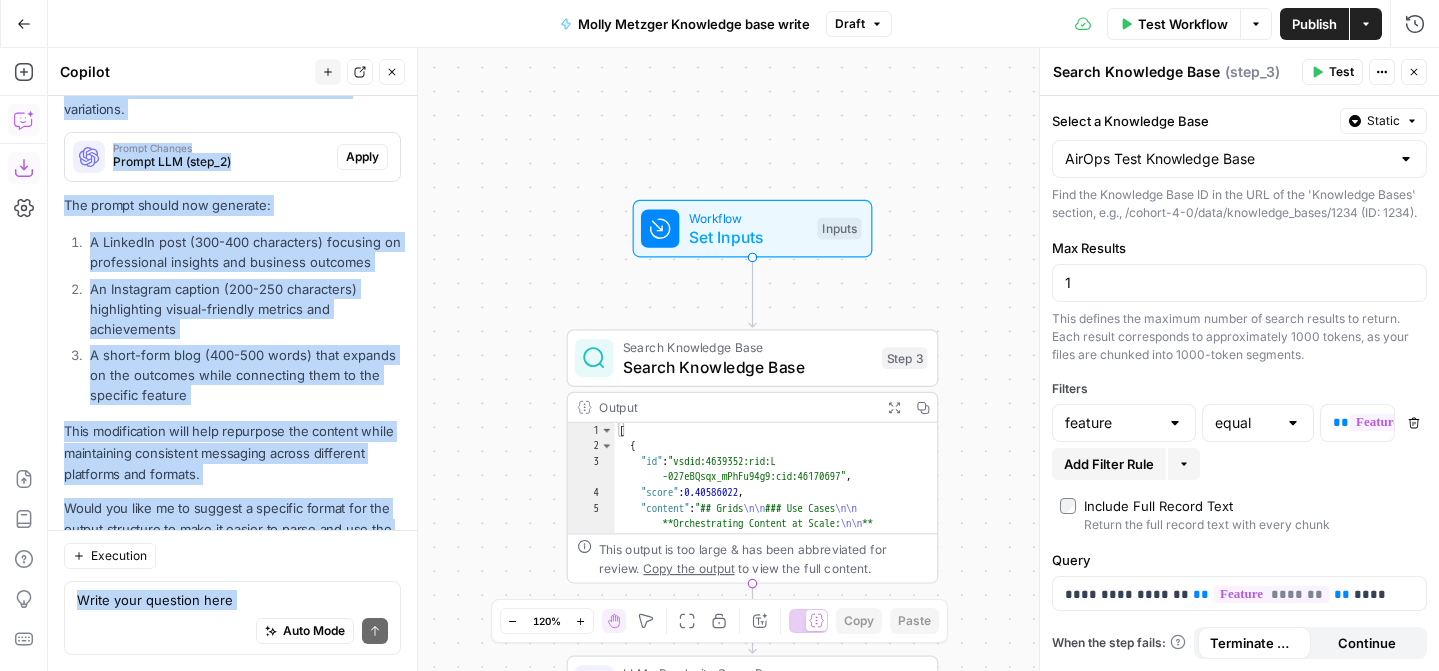 scroll, scrollTop: 1394, scrollLeft: 0, axis: vertical 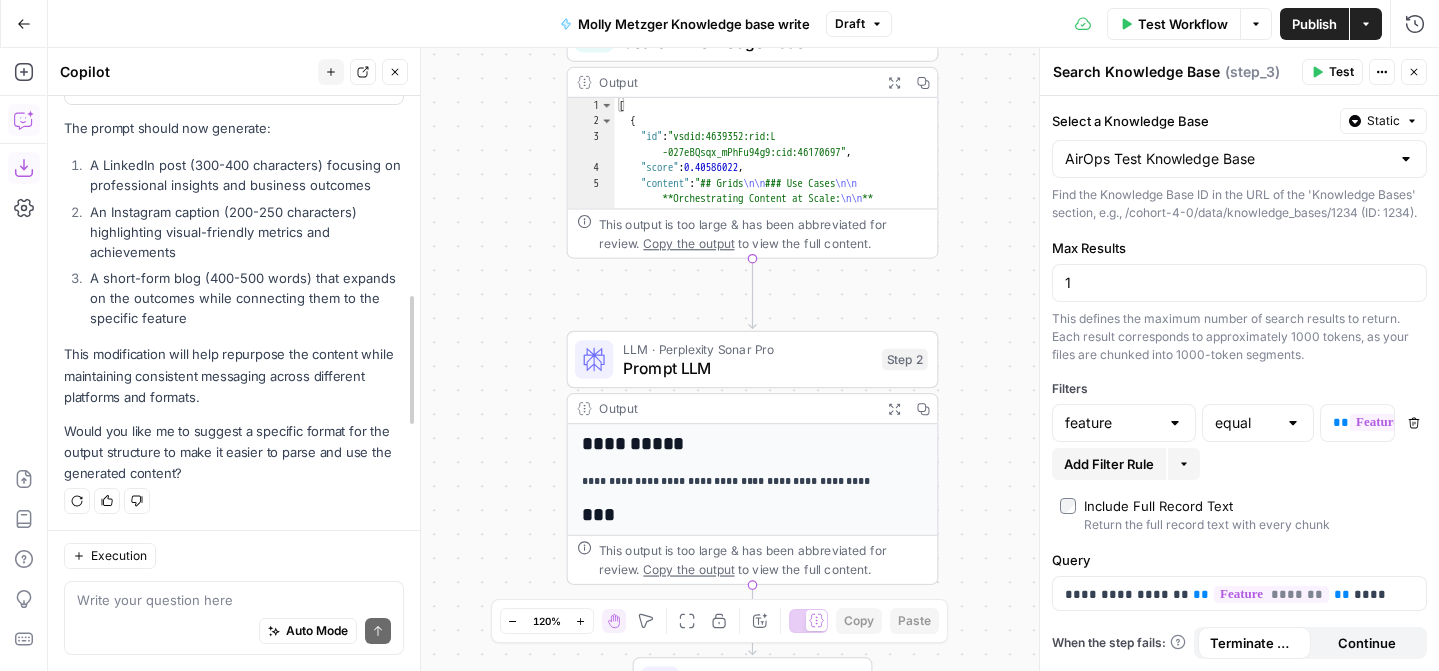 drag, startPoint x: 413, startPoint y: 544, endPoint x: 416, endPoint y: 507, distance: 37.12142 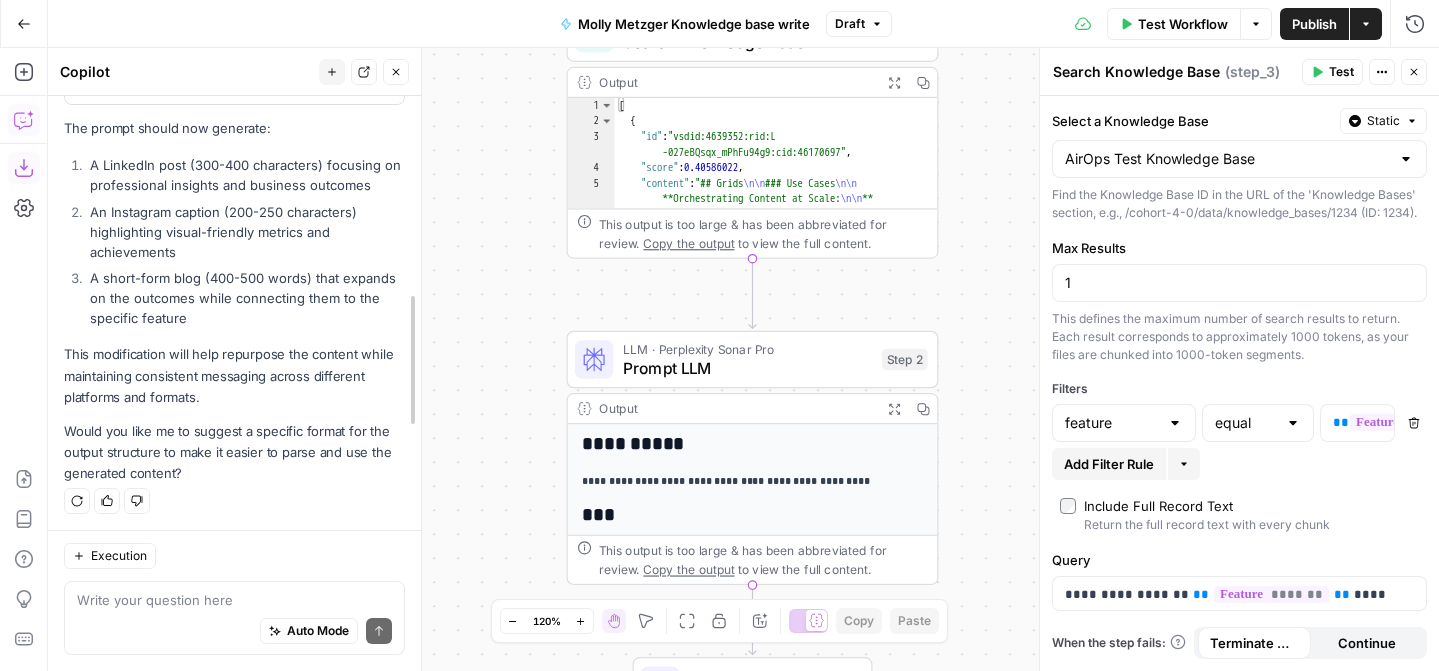drag, startPoint x: 410, startPoint y: 380, endPoint x: 408, endPoint y: 326, distance: 54.037025 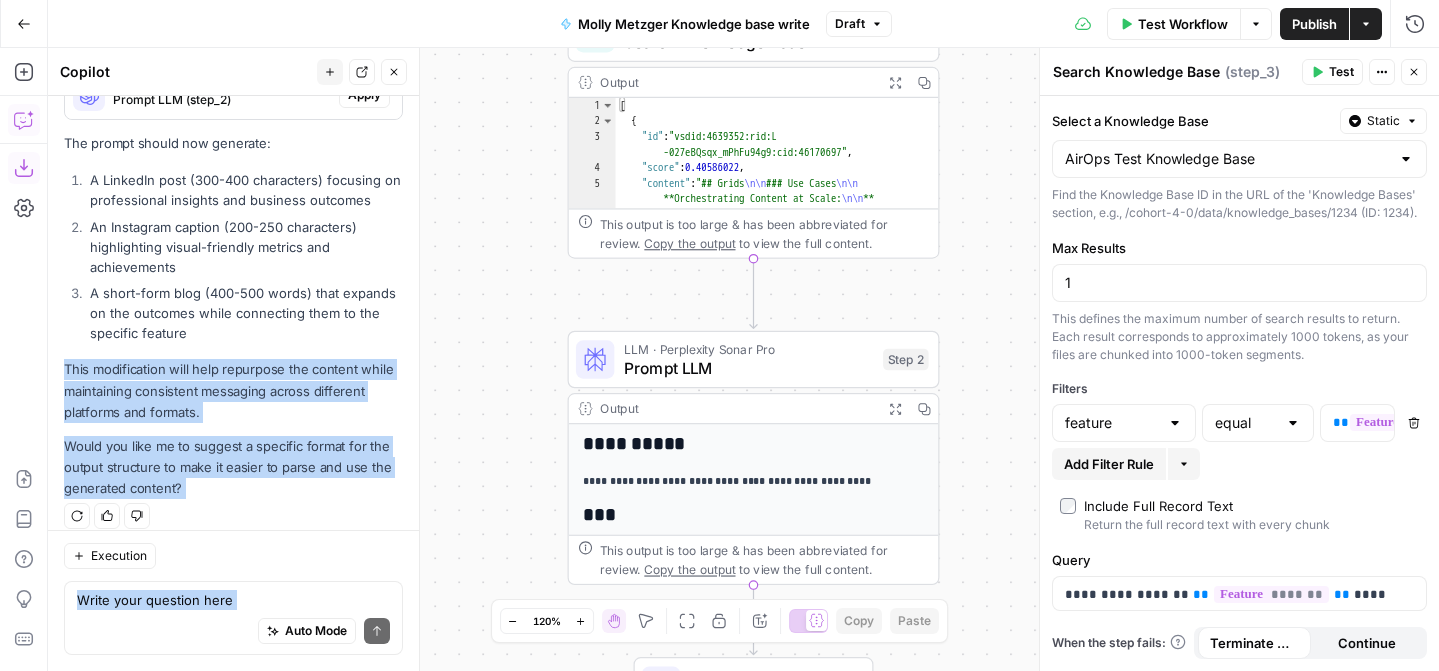 scroll, scrollTop: 1394, scrollLeft: 0, axis: vertical 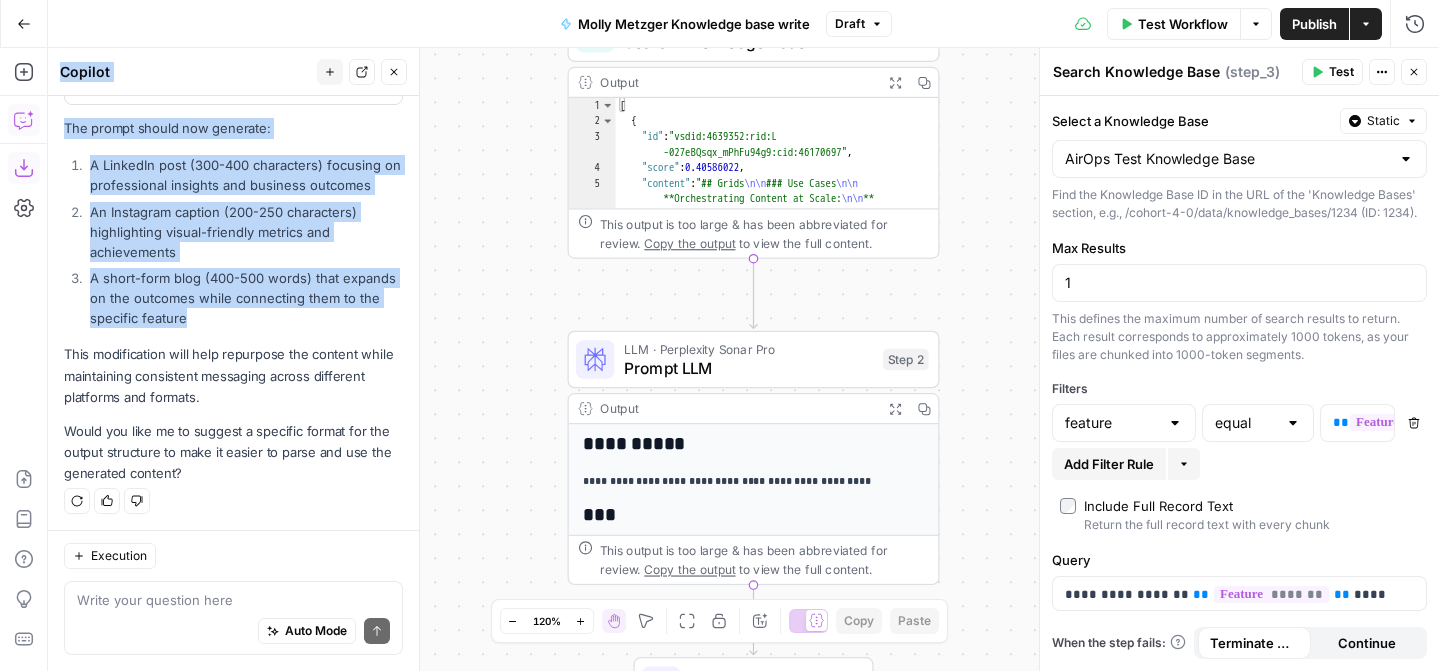 drag, startPoint x: 305, startPoint y: 310, endPoint x: 240, endPoint y: 671, distance: 366.8051 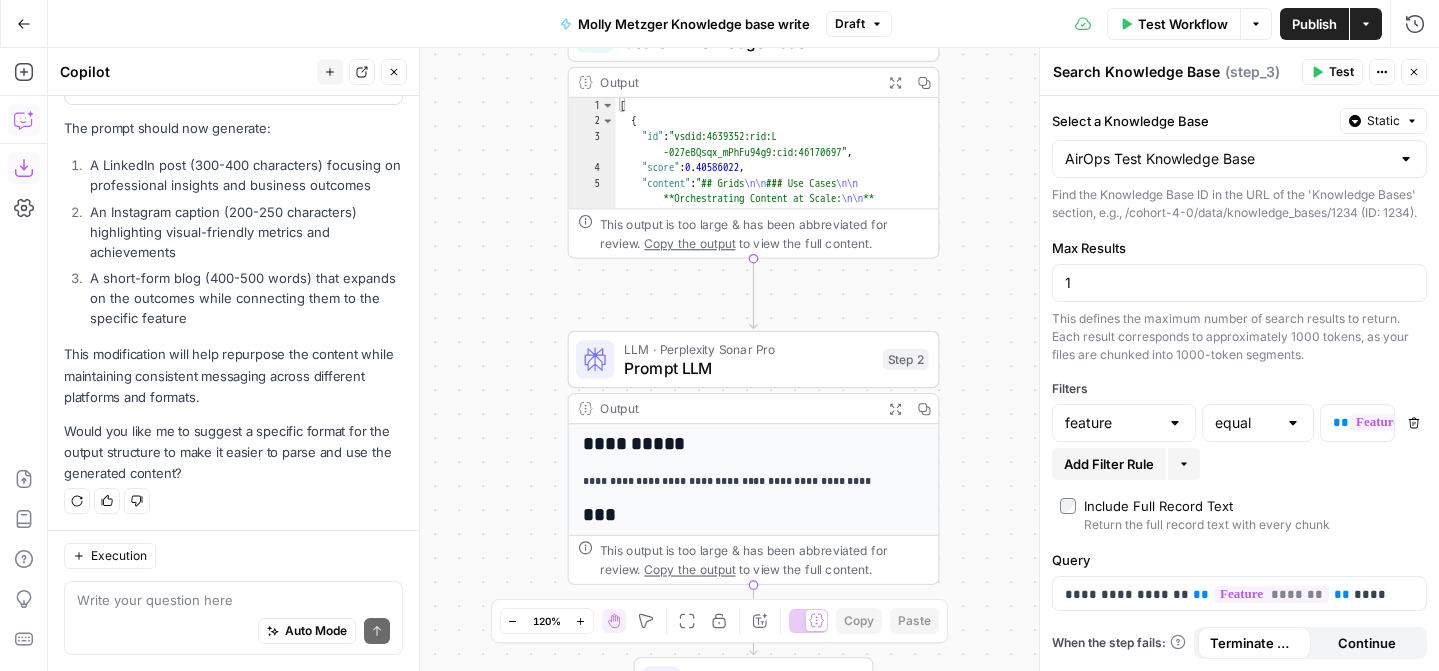 click on "**********" at bounding box center [1239, 383] 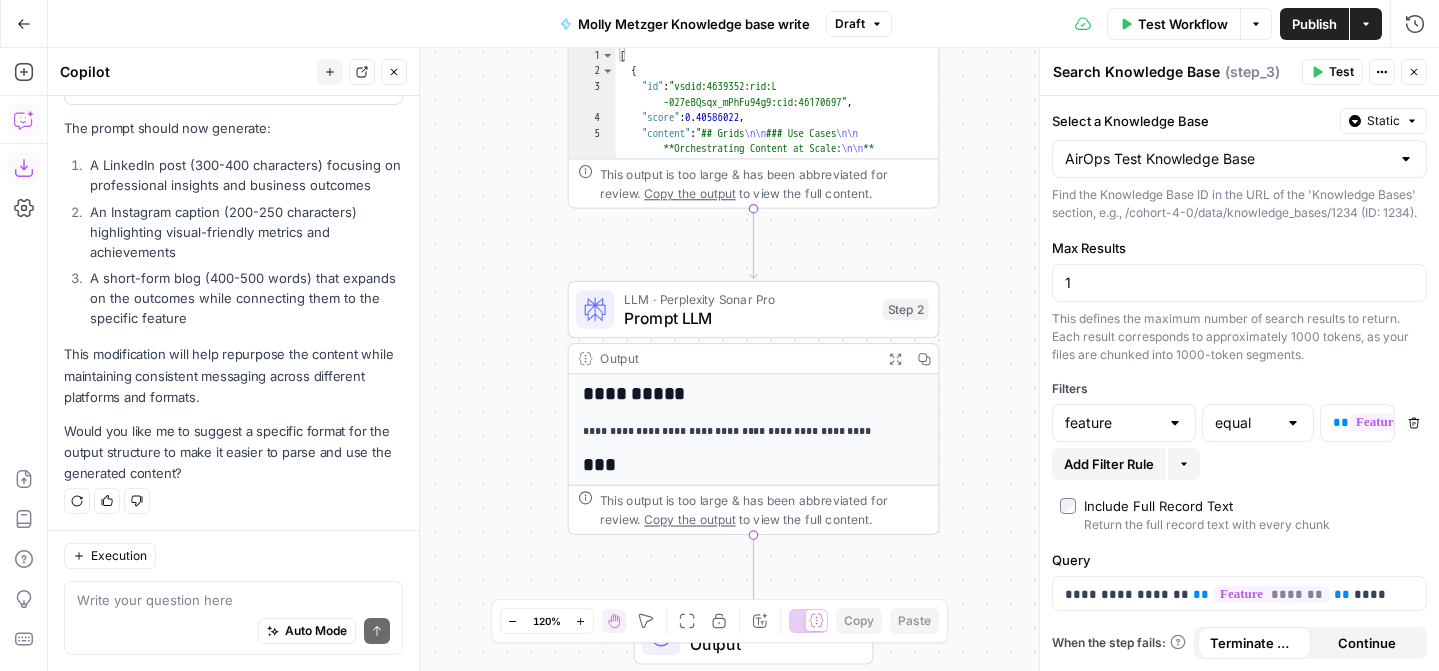 click on "Include Full Record Text Return the full record text with every chunk" at bounding box center [1239, 515] 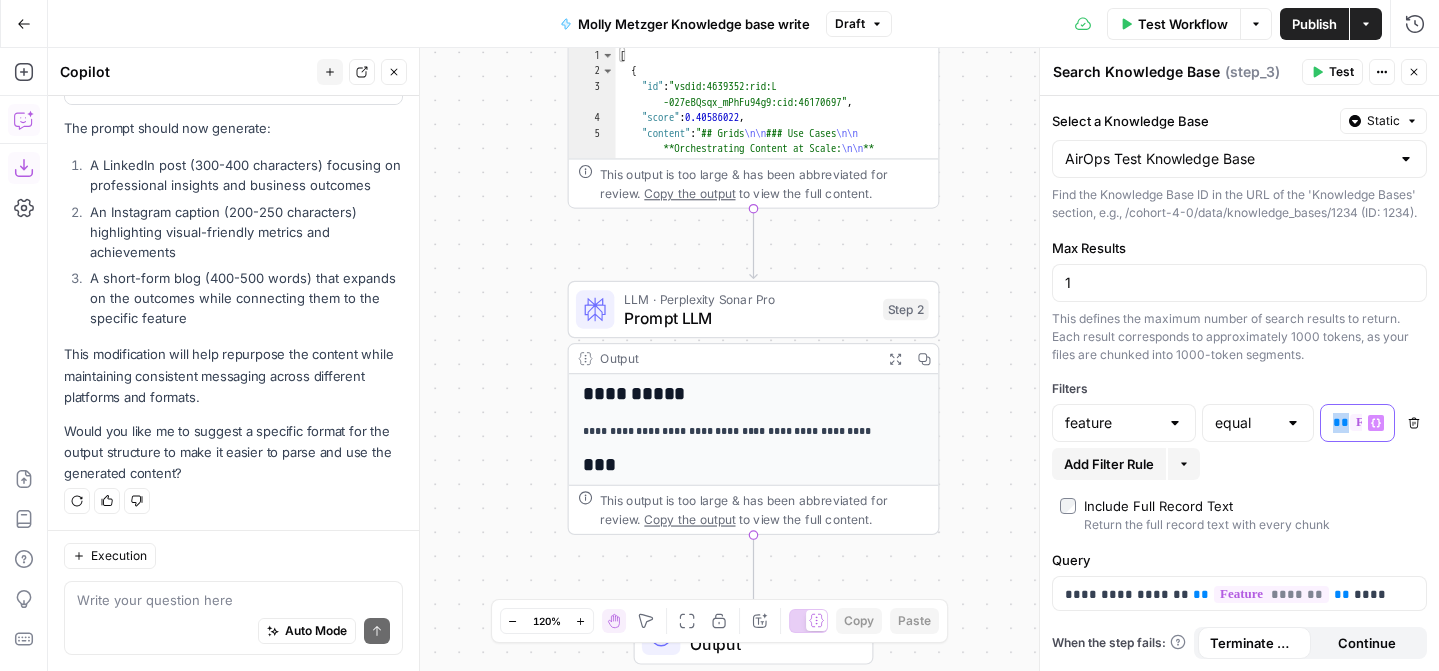 drag, startPoint x: 1372, startPoint y: 524, endPoint x: 1394, endPoint y: 211, distance: 313.77222 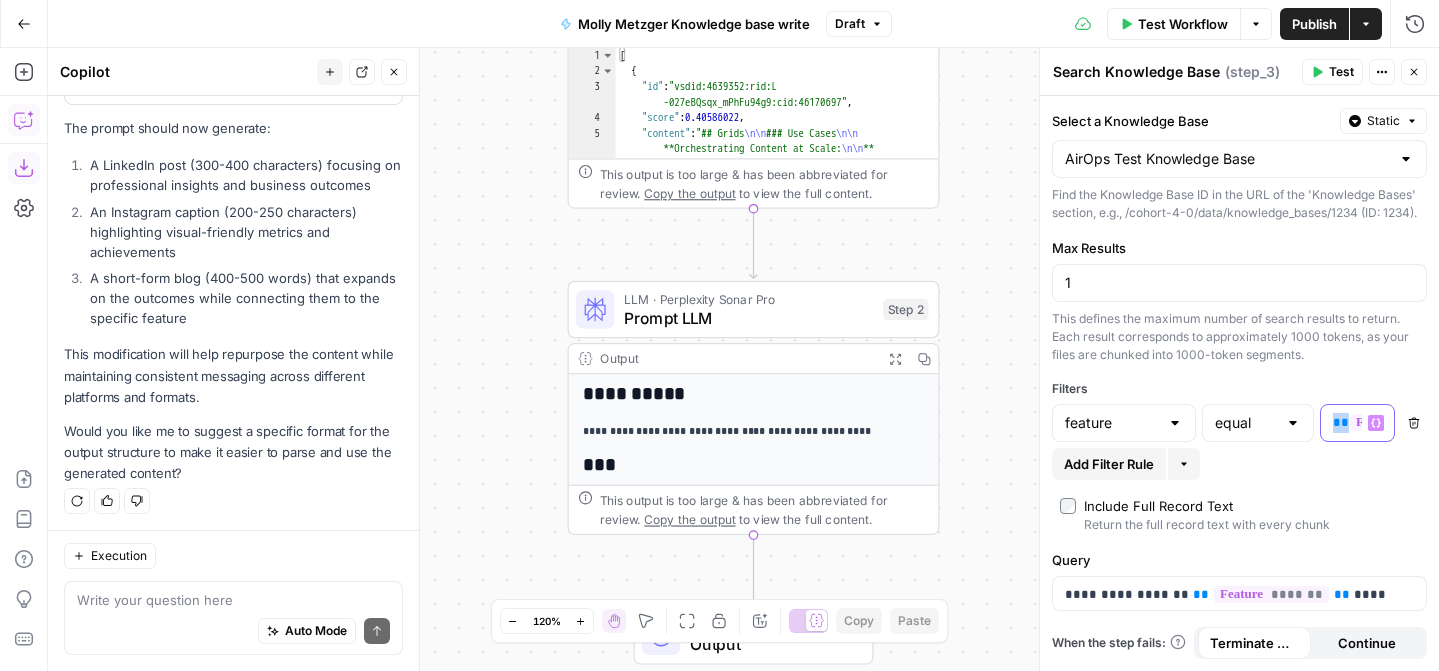 click on "**********" at bounding box center (1239, 383) 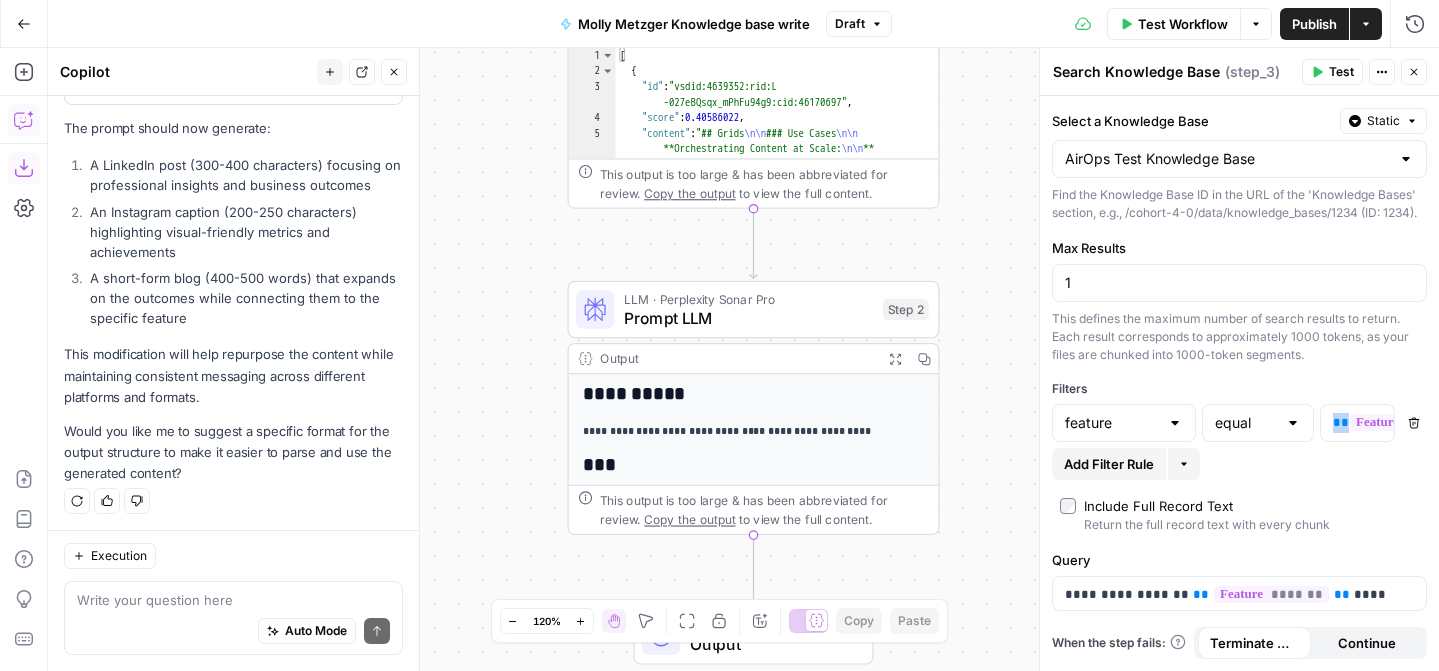 click on "Workflow Set Inputs Inputs Search Knowledge Base Search Knowledge Base Step 3 Output Expand Output Copy 1 2 3 4 5 [    {      "id" :  "vsdid:4639352:rid:L          -027eBQsqx_mPhFu94g9:cid:46170697" ,      "score" :  0.40586022 ,      "content" :  "## Grids \n\n ### Use Cases \n\n          **Orchestrating Content at Scale: \n\n **           Automate and manage high \n\n volume           content tasks—such as generating           articles from keywords, crafting           outbound emails, or producing social           media posts. \n\n **Dataset Creation: \n\n          ** Build structured databases by           scraping, extracting, and transforming           data (e.g., product lists). \n\n **Data           Transformation: \n\n ** Clean, import, or           manipulate large datasets from CSVs or           CMS sources to streamline downstream           content generation and analysis. \n\n ###  :" at bounding box center [743, 359] 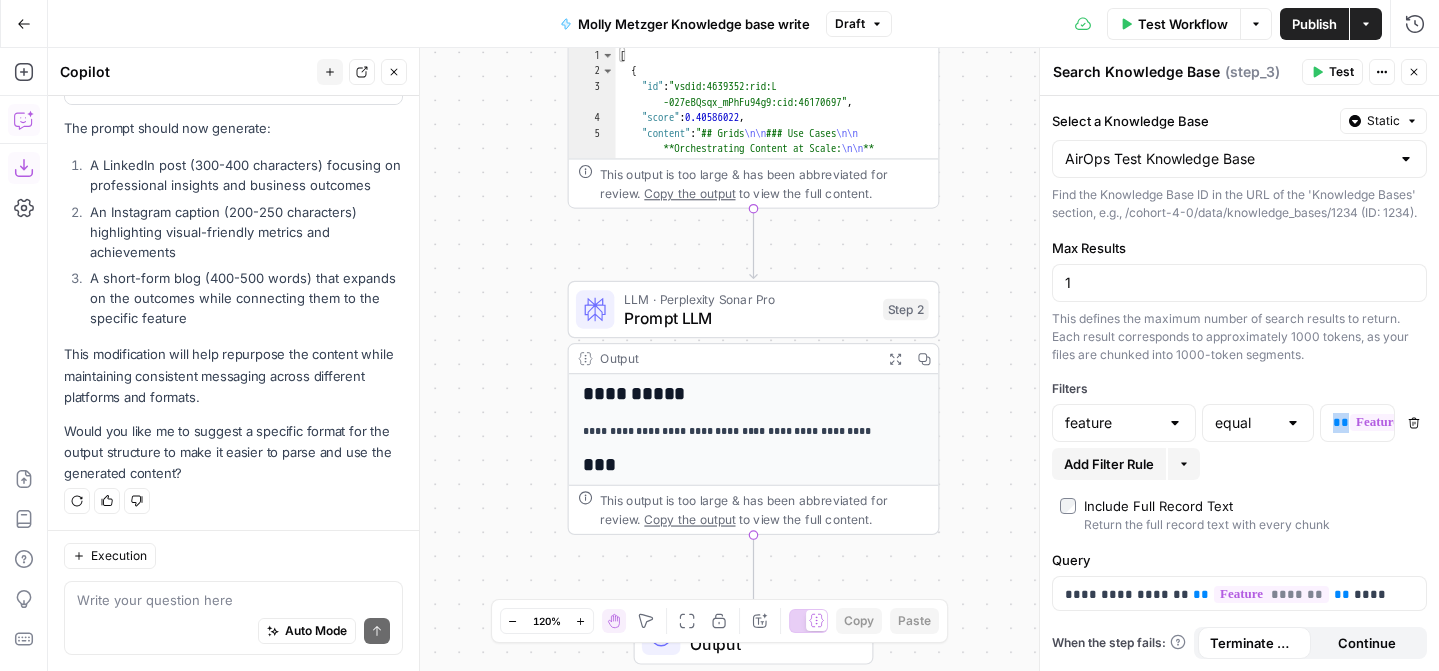 click on "Workflow Set Inputs Inputs Search Knowledge Base Search Knowledge Base Step 3 Output Expand Output Copy 1 2 3 4 5 [    {      "id" :  "vsdid:4639352:rid:L          -027eBQsqx_mPhFu94g9:cid:46170697" ,      "score" :  0.40586022 ,      "content" :  "## Grids \n\n ### Use Cases \n\n          **Orchestrating Content at Scale: \n\n **           Automate and manage high \n\n volume           content tasks—such as generating           articles from keywords, crafting           outbound emails, or producing social           media posts. \n\n **Dataset Creation: \n\n          ** Build structured databases by           scraping, extracting, and transforming           data (e.g., product lists). \n\n **Data           Transformation: \n\n ** Clean, import, or           manipulate large datasets from CSVs or           CMS sources to streamline downstream           content generation and analysis. \n\n ###  :" at bounding box center [743, 359] 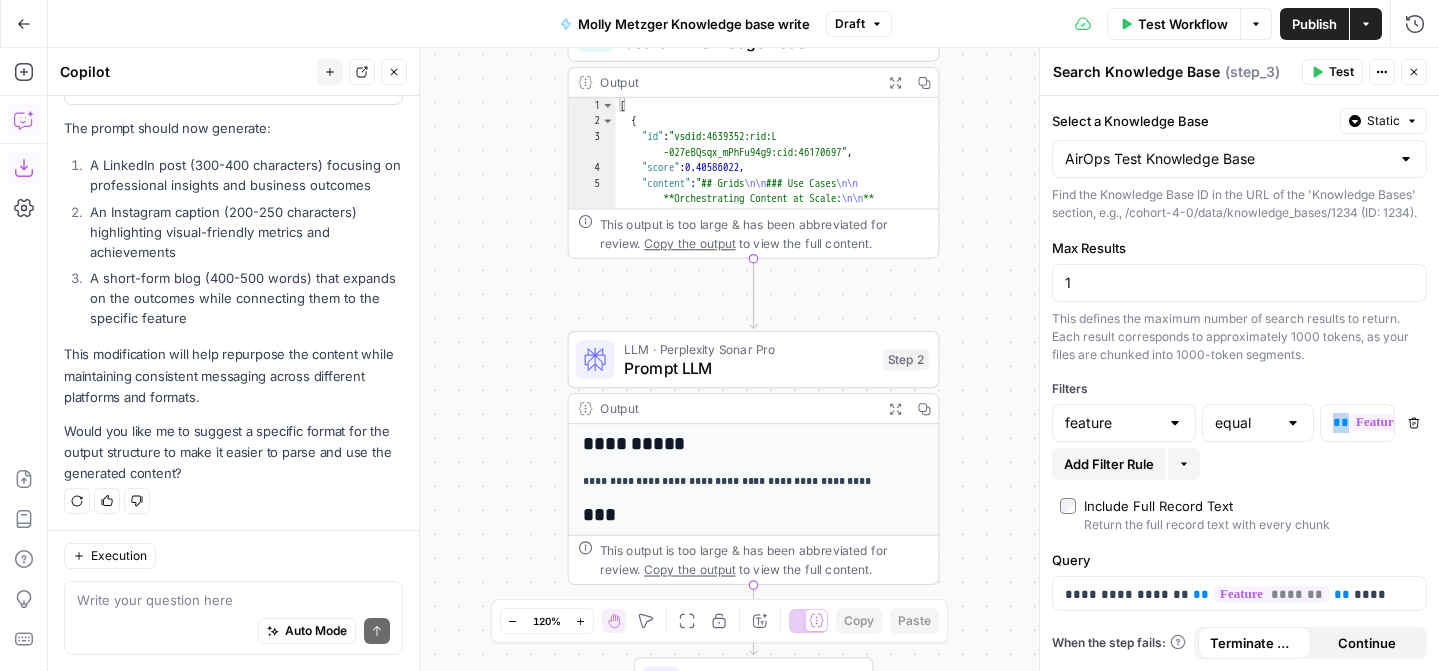 type on "*" 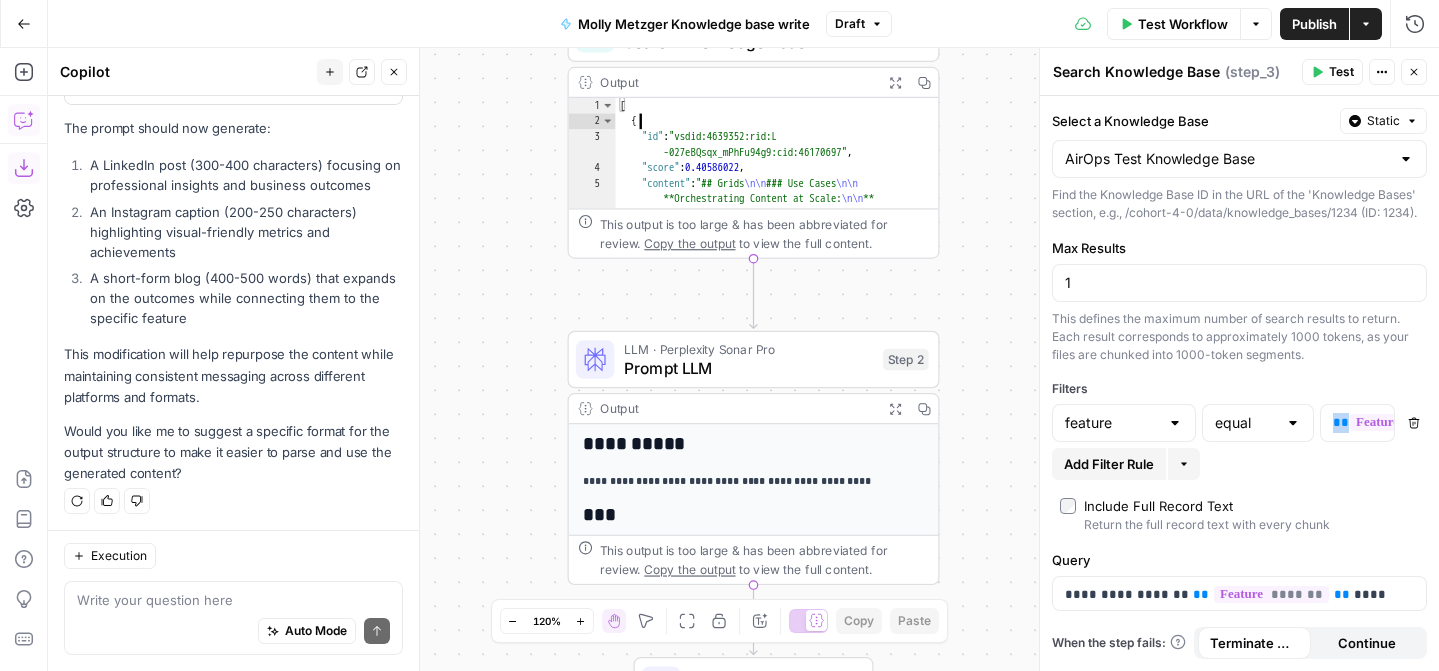 click on "[    {      "id" :  "vsdid:4639352:rid:L          -027eBQsqx_mPhFu94g9:cid:46170697" ,      "score" :  0.40586022 ,      "content" :  "## Grids \n\n ### Use Cases \n\n          **Orchestrating Content at Scale: \n\n **           Automate and manage high \n\n volume           content tasks—such as generating           articles from keywords, crafting           outbound emails, or producing social           media posts. \n\n **Dataset Creation: \n\n          ** Build structured databases by           scraping, extracting, and transforming           data (e.g., product lists). \n\n **Data           Transformation: \n\n ** Clean, import, or           manipulate large datasets from CSVs or           CMS sources to streamline downstream           content generation and analysis. \n\n ###           Key Reminders (How this is Used) \n\n          **Grid as Spreadsheet Interface: \n\n **  :" at bounding box center [778, 786] 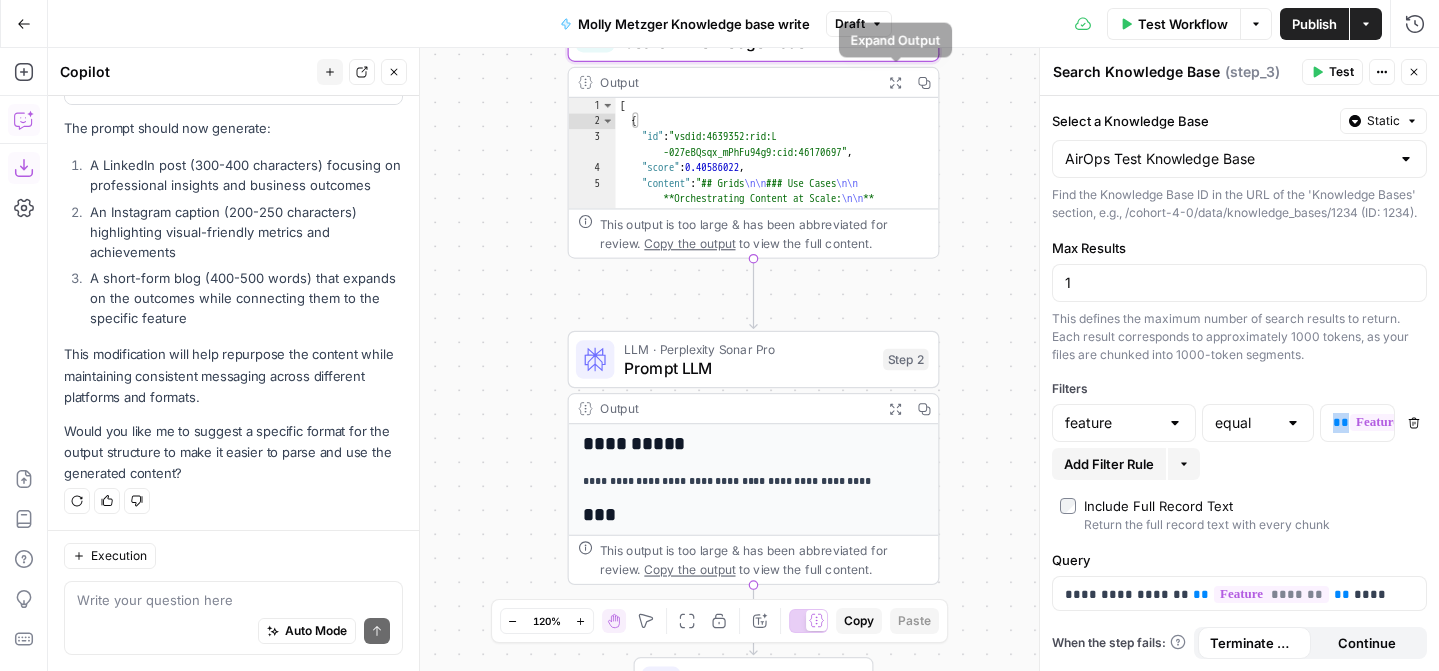 click 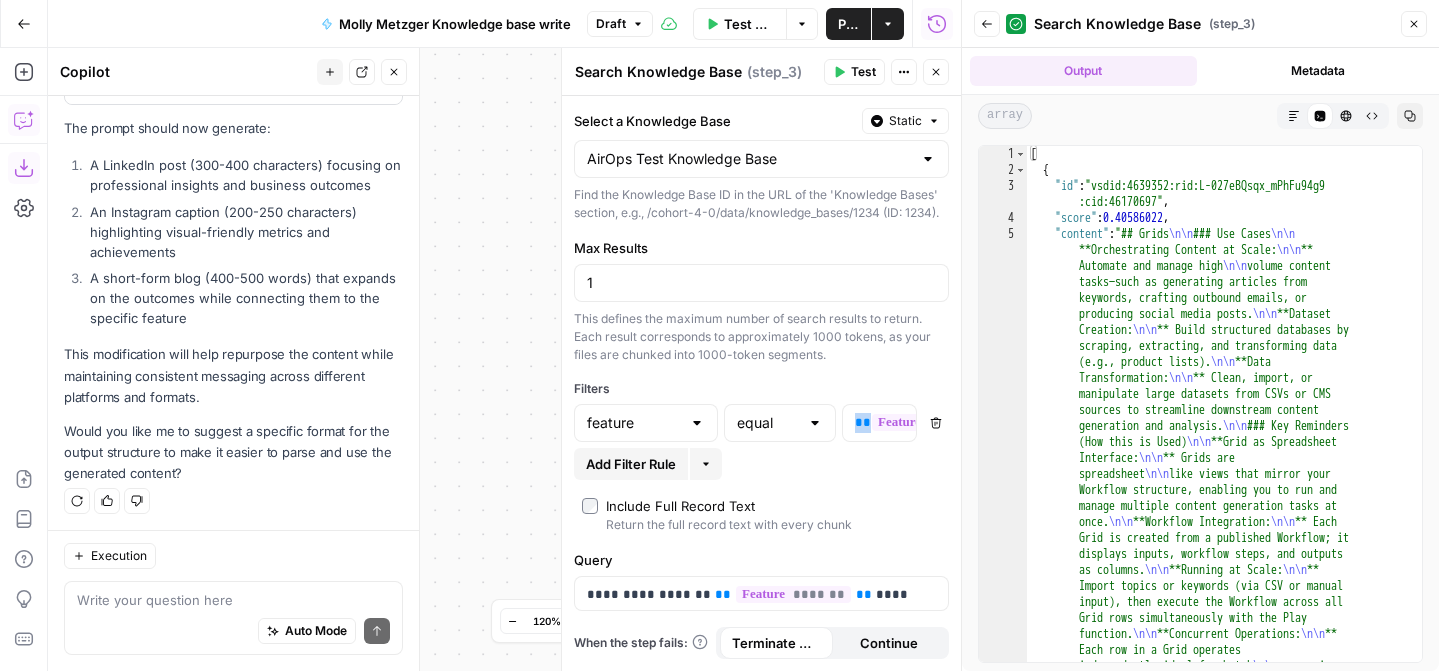 type 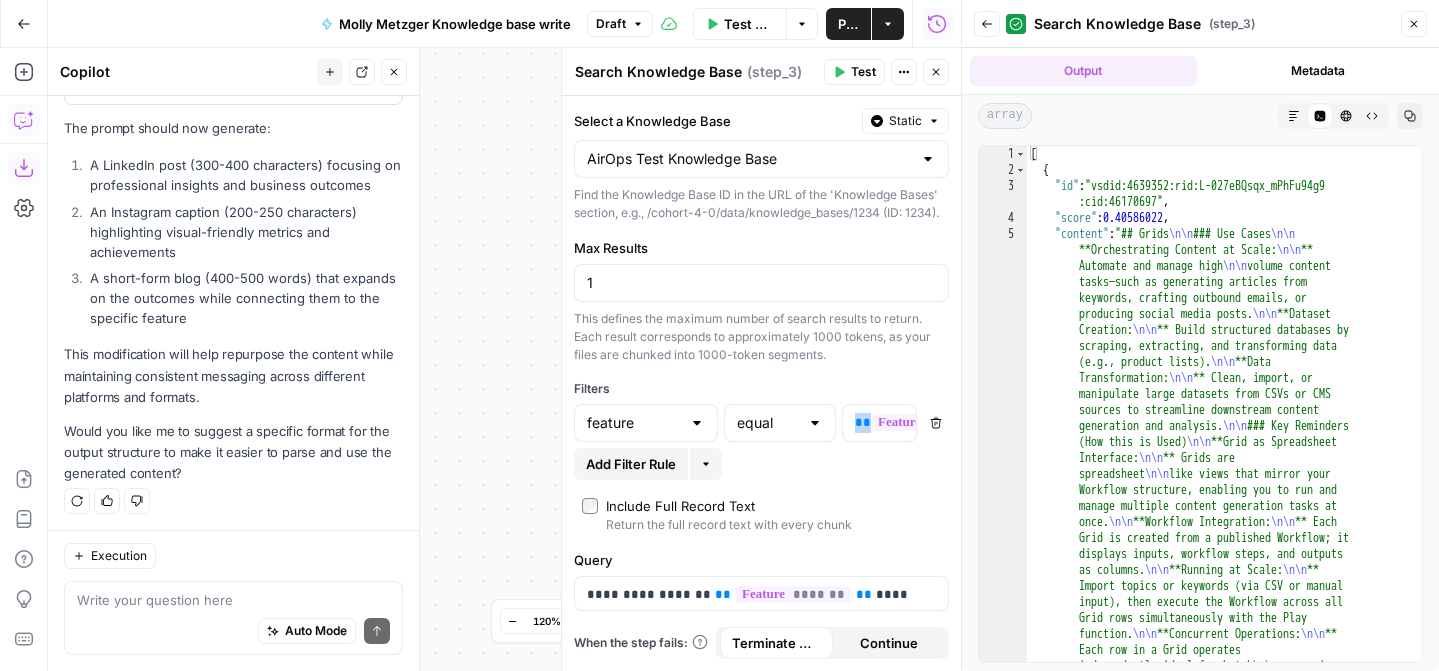 click on "Workflow Set Inputs Inputs Search Knowledge Base Search Knowledge Base Step 3 Output Expand Output Copy * 1 2 3 4 5 [    {      "id" :  "vsdid:4639352:rid:L          -027eBQsqx_mPhFu94g9:cid:46170697" ,      "score" :  0.40586022 ,      "content" :  "## Grids \n\n ### Use Cases \n\n          **Orchestrating Content at Scale: \n\n **           Automate and manage high \n\n volume           content tasks—such as generating           articles from keywords, crafting           outbound emails, or producing social           media posts. \n\n **Dataset Creation: \n\n          ** Build structured databases by           scraping, extracting, and transforming           data (e.g., product lists). \n\n **Data           Transformation: \n\n ** Clean, import, or           manipulate large datasets from CSVs or           CMS sources to streamline downstream           content generation and analysis. \n\n ###" at bounding box center (504, 359) 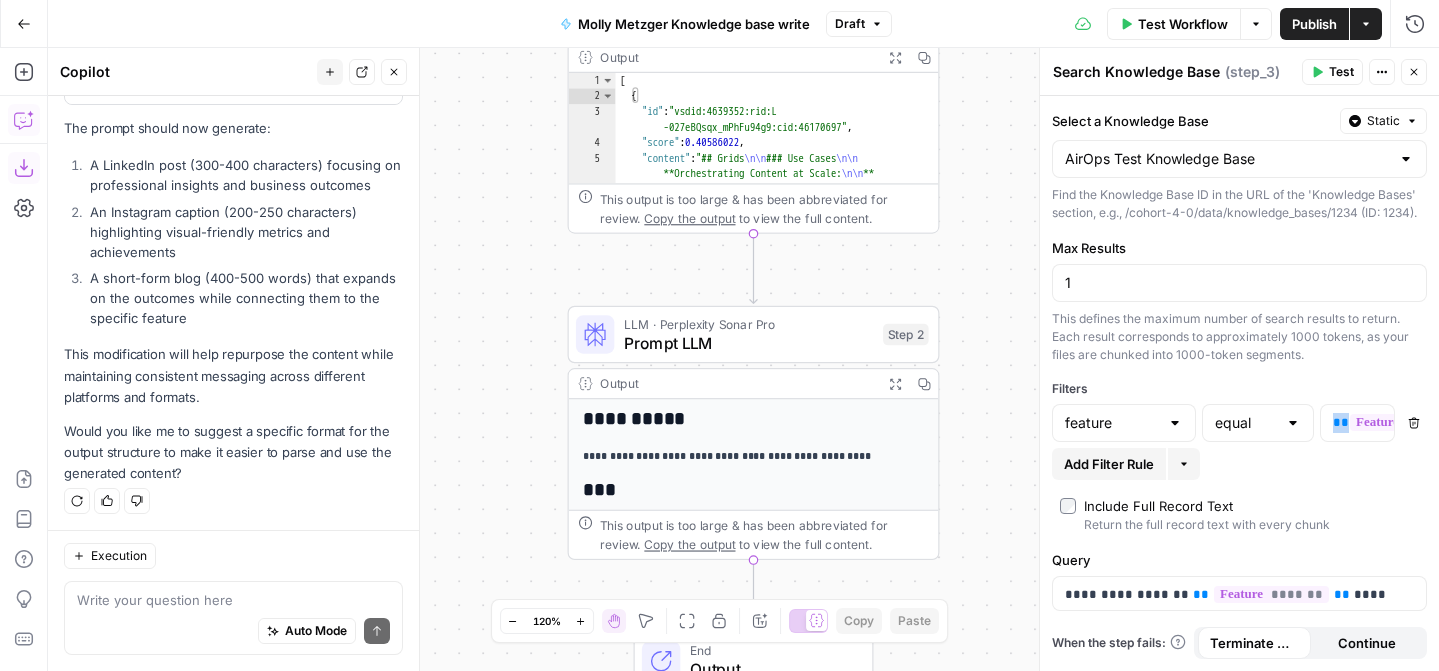 click on "Workflow Set Inputs Inputs Search Knowledge Base Search Knowledge Base Step 3 Output Expand Output Copy * 1 2 3 4 5 [    {      "id" :  "vsdid:4639352:rid:L          -027eBQsqx_mPhFu94g9:cid:46170697" ,      "score" :  0.40586022 ,      "content" :  "## Grids \n\n ### Use Cases \n\n          **Orchestrating Content at Scale: \n\n **           Automate and manage high \n\n volume           content tasks—such as generating           articles from keywords, crafting           outbound emails, or producing social           media posts. \n\n **Dataset Creation: \n\n          ** Build structured databases by           scraping, extracting, and transforming           data (e.g., product lists). \n\n **Data           Transformation: \n\n ** Clean, import, or           manipulate large datasets from CSVs or           CMS sources to streamline downstream           content generation and analysis. \n\n ###" at bounding box center [743, 359] 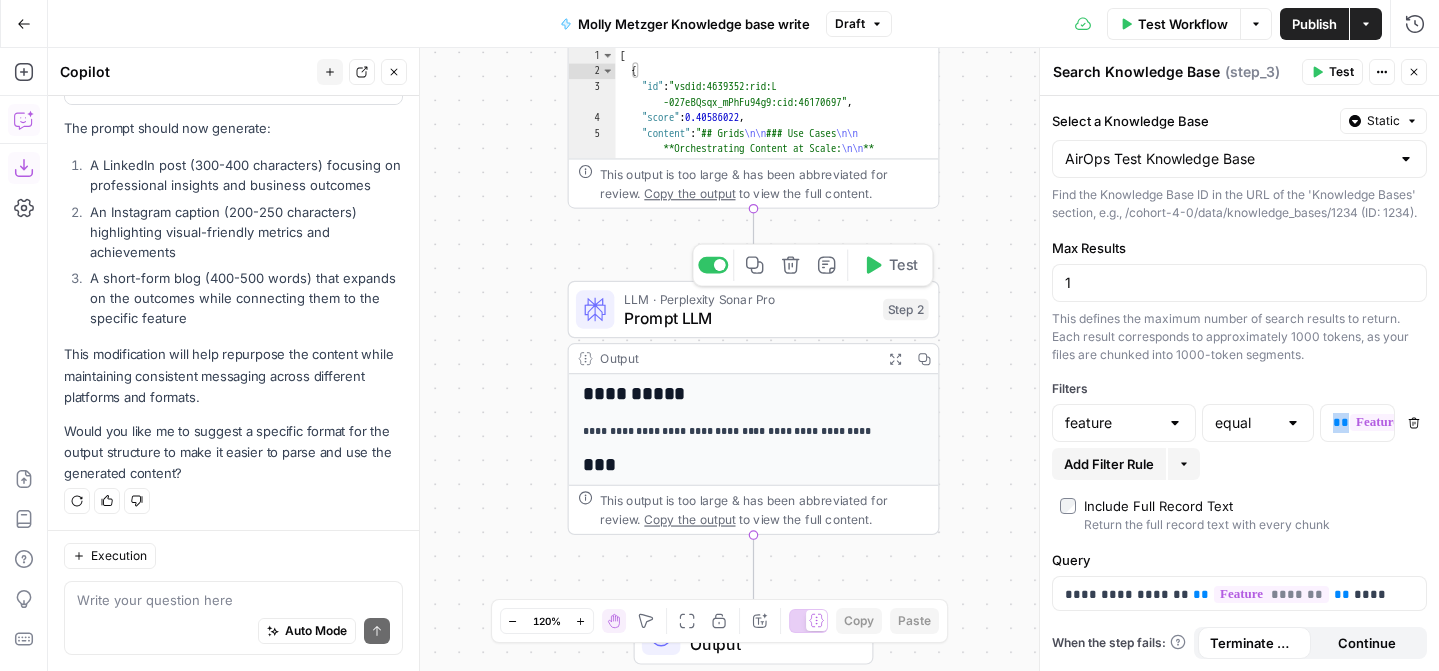 click on "Prompt LLM" at bounding box center (749, 318) 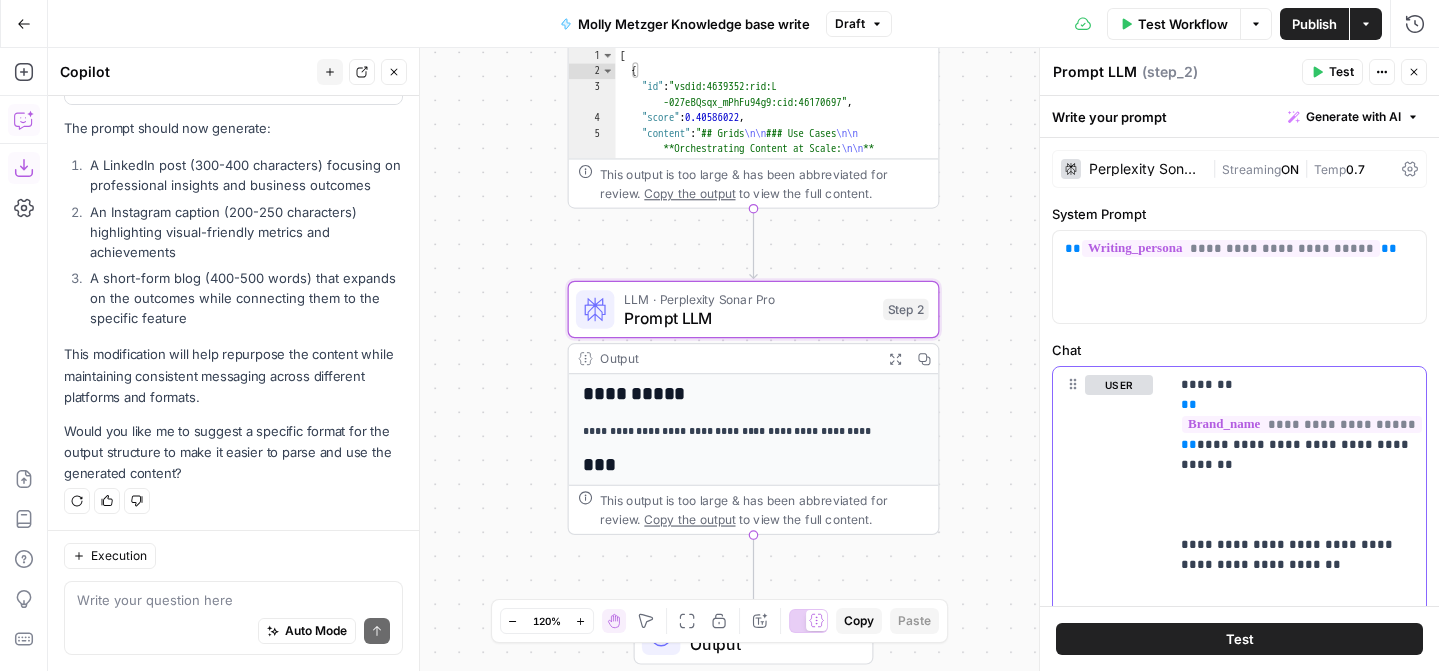 click on "**********" at bounding box center (1297, 795) 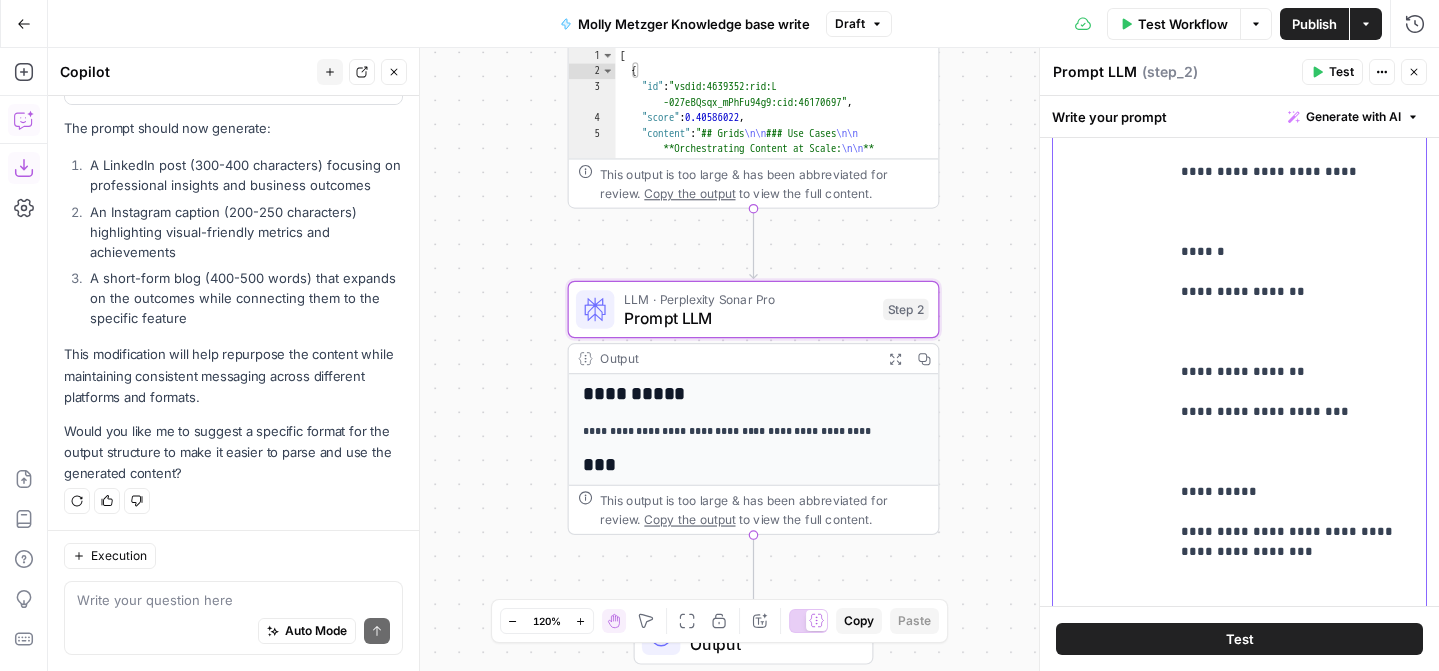 scroll, scrollTop: 773, scrollLeft: 0, axis: vertical 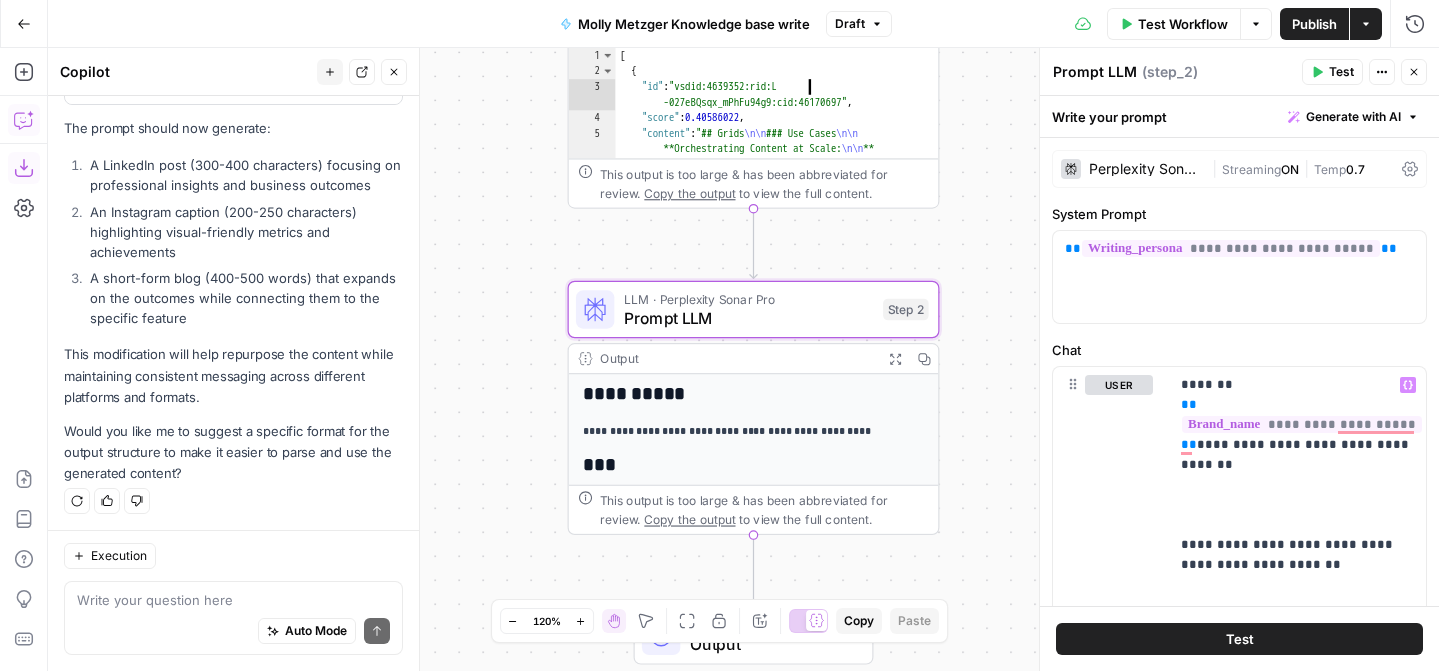 click on "[    {      "id" :  "vsdid:4639352:rid:L          -027eBQsqx_mPhFu94g9:cid:46170697" ,      "score" :  0.40586022 ,      "content" :  "## Grids \n\n ### Use Cases \n\n          **Orchestrating Content at Scale: \n\n **           Automate and manage high \n\n volume           content tasks—such as generating           articles from keywords, crafting           outbound emails, or producing social           media posts. \n\n **Dataset Creation: \n\n          ** Build structured databases by           scraping, extracting, and transforming           data (e.g., product lists). \n\n **Data           Transformation: \n\n ** Clean, import, or           manipulate large datasets from CSVs or           CMS sources to streamline downstream           content generation and analysis. \n\n ###           Key Reminders (How this is Used) \n\n          **Grid as Spreadsheet Interface: \n\n **  :" at bounding box center (778, 736) 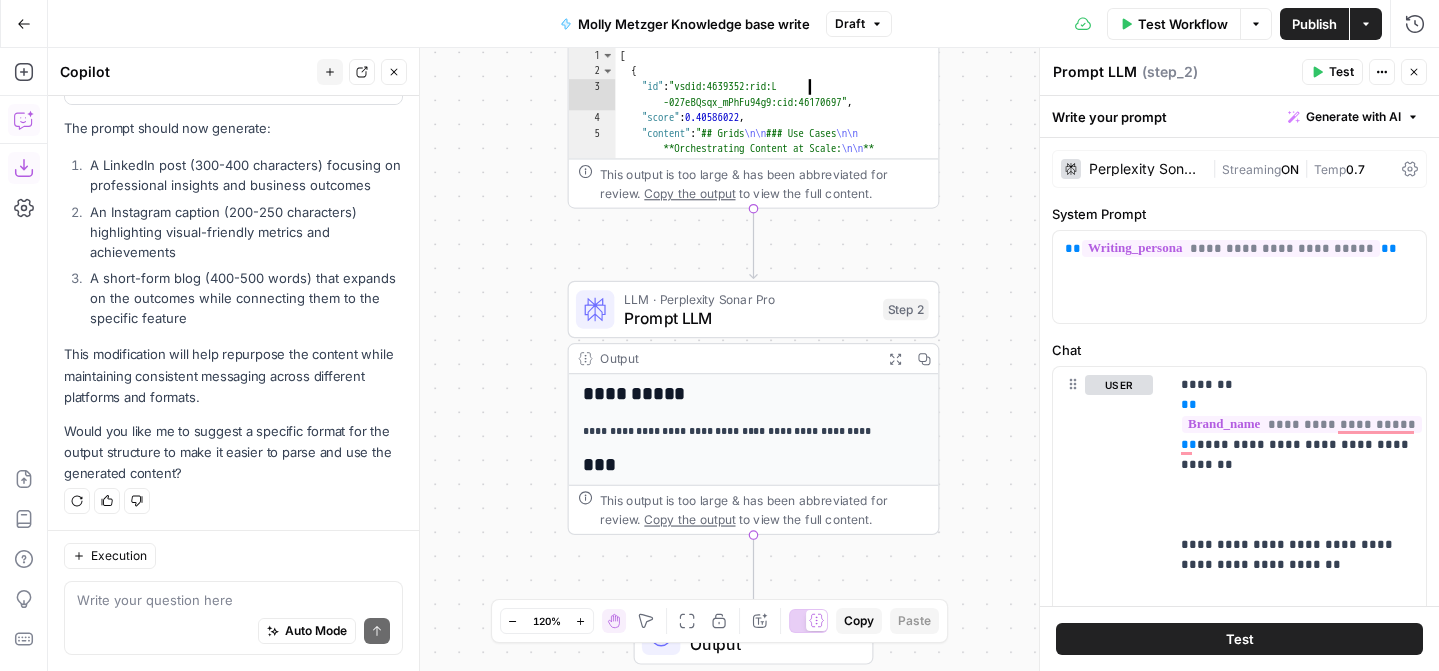 click on "**********" at bounding box center (743, 359) 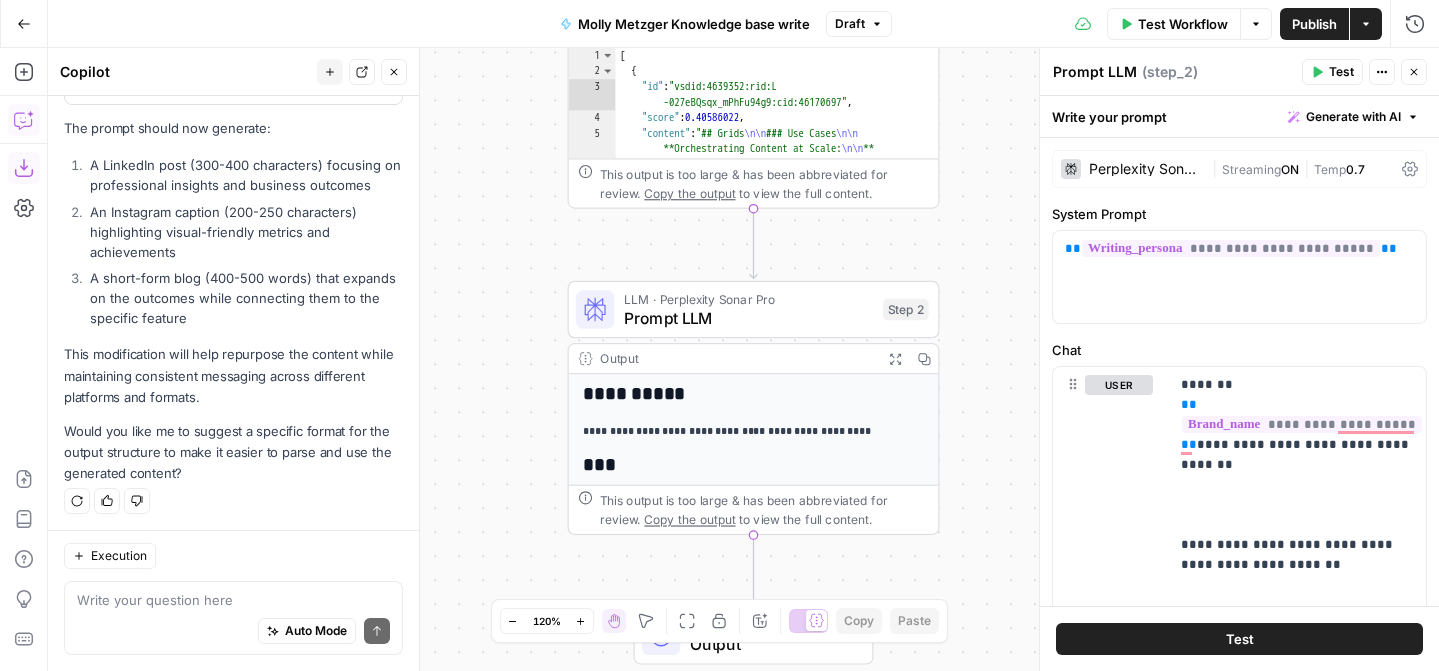 click 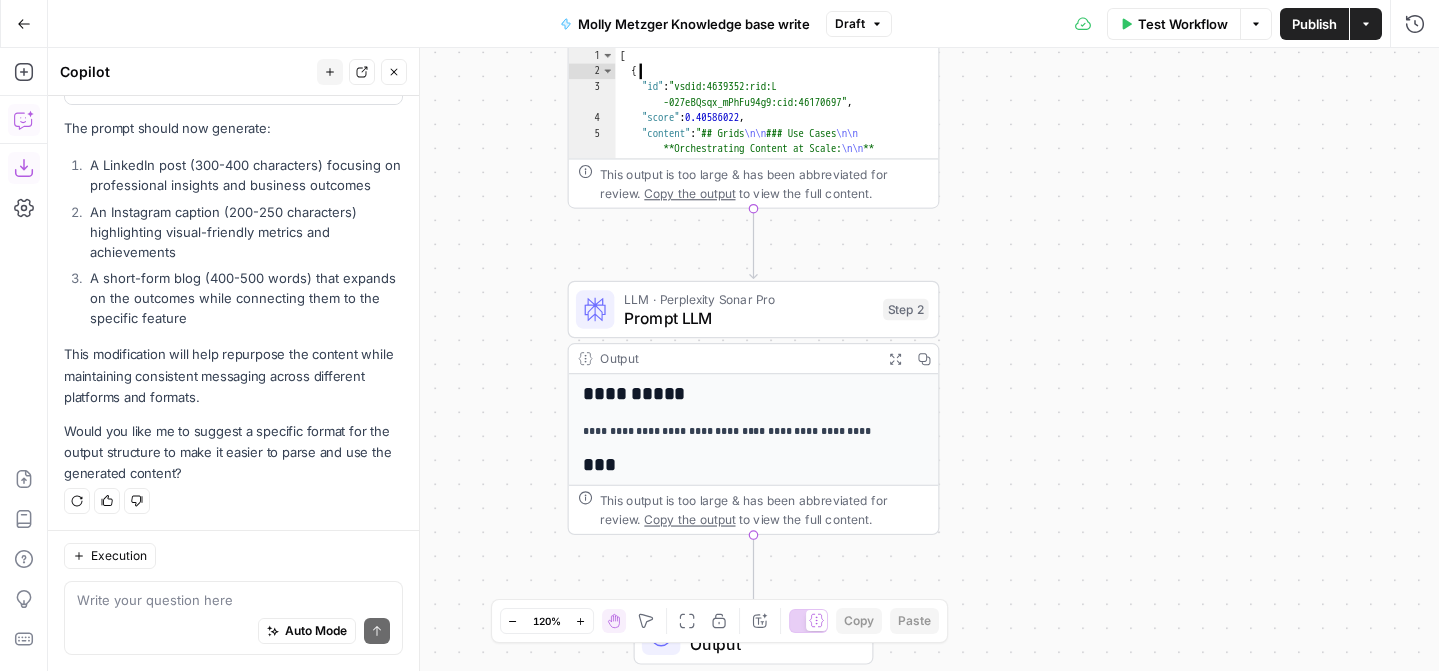 click on "[    {      "id" :  "vsdid:4639352:rid:L          -027eBQsqx_mPhFu94g9:cid:46170697" ,      "score" :  0.40586022 ,      "content" :  "## Grids \n\n ### Use Cases \n\n          **Orchestrating Content at Scale: \n\n **           Automate and manage high \n\n volume           content tasks—such as generating           articles from keywords, crafting           outbound emails, or producing social           media posts. \n\n **Dataset Creation: \n\n          ** Build structured databases by           scraping, extracting, and transforming           data (e.g., product lists). \n\n **Data           Transformation: \n\n ** Clean, import, or           manipulate large datasets from CSVs or           CMS sources to streamline downstream           content generation and analysis. \n\n ###           Key Reminders (How this is Used) \n\n          **Grid as Spreadsheet Interface: \n\n **  :" at bounding box center (778, 736) 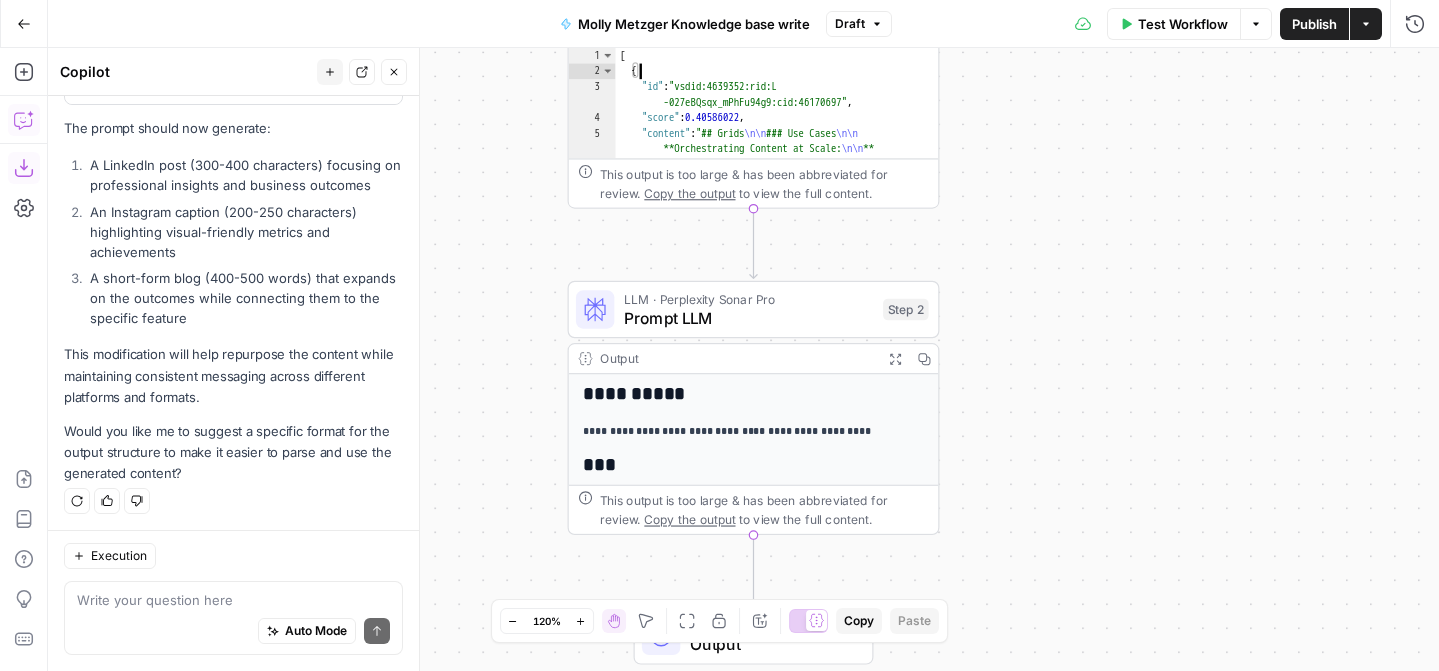 type on "*" 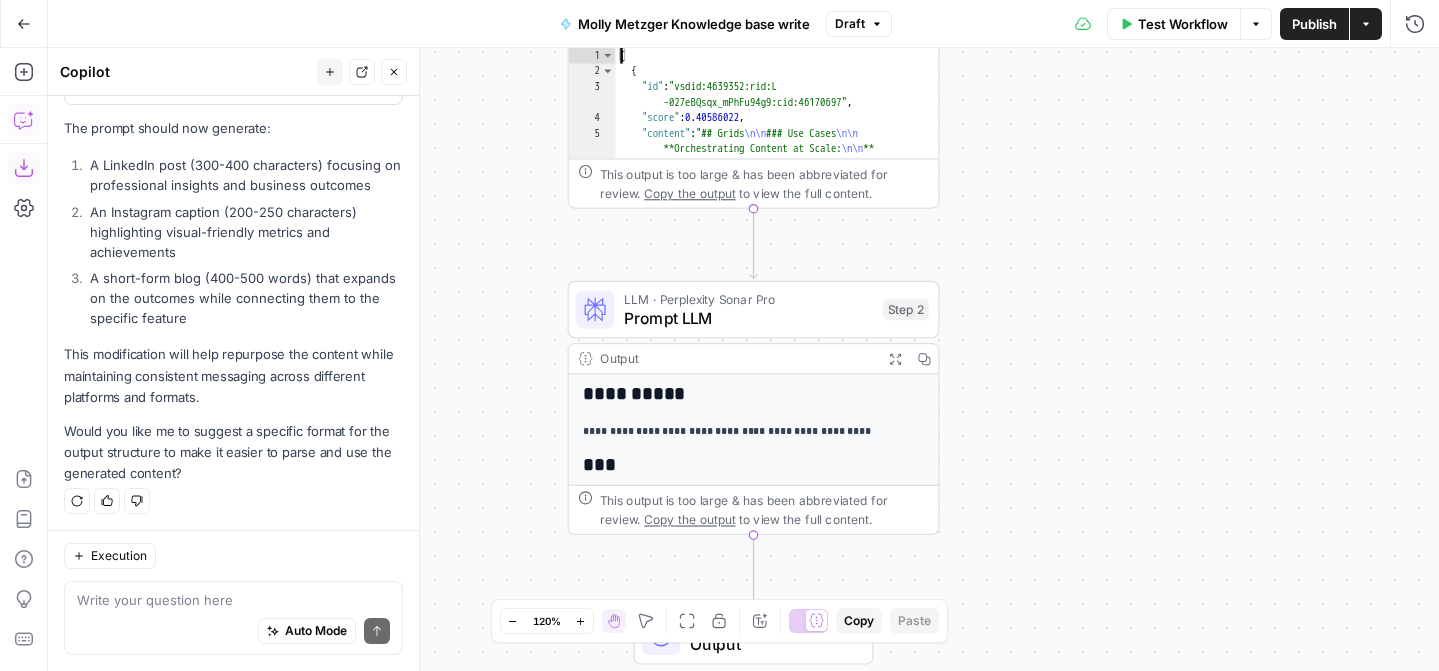 click on "Workflow Set Inputs Inputs Search Knowledge Base Search Knowledge Base Step 3 Output Expand Output Copy * 1 2 3 4 5 [    {      "id" :  "vsdid:4639352:rid:L          -027eBQsqx_mPhFu94g9:cid:46170697" ,      "score" :  0.40586022 ,      "content" :  "## Grids \n\n ### Use Cases \n\n          **Orchestrating Content at Scale: \n\n **           Automate and manage high \n\n volume           content tasks—such as generating           articles from keywords, crafting           outbound emails, or producing social           media posts. \n\n **Dataset Creation: \n\n          ** Build structured databases by           scraping, extracting, and transforming           data (e.g., product lists). \n\n **Data           Transformation: \n\n ** Clean, import, or           manipulate large datasets from CSVs or           CMS sources to streamline downstream           content generation and analysis. \n\n ###" at bounding box center (743, 359) 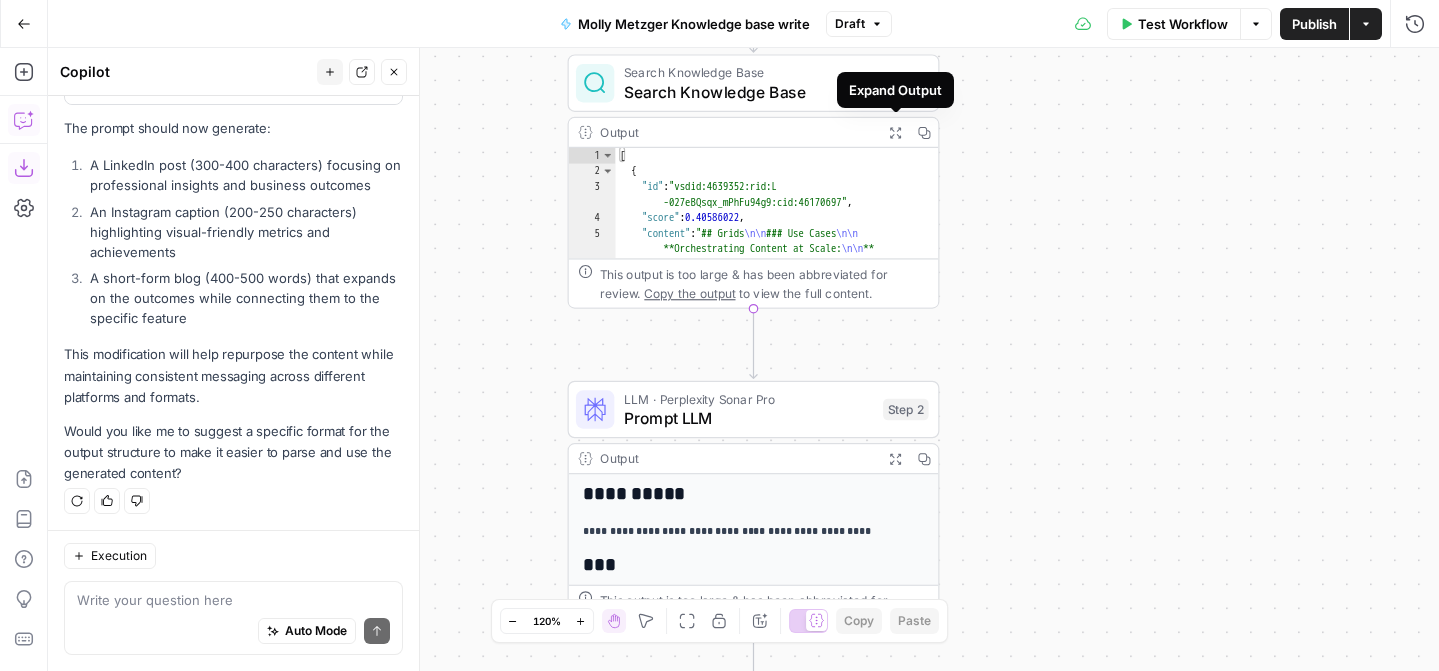 click on "Output" at bounding box center [737, 132] 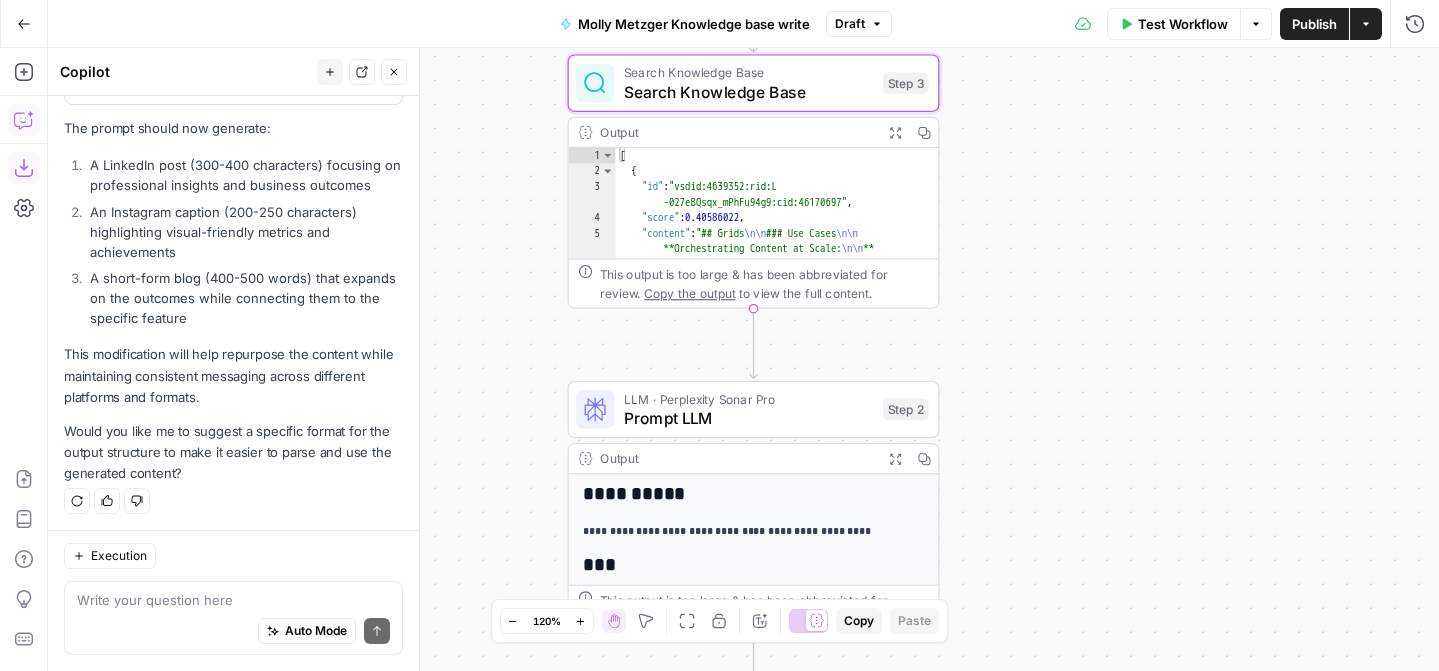click on "Output" at bounding box center [737, 132] 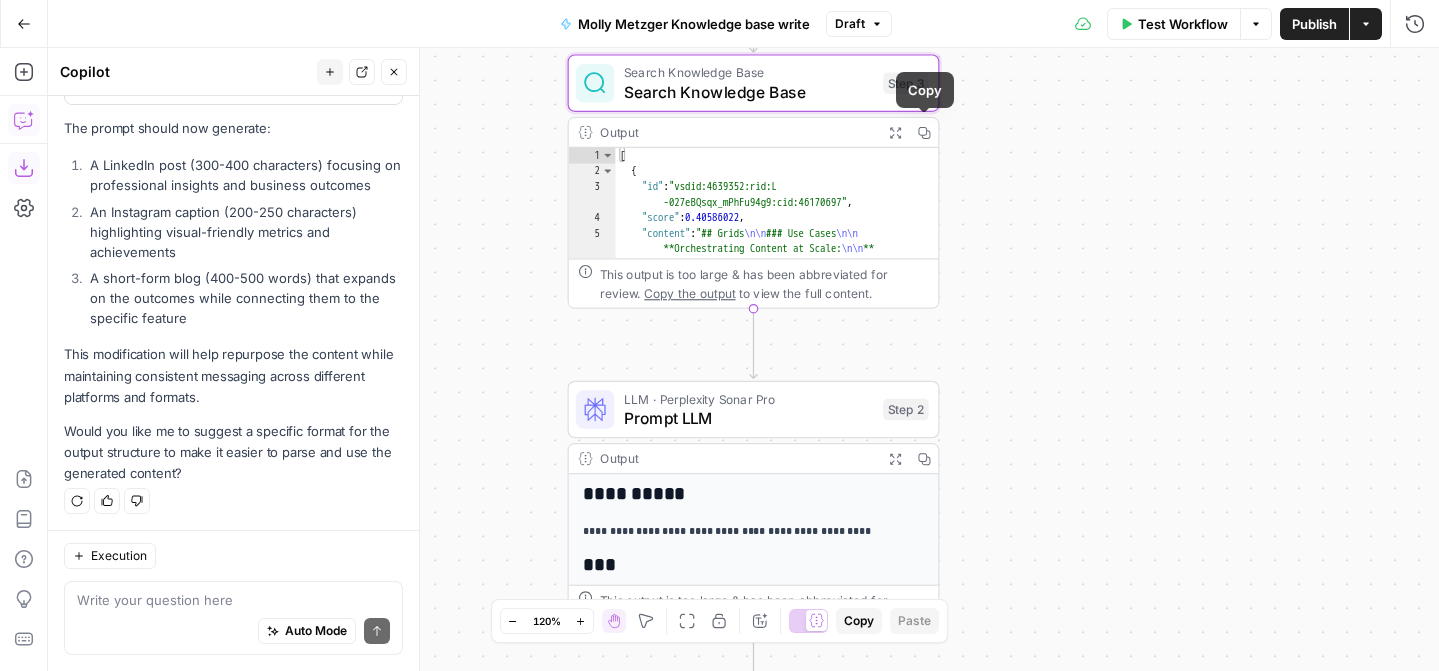 click on "Expand Output" at bounding box center [895, 132] 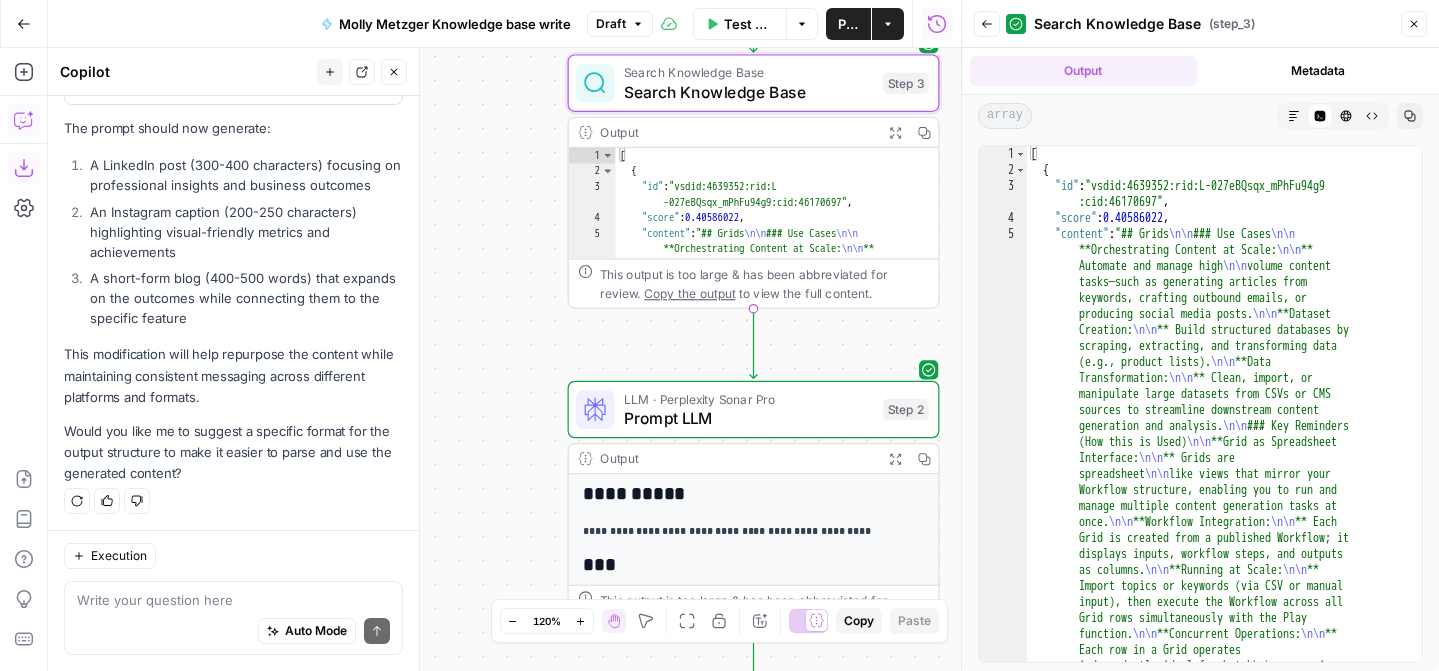 click on "Output" at bounding box center (1083, 71) 